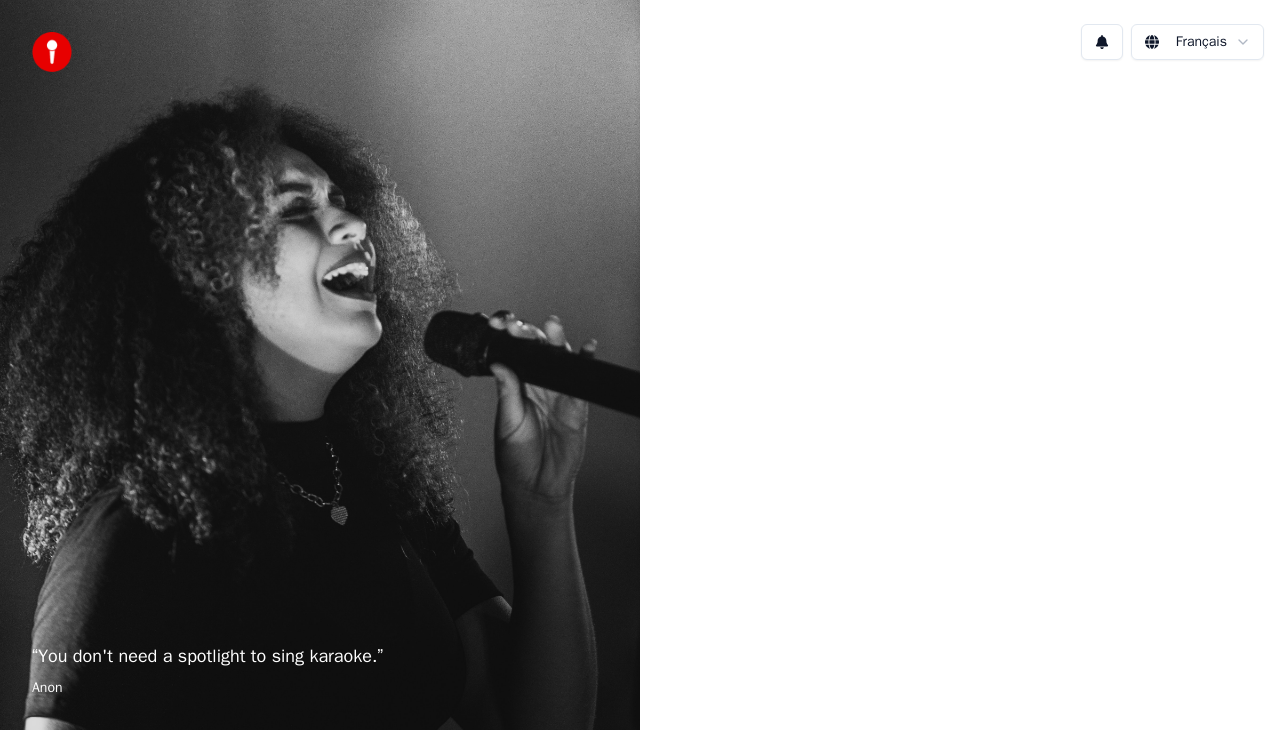 scroll, scrollTop: 0, scrollLeft: 0, axis: both 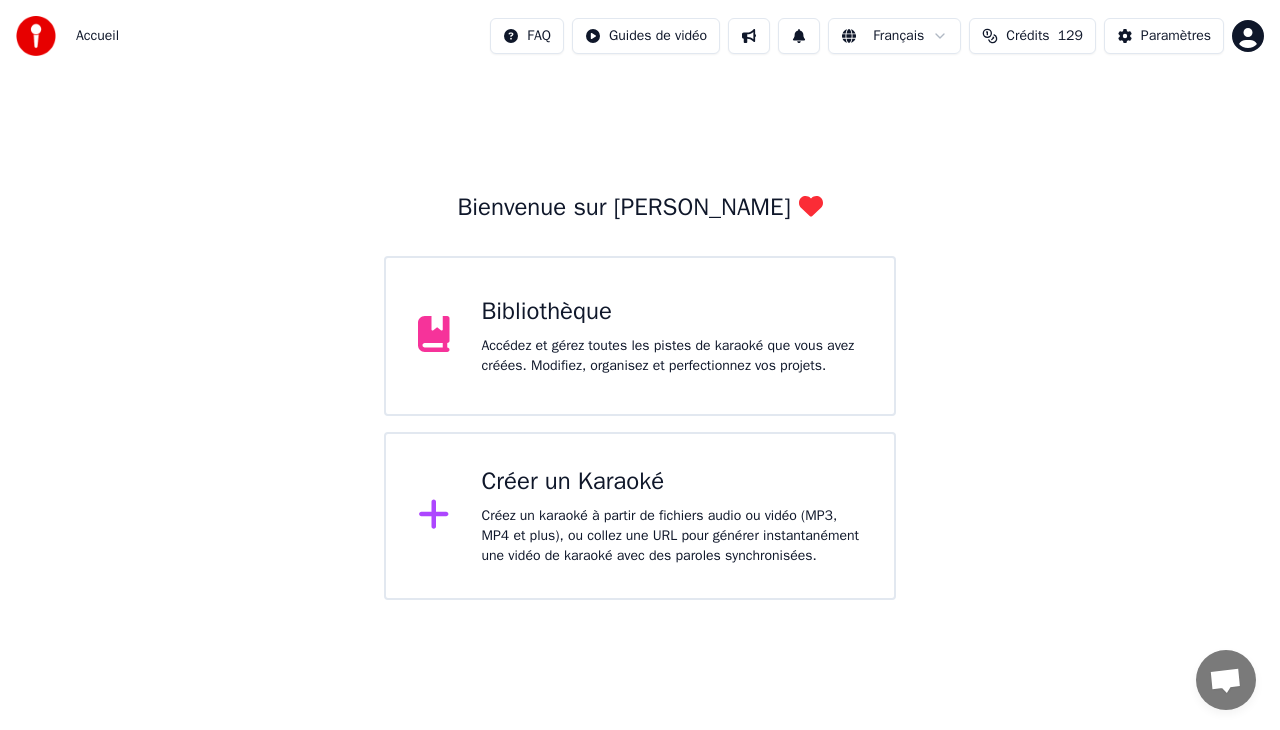 click on "Bibliothèque Accédez et gérez toutes les pistes de karaoké que vous avez créées. Modifiez, organisez et perfectionnez vos projets." at bounding box center [640, 336] 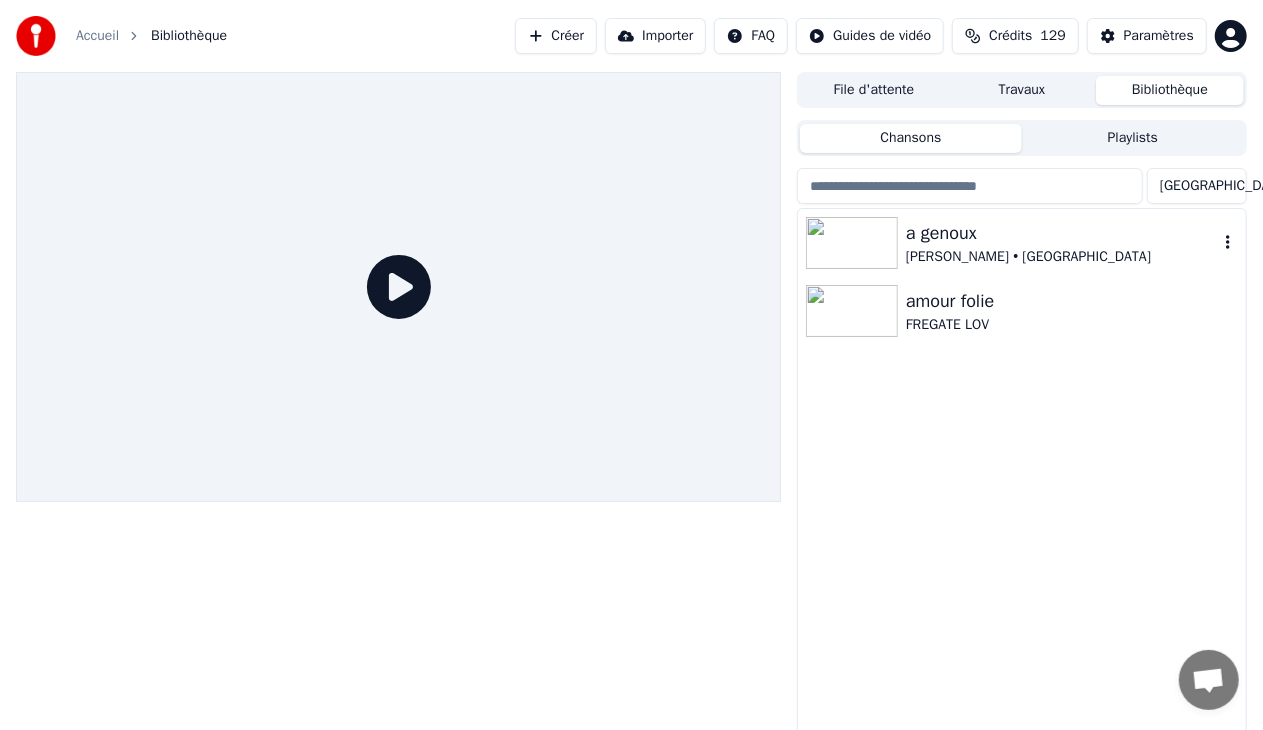 click at bounding box center (852, 243) 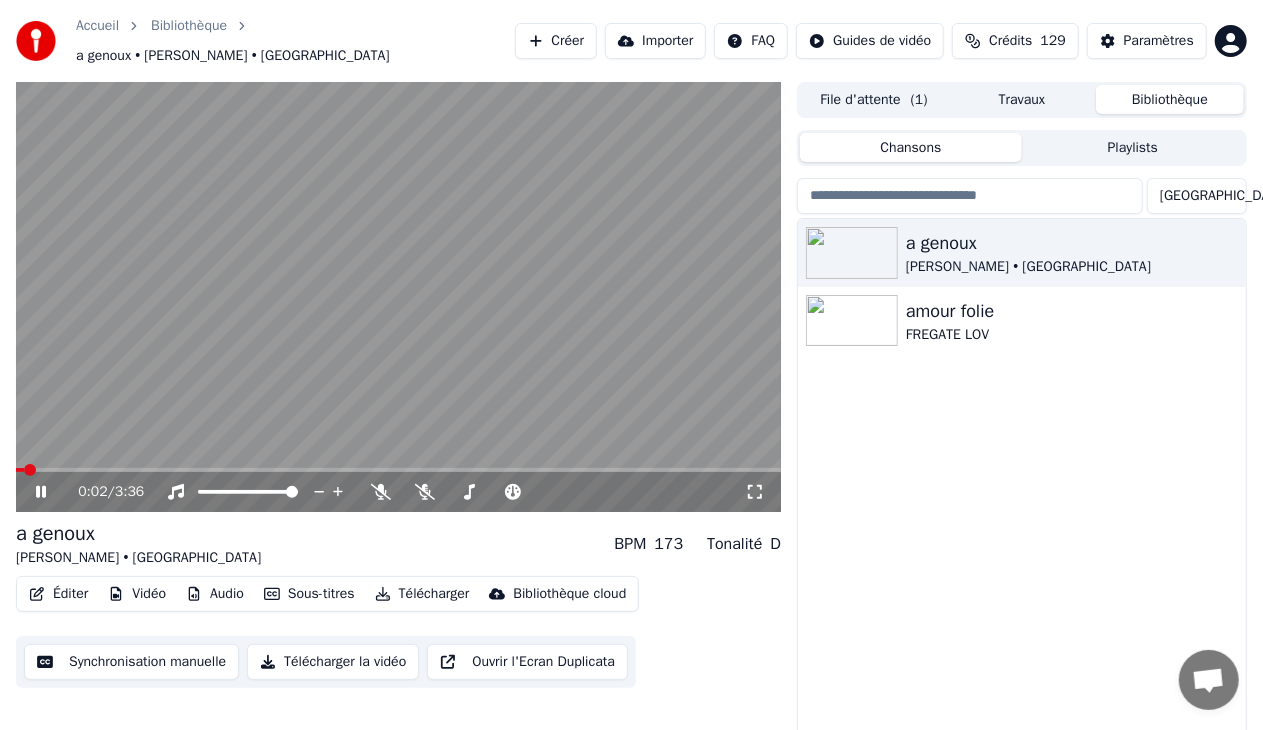 click 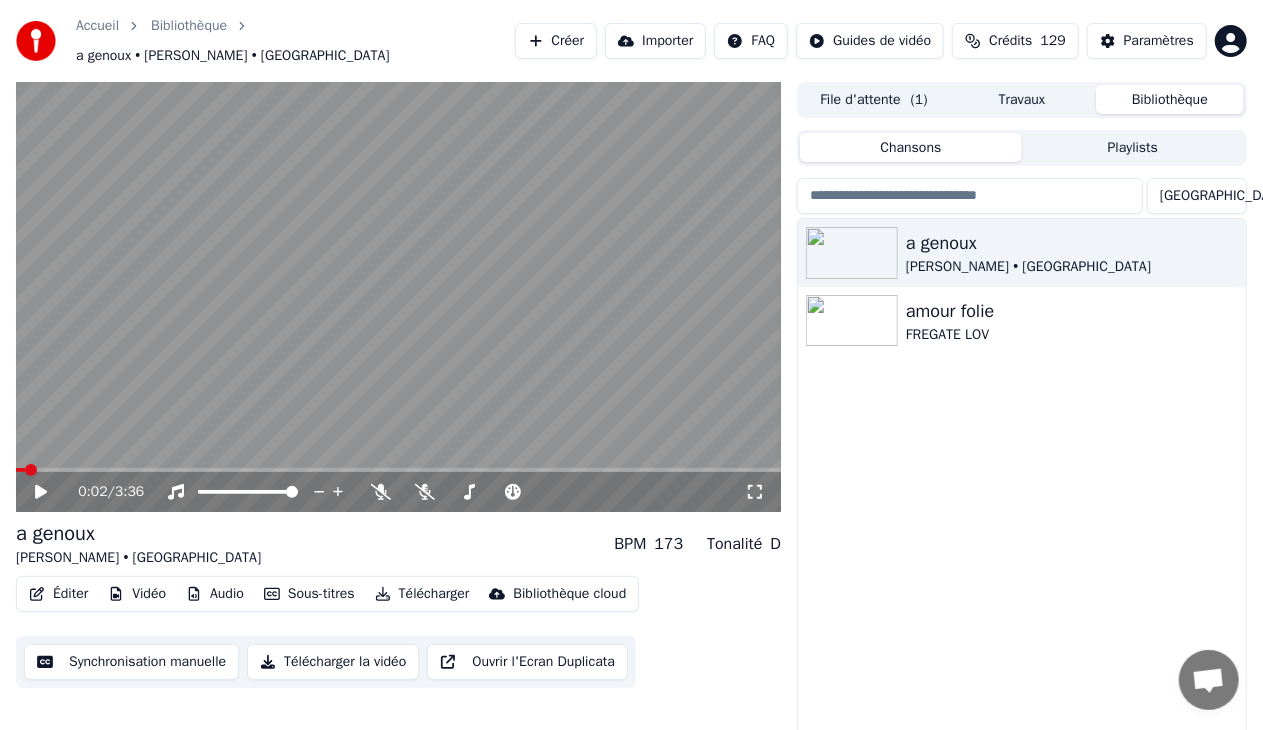 click on "Audio" at bounding box center [215, 594] 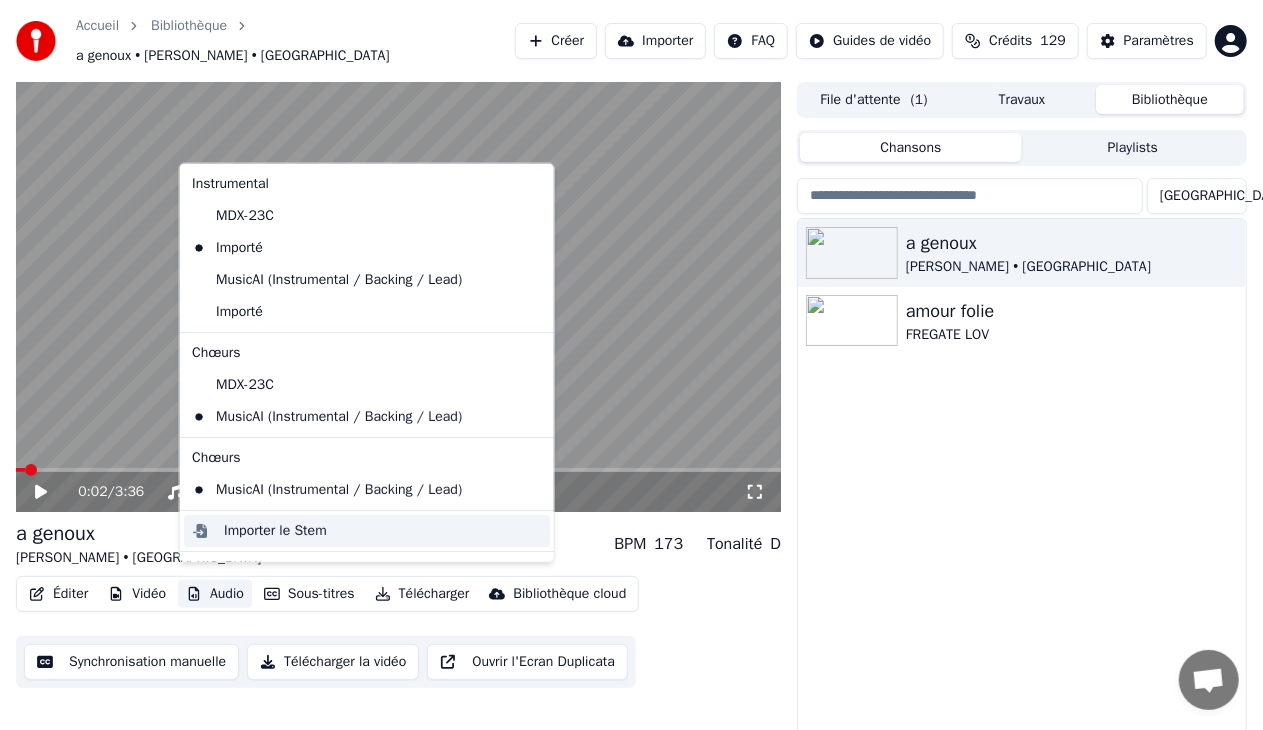 click on "Importer le Stem" at bounding box center (275, 531) 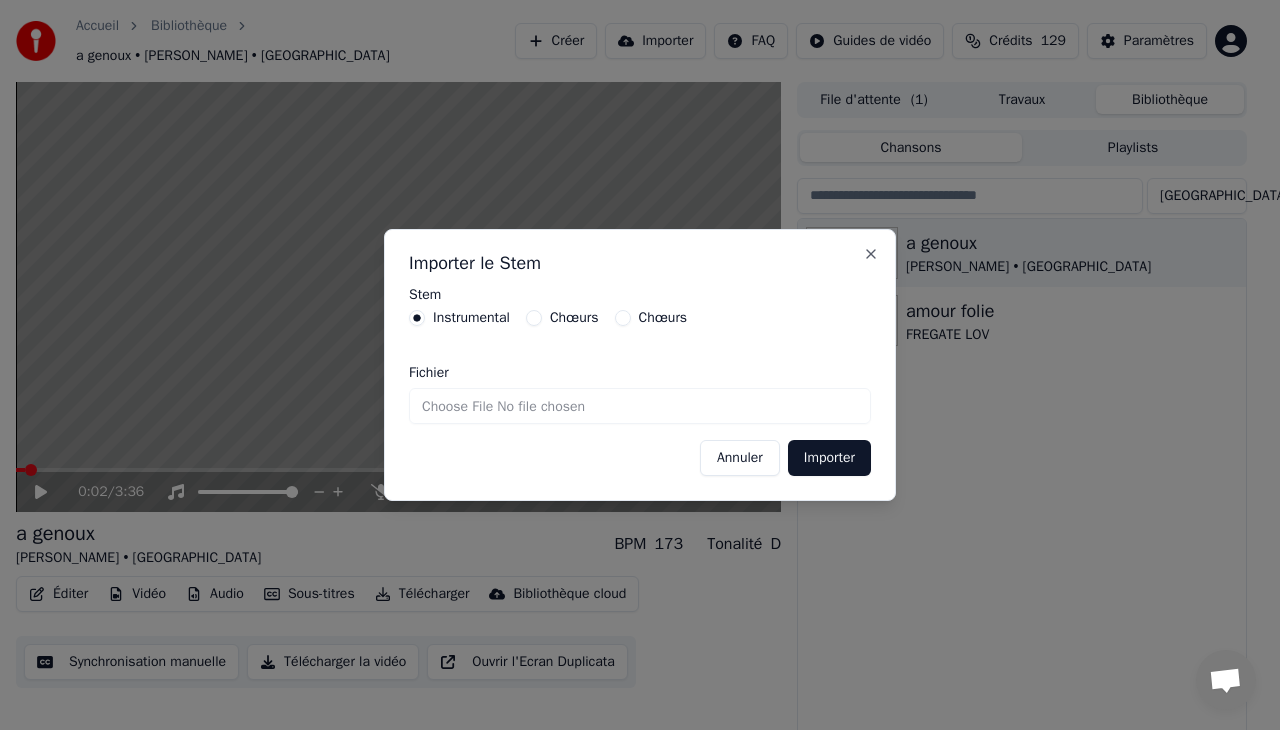 click on "Fichier" at bounding box center [640, 406] 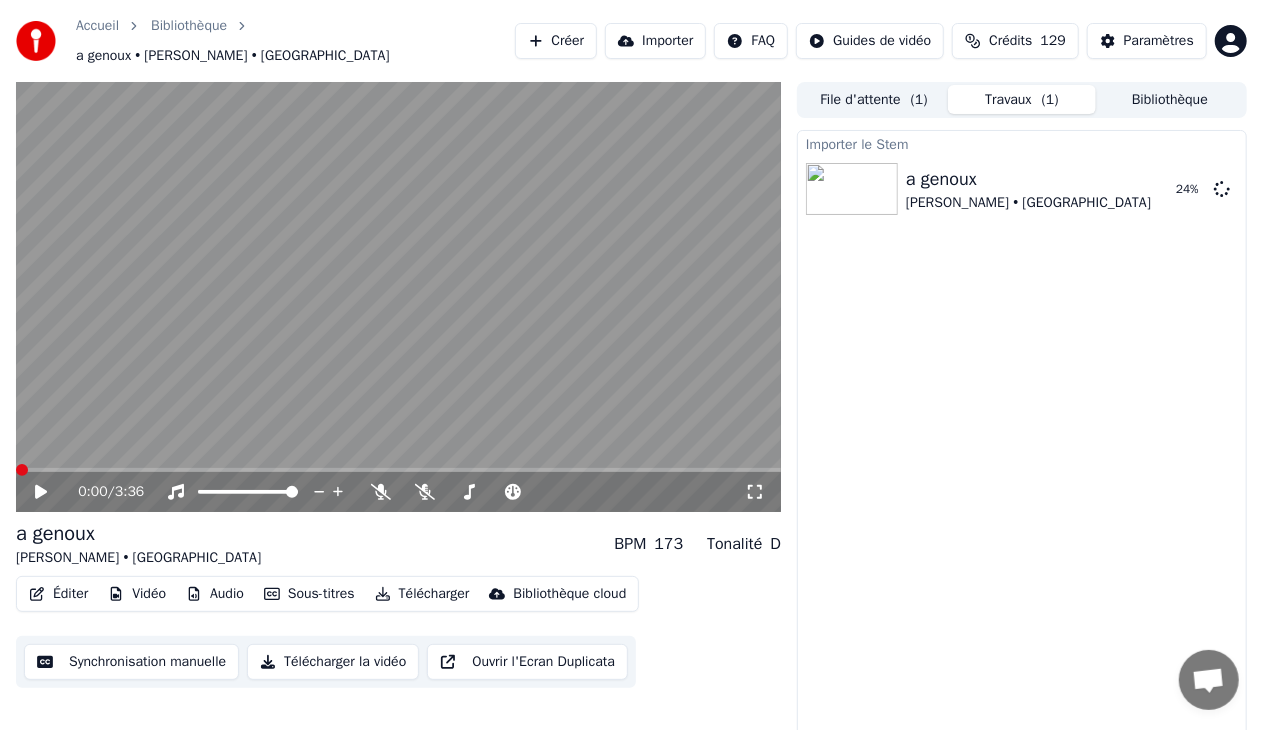 click at bounding box center (22, 470) 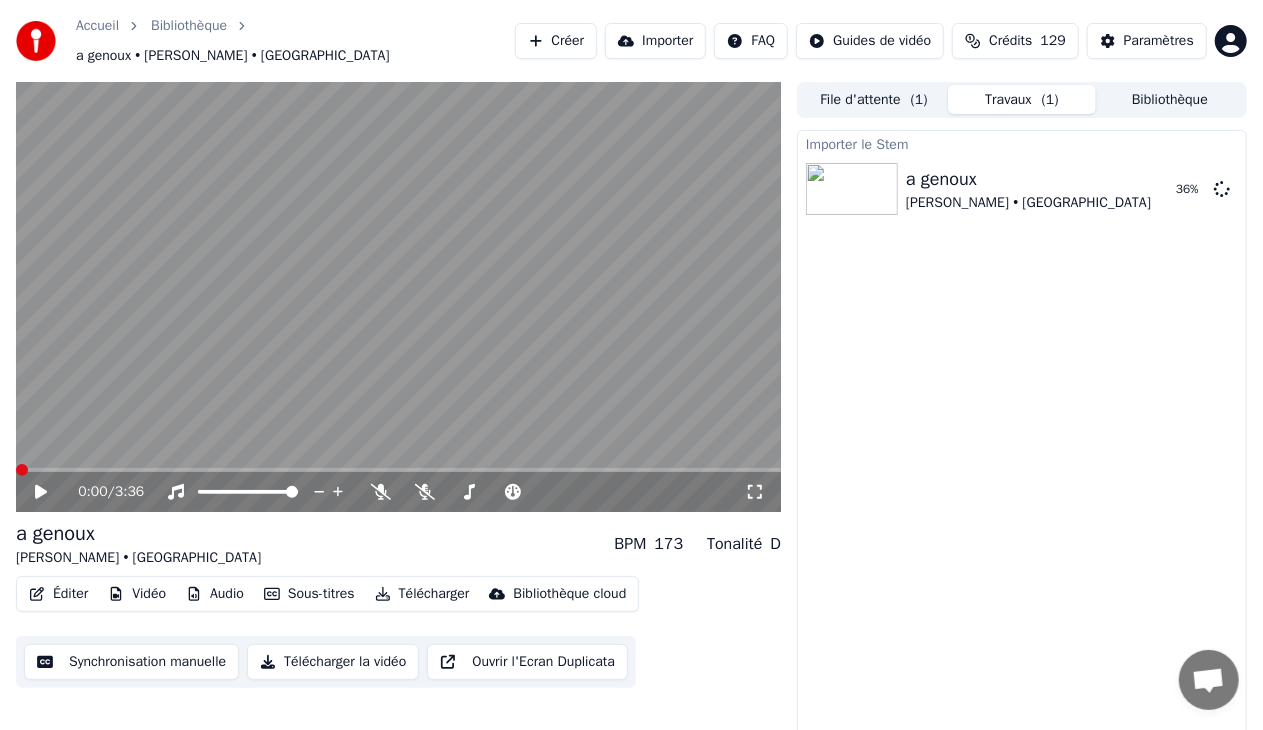 click 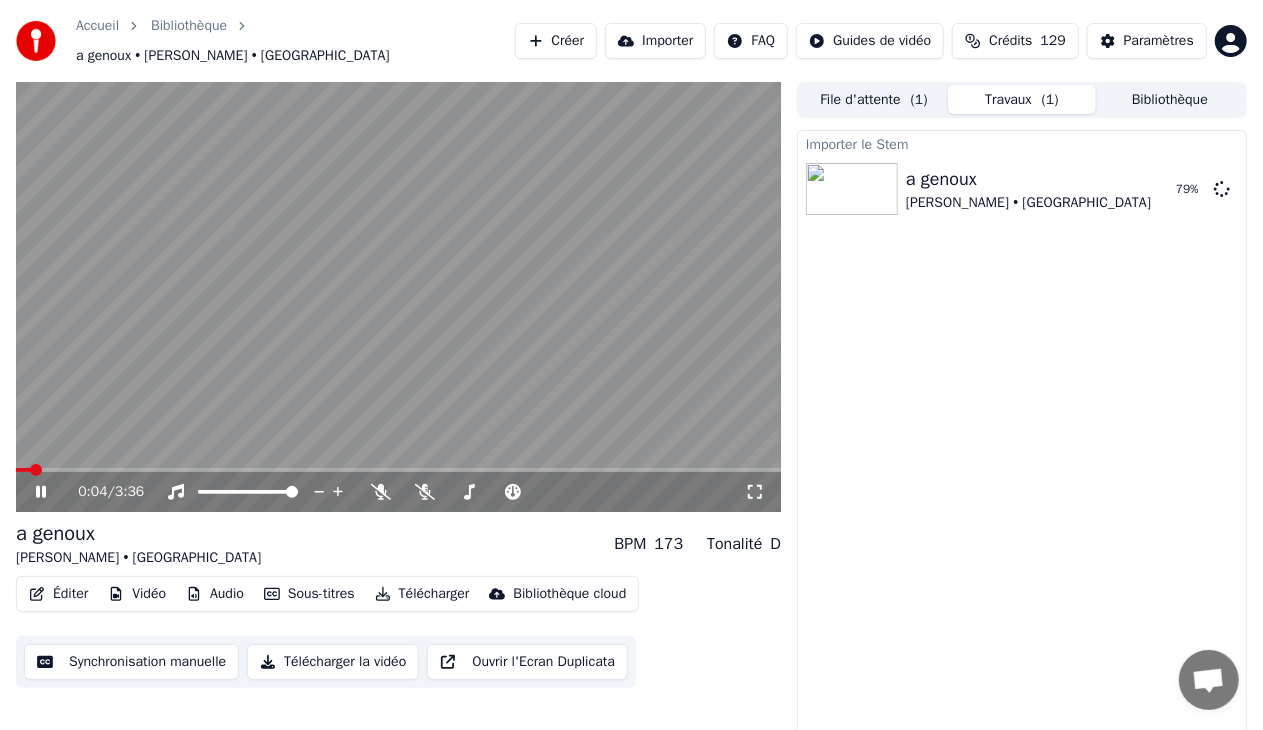 click 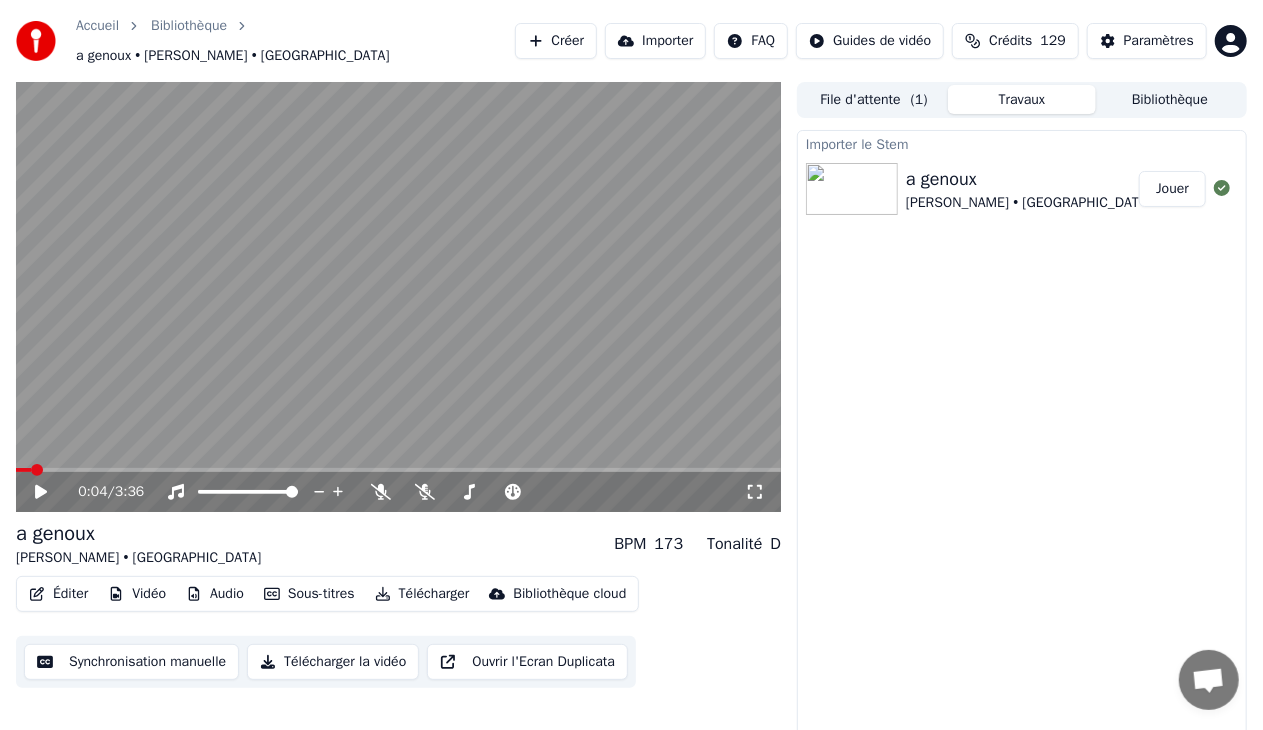 click on "Jouer" at bounding box center [1172, 189] 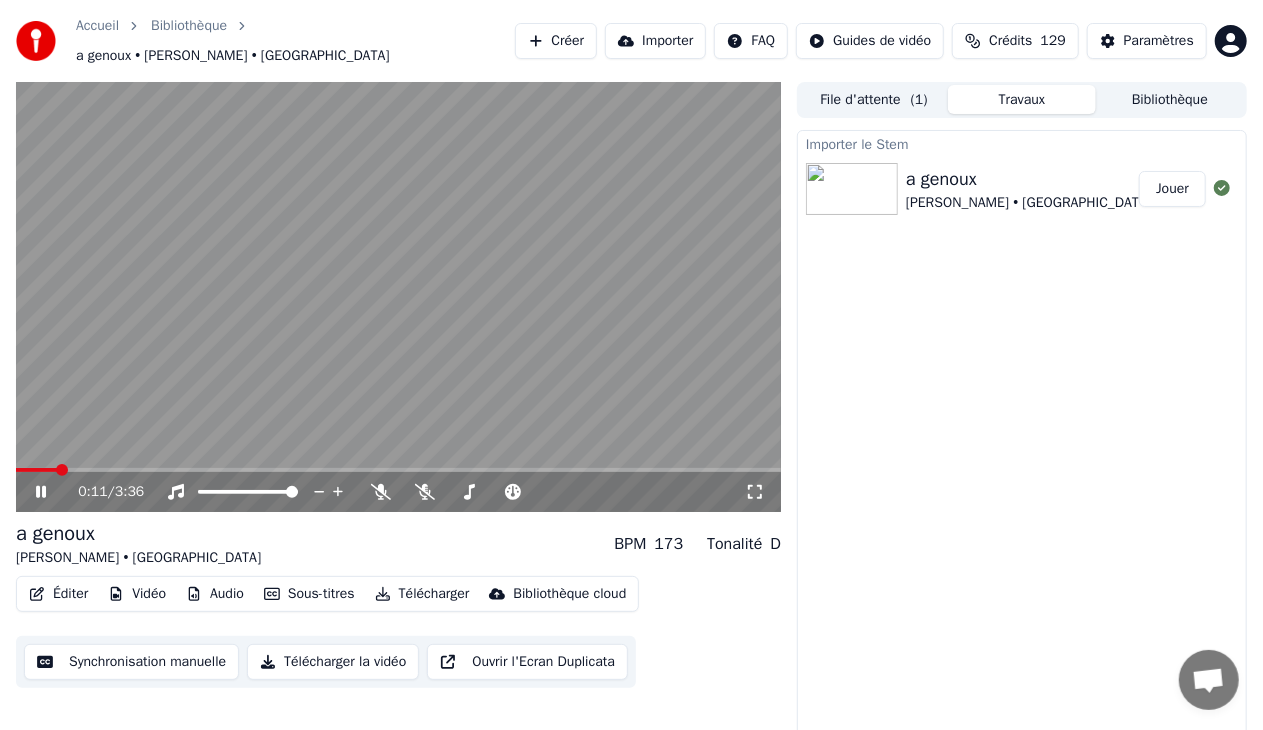 click 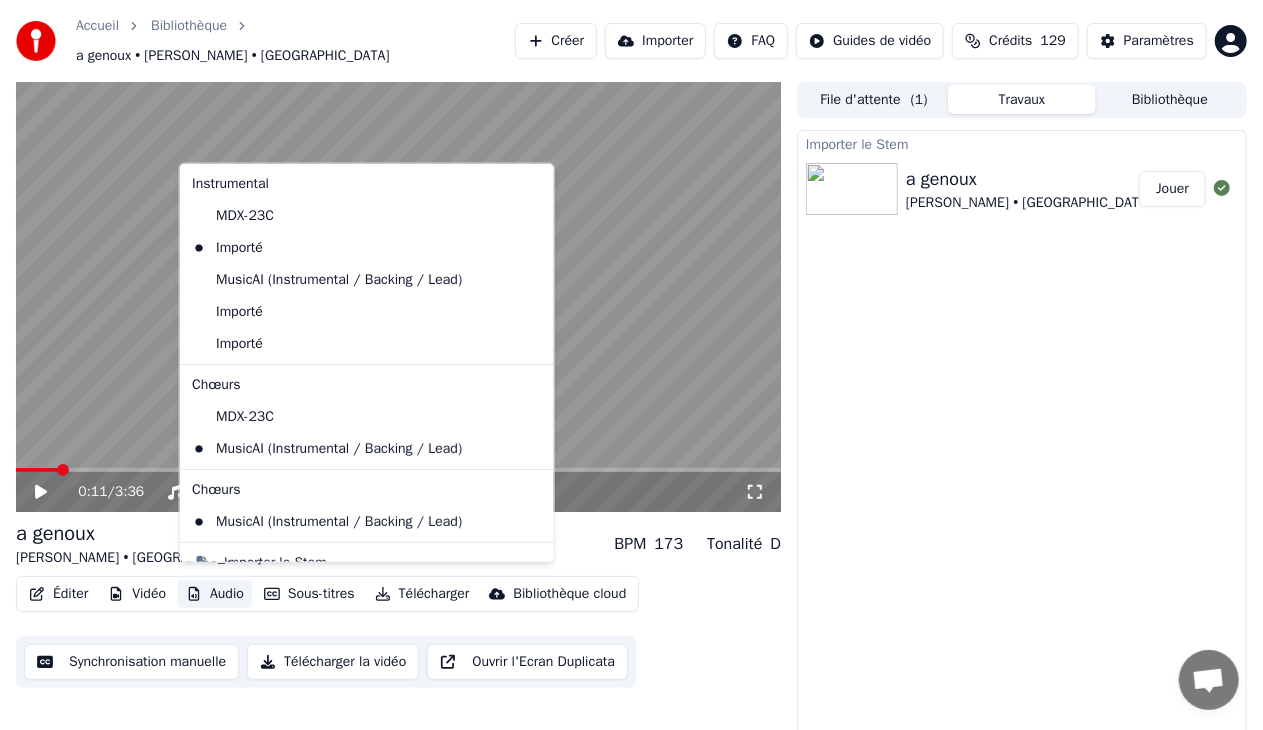 click on "Audio" at bounding box center (215, 594) 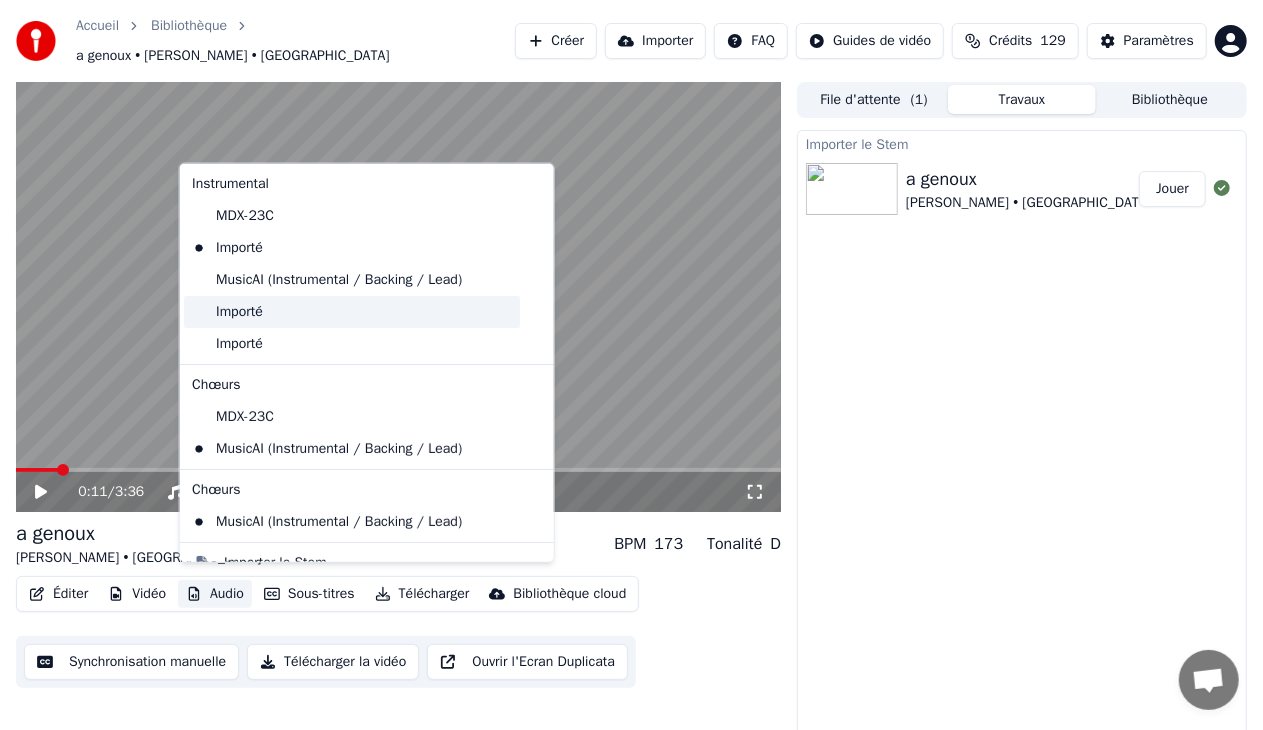 click on "Importé" at bounding box center [352, 312] 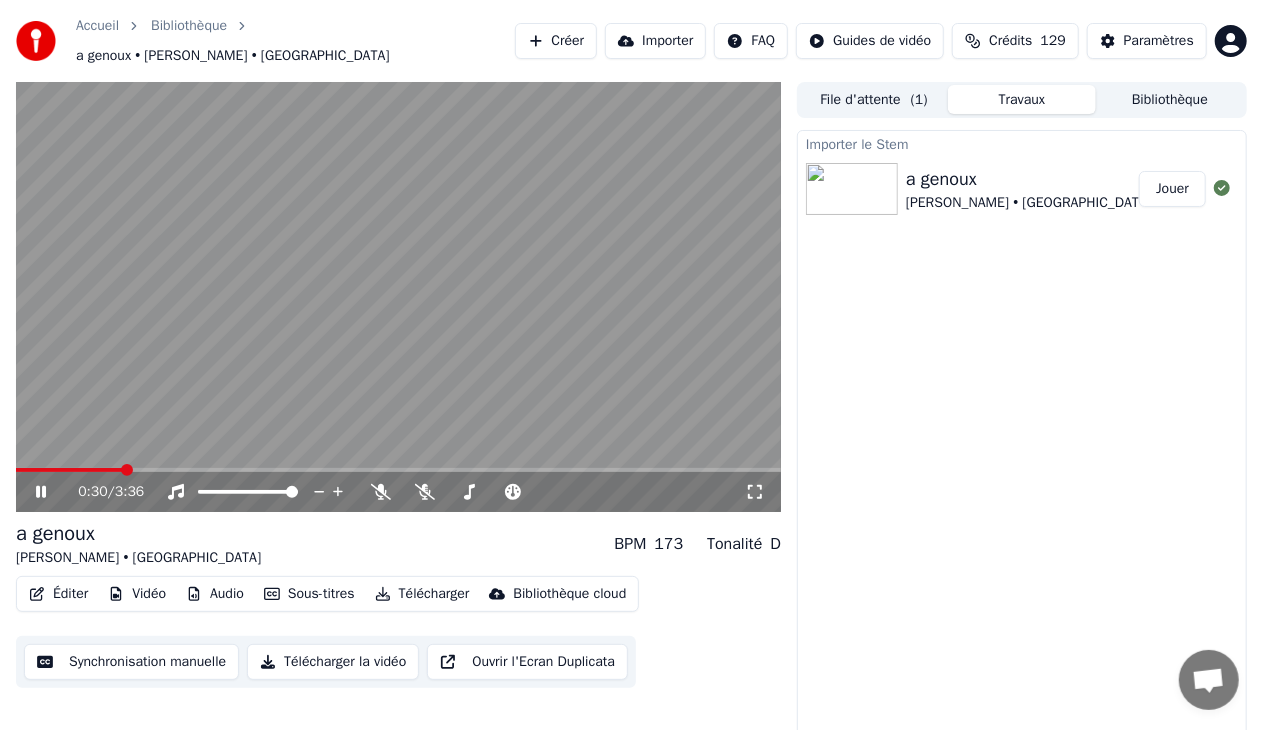 click 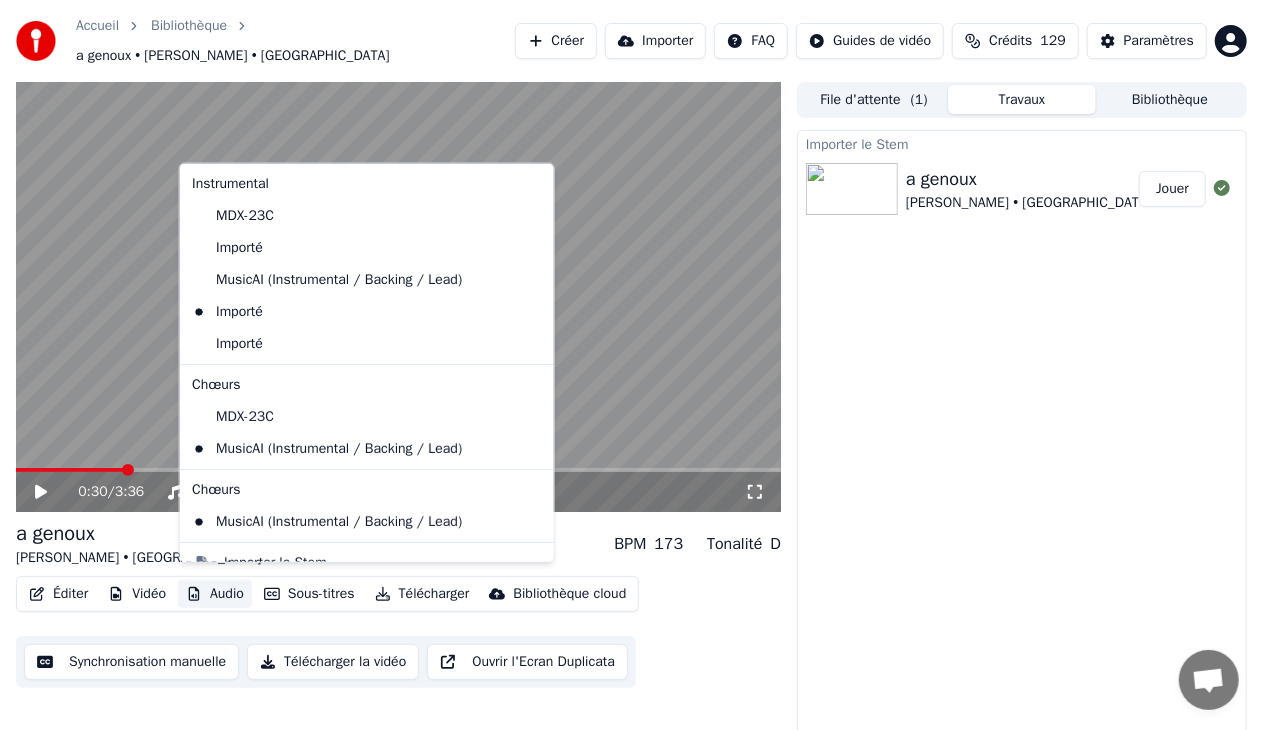 click on "Audio" at bounding box center [215, 594] 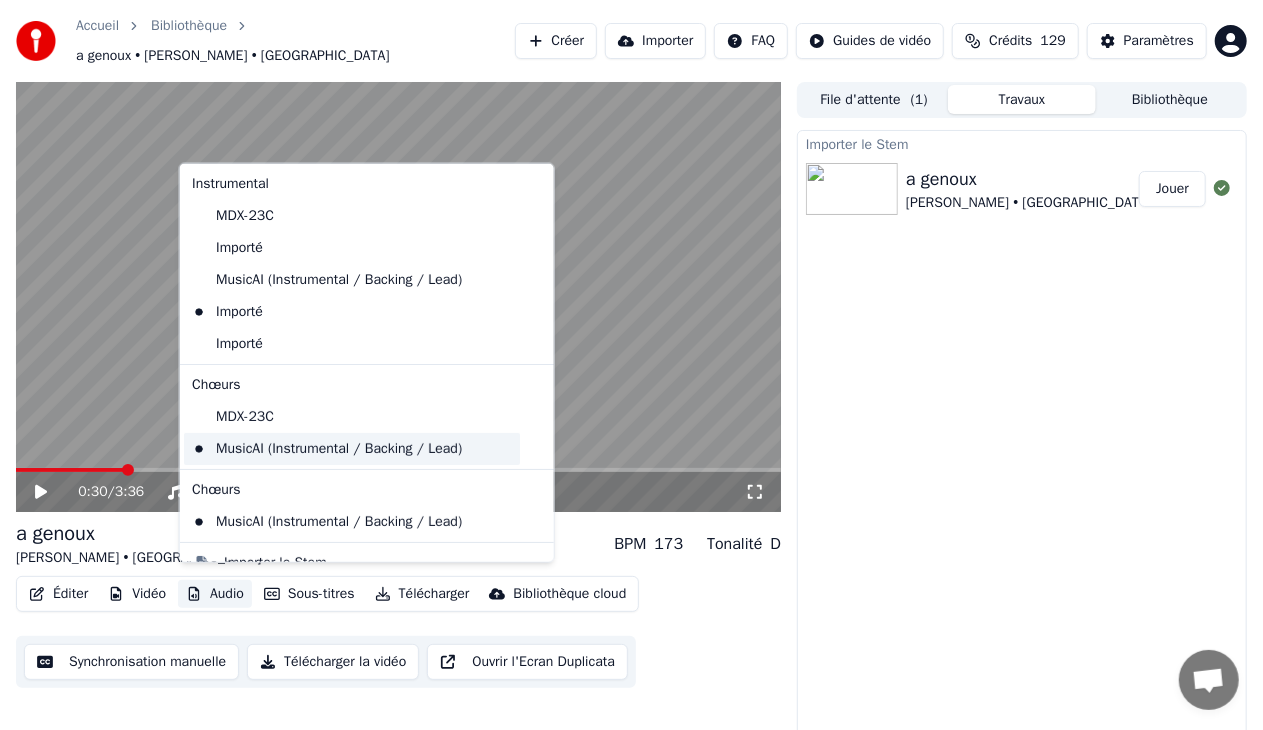 click on "MusicAI (Instrumental / Backing / Lead)" at bounding box center [352, 449] 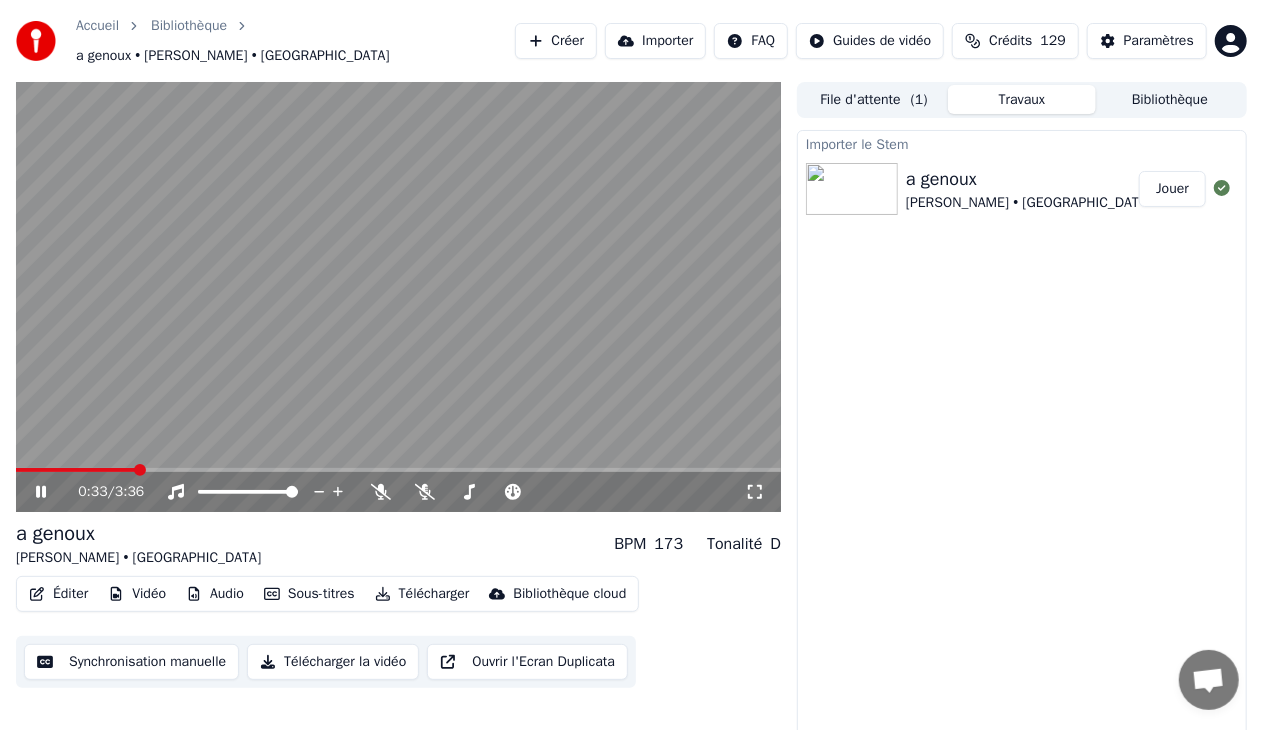 click 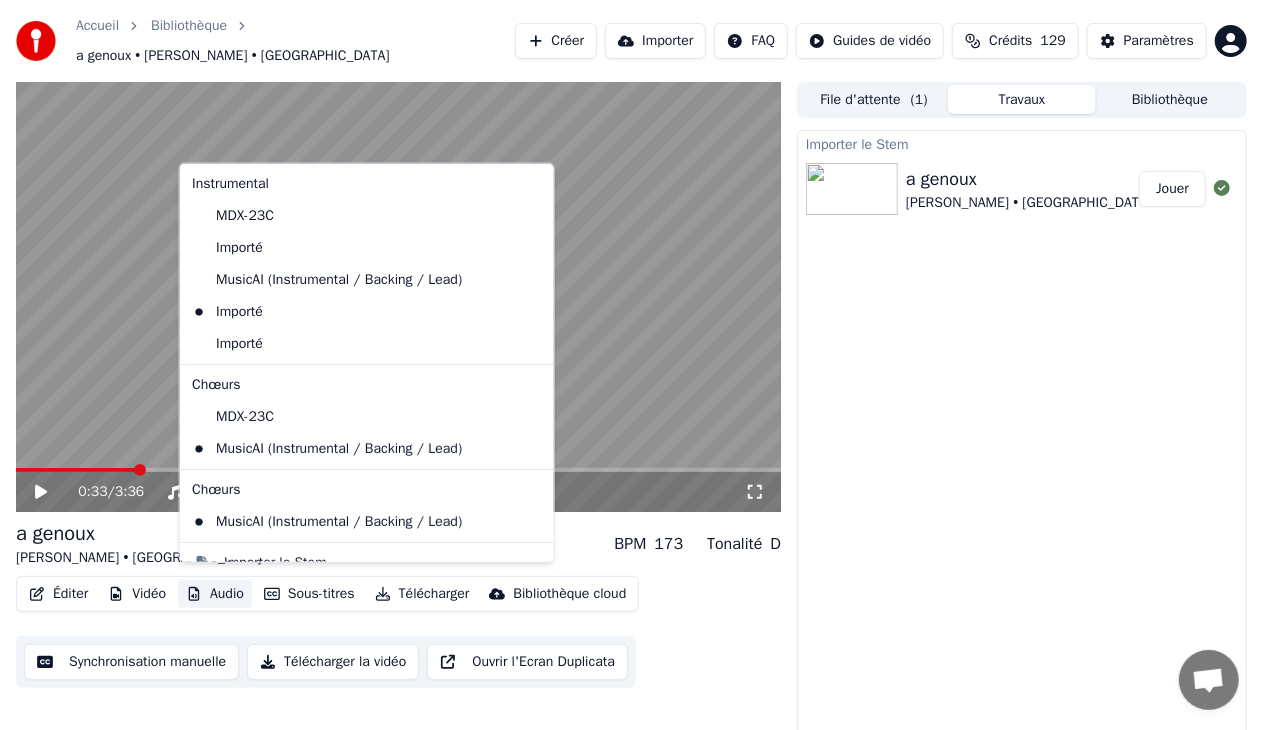 click on "Audio" at bounding box center [215, 594] 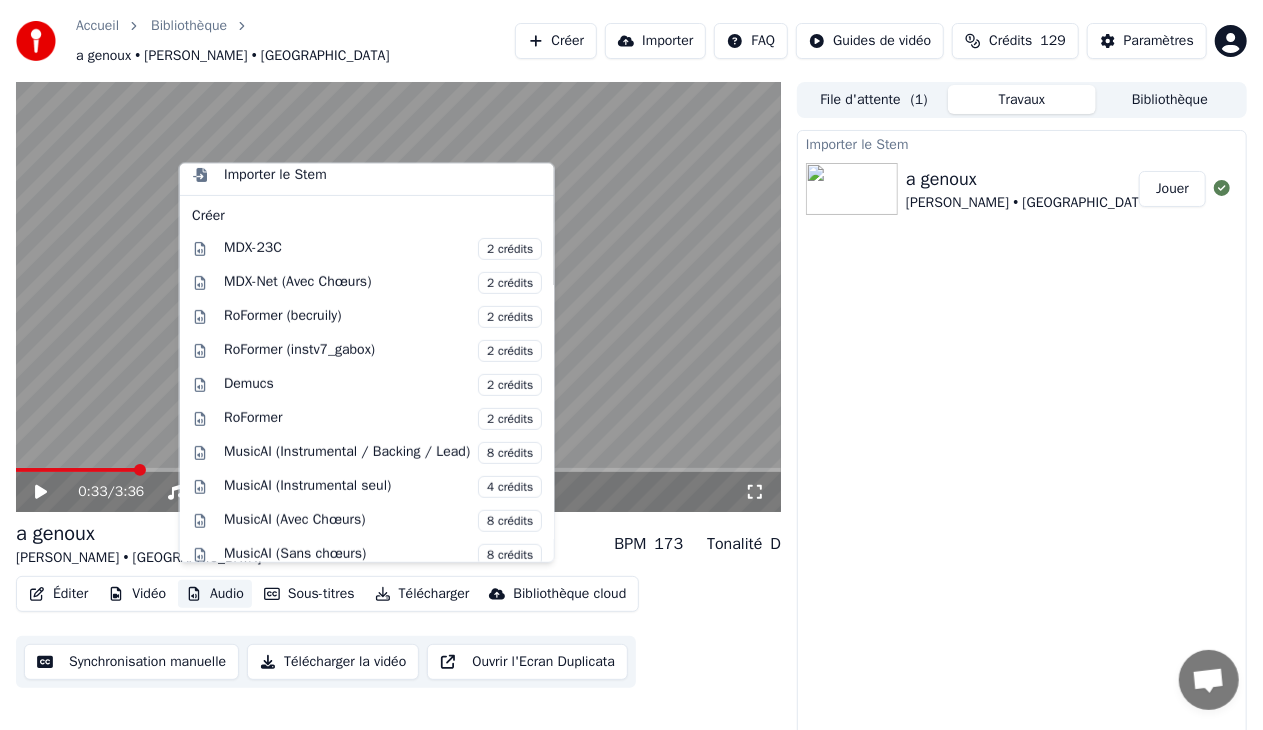 scroll, scrollTop: 394, scrollLeft: 0, axis: vertical 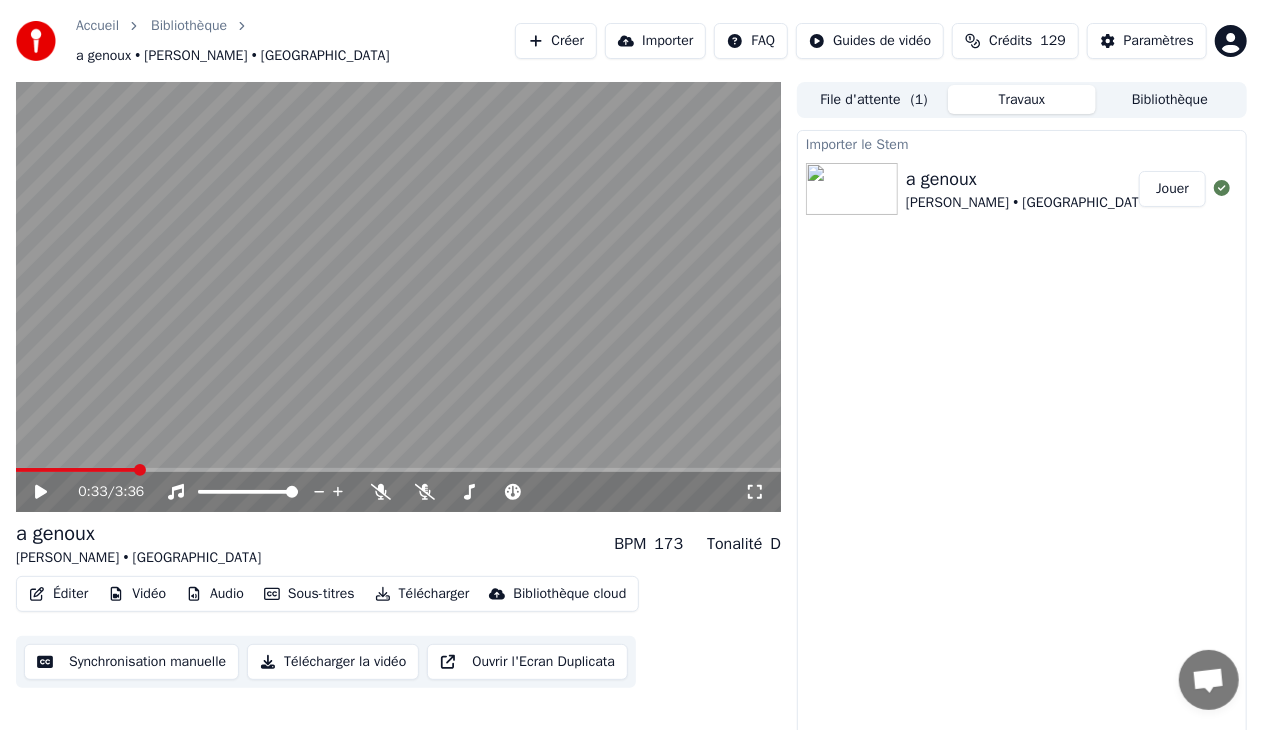 click at bounding box center (398, 297) 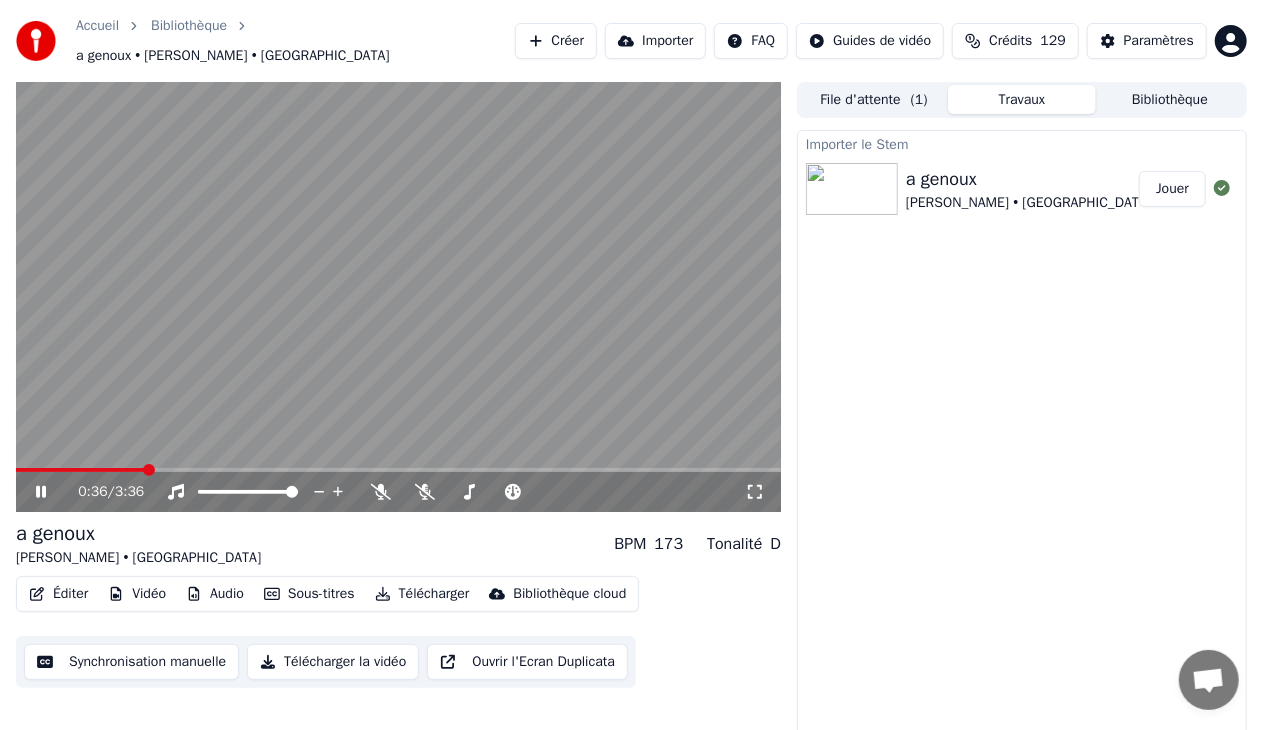 click 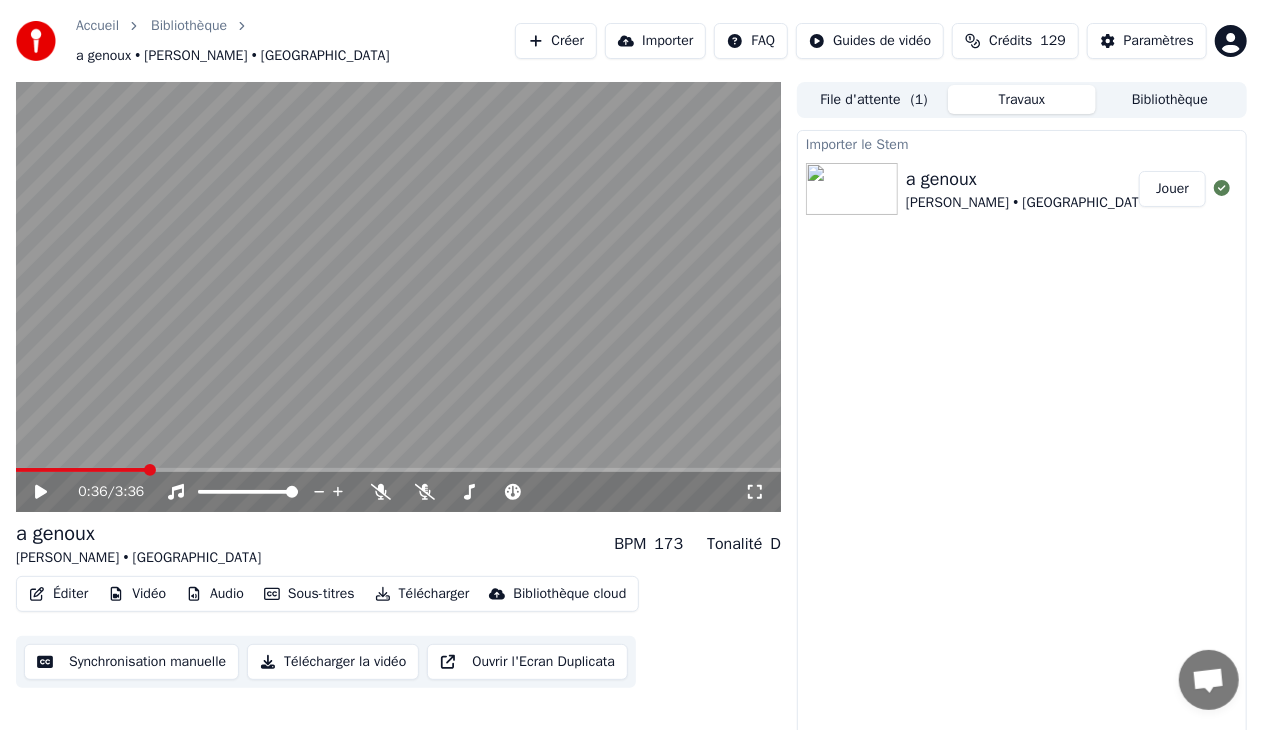 click at bounding box center (1208, 682) 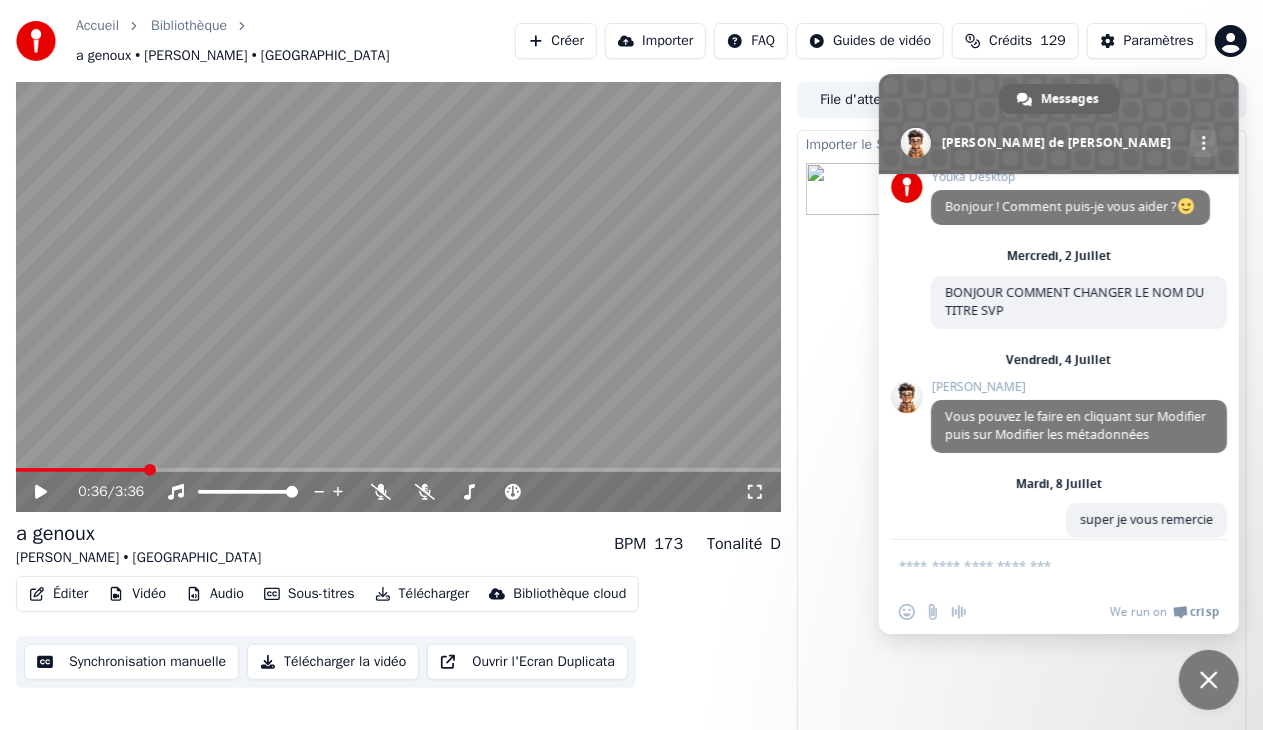 scroll, scrollTop: 80, scrollLeft: 0, axis: vertical 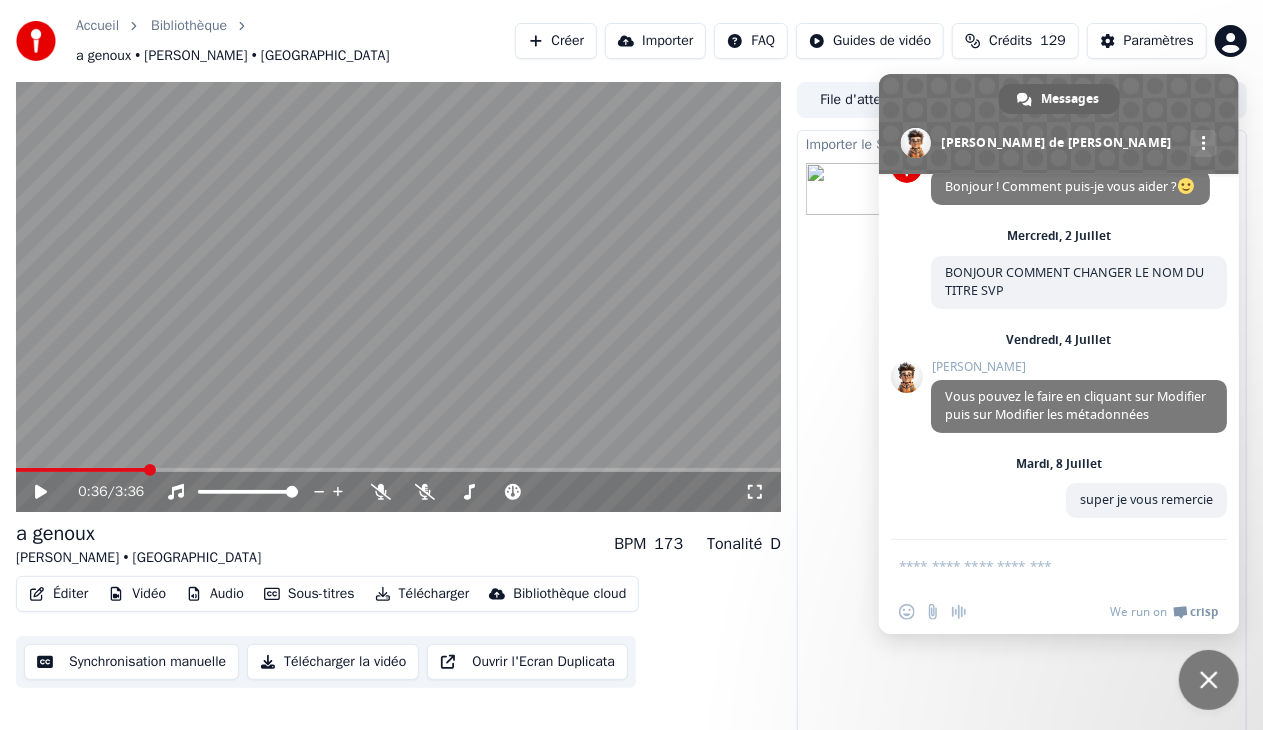 click on "Importer le Stem a genoux MERYL • KALIPSXAU Jouer" at bounding box center (1022, 440) 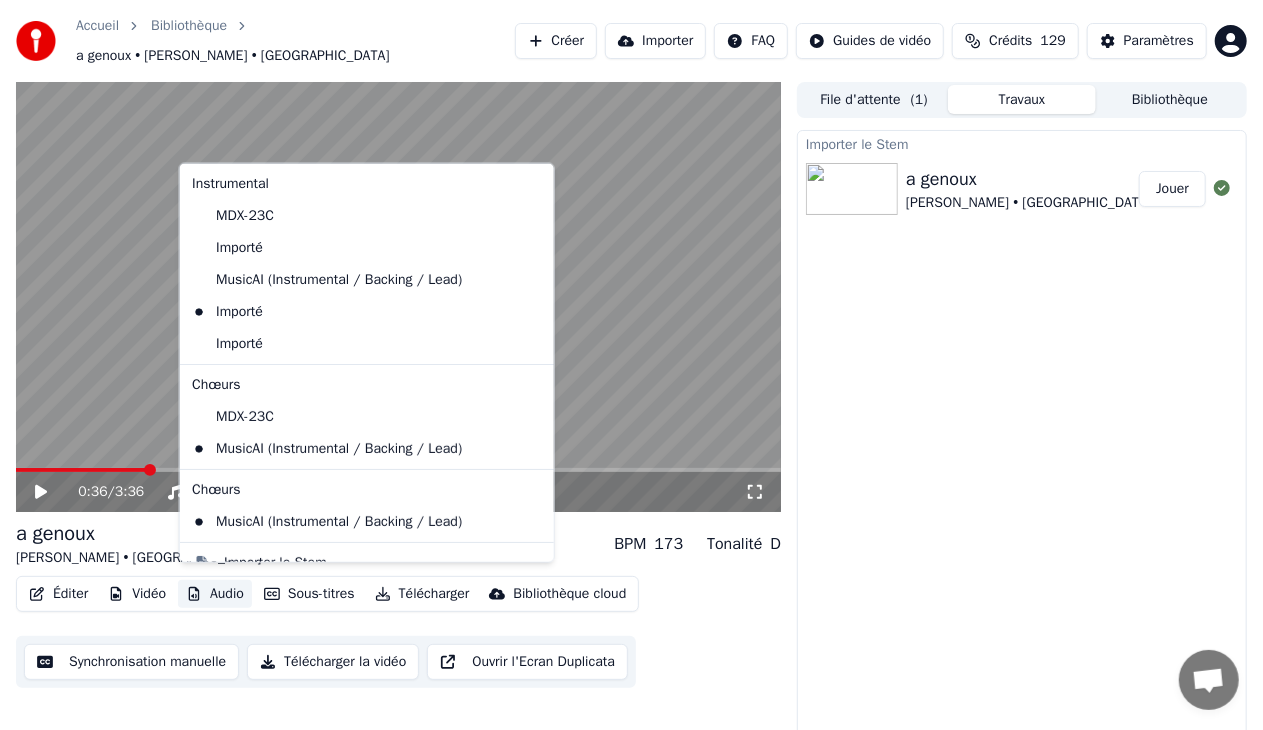 click on "Audio" at bounding box center [215, 594] 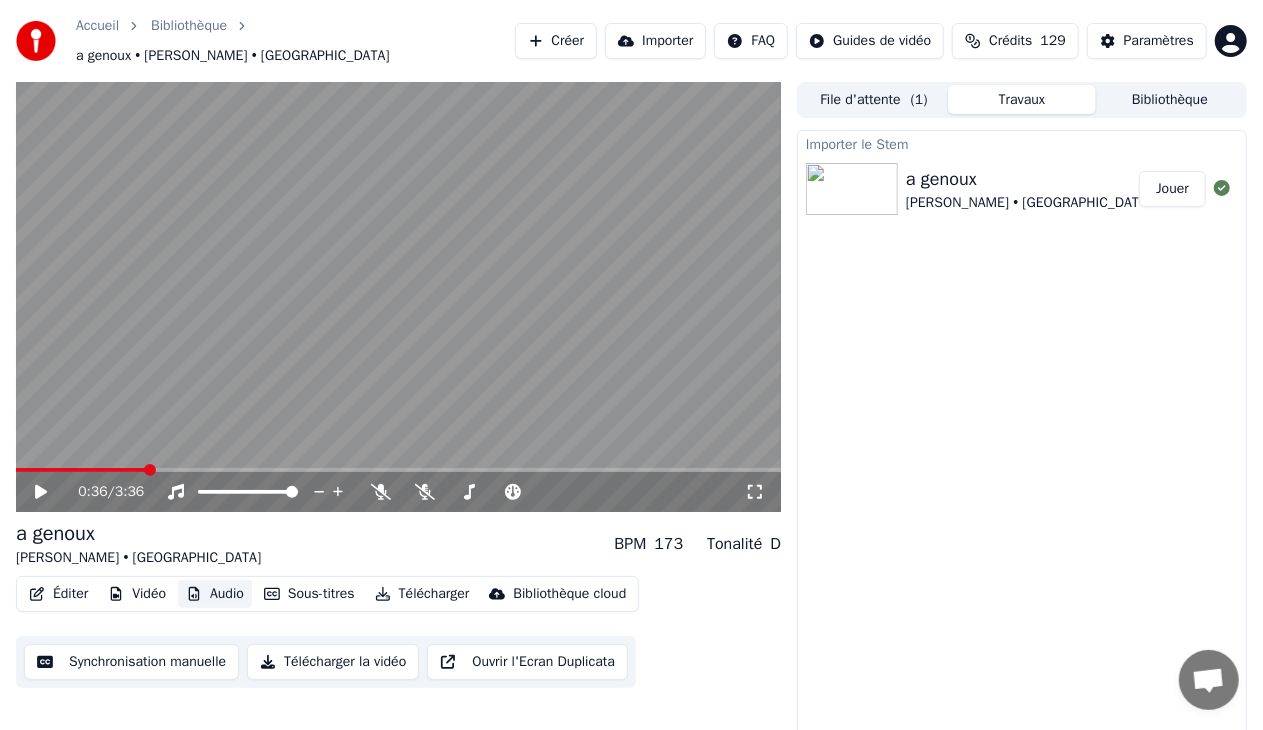 click on "Audio" at bounding box center [215, 594] 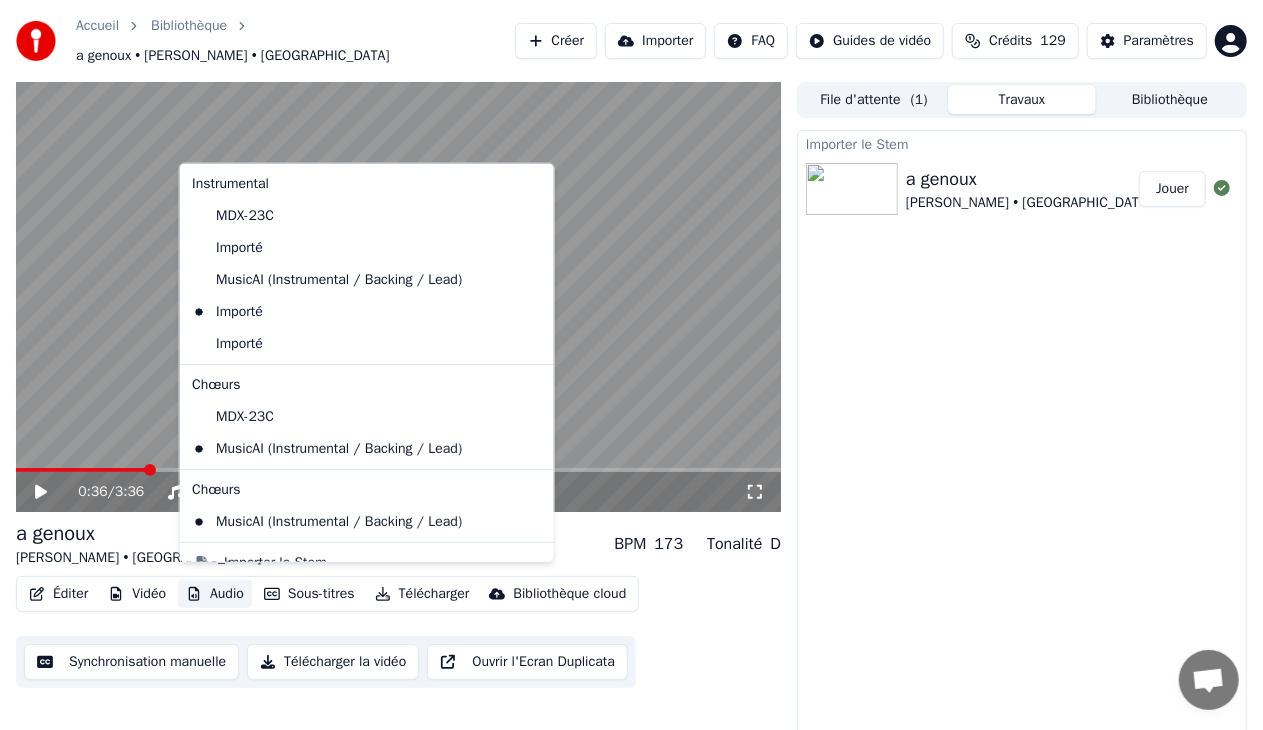 click on "Audio" at bounding box center [215, 594] 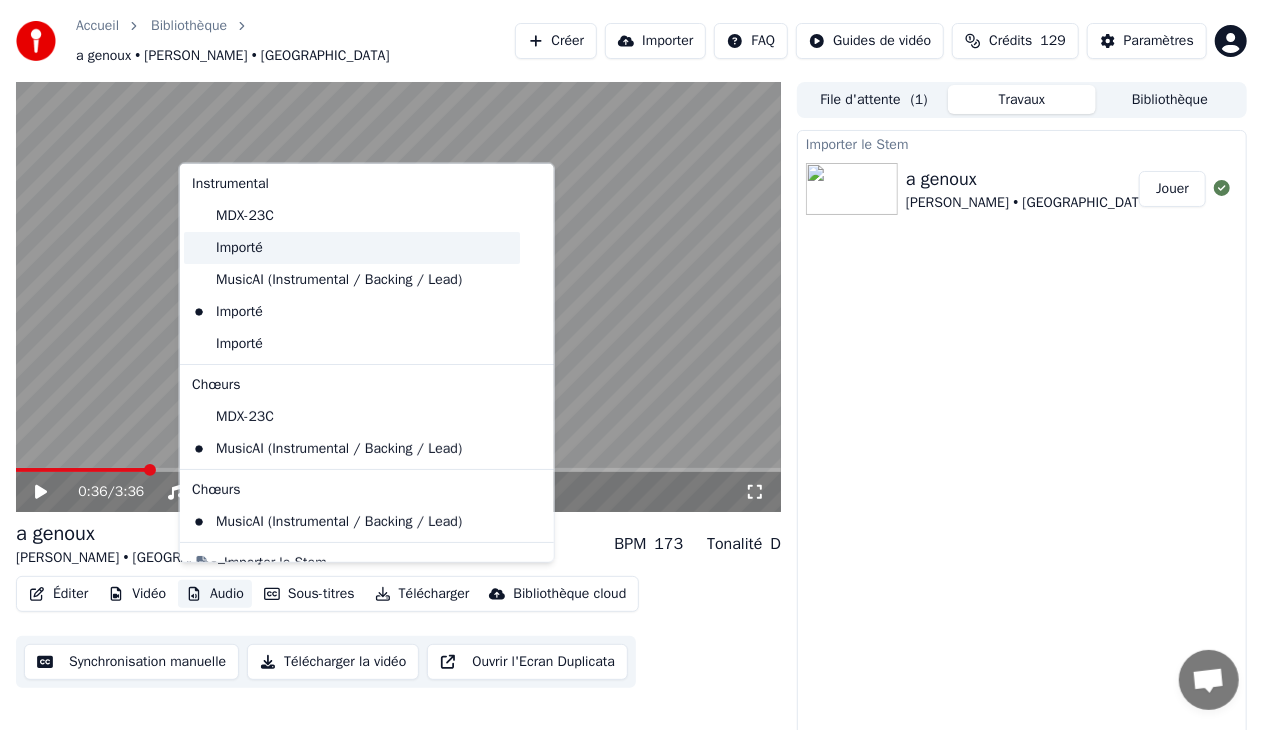 click on "Importé" at bounding box center [352, 248] 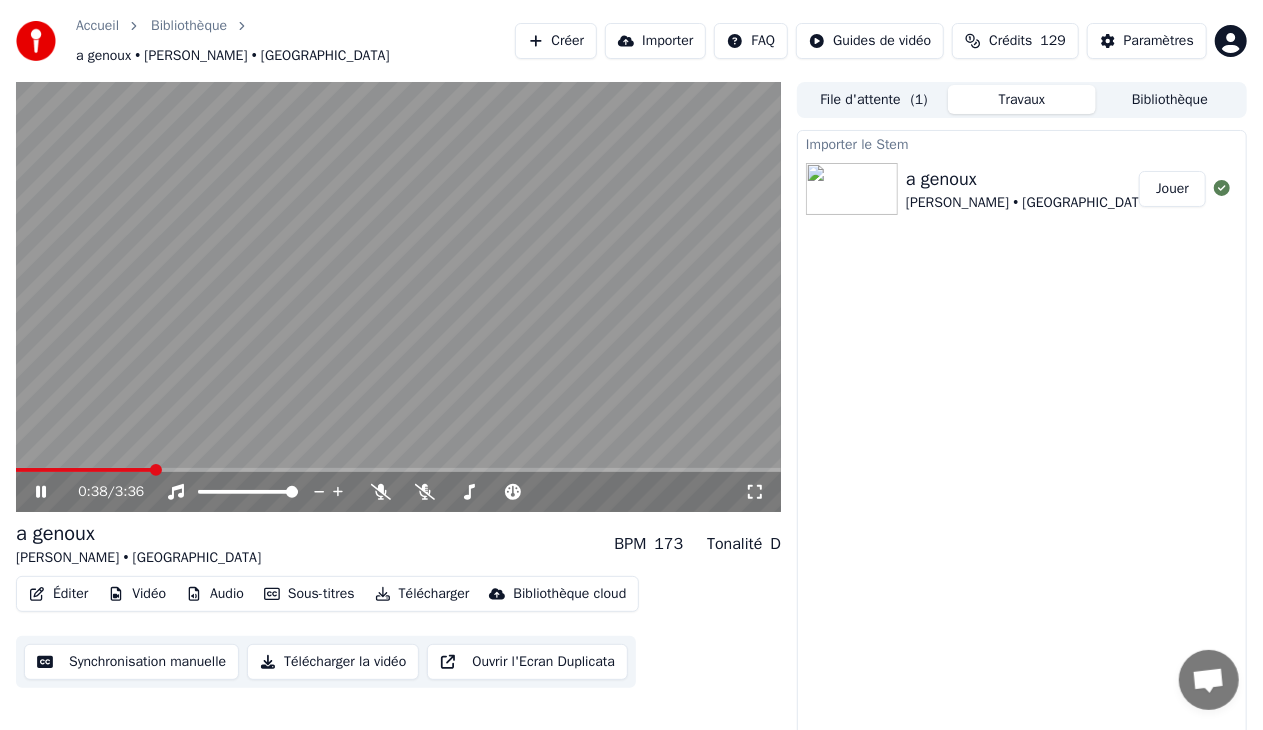 click 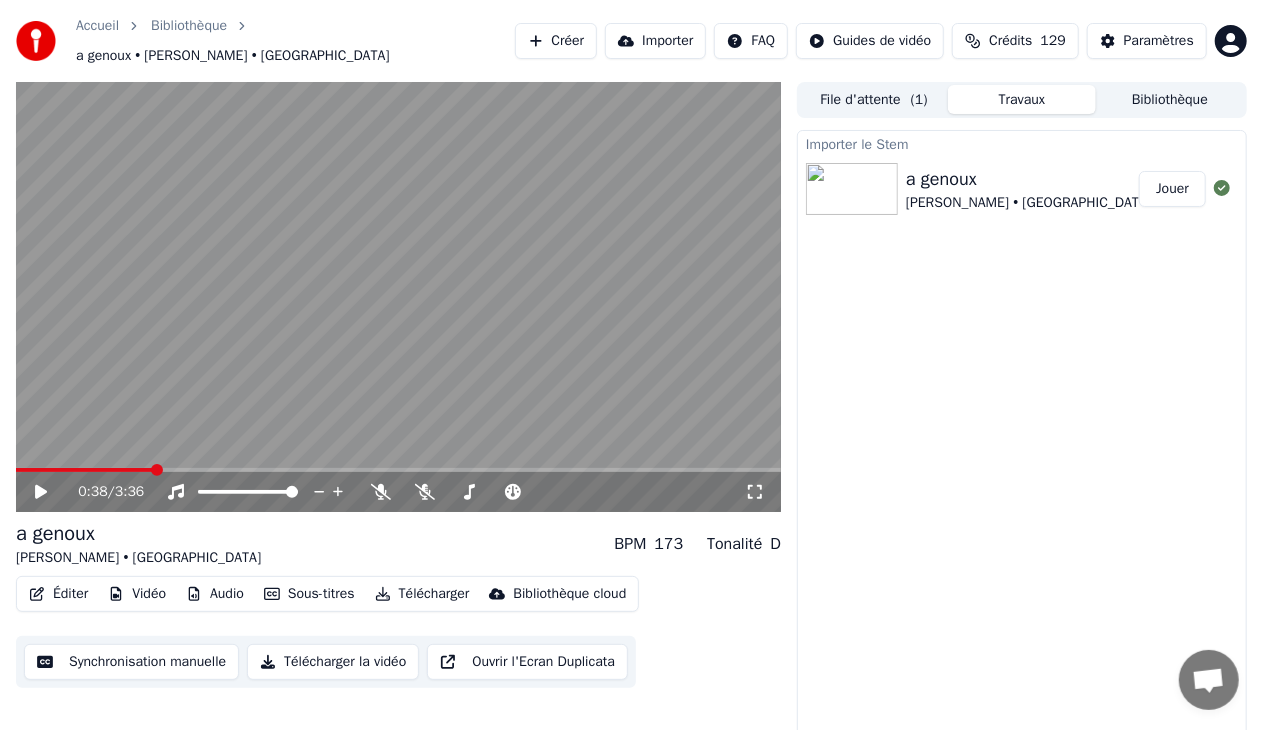 click on "Audio" at bounding box center [215, 594] 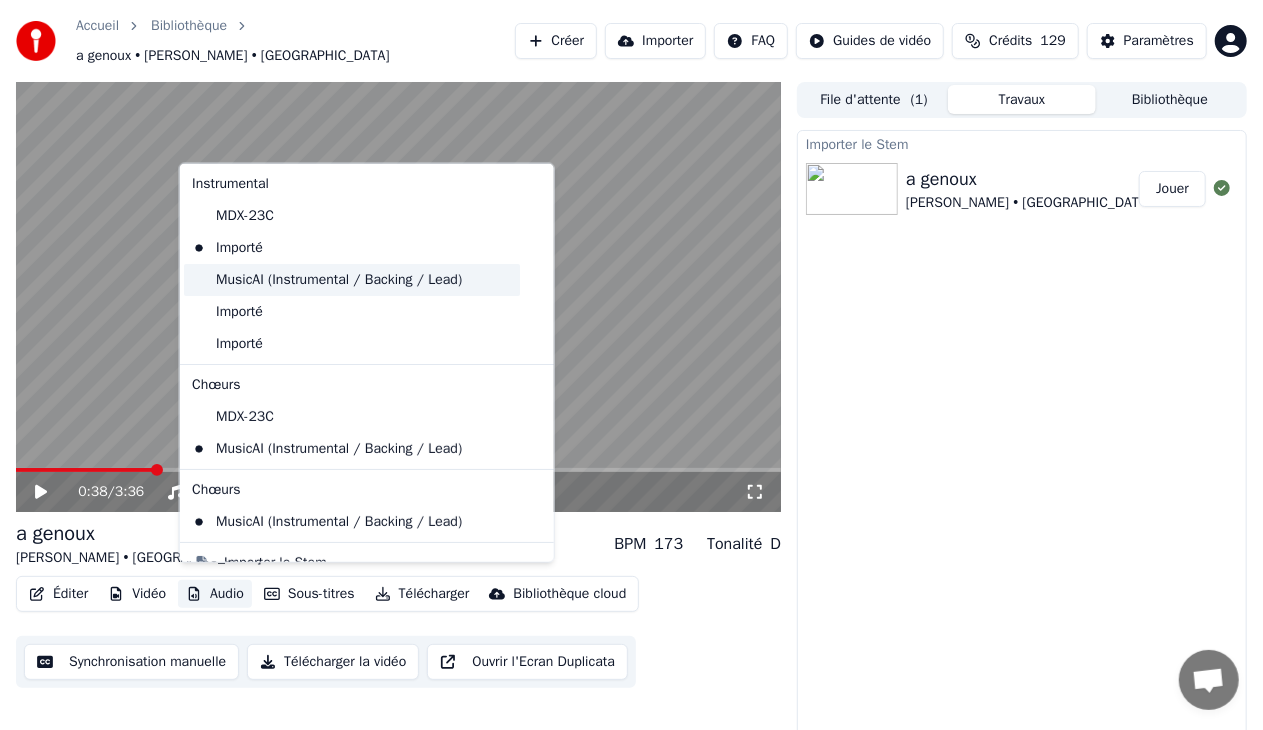 click on "MusicAI (Instrumental / Backing / Lead)" at bounding box center [352, 280] 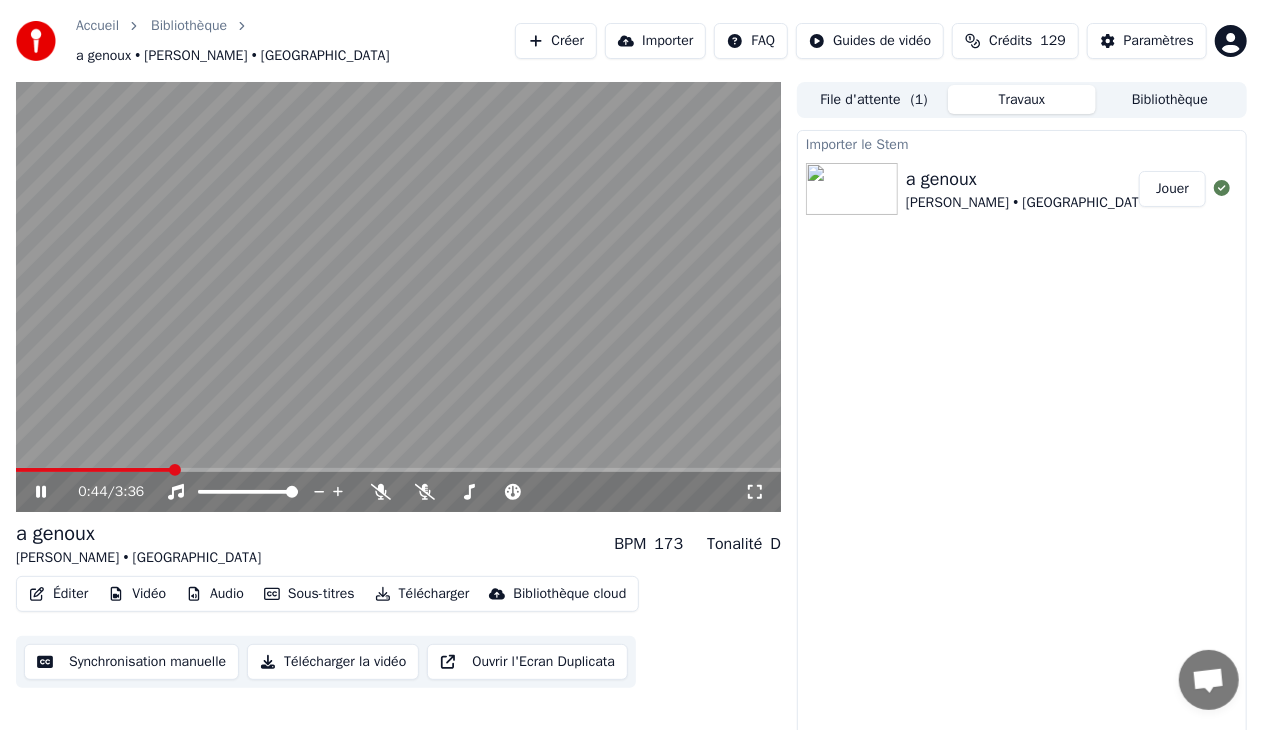 click 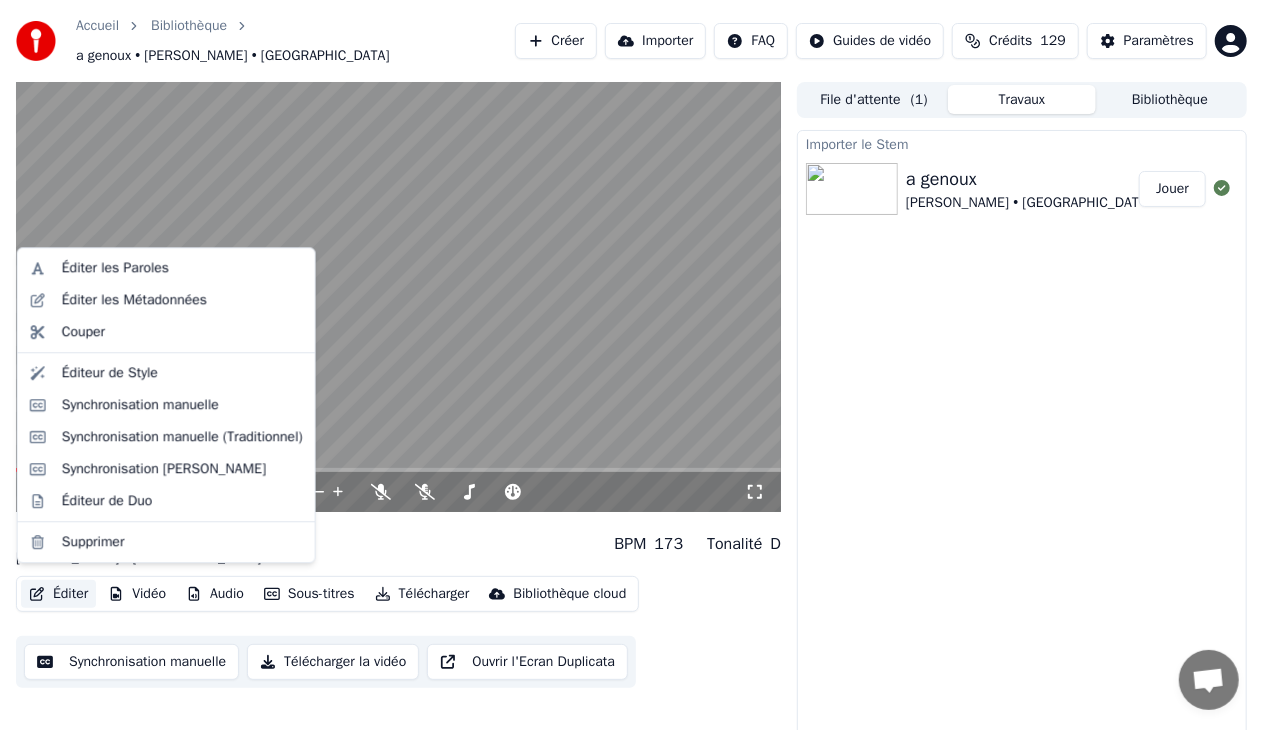 click on "Éditer" at bounding box center [58, 594] 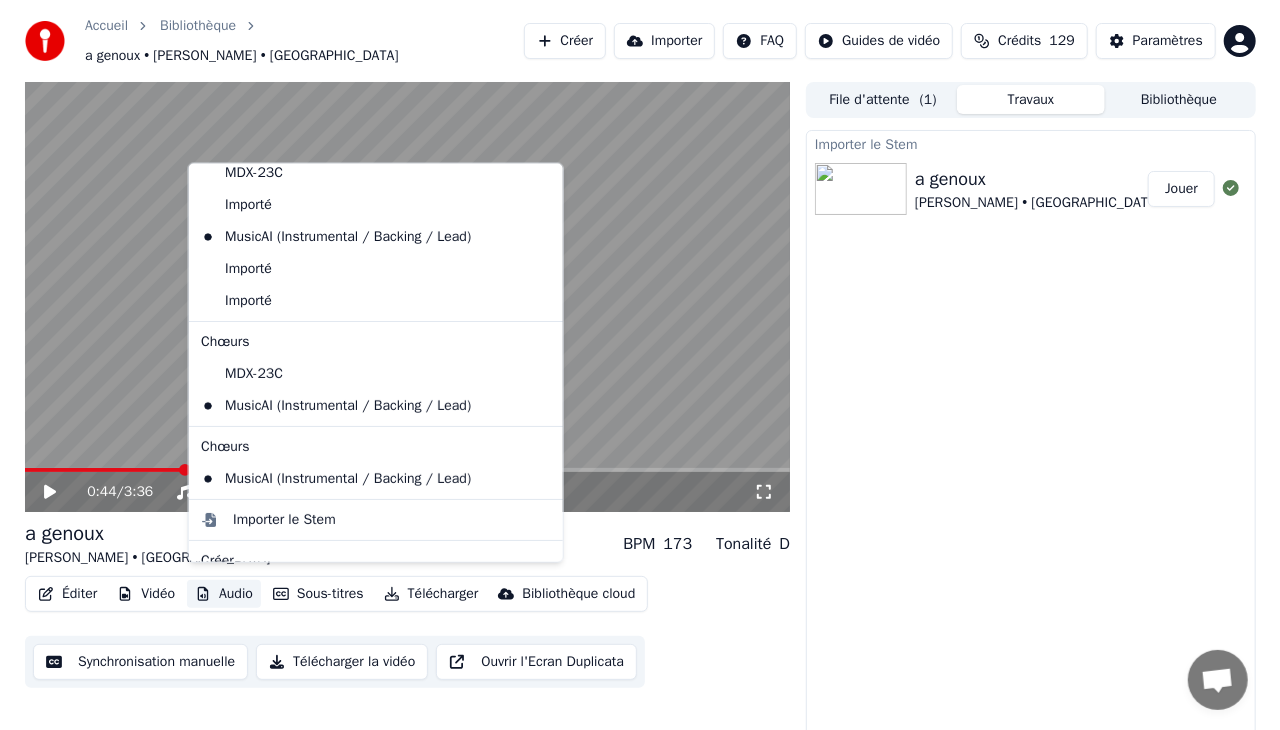 scroll, scrollTop: 42, scrollLeft: 0, axis: vertical 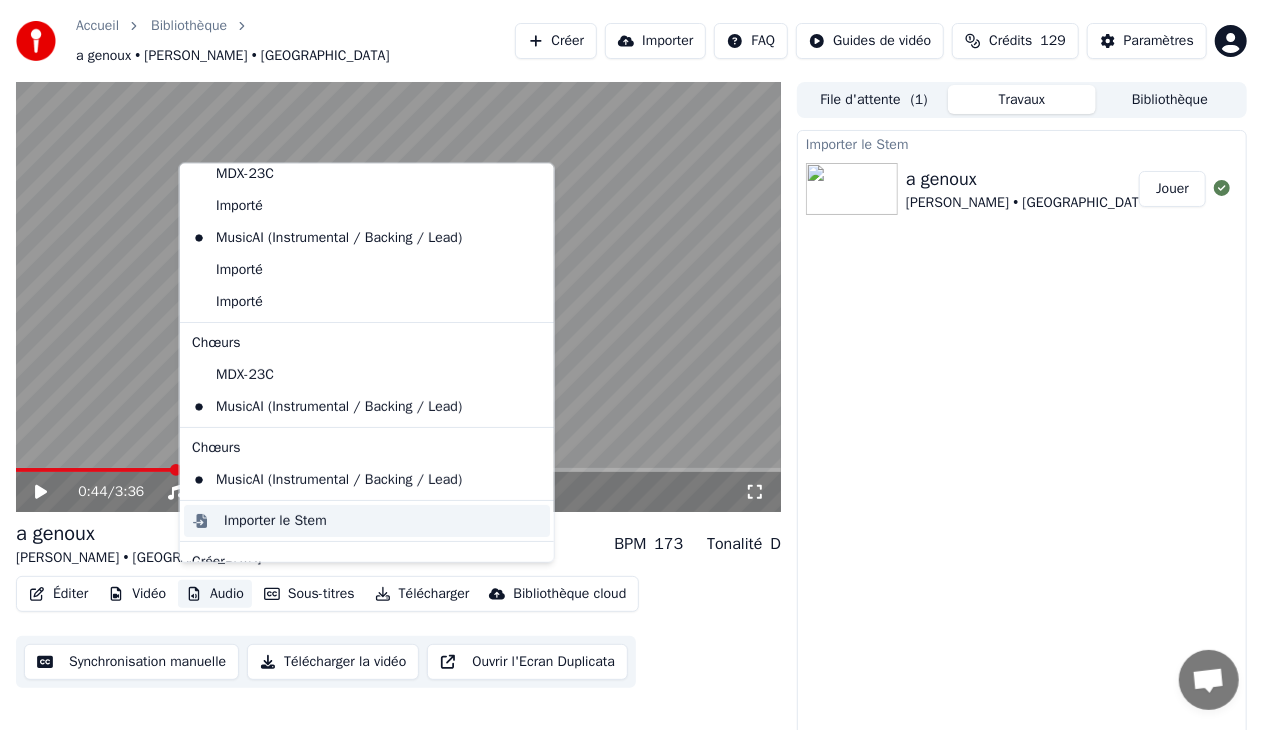 click on "Importer le Stem" at bounding box center [275, 520] 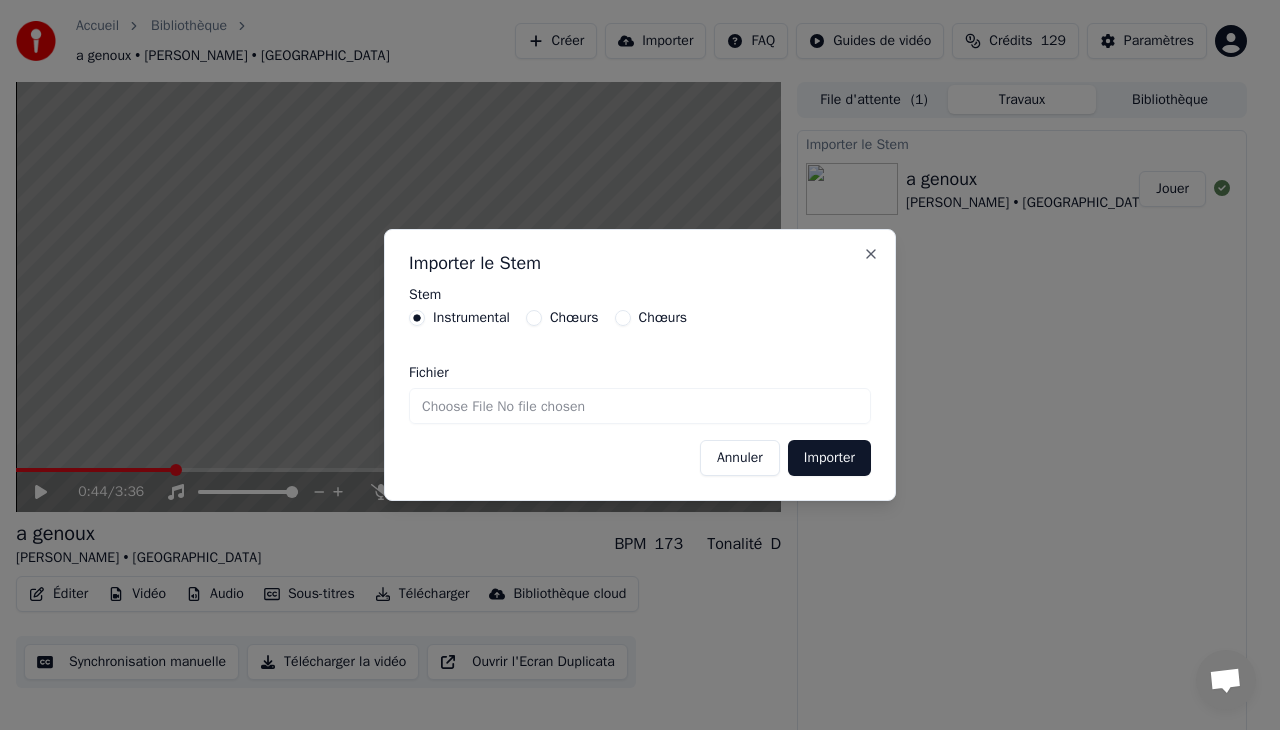 click on "Fichier" at bounding box center (640, 406) 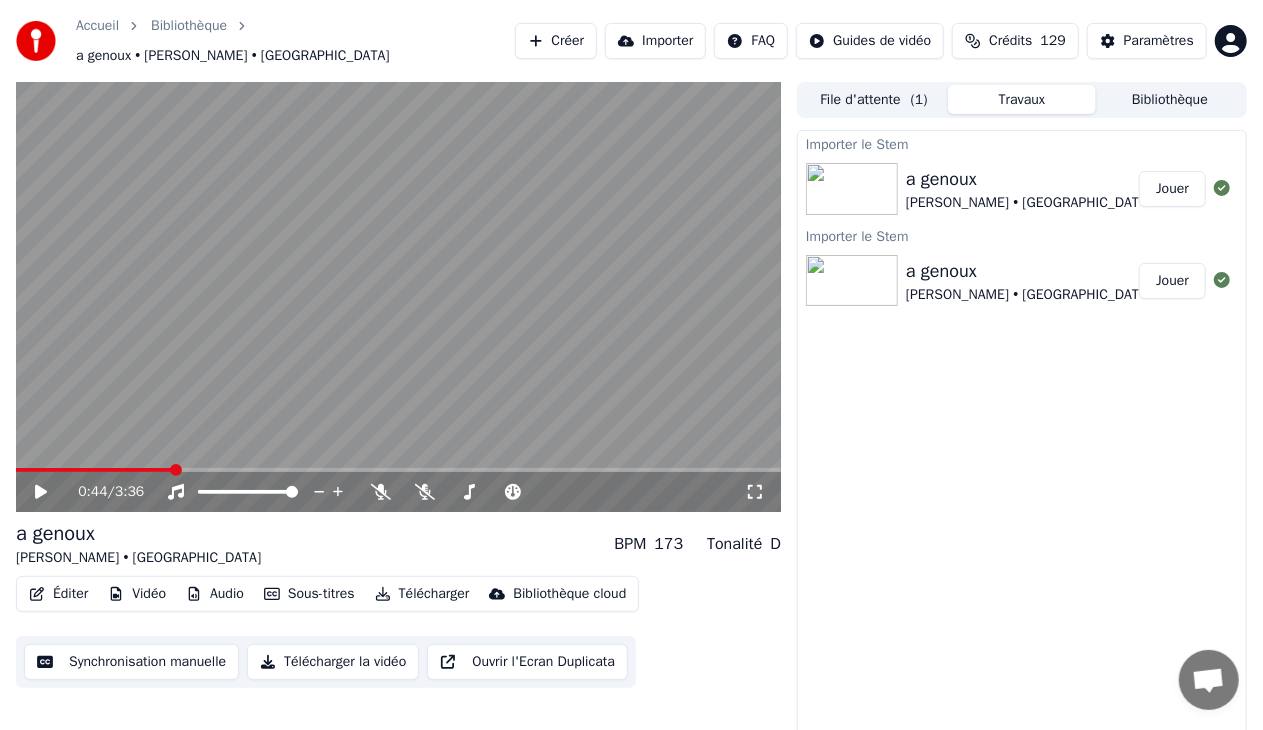 click on "a genoux" at bounding box center [1028, 179] 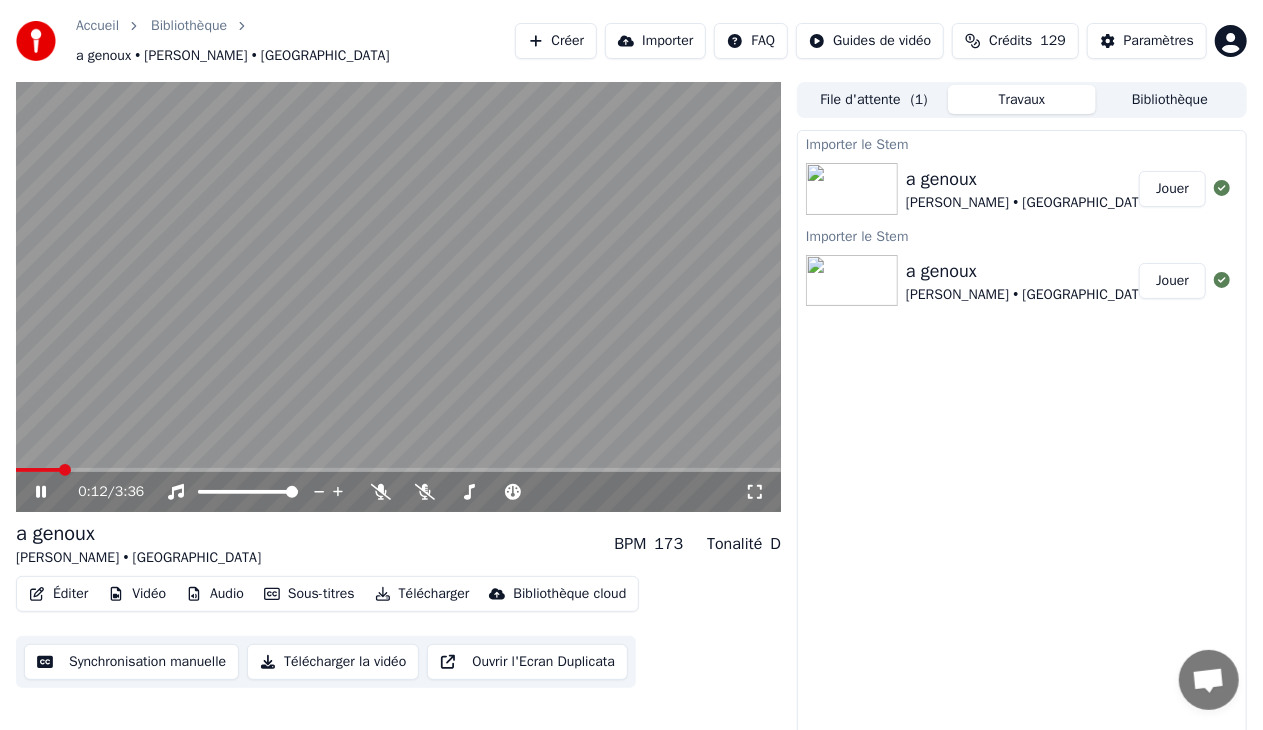 click 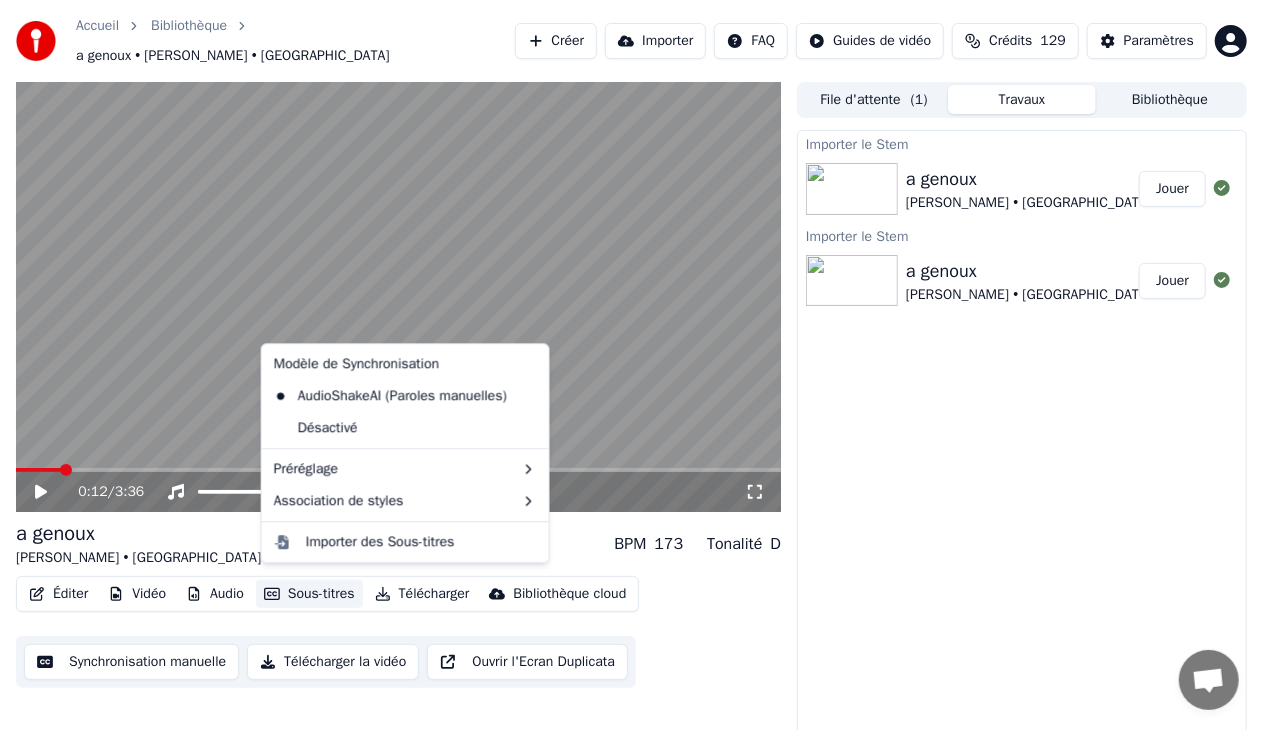 click on "Sous-titres" at bounding box center (309, 594) 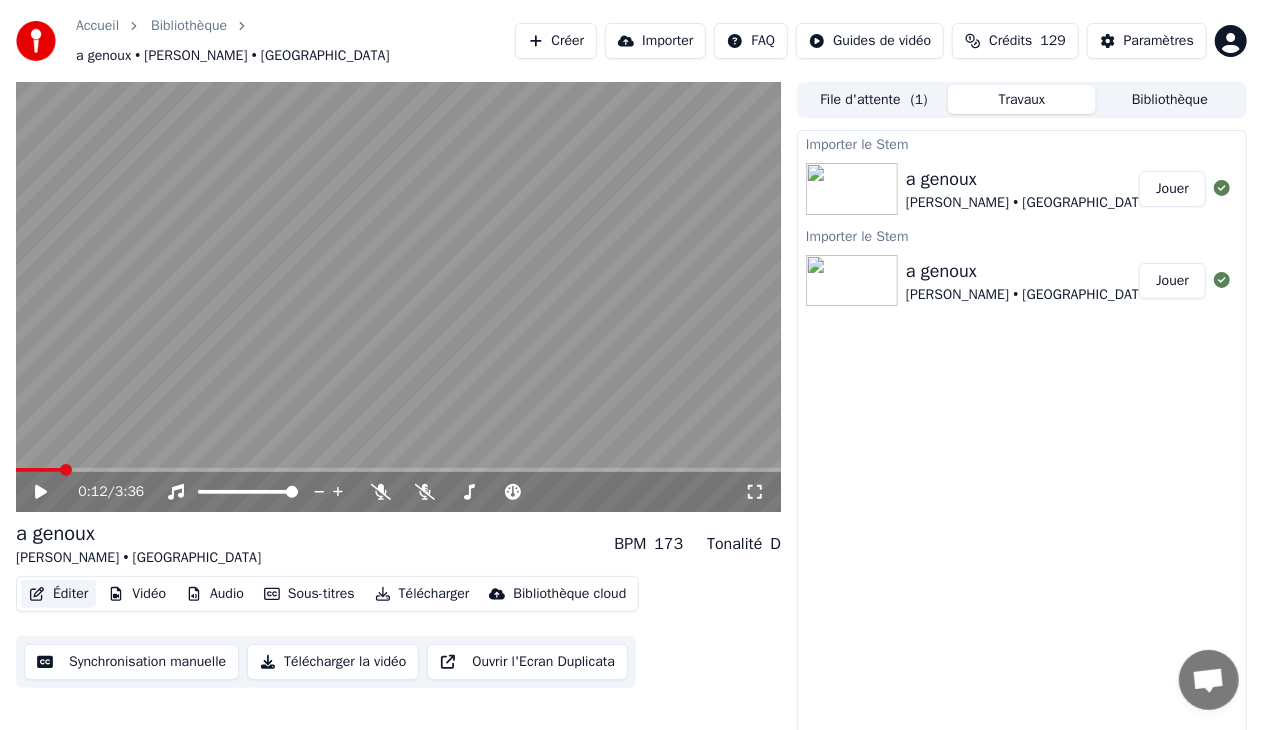 click on "Éditer" at bounding box center (58, 594) 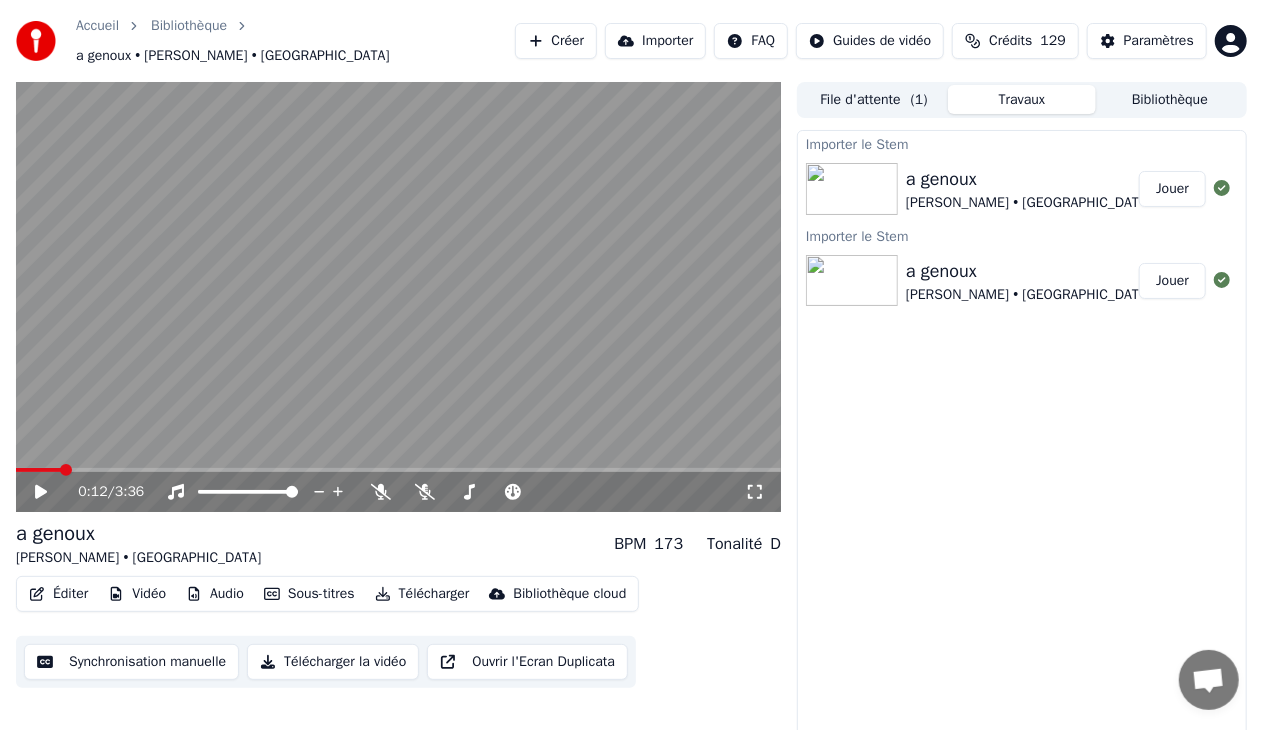 click on "Éditer" at bounding box center [58, 594] 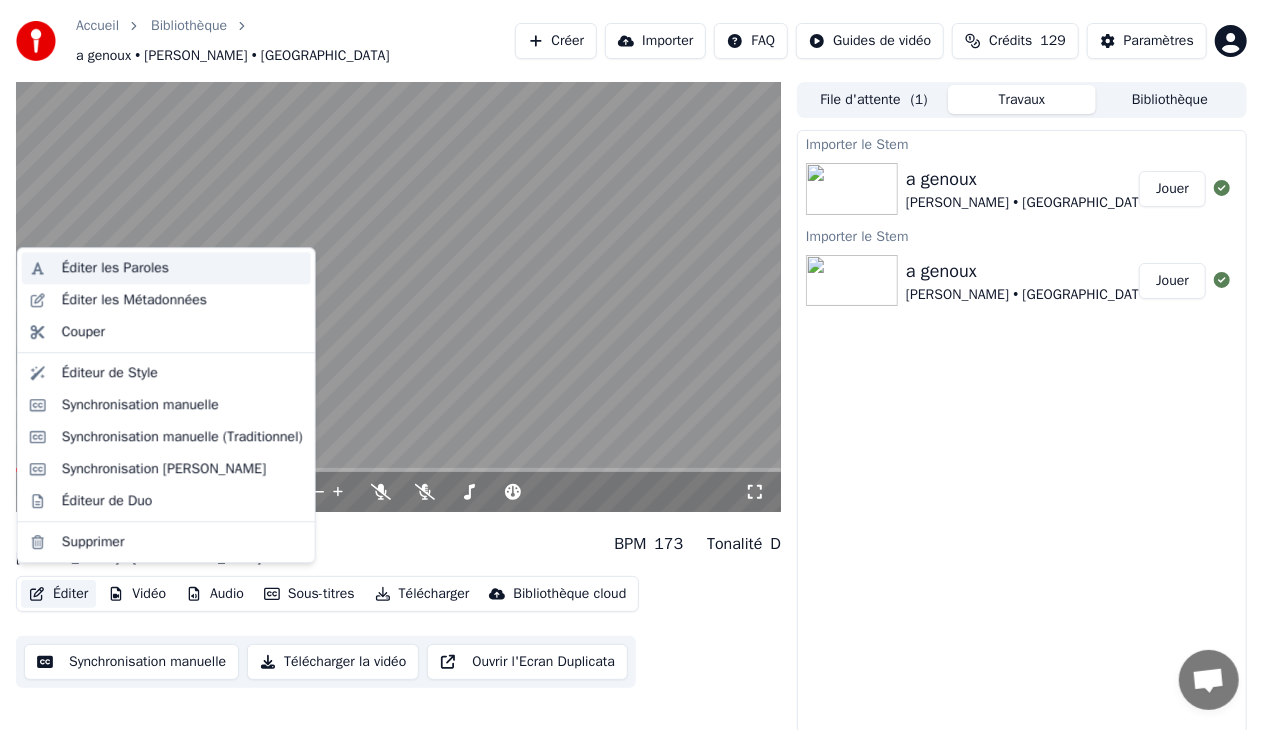click on "Éditer les Paroles" at bounding box center (115, 268) 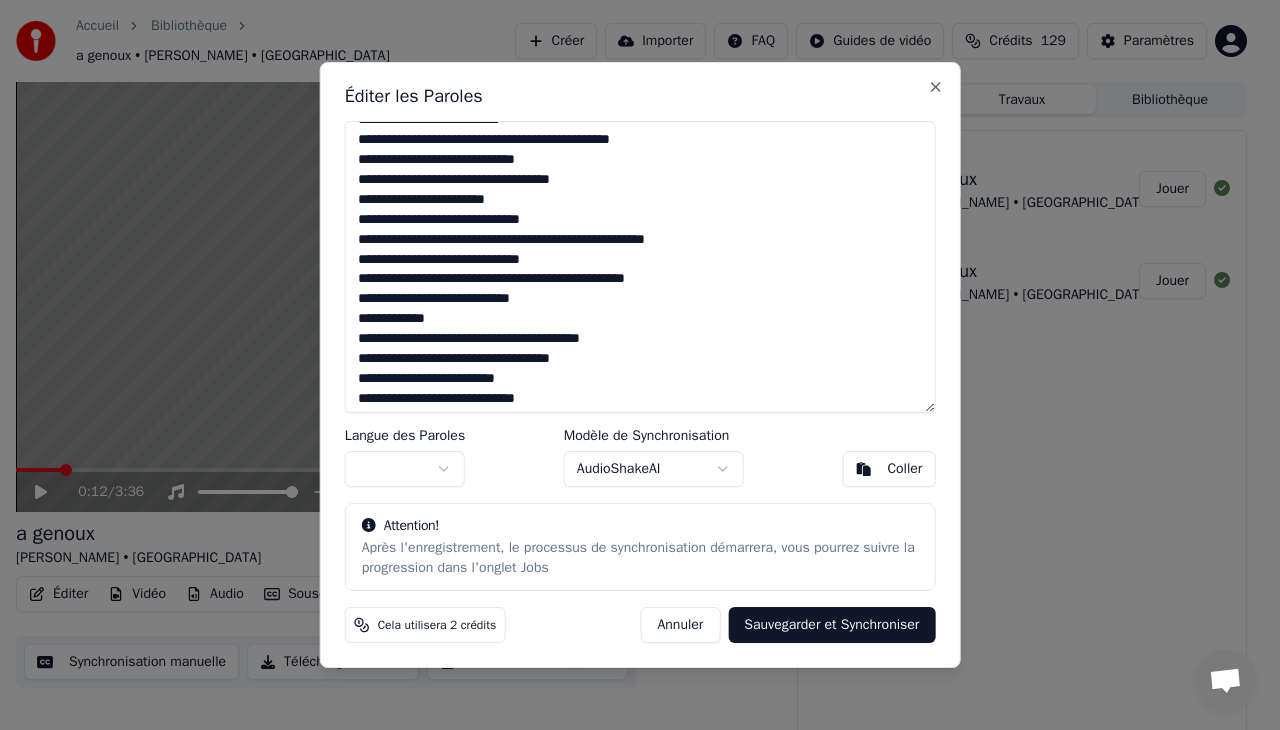 scroll, scrollTop: 604, scrollLeft: 0, axis: vertical 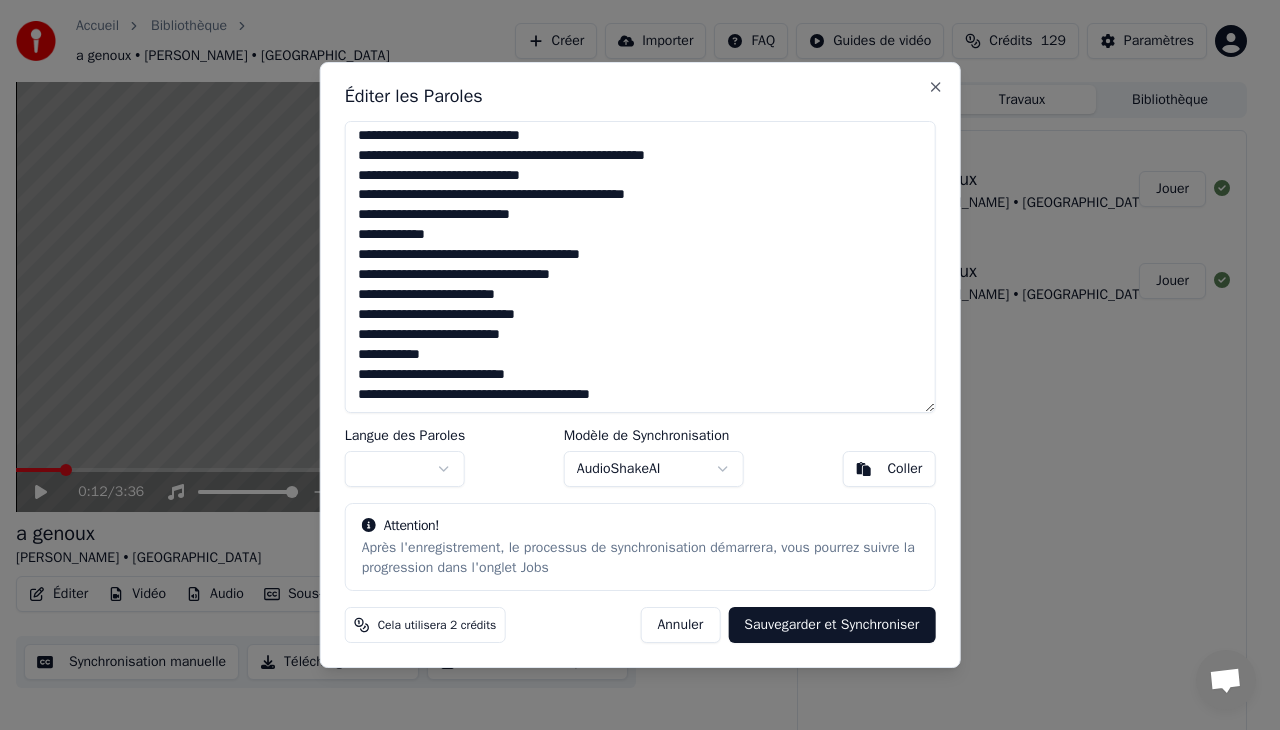 drag, startPoint x: 353, startPoint y: 138, endPoint x: 726, endPoint y: 486, distance: 510.13037 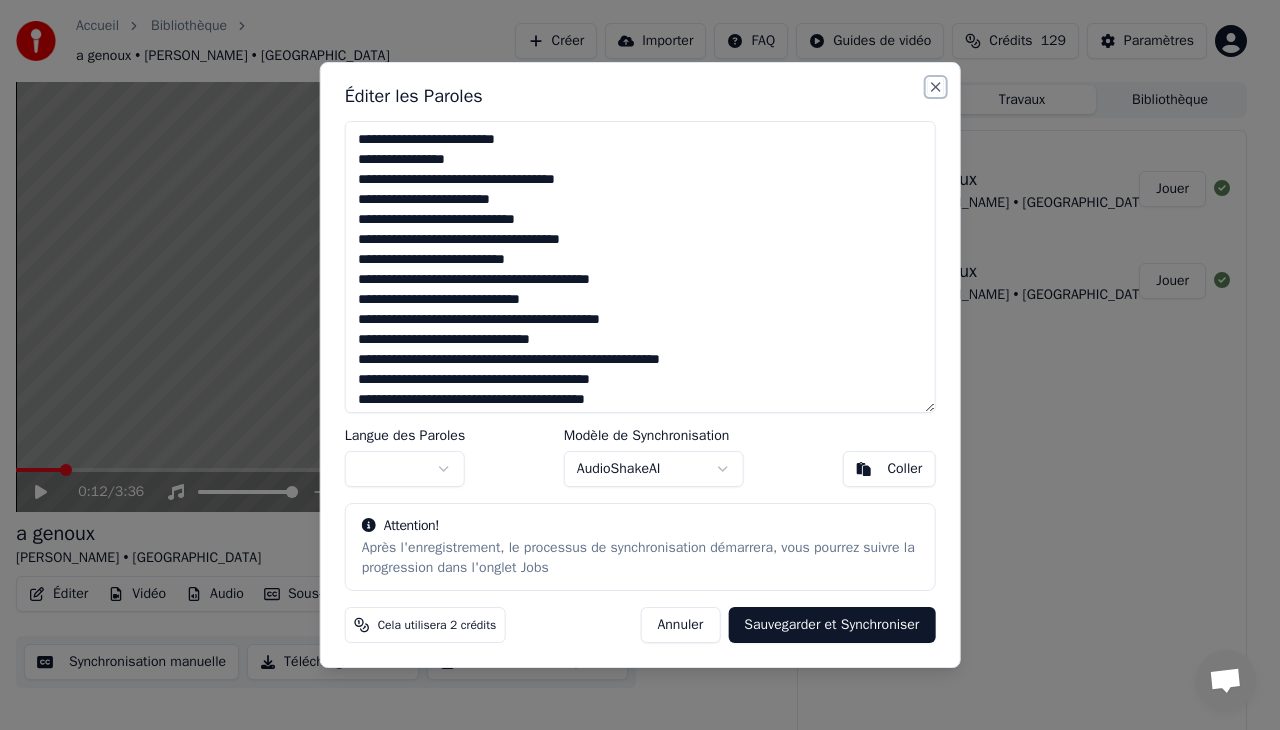 click on "Close" at bounding box center (935, 87) 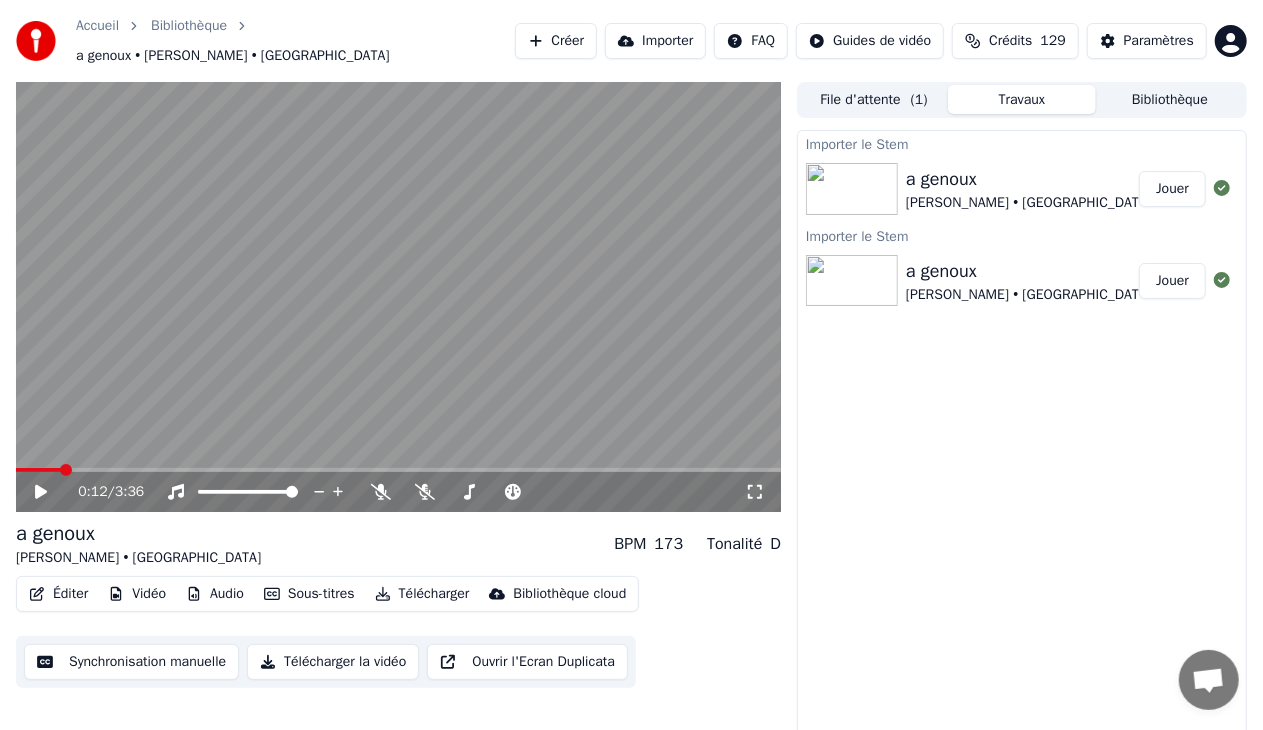 click on "Créer" at bounding box center (556, 41) 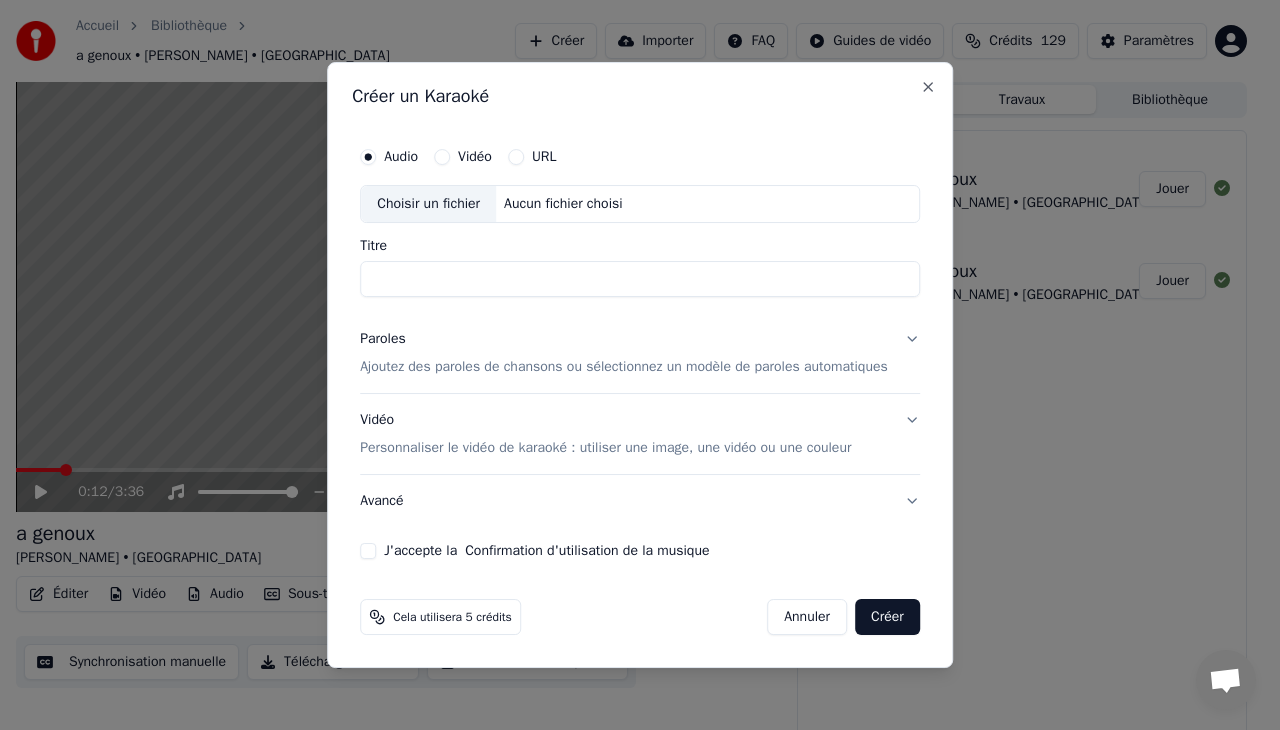 click on "Ajoutez des paroles de chansons ou sélectionnez un modèle de paroles automatiques" at bounding box center (624, 367) 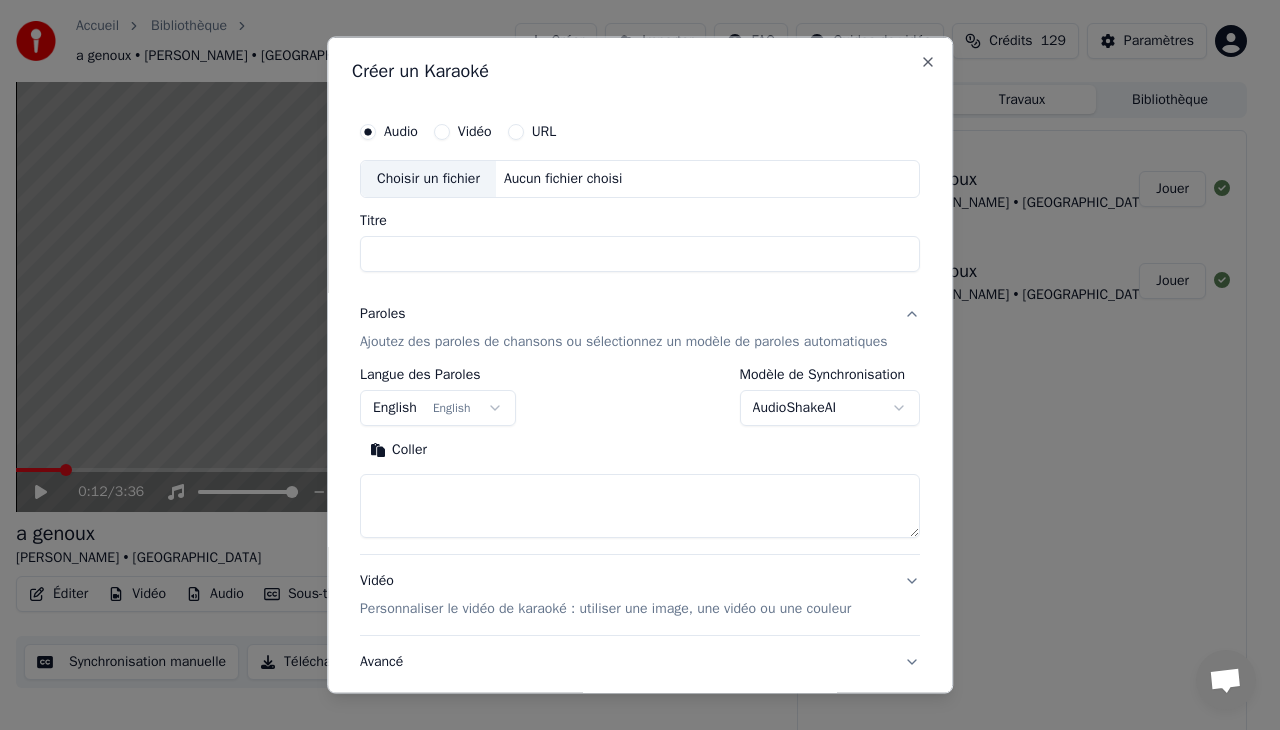 click on "Coller" at bounding box center (398, 449) 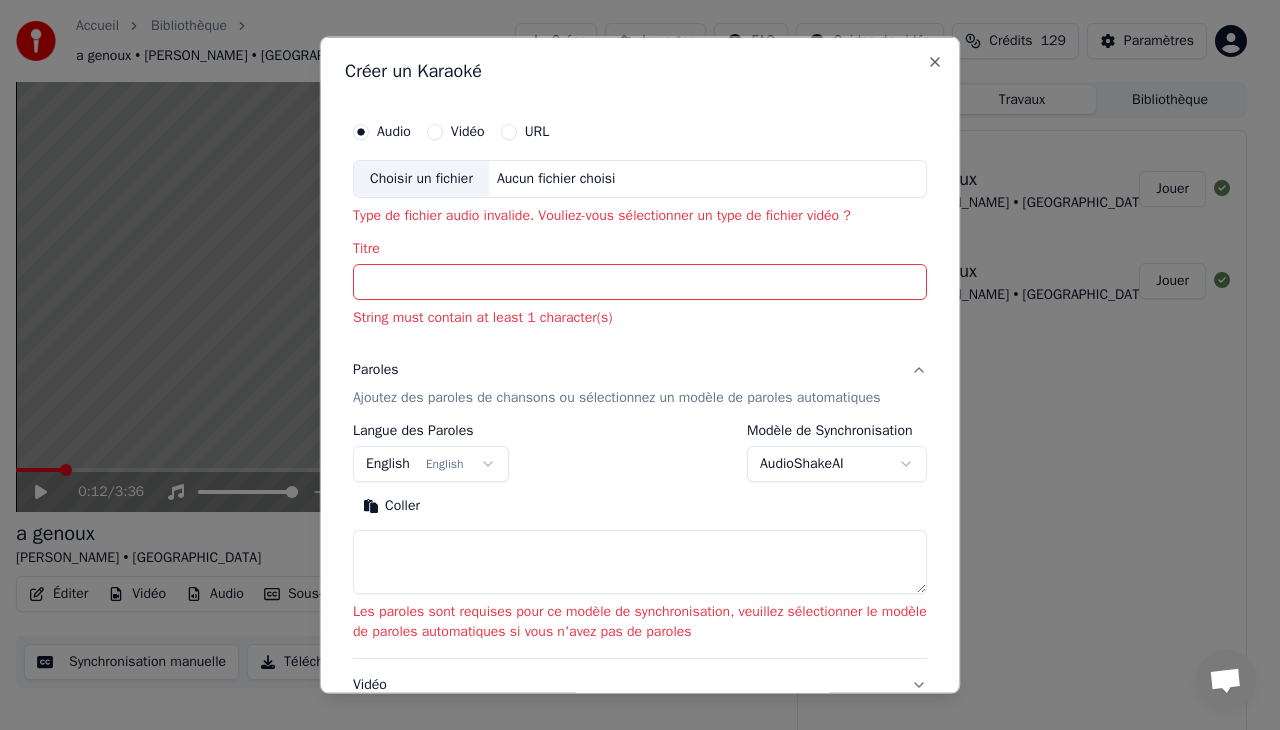 click on "English English" at bounding box center (431, 463) 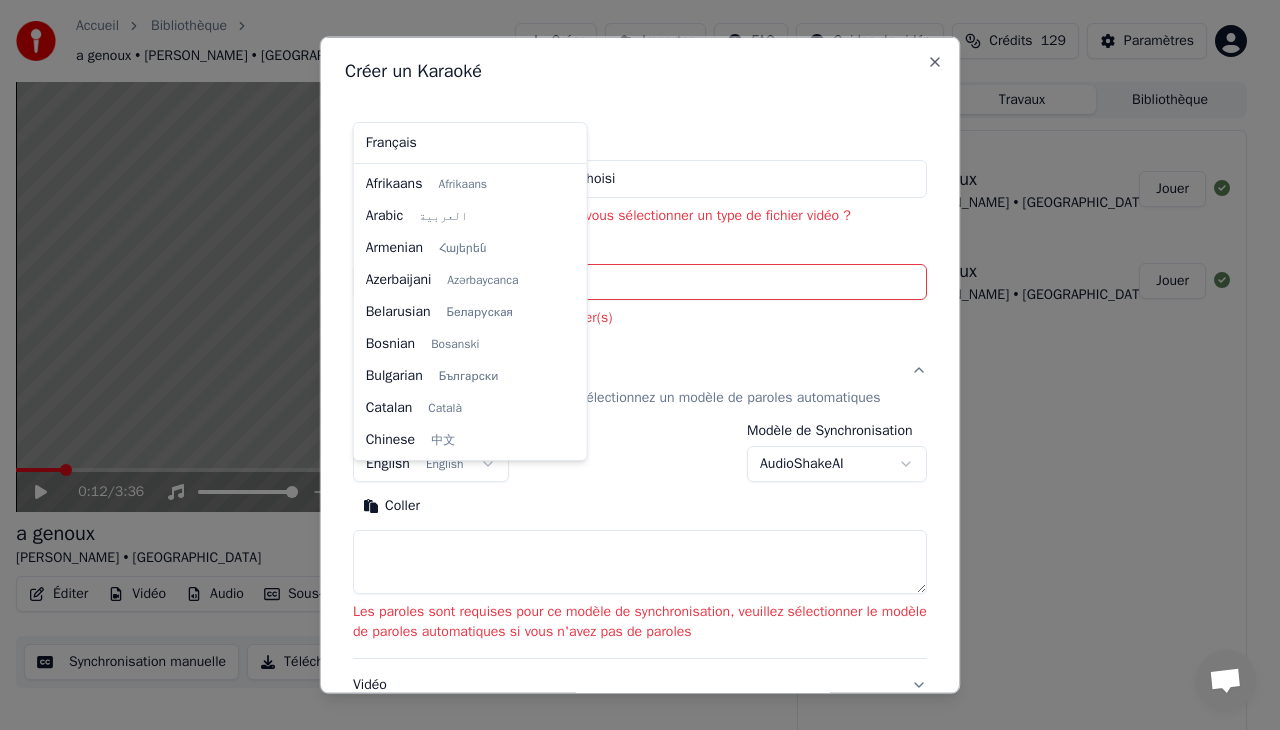 scroll, scrollTop: 160, scrollLeft: 0, axis: vertical 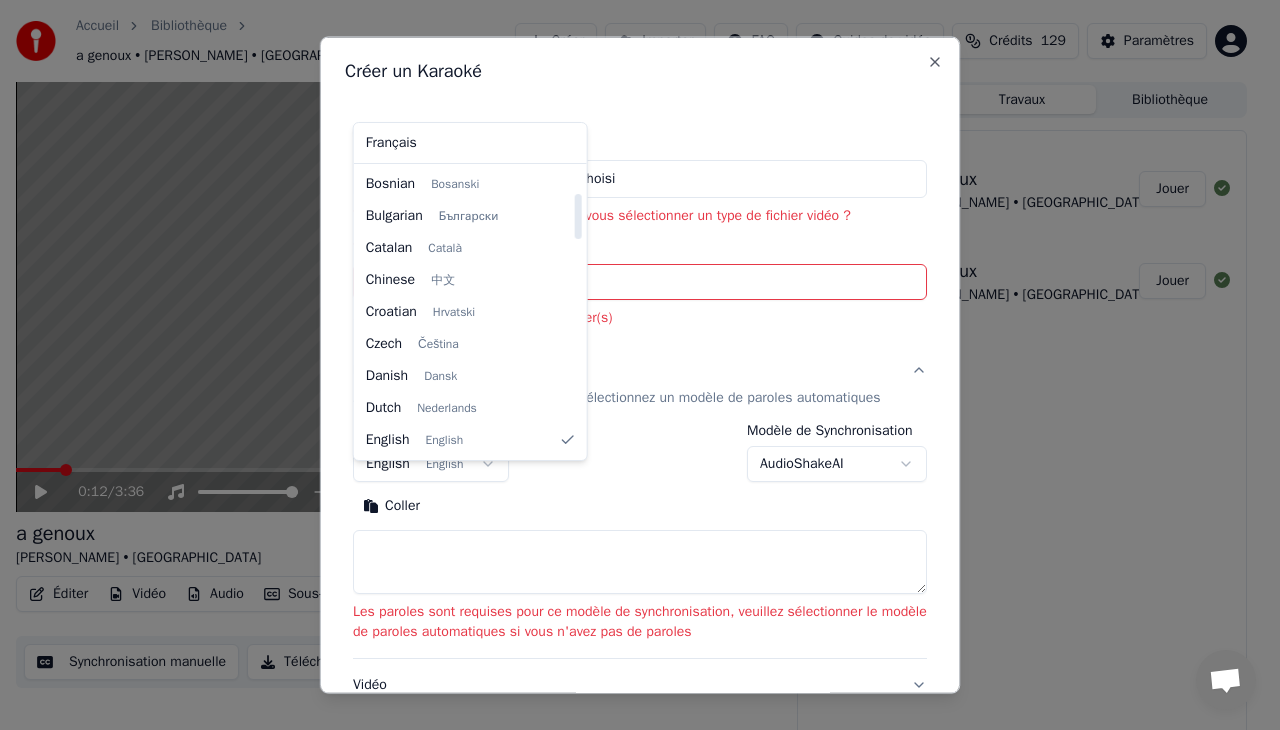 select on "**" 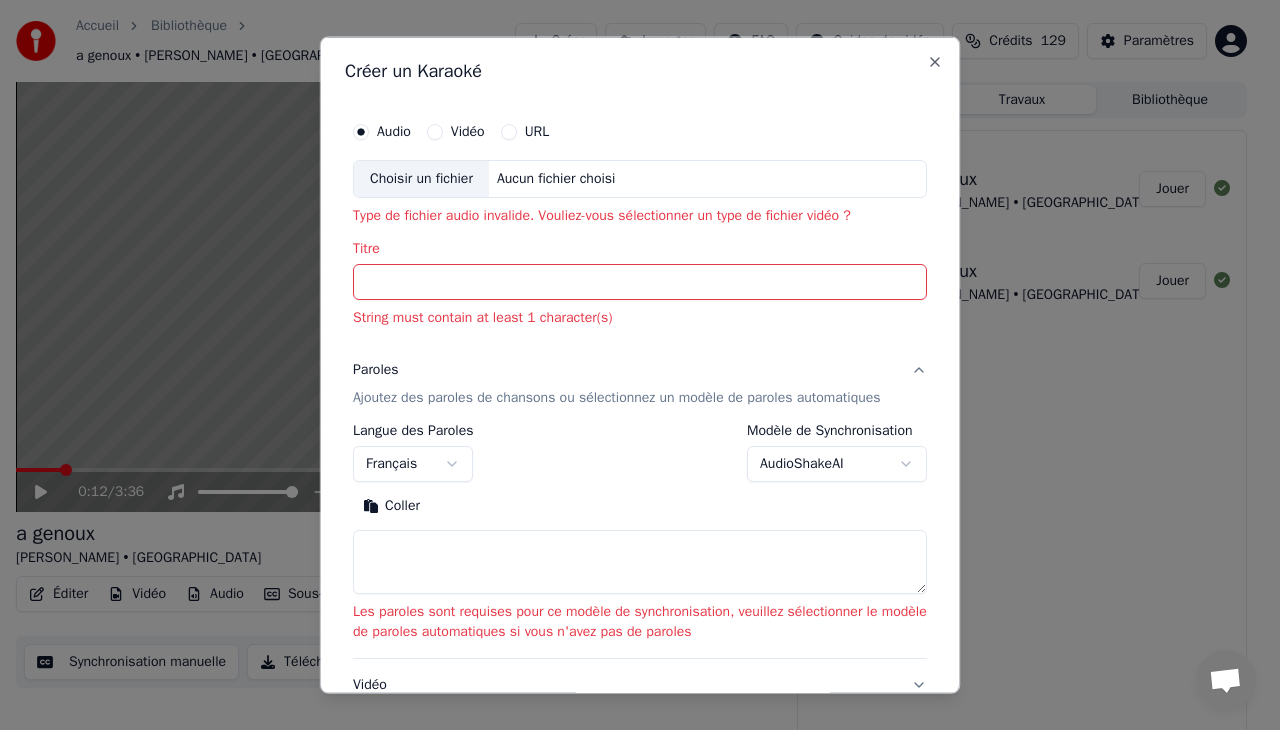 click at bounding box center (640, 561) 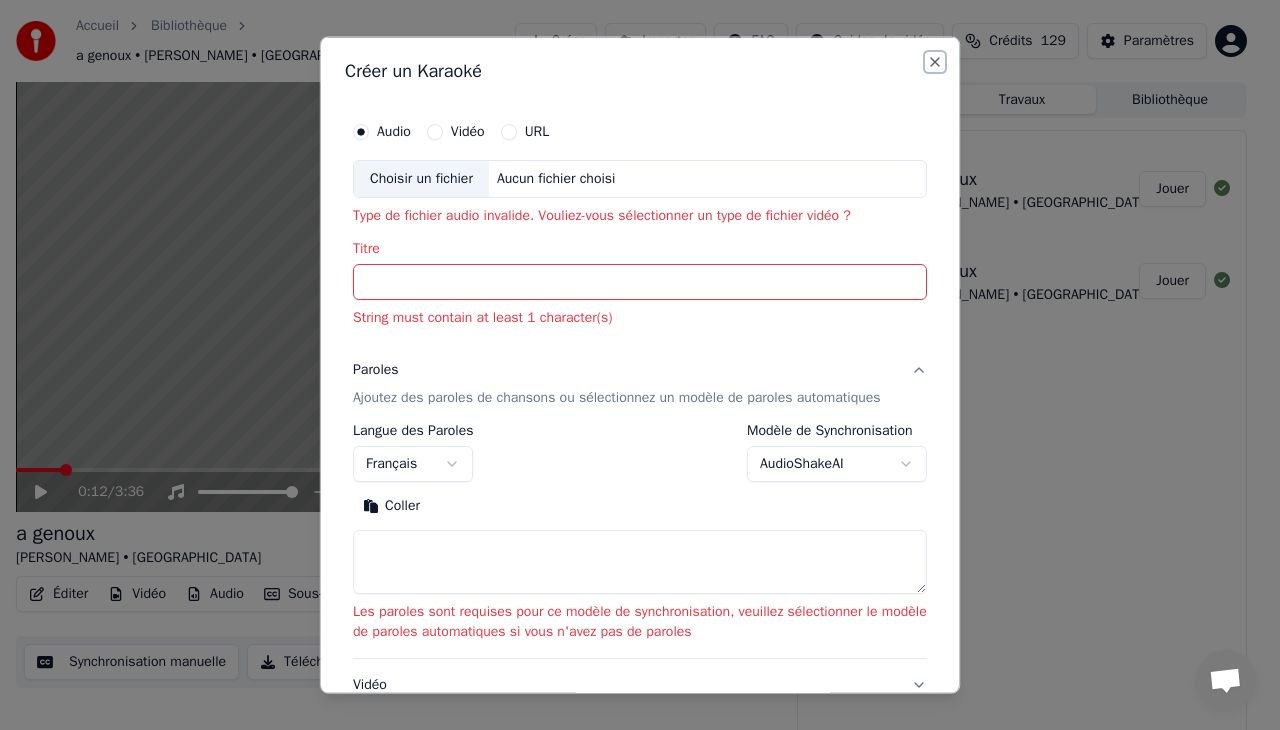 click on "Close" at bounding box center [935, 62] 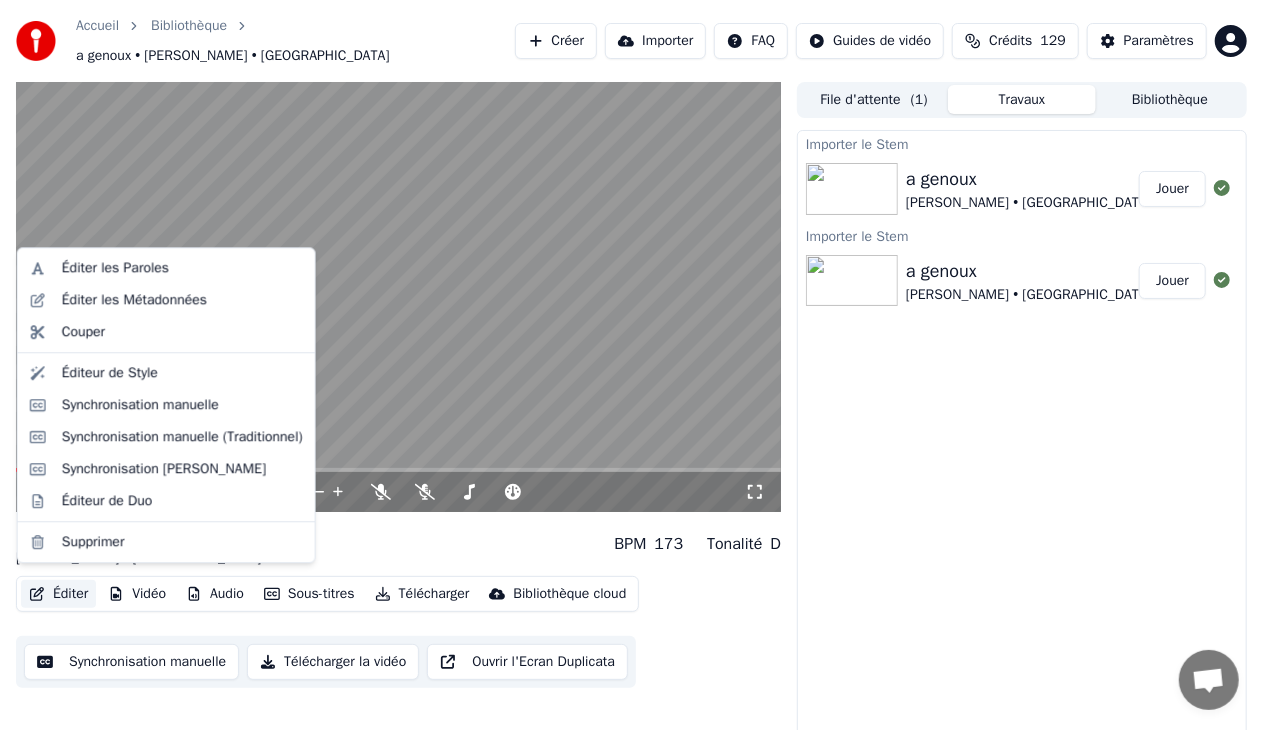 click on "Éditer" at bounding box center (58, 594) 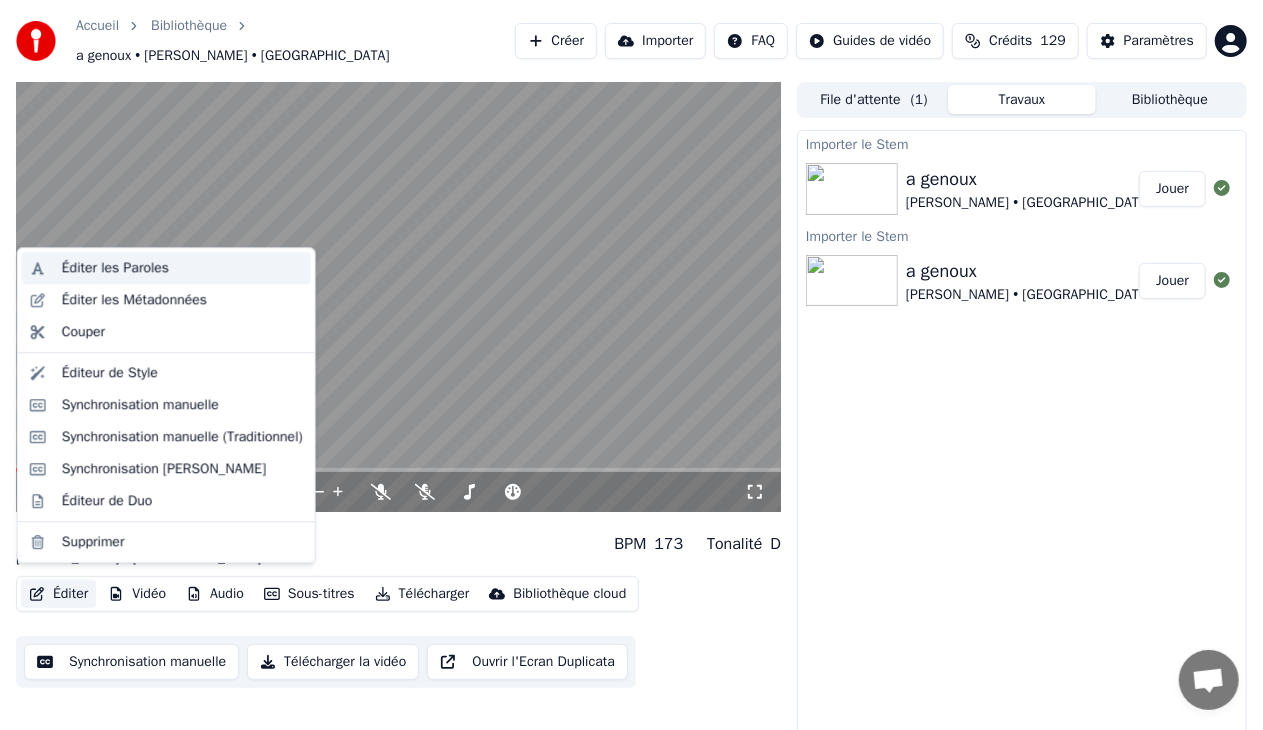 click on "Éditer les Paroles" at bounding box center [115, 268] 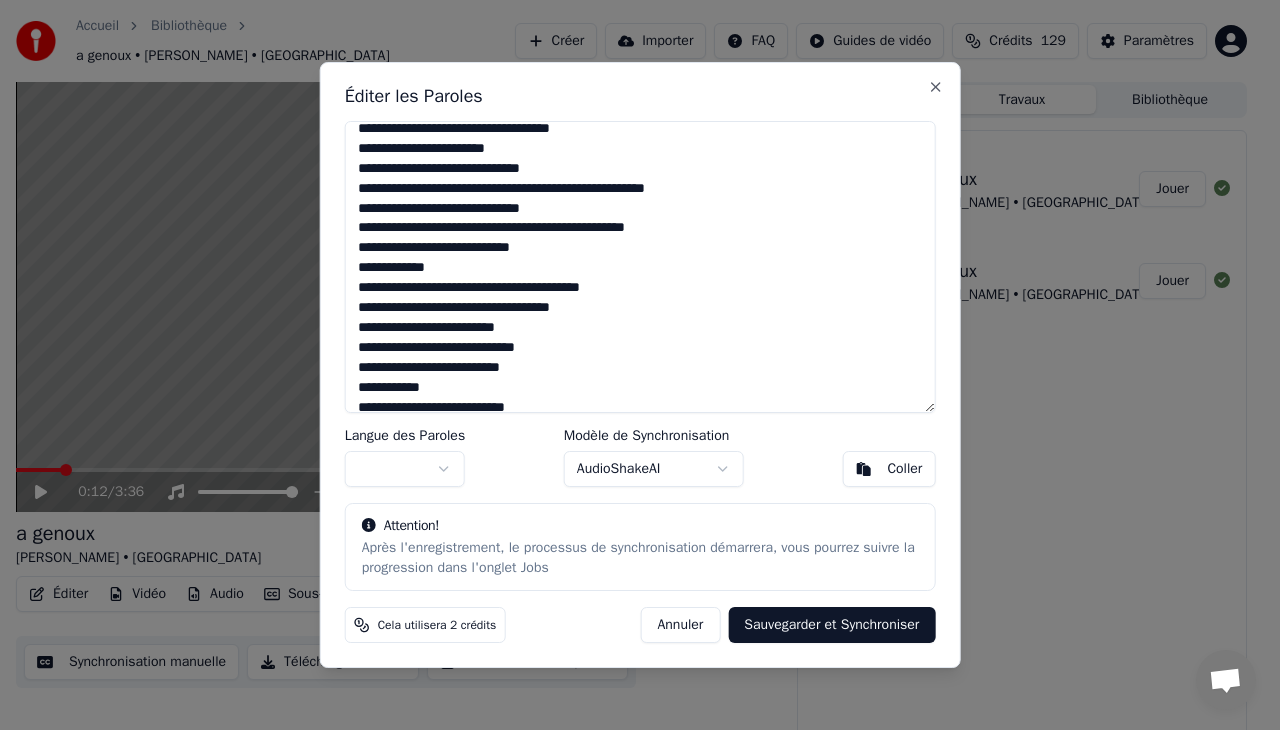 scroll, scrollTop: 604, scrollLeft: 0, axis: vertical 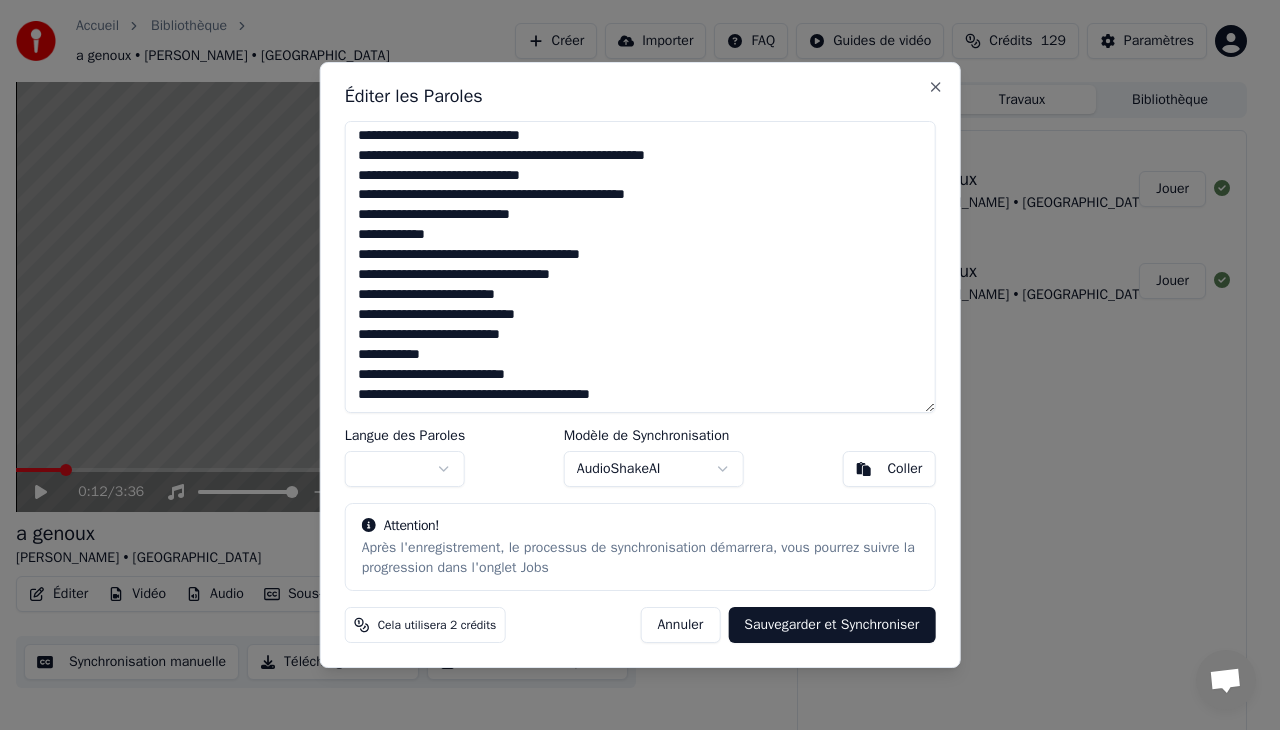drag, startPoint x: 346, startPoint y: 134, endPoint x: 752, endPoint y: 476, distance: 530.8484 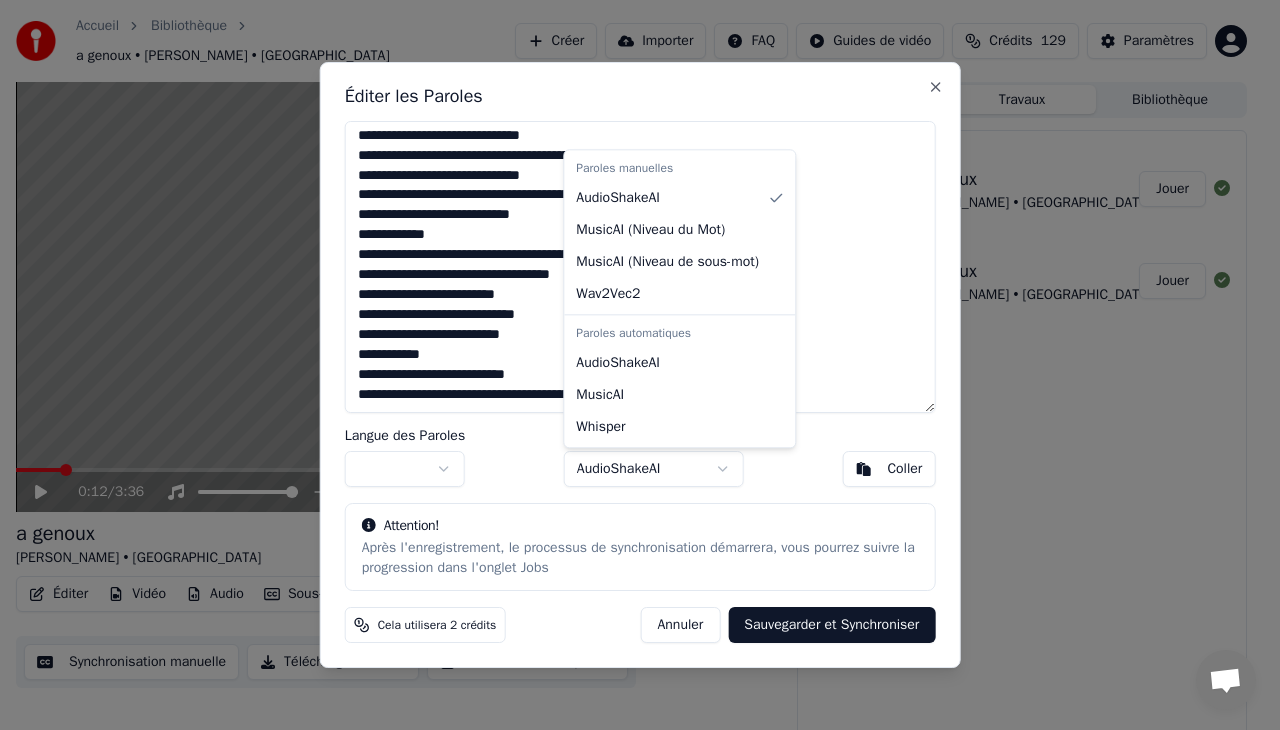 click on "Accueil Bibliothèque a genoux • MERYL • KALIPSXAU Créer Importer FAQ Guides de vidéo Crédits 129 Paramètres 0:12  /  3:36 a genoux MERYL • KALIPSXAU BPM 173 Tonalité D Éditer Vidéo Audio Sous-titres Télécharger Bibliothèque cloud Synchronisation manuelle Télécharger la vidéo Ouvrir l'Ecran Duplicata File d'attente ( 1 ) Travaux Bibliothèque Importer le Stem a genoux MERYL • KALIPSXAU Jouer Importer le Stem a genoux MERYL • KALIPSXAU Jouer Messages Adam de Youka Desktop Autres canaux Continuer par Email Réseau hors-ligne. Reconnexion... Aucun message ne peut être échangé pour le moment. Youka Desktop Bonjour ! Comment puis-je vous aider ?  Mercredi, 2 Juillet BONJOUR COMMENT CHANGER LE NOM DU TITRE SVP 02/07/2025 Vendredi, 4 Juillet Adam Vous pouvez le faire en cliquant sur Modifier puis sur Modifier les métadonnées 04/07/2025 Mardi, 8 Juillet super je vous remercie 08/07/2025 Envoyer un fichier Insérer un emoji Envoyer un fichier Message audio We run on Crisp Langue des Paroles" at bounding box center (631, 365) 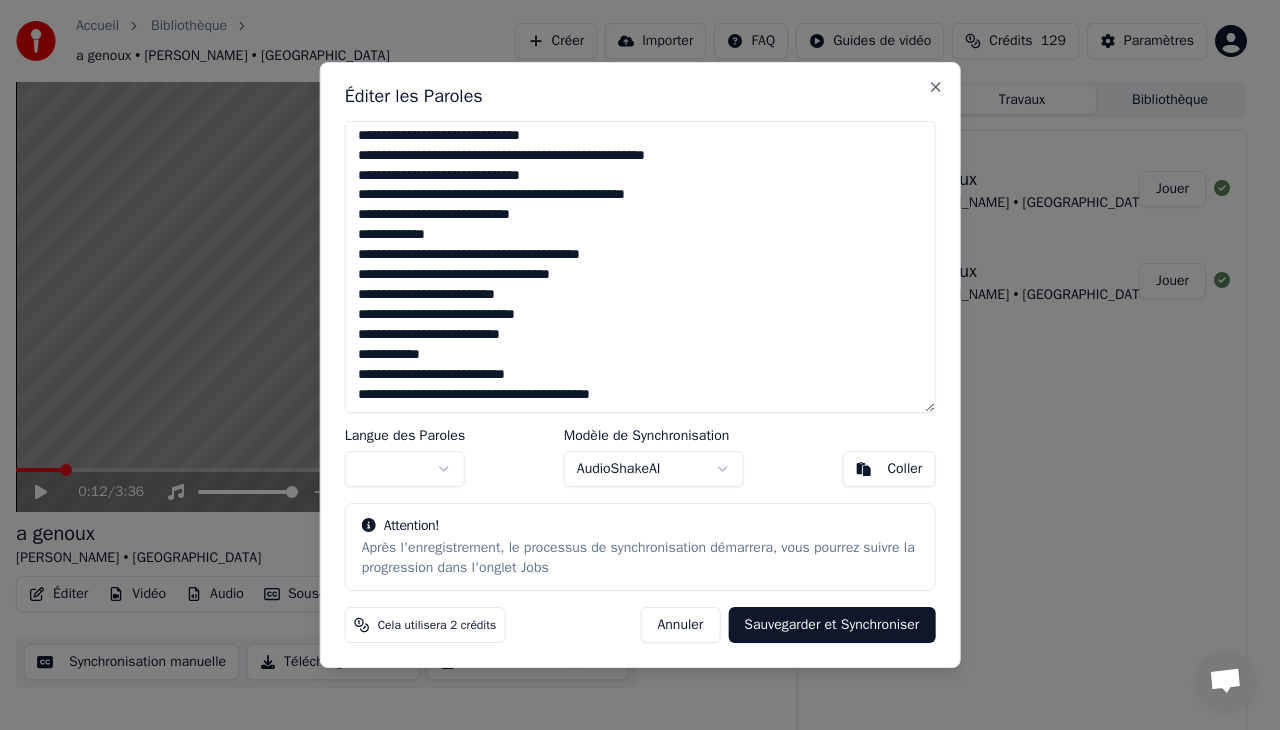 click on "Accueil Bibliothèque a genoux • MERYL • KALIPSXAU Créer Importer FAQ Guides de vidéo Crédits 129 Paramètres 0:12  /  3:36 a genoux MERYL • KALIPSXAU BPM 173 Tonalité D Éditer Vidéo Audio Sous-titres Télécharger Bibliothèque cloud Synchronisation manuelle Télécharger la vidéo Ouvrir l'Ecran Duplicata File d'attente ( 1 ) Travaux Bibliothèque Importer le Stem a genoux MERYL • KALIPSXAU Jouer Importer le Stem a genoux MERYL • KALIPSXAU Jouer Messages Adam de Youka Desktop Autres canaux Continuer par Email Réseau hors-ligne. Reconnexion... Aucun message ne peut être échangé pour le moment. Youka Desktop Bonjour ! Comment puis-je vous aider ?  Mercredi, 2 Juillet BONJOUR COMMENT CHANGER LE NOM DU TITRE SVP 02/07/2025 Vendredi, 4 Juillet Adam Vous pouvez le faire en cliquant sur Modifier puis sur Modifier les métadonnées 04/07/2025 Mardi, 8 Juillet super je vous remercie 08/07/2025 Envoyer un fichier Insérer un emoji Envoyer un fichier Message audio We run on Crisp Langue des Paroles" at bounding box center (631, 365) 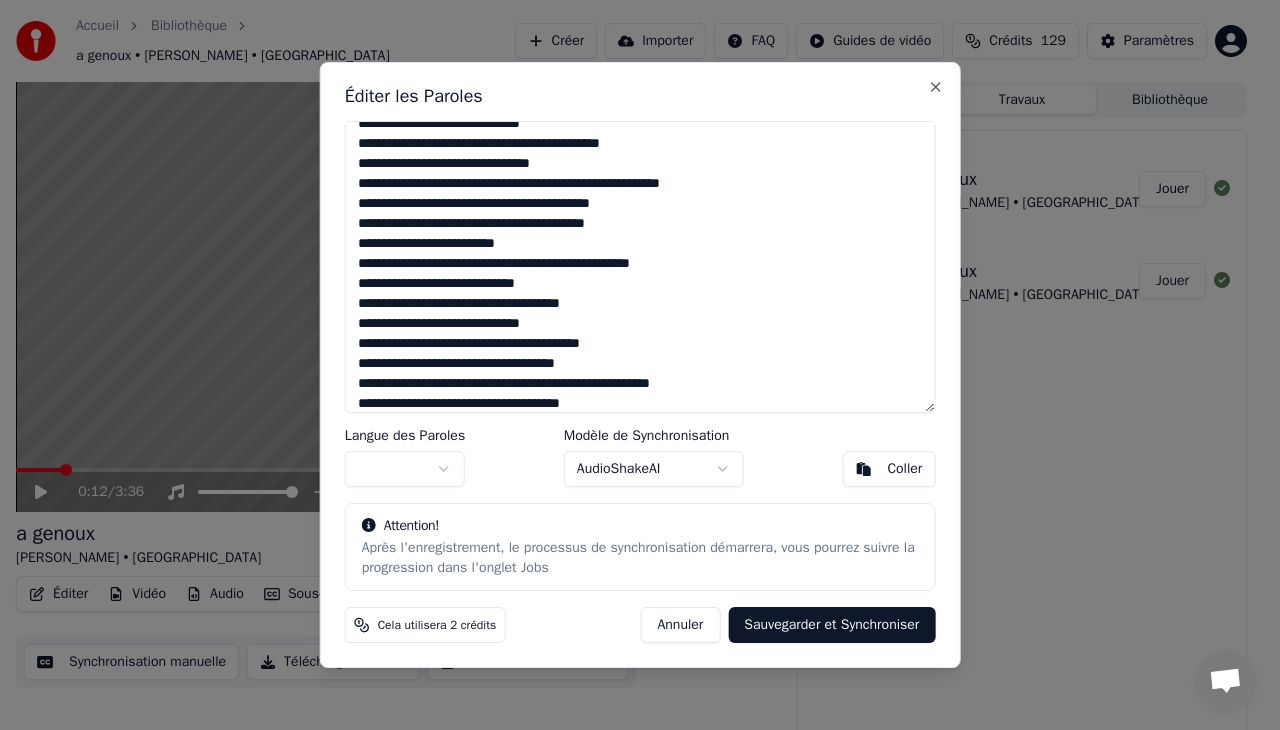 scroll, scrollTop: 604, scrollLeft: 0, axis: vertical 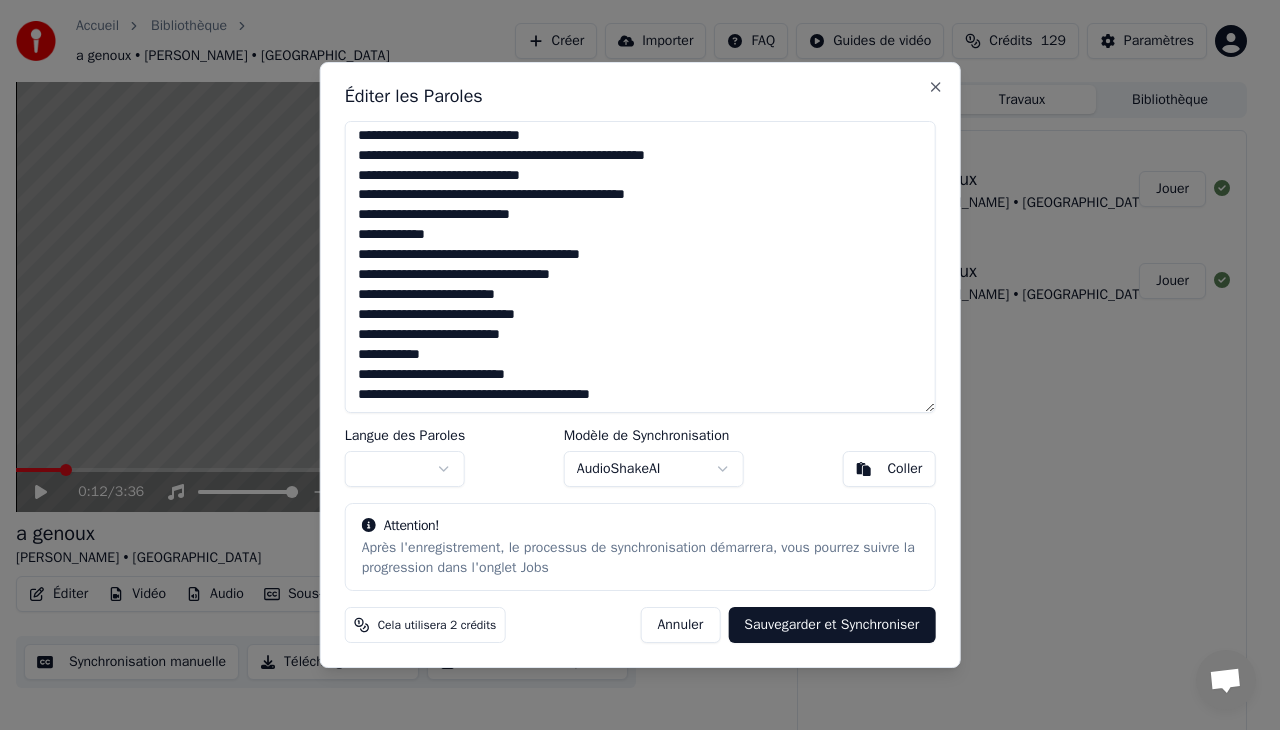 drag, startPoint x: 352, startPoint y: 144, endPoint x: 728, endPoint y: 500, distance: 517.79535 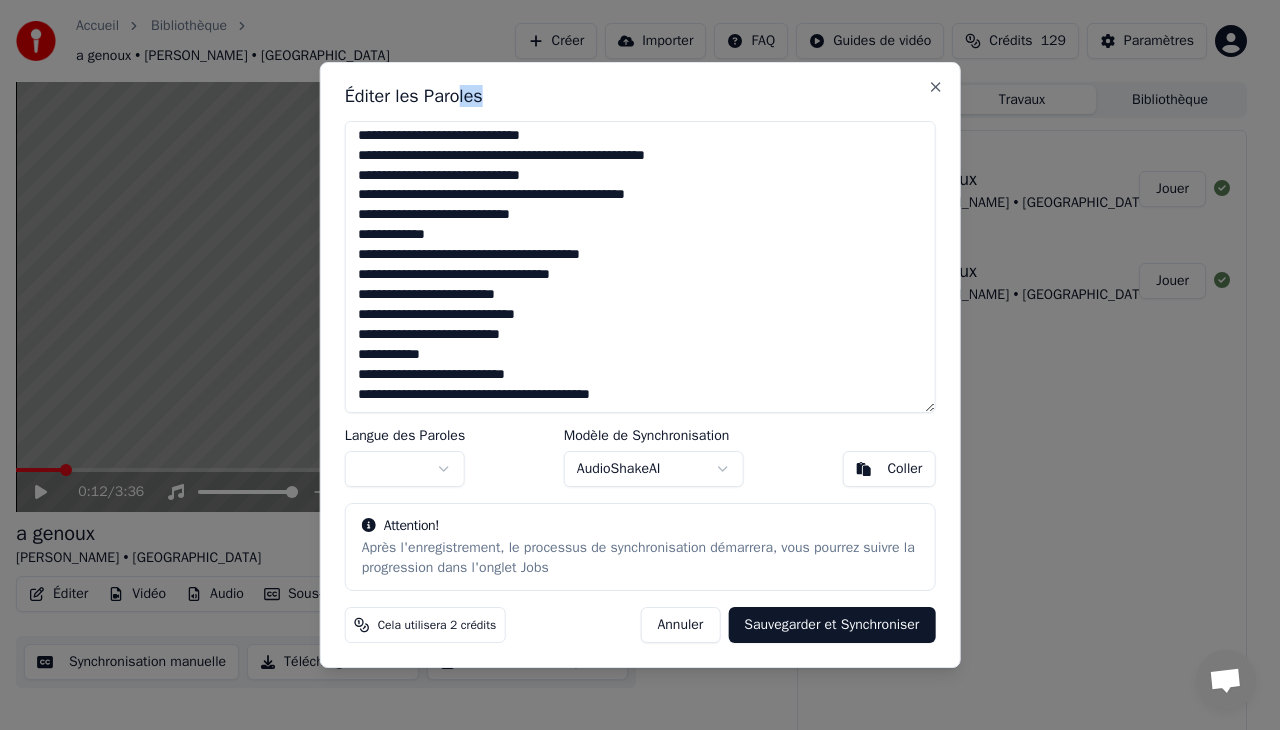 drag, startPoint x: 647, startPoint y: 79, endPoint x: 459, endPoint y: 72, distance: 188.13028 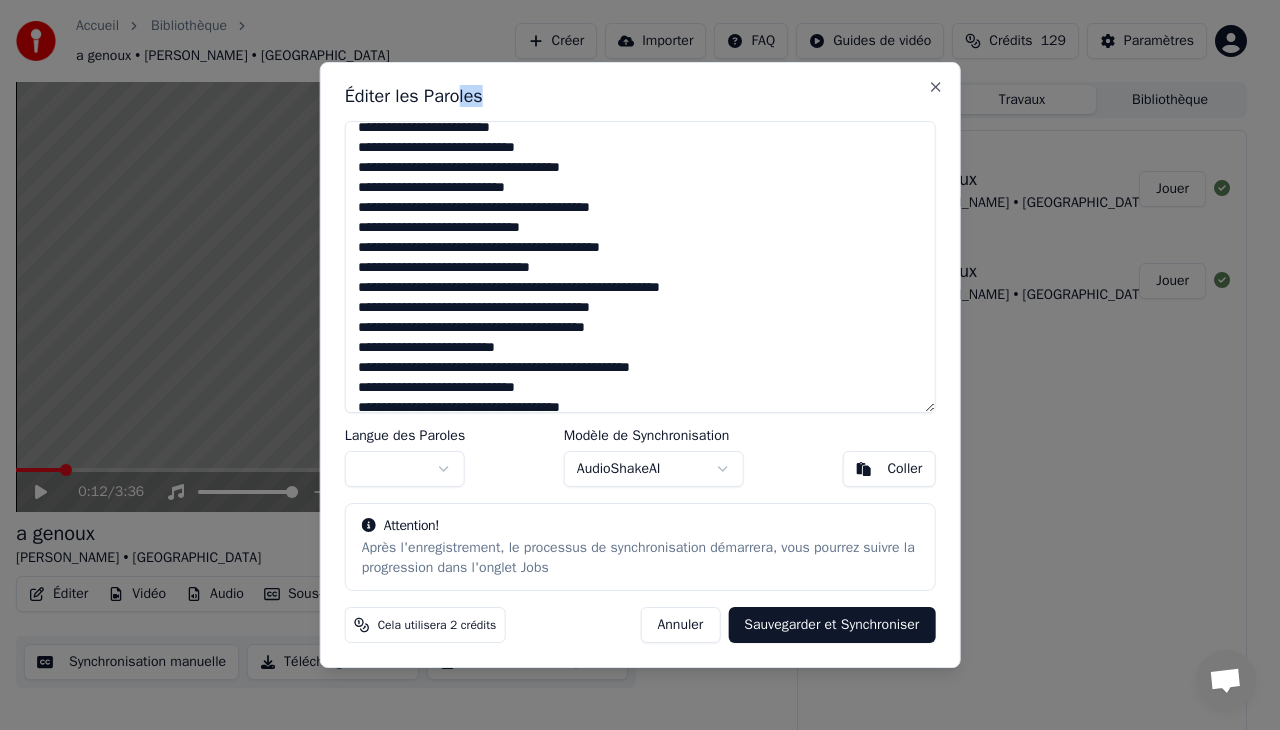 scroll, scrollTop: 0, scrollLeft: 0, axis: both 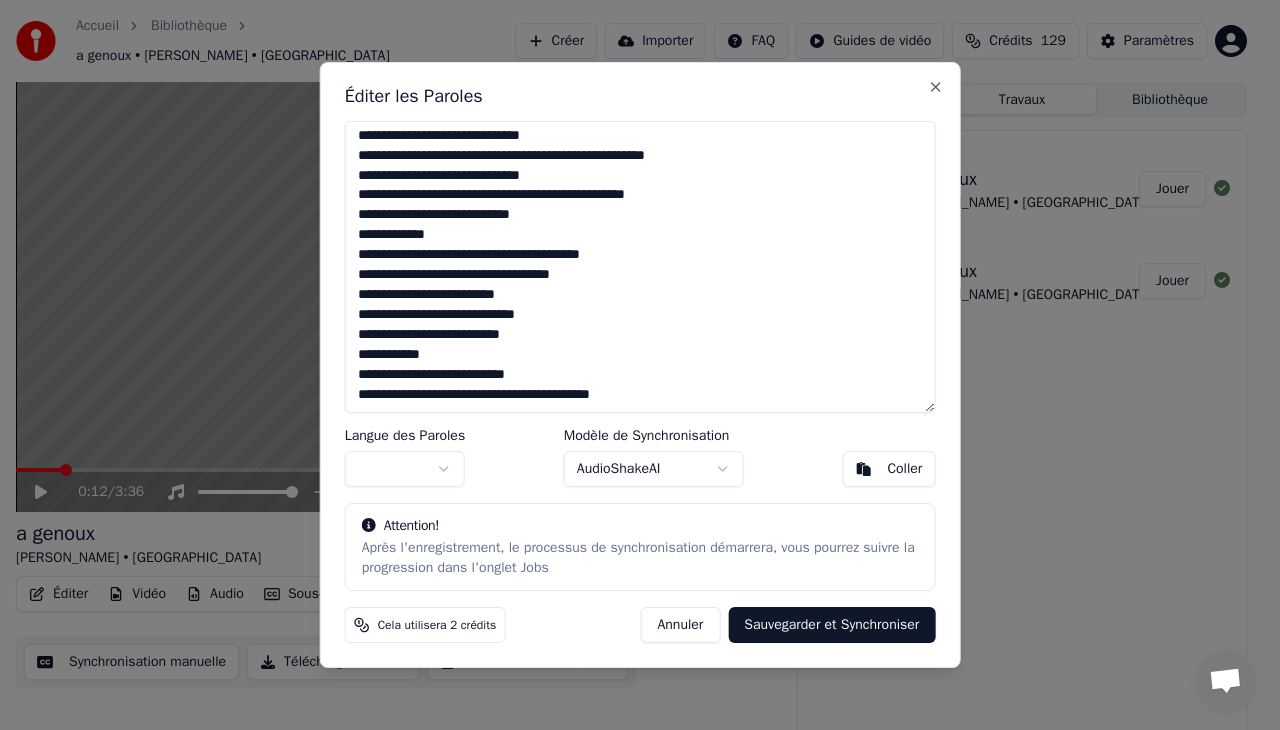 drag, startPoint x: 353, startPoint y: 136, endPoint x: 774, endPoint y: 567, distance: 602.49646 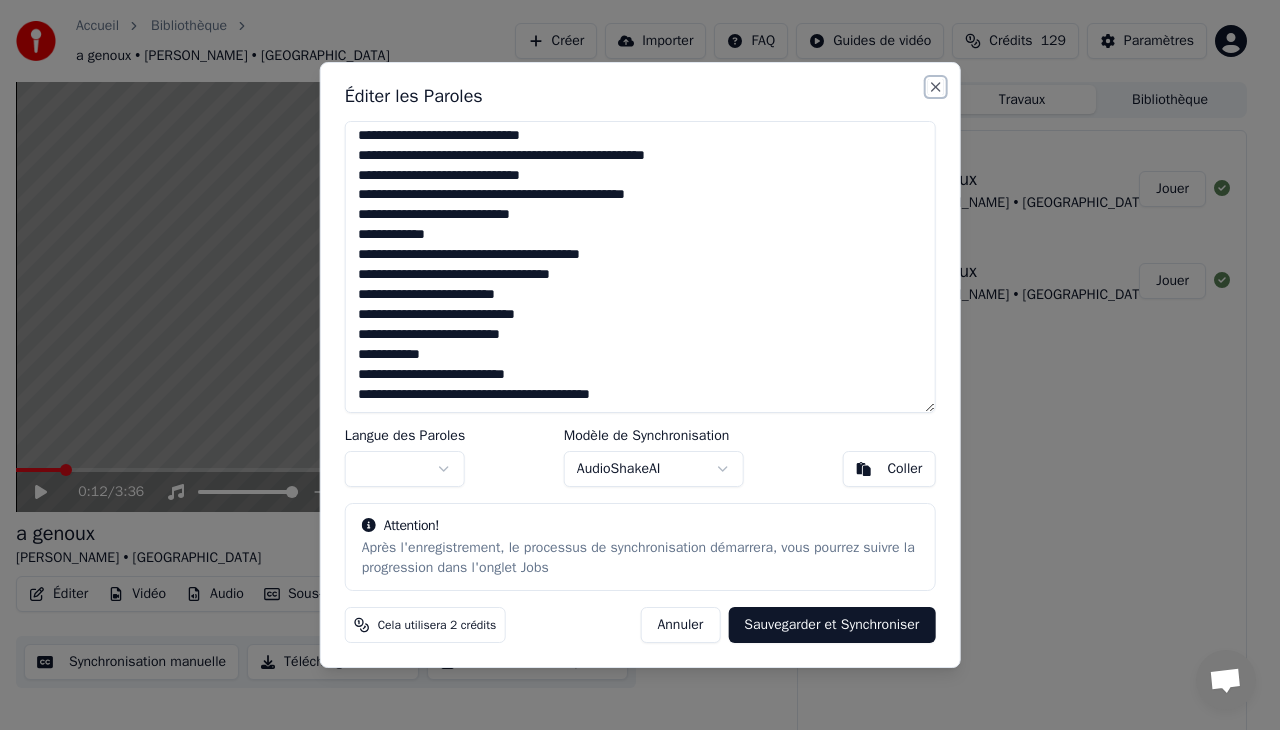 click on "Close" at bounding box center [935, 87] 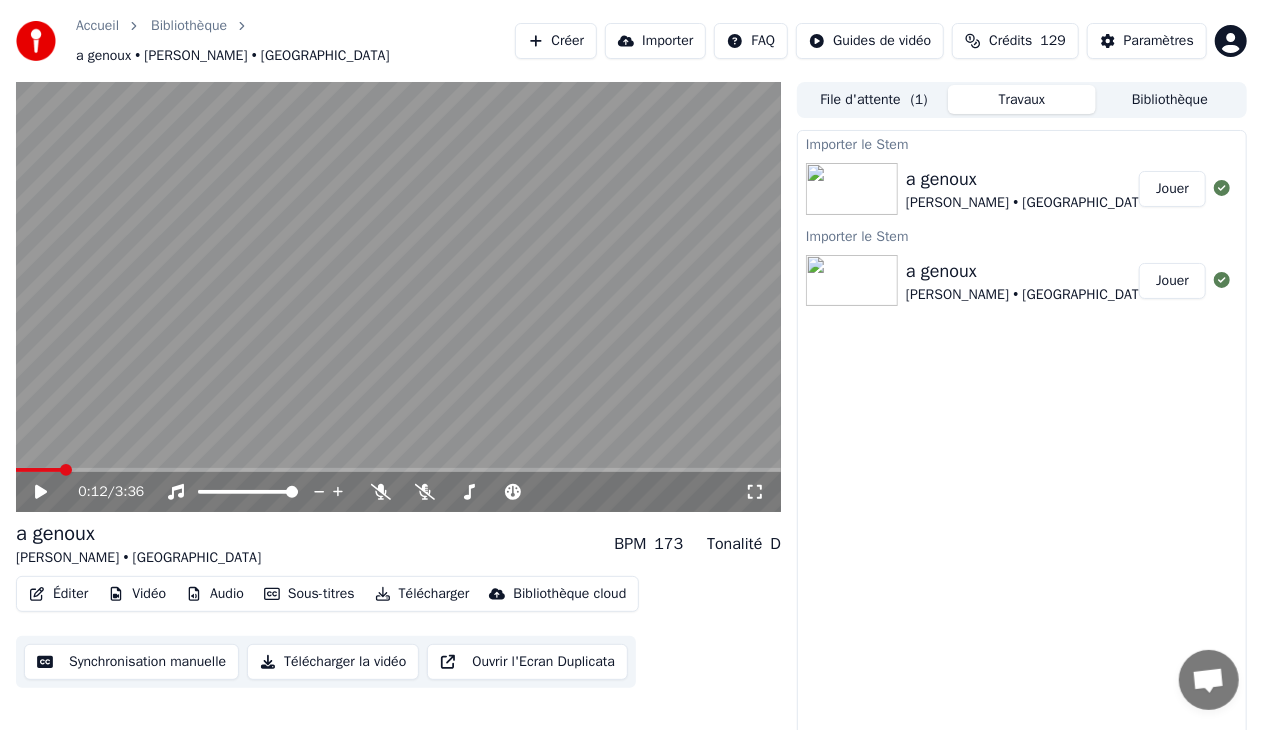 click on "Importer" at bounding box center (655, 41) 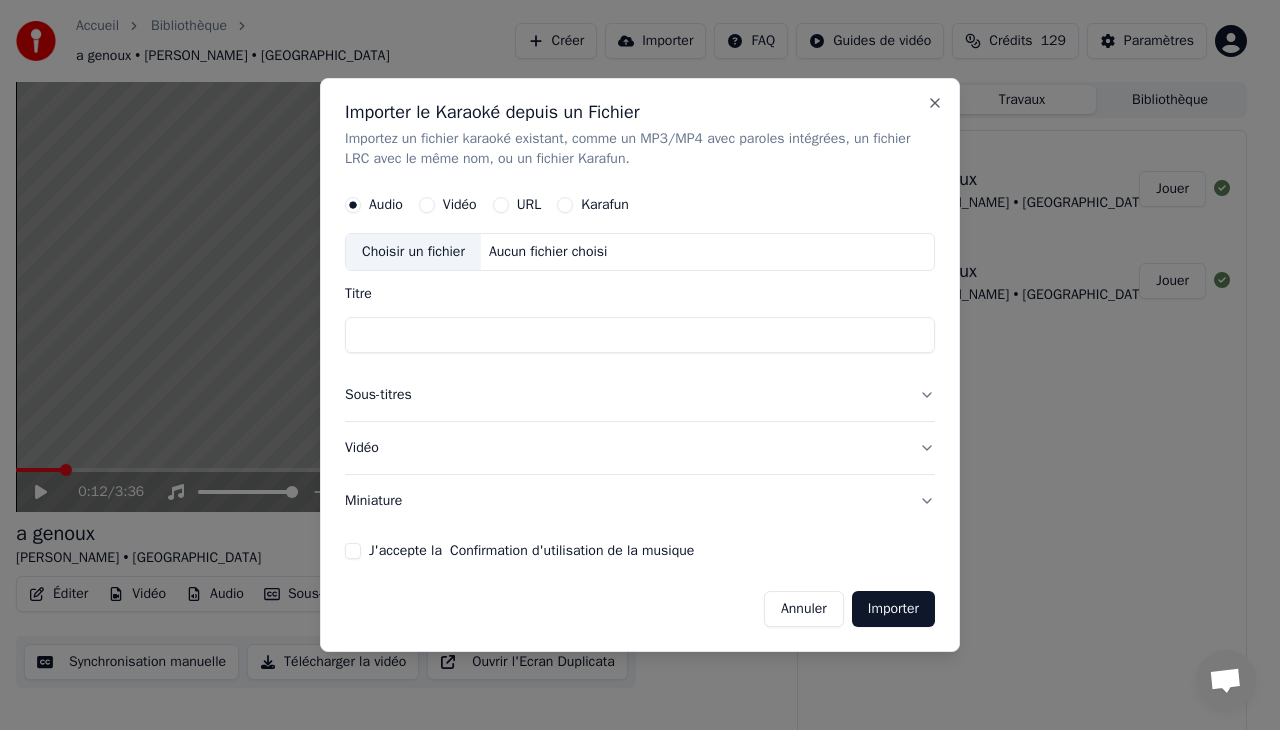 click on "Choisir un fichier" at bounding box center (413, 252) 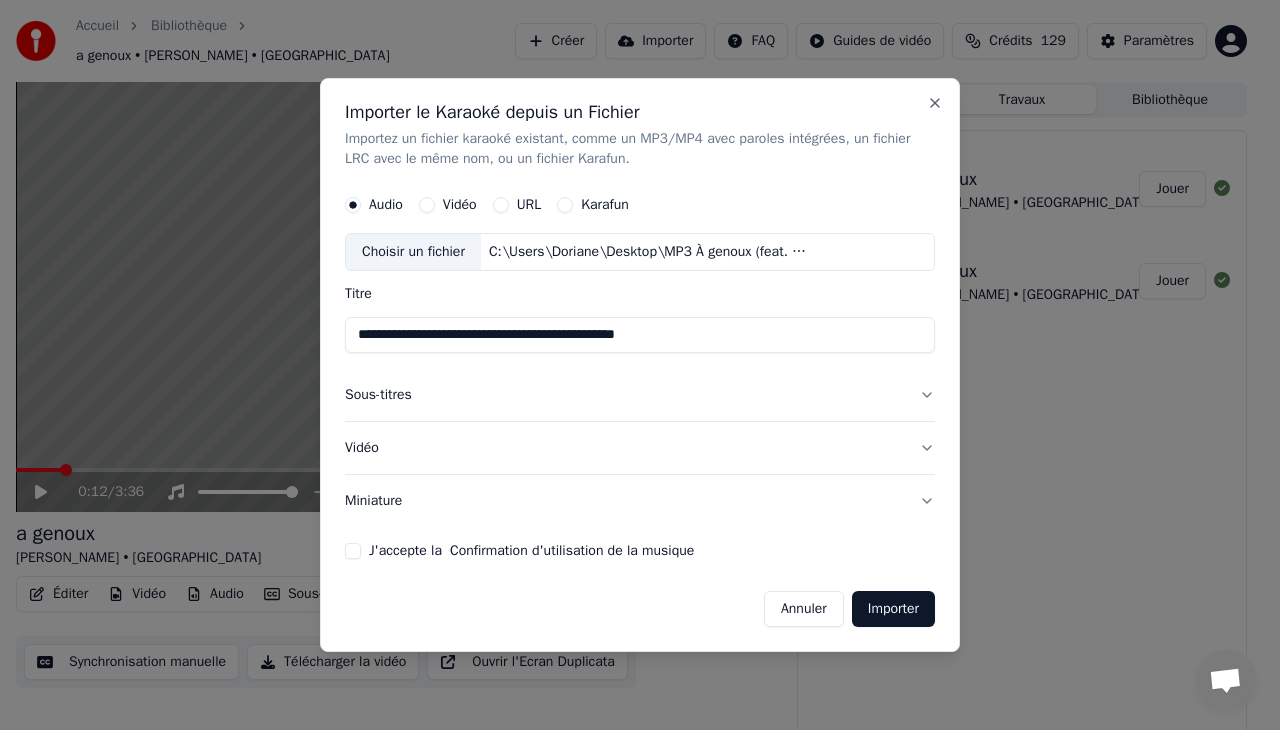 click on "**********" at bounding box center [640, 335] 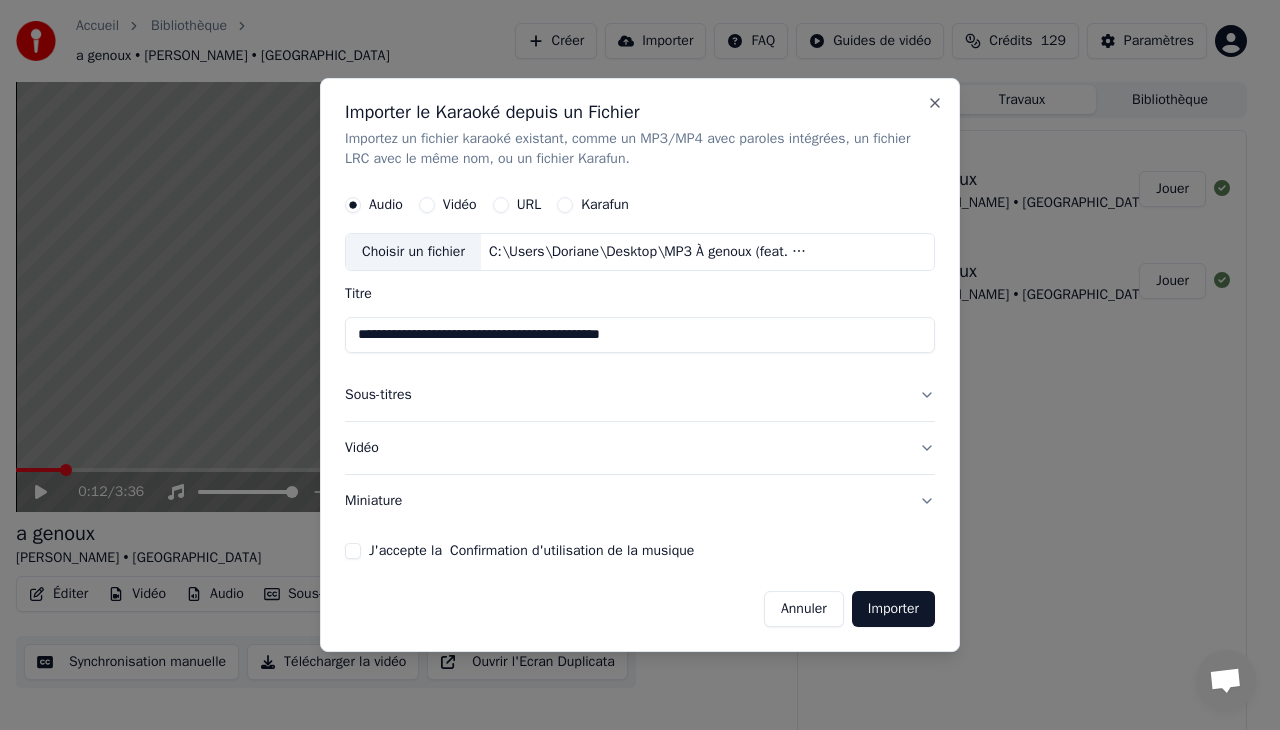click on "**********" at bounding box center (640, 335) 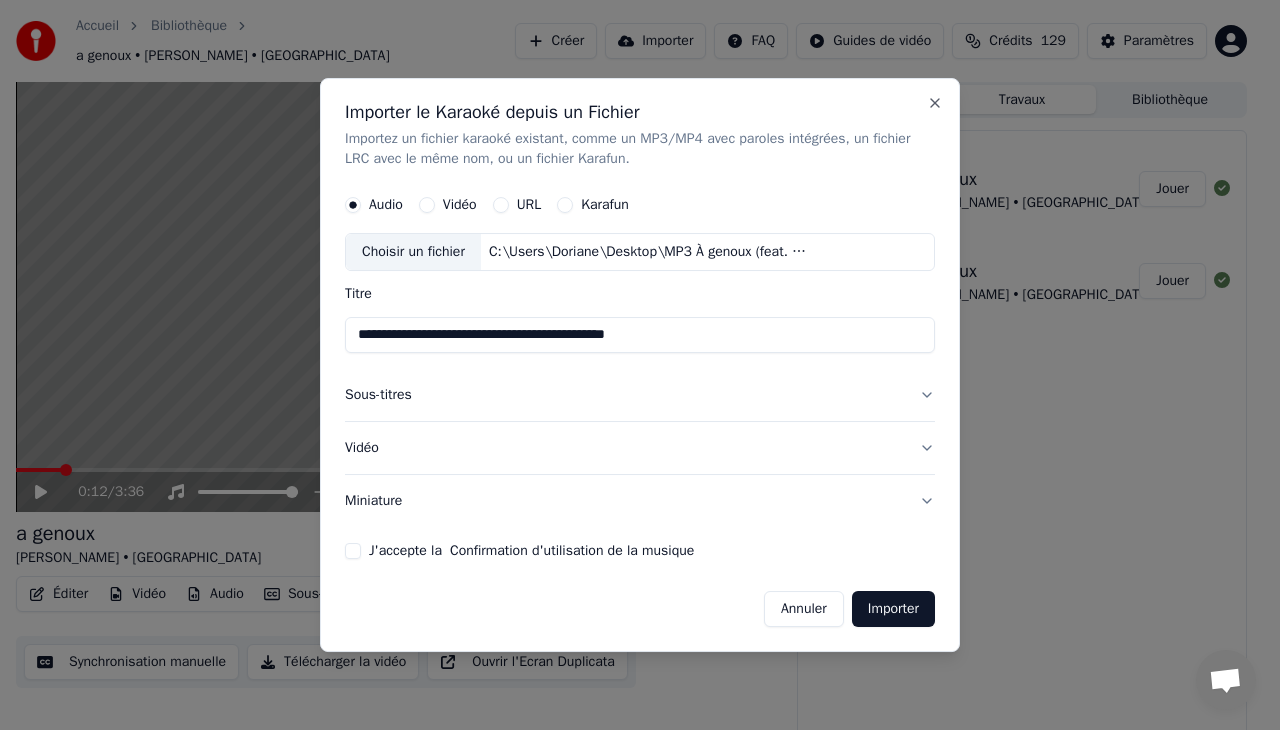 click on "**********" at bounding box center [640, 335] 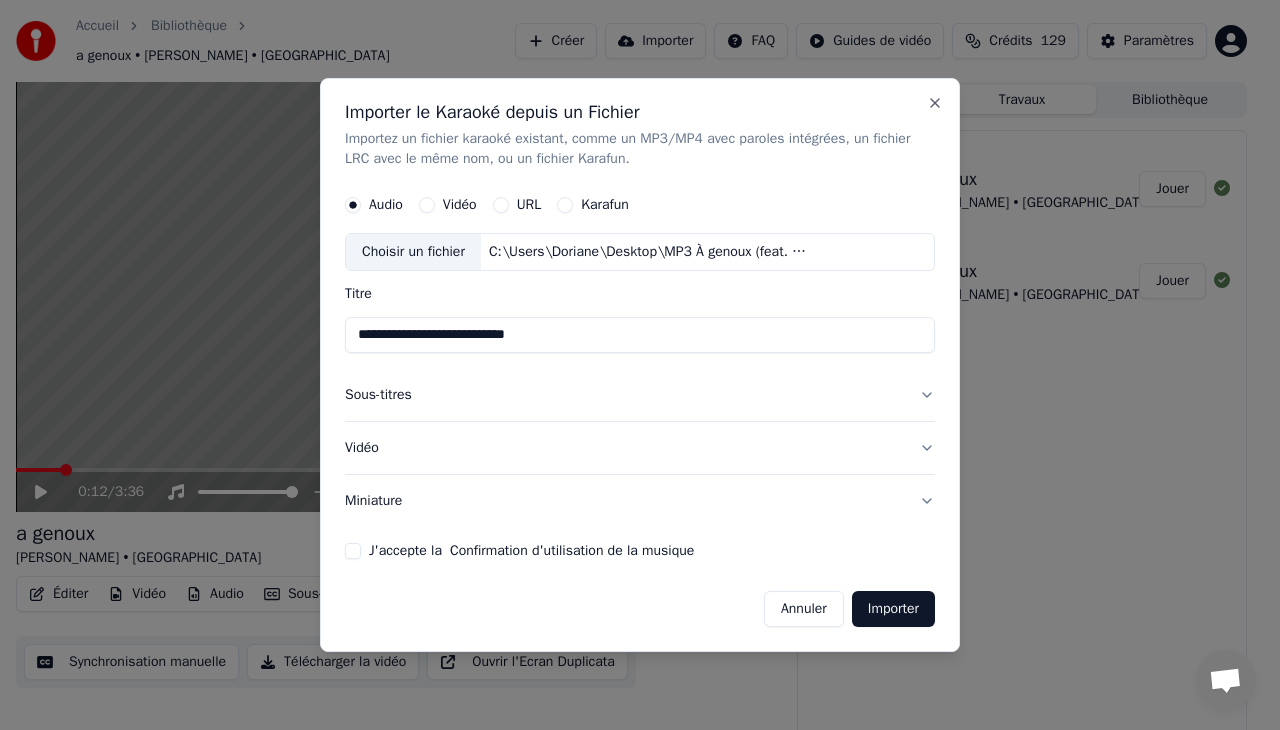 type on "**********" 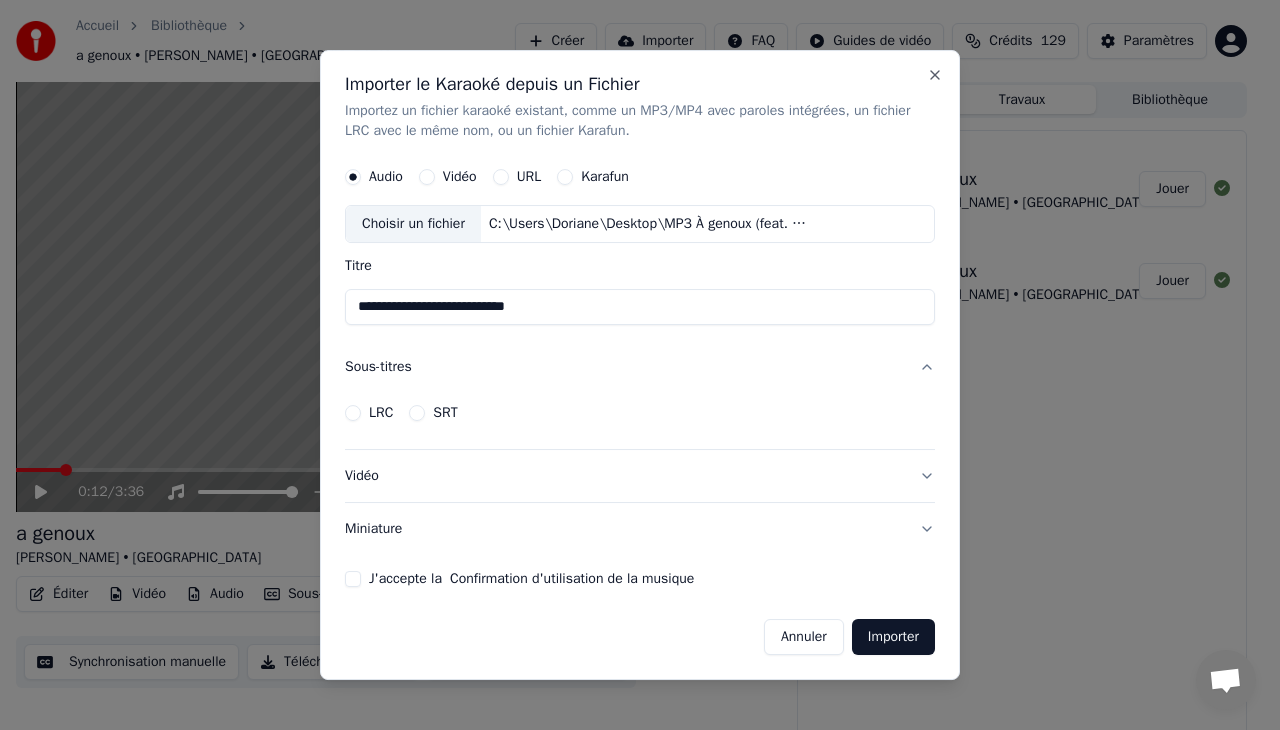 click on "Sous-titres" at bounding box center (640, 367) 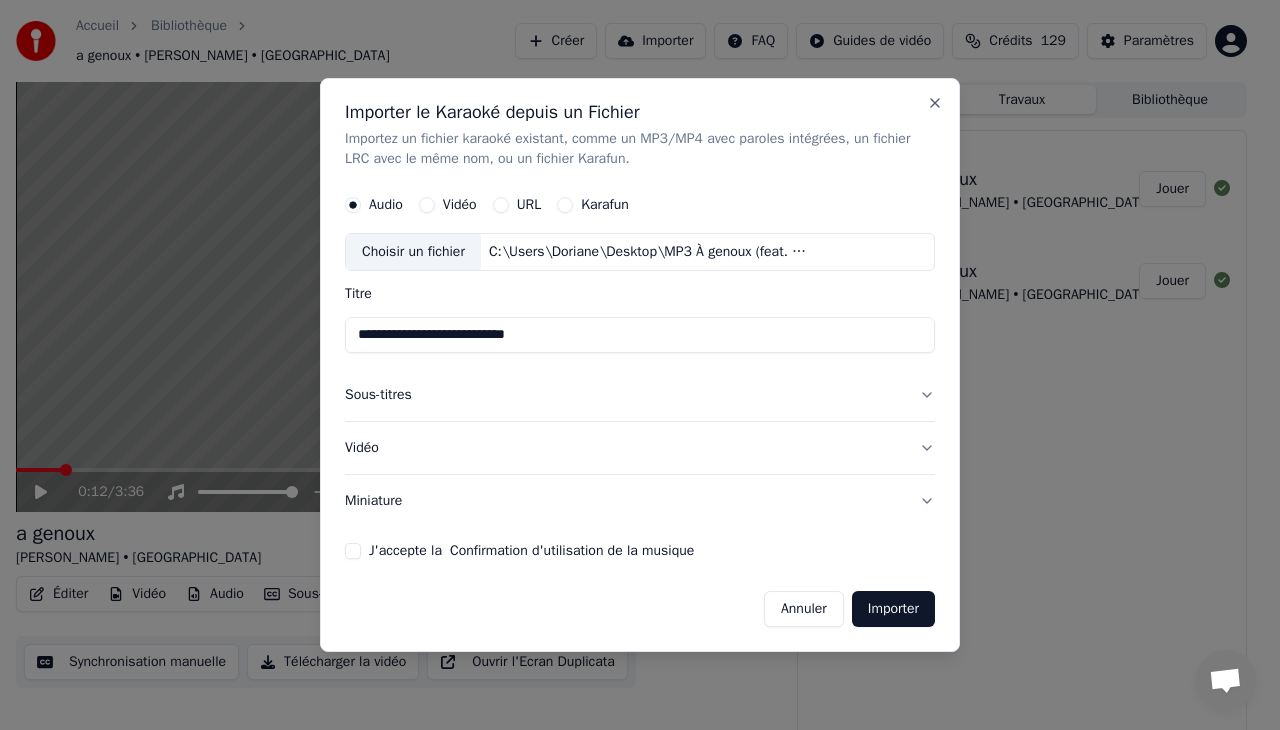 click on "Vidéo" at bounding box center (640, 448) 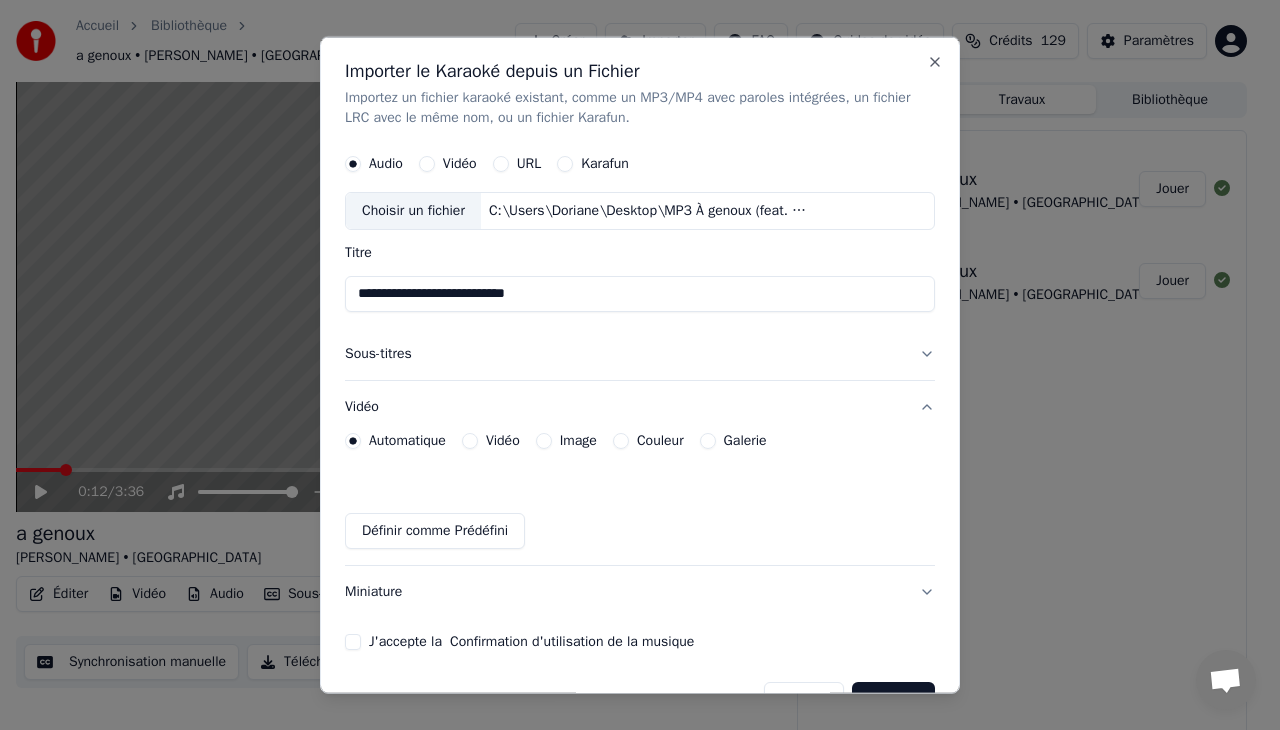click on "Vidéo" at bounding box center (470, 440) 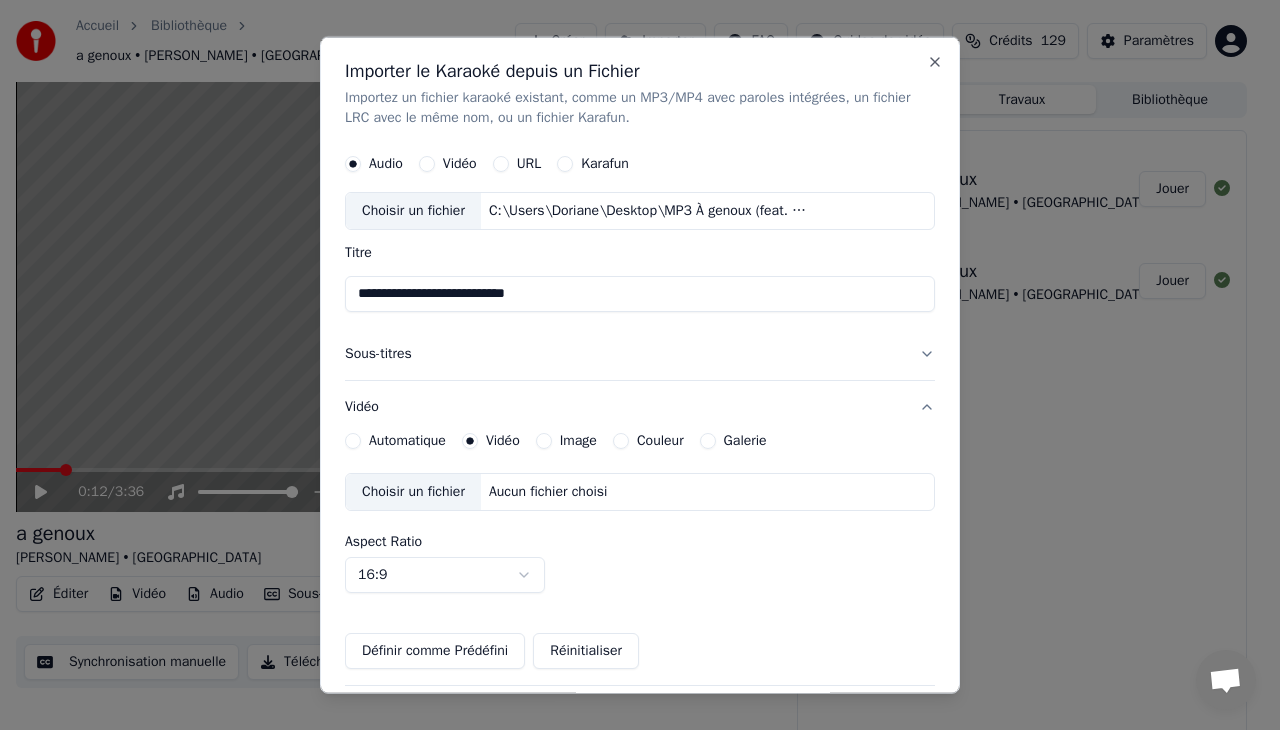 click on "Choisir un fichier" at bounding box center (413, 491) 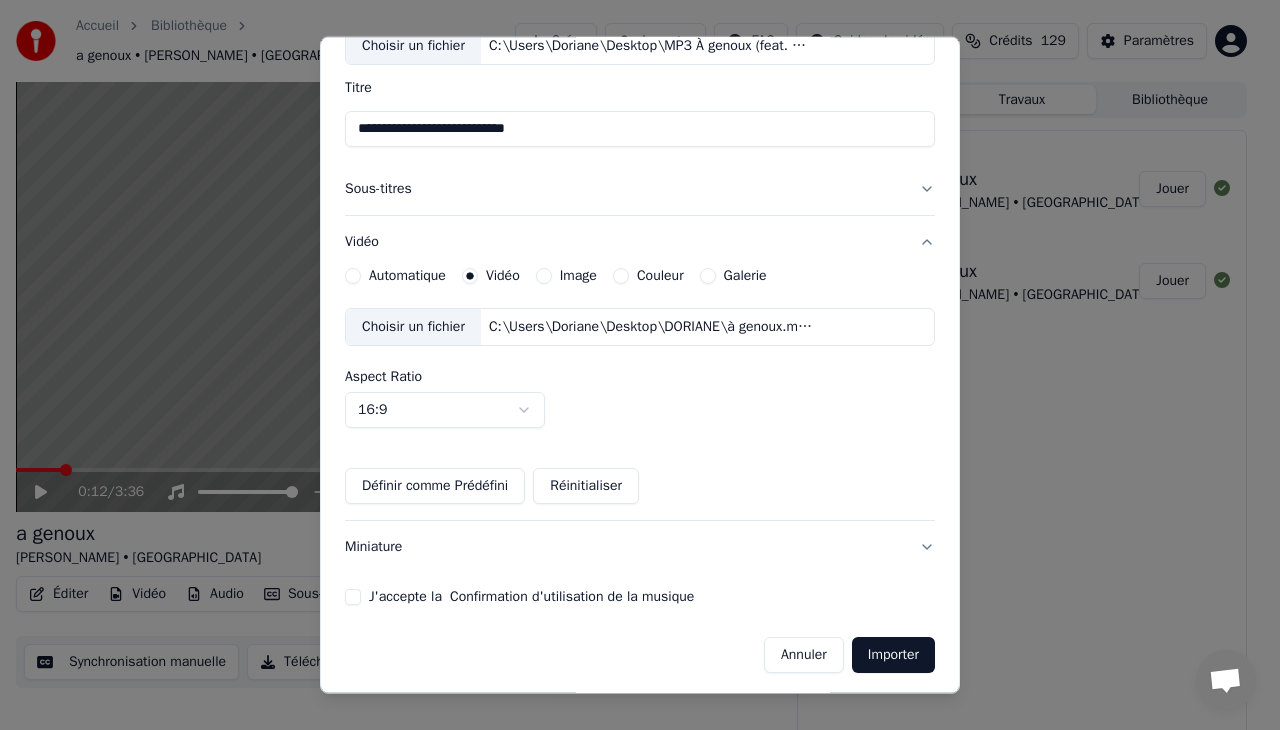 scroll, scrollTop: 166, scrollLeft: 0, axis: vertical 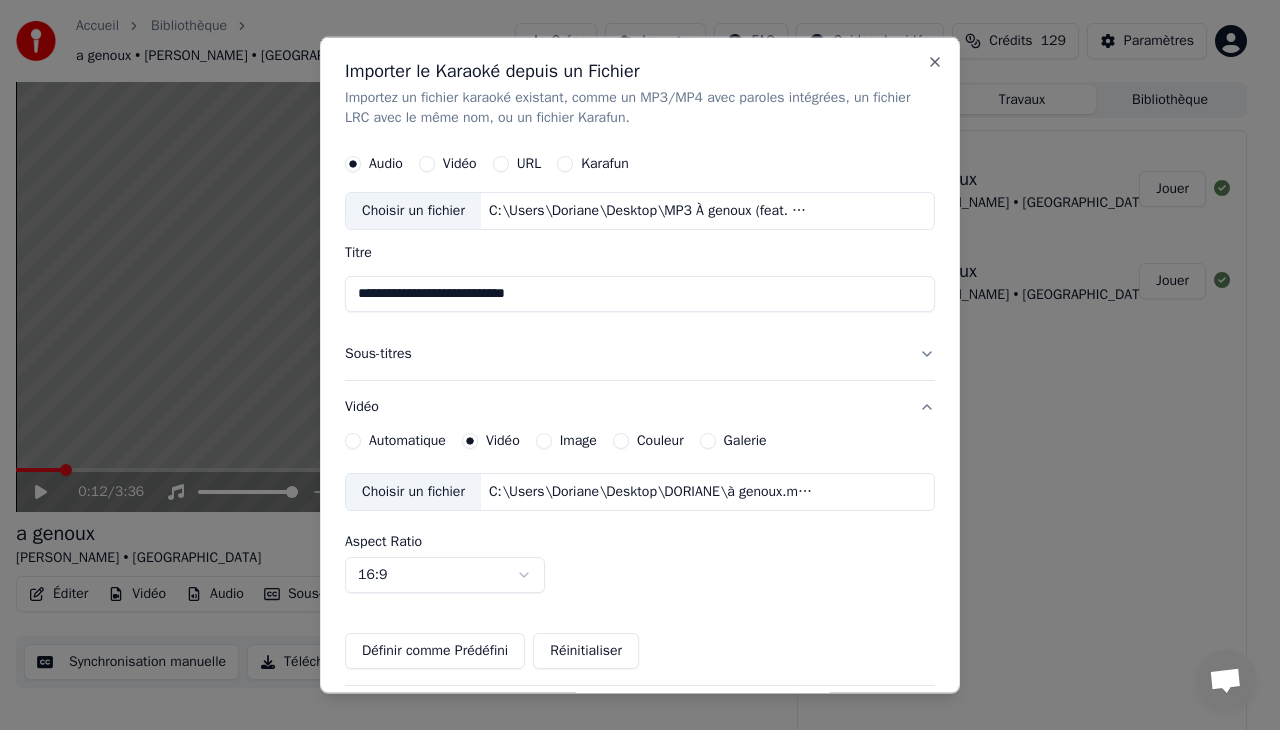 click on "Sous-titres" at bounding box center (640, 353) 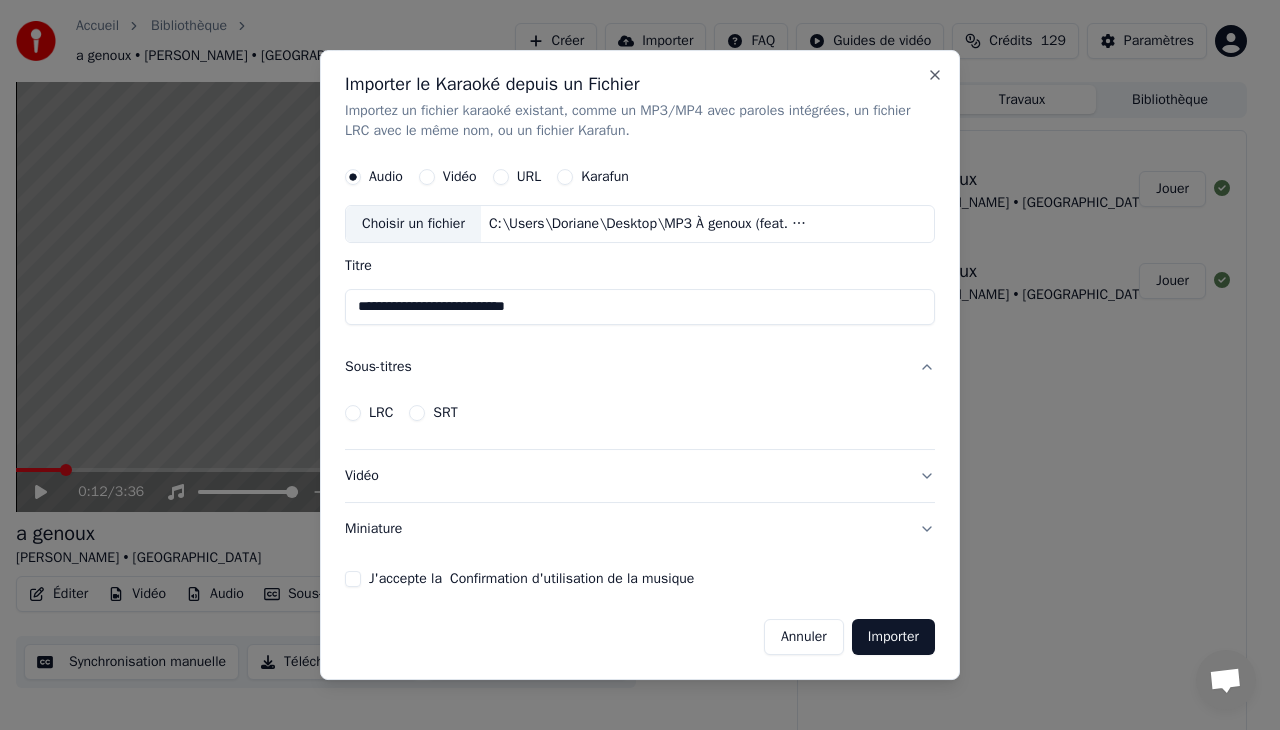 click on "Sous-titres" at bounding box center [640, 367] 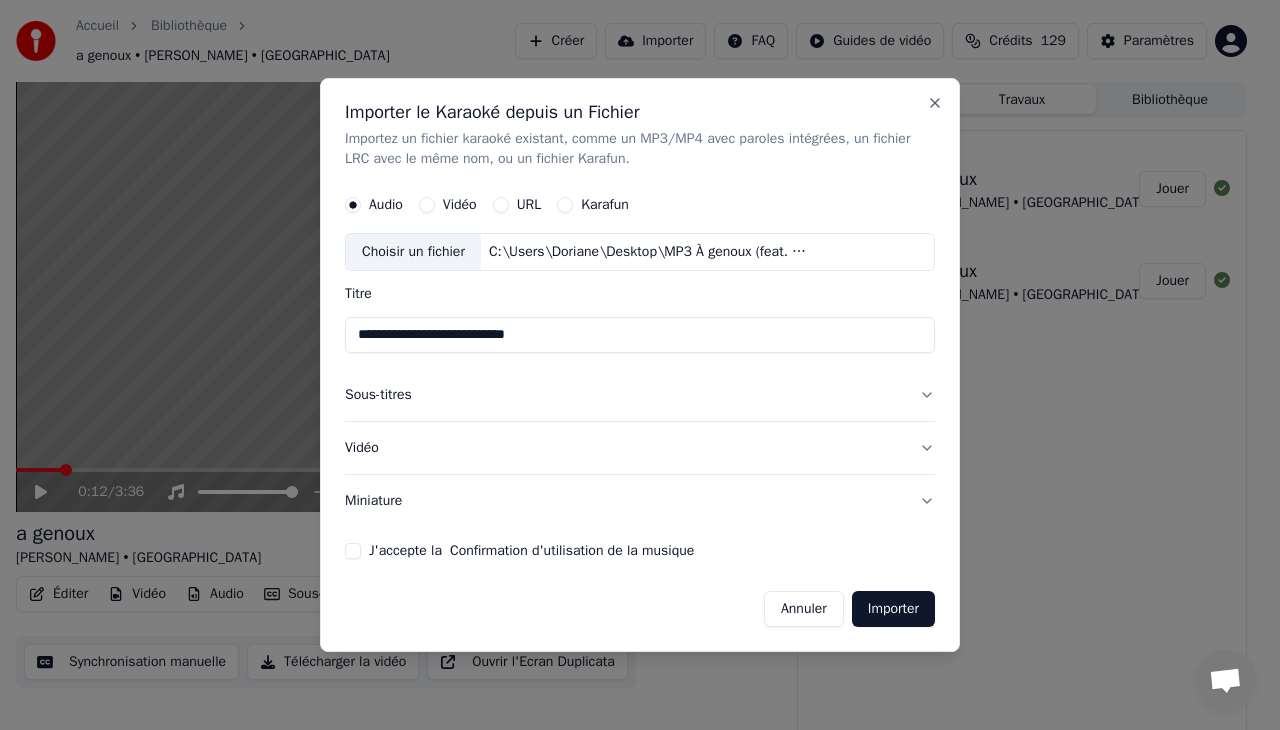 click on "Sous-titres" at bounding box center [640, 395] 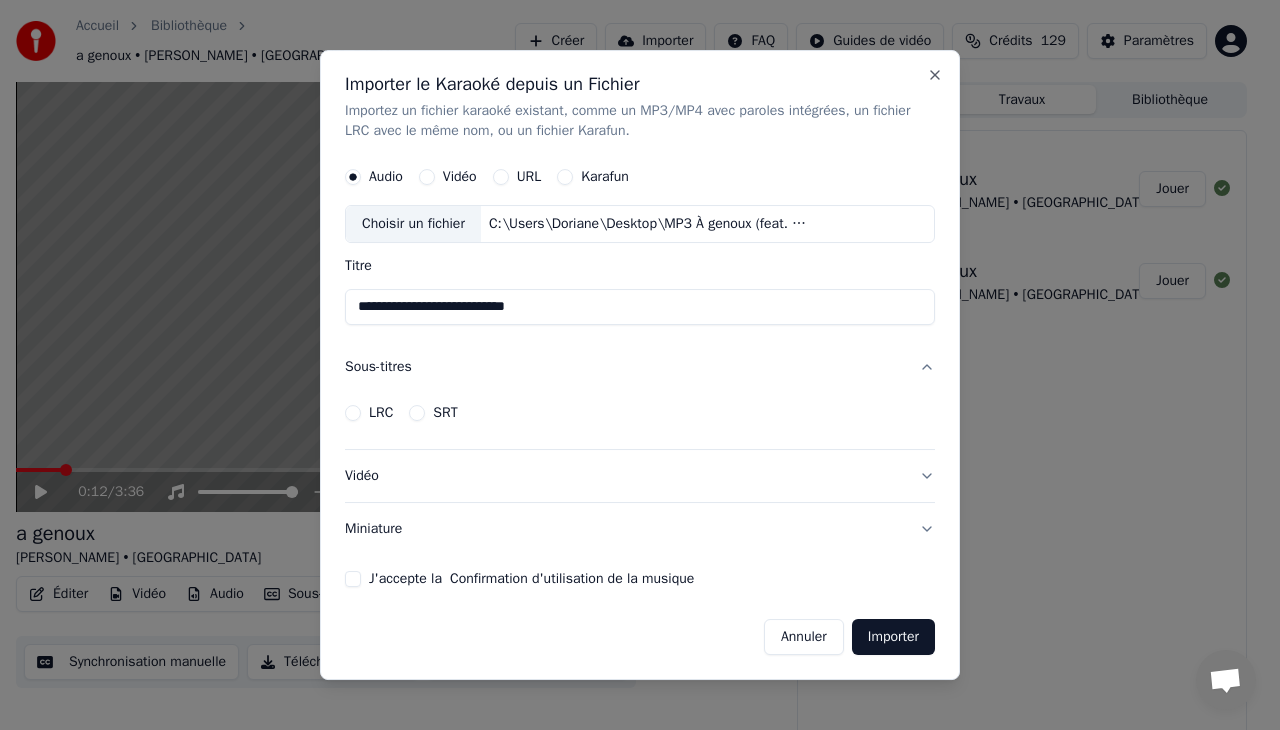 click on "Vidéo" at bounding box center [640, 476] 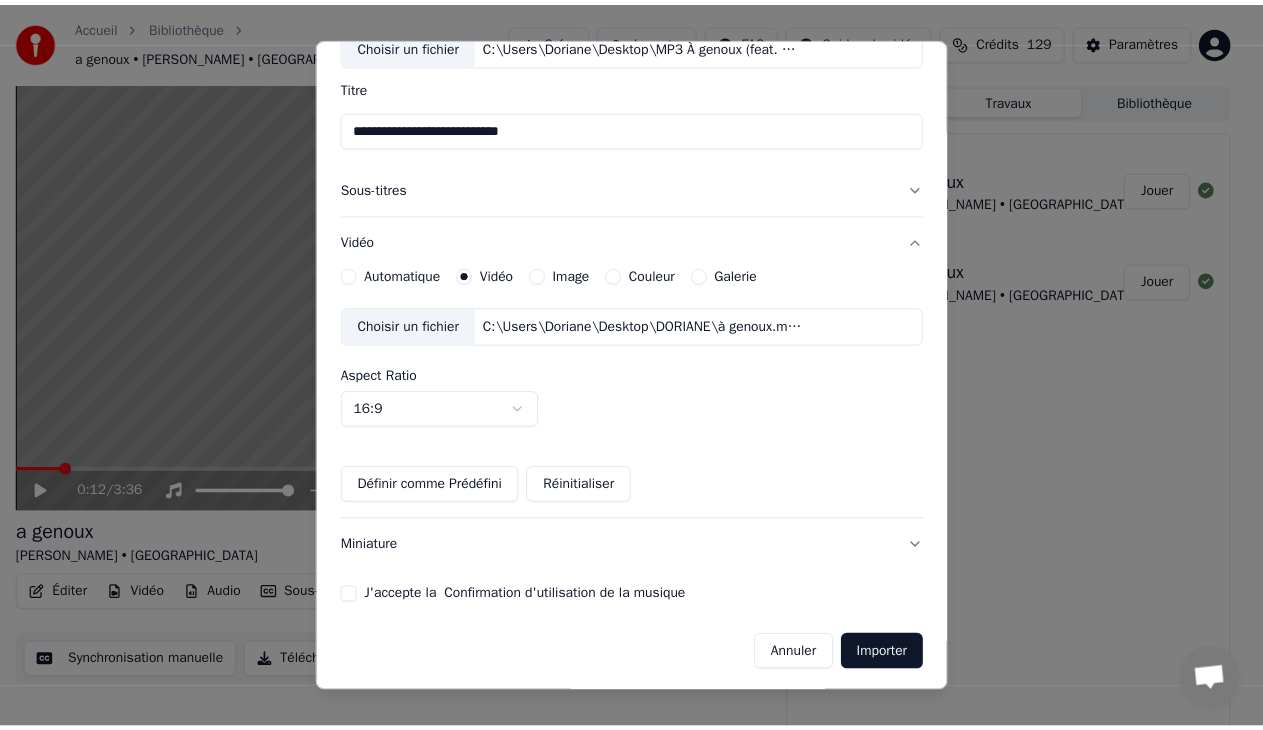 scroll, scrollTop: 166, scrollLeft: 0, axis: vertical 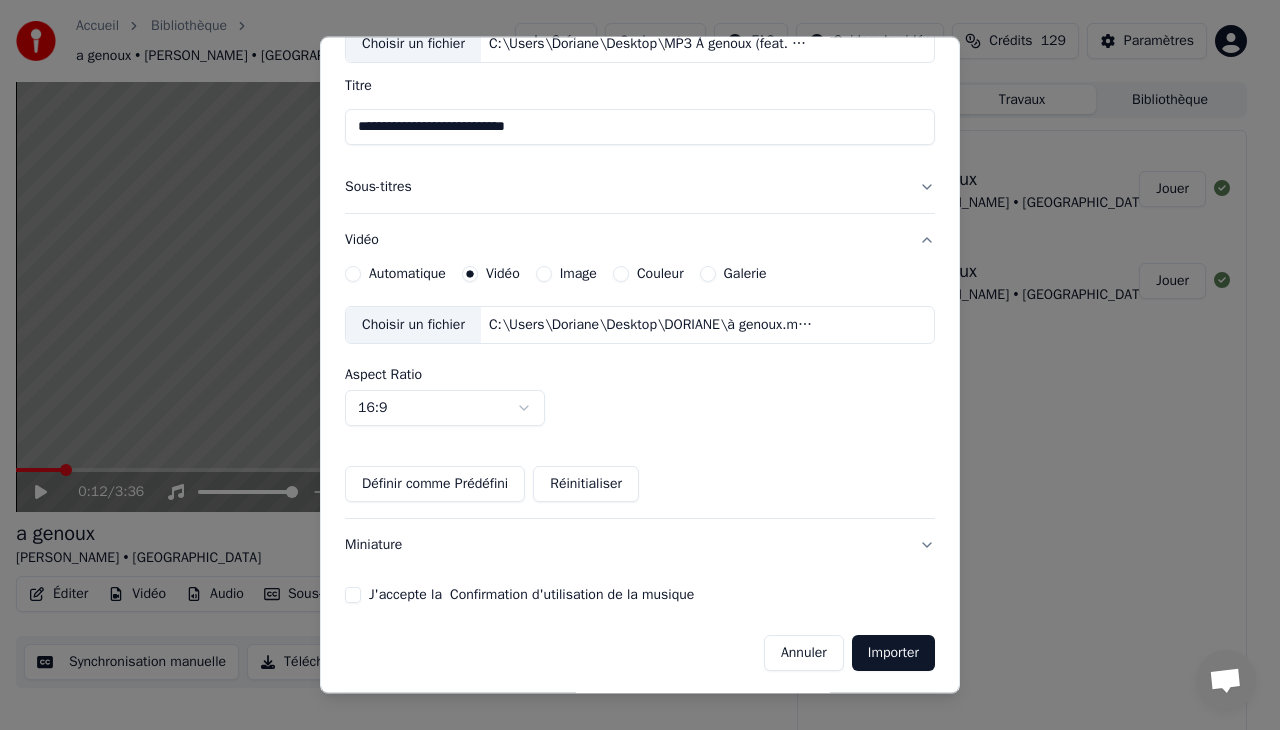 click on "J'accepte la   Confirmation d'utilisation de la musique" at bounding box center (353, 595) 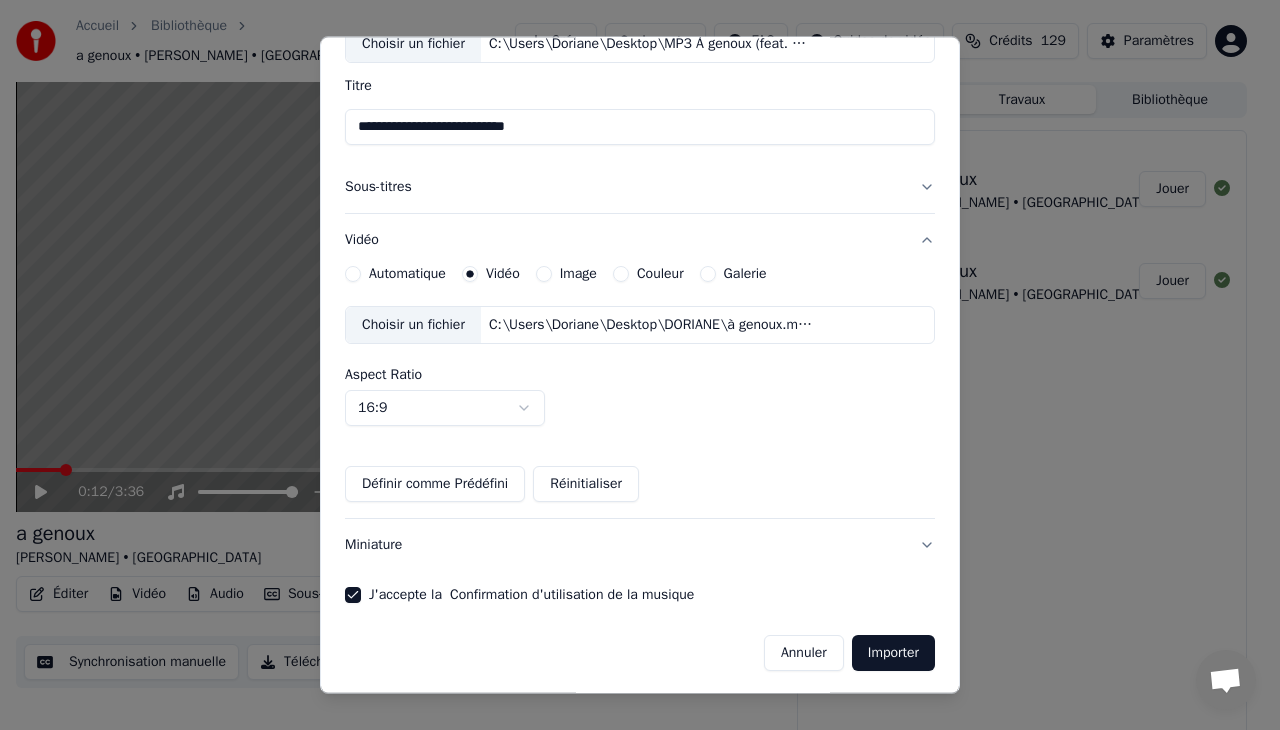 click on "Importer" at bounding box center [893, 653] 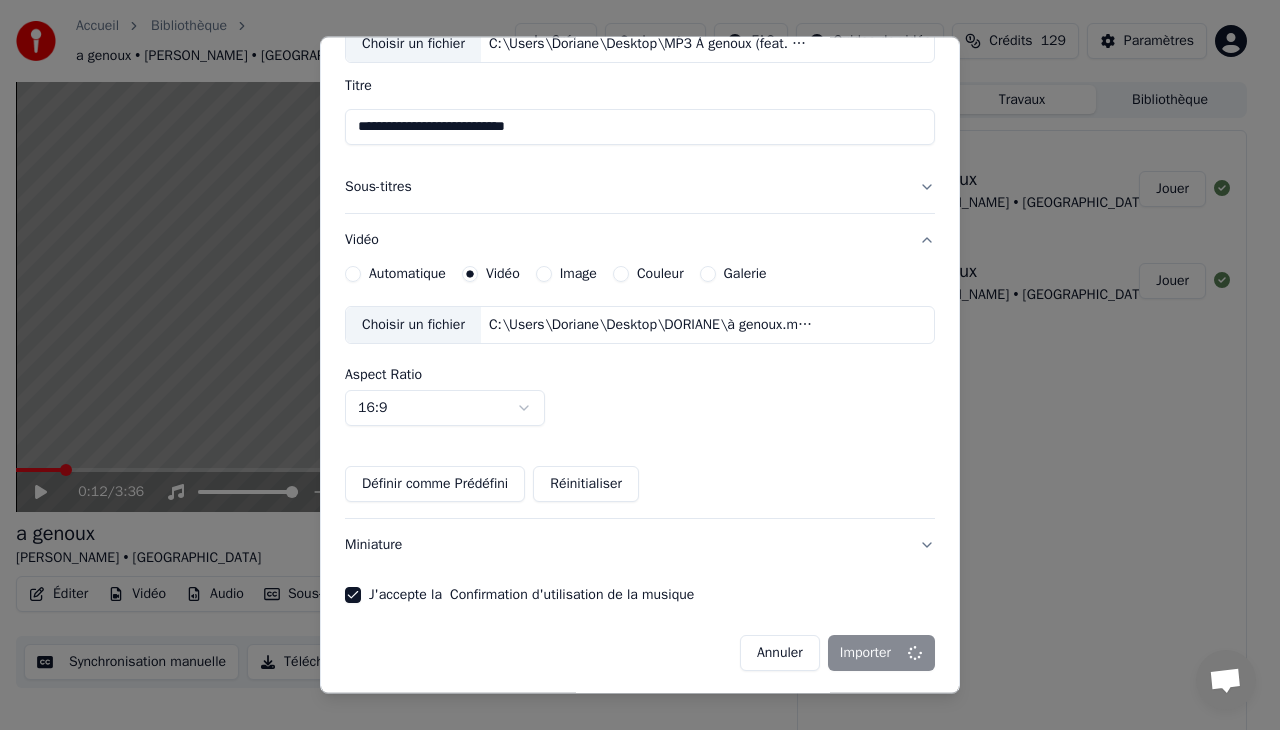 type 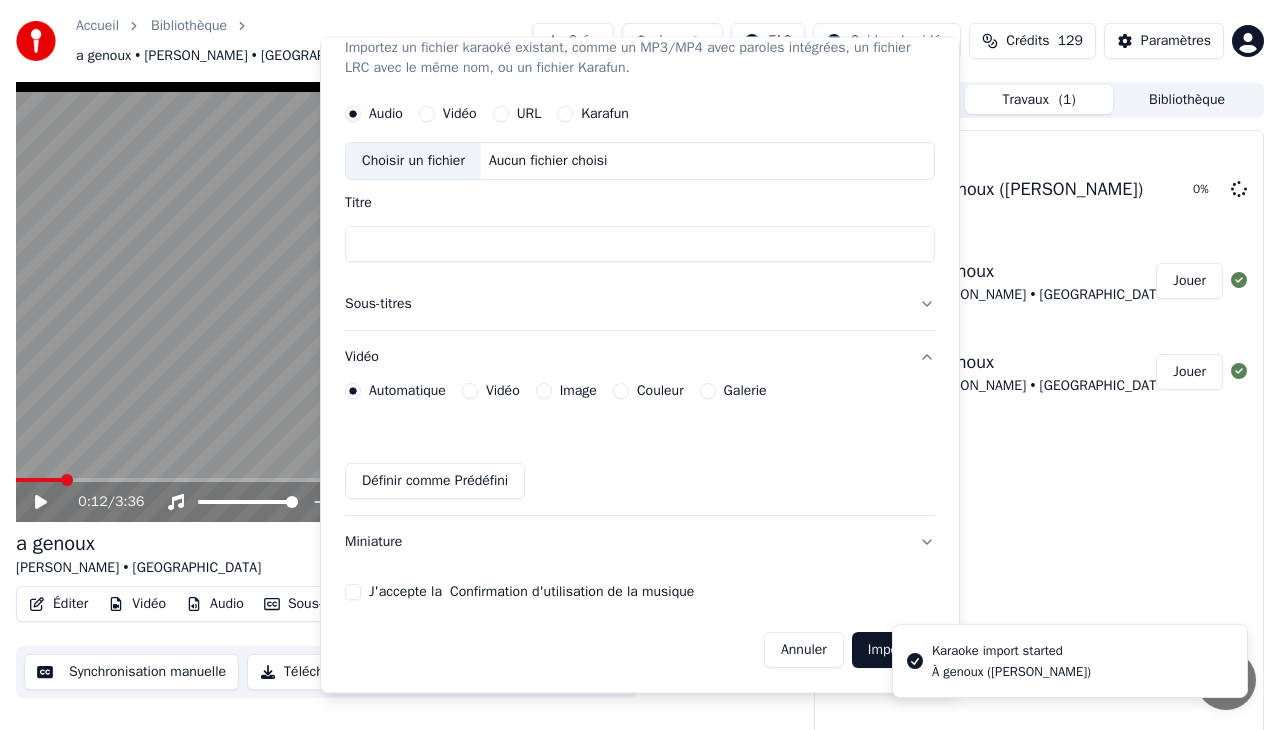 scroll, scrollTop: 46, scrollLeft: 0, axis: vertical 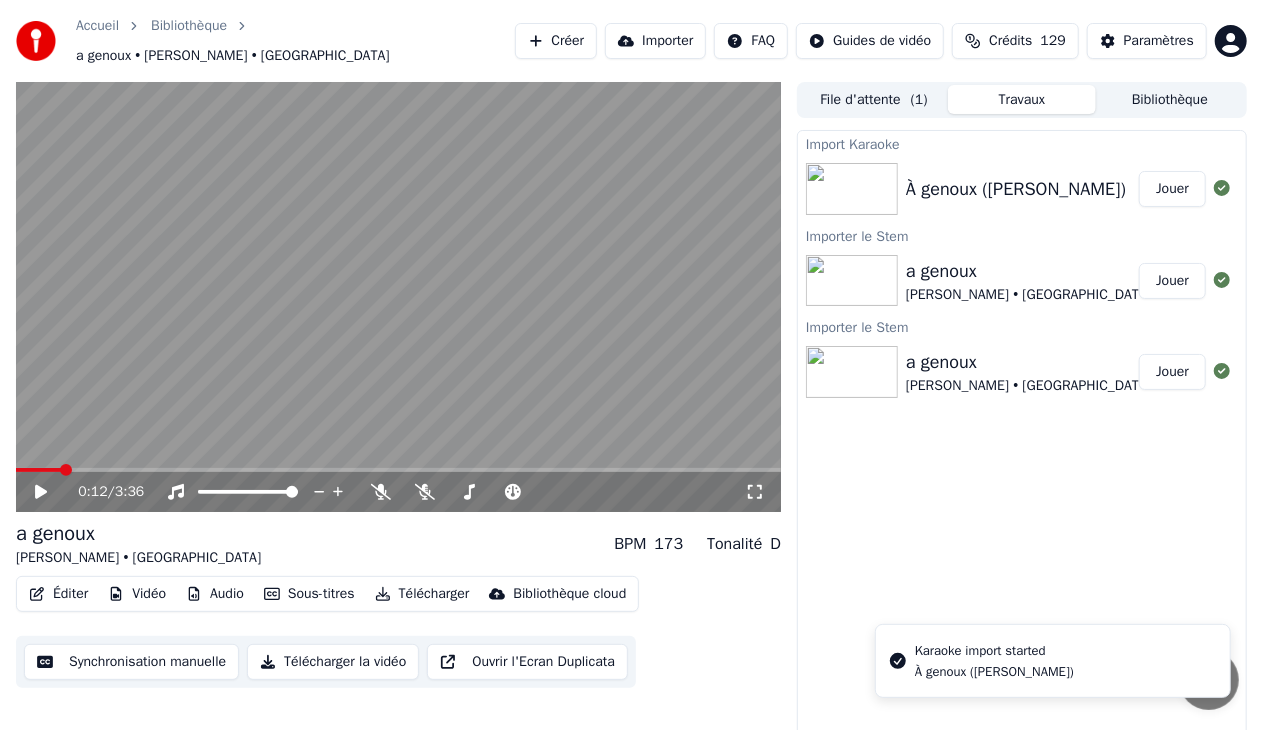 click on "Jouer" at bounding box center [1172, 189] 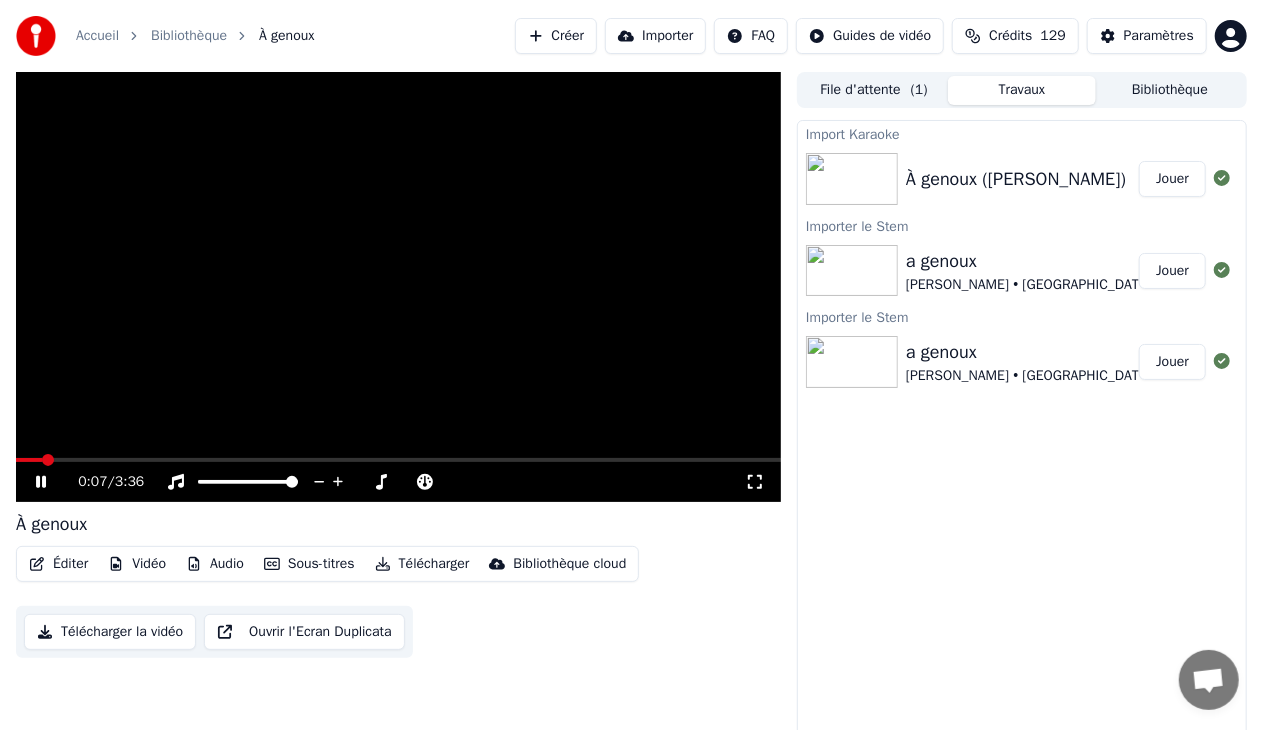 click at bounding box center [398, 287] 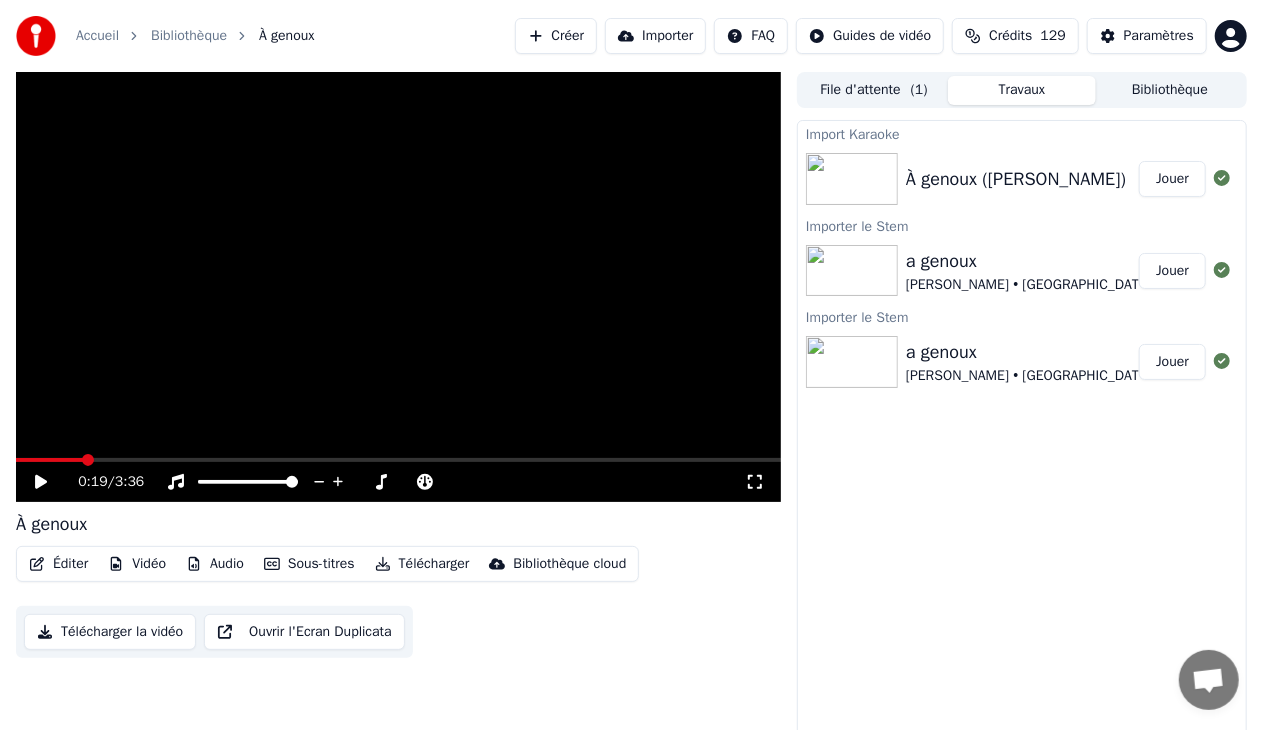 click at bounding box center [398, 460] 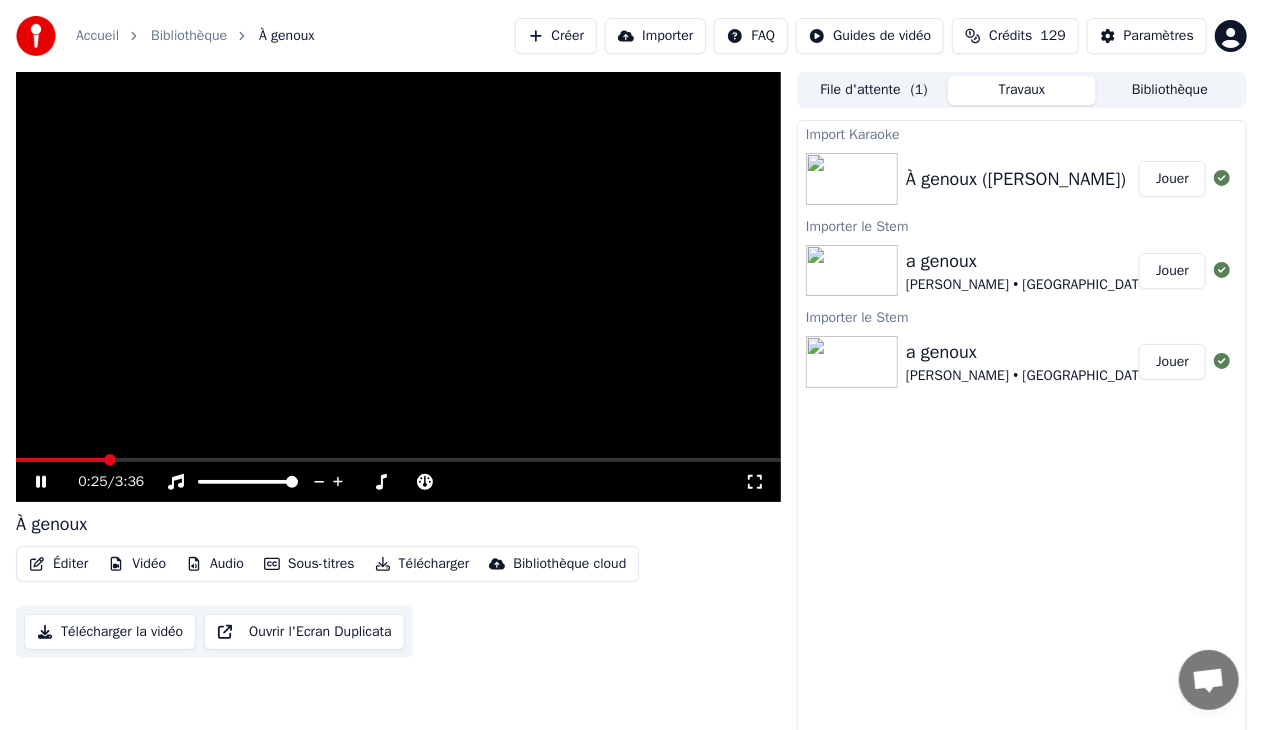 click 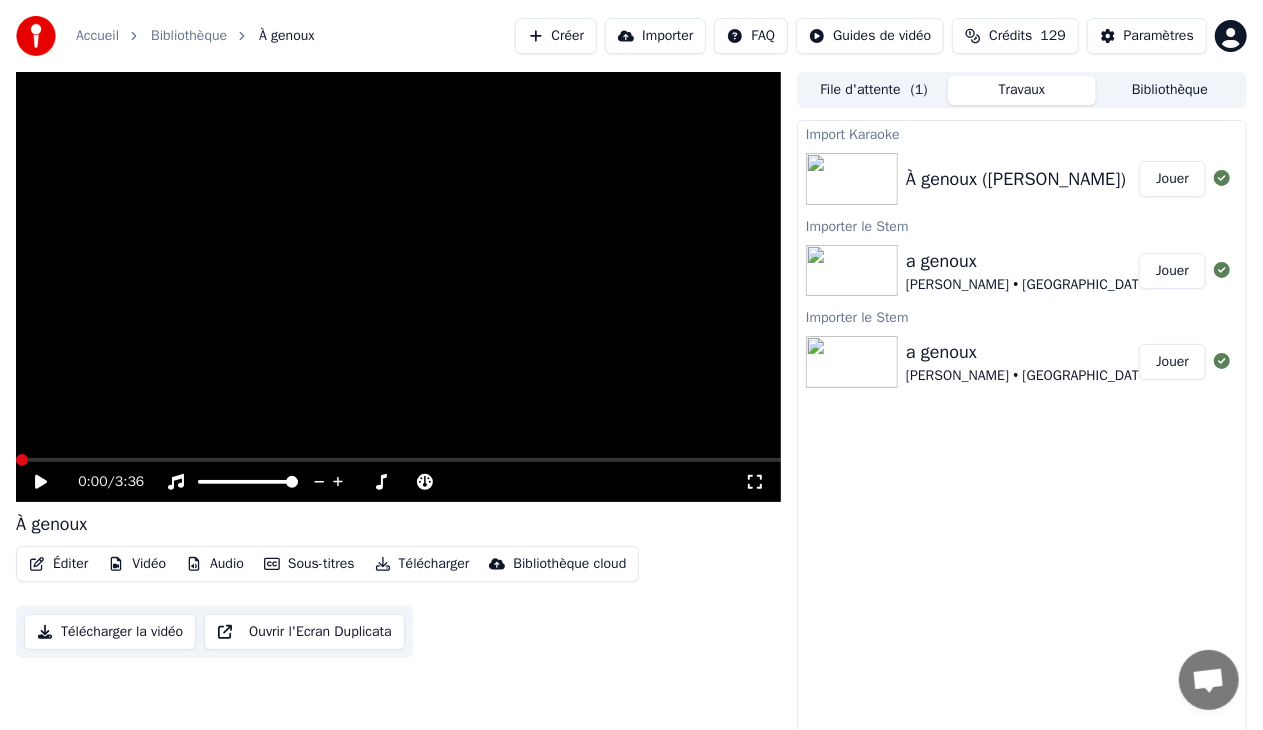 click at bounding box center (22, 460) 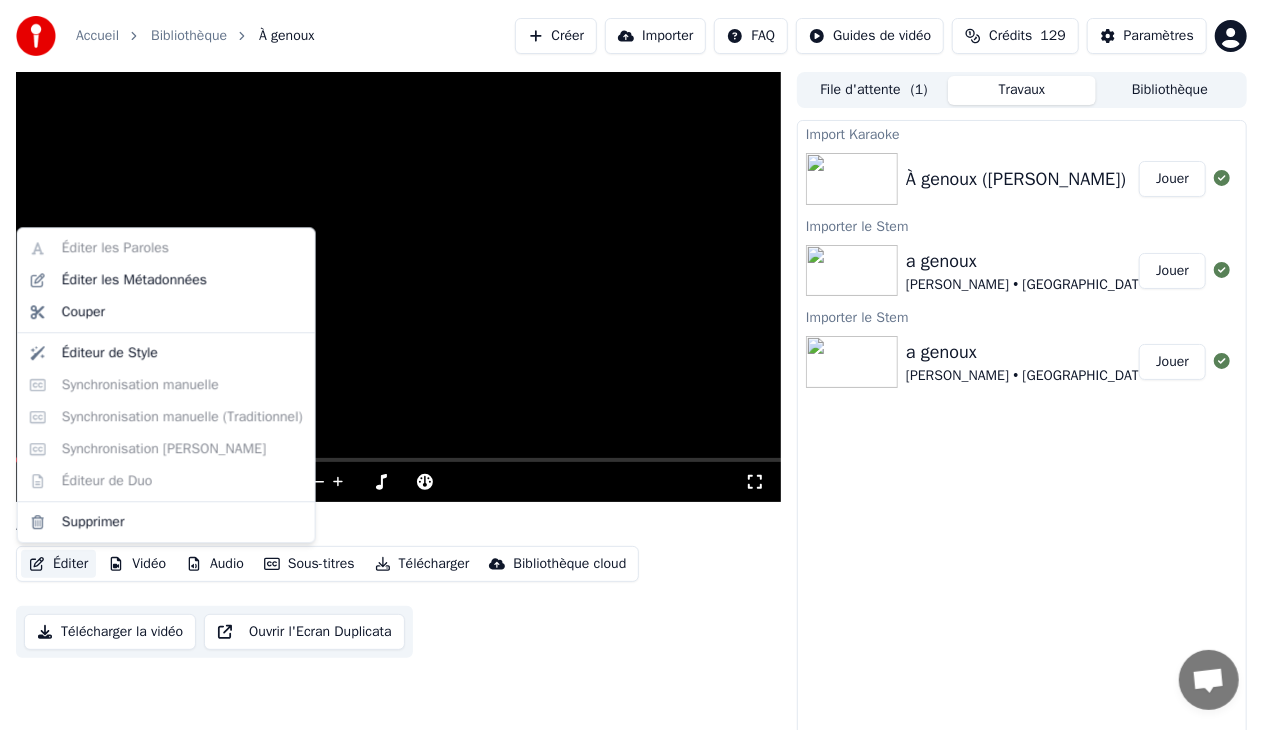 click on "Éditer" at bounding box center [58, 564] 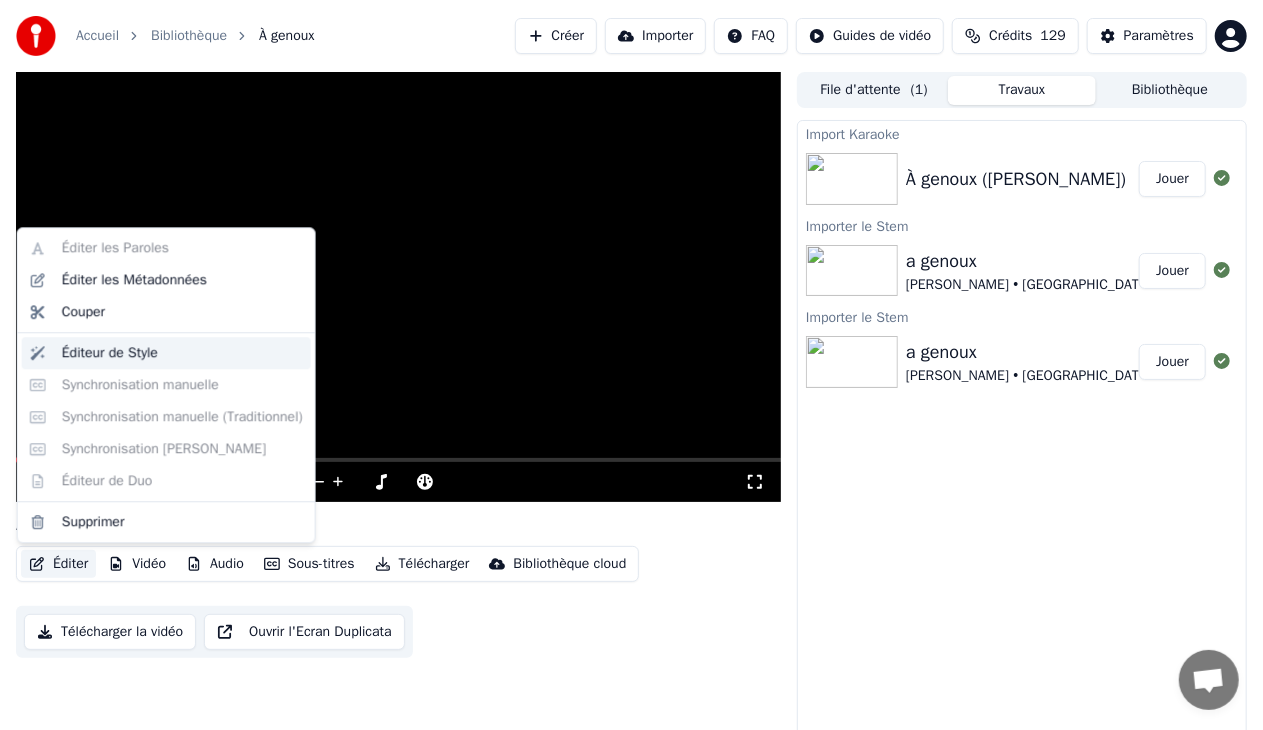 click on "Éditeur de Style" at bounding box center (110, 353) 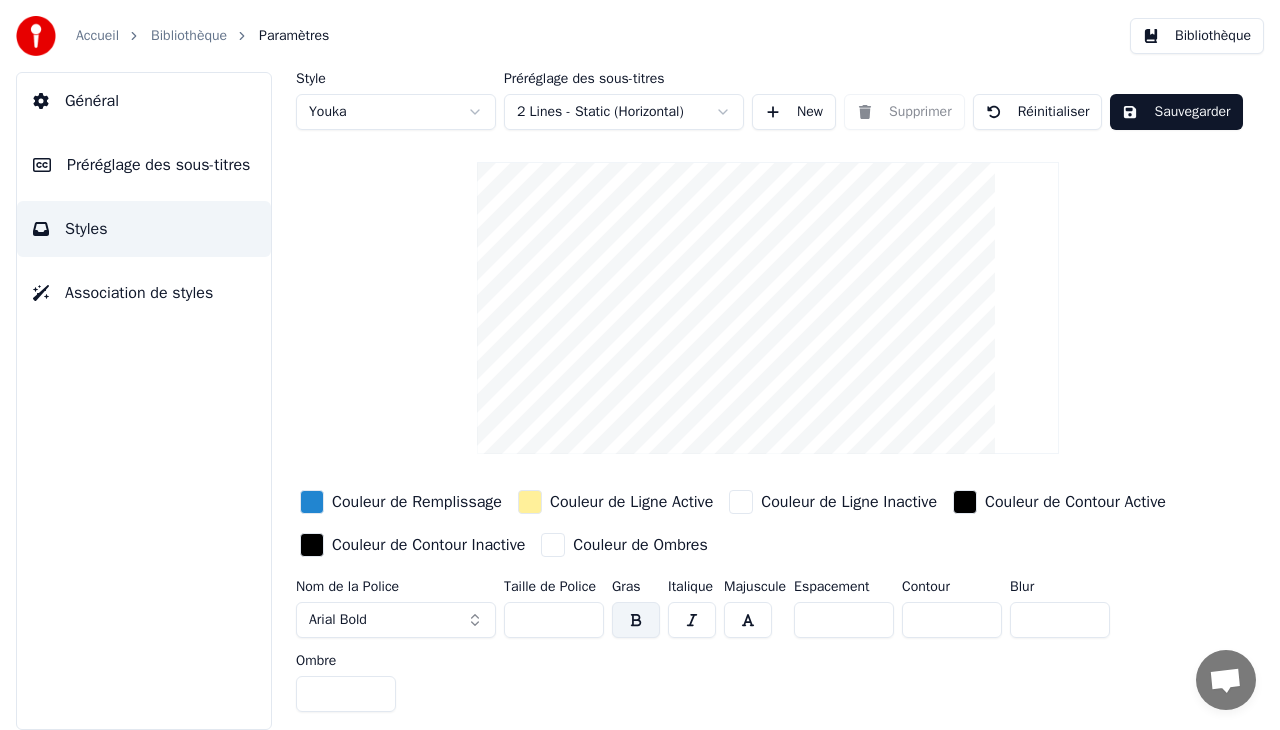 click on "Général" at bounding box center (92, 101) 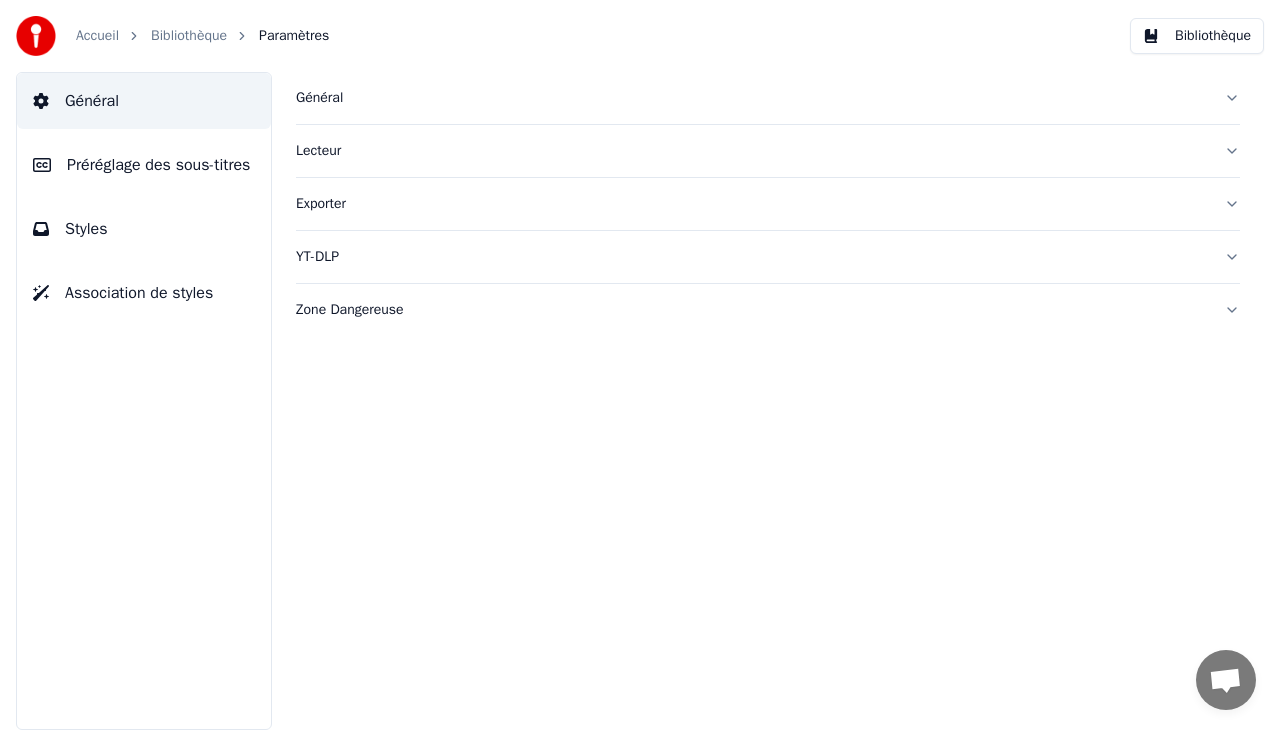 click on "Bibliothèque" at bounding box center (1197, 36) 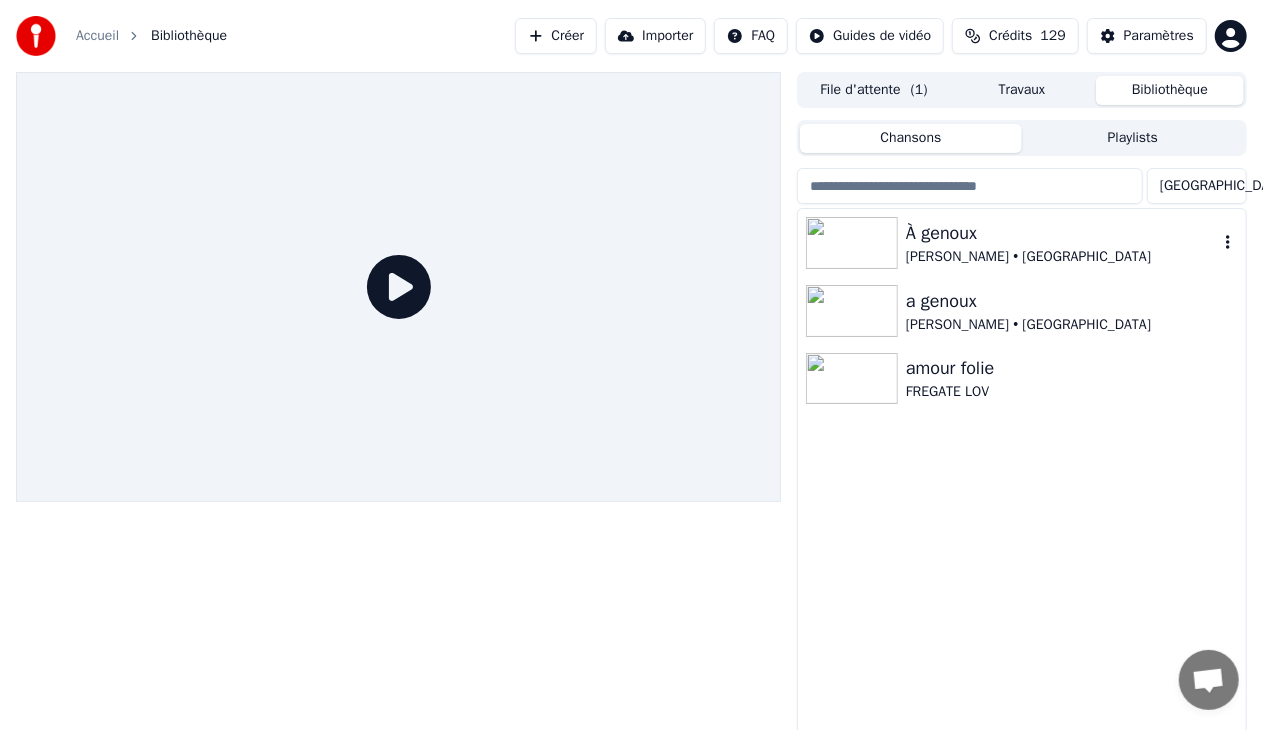 click at bounding box center (852, 243) 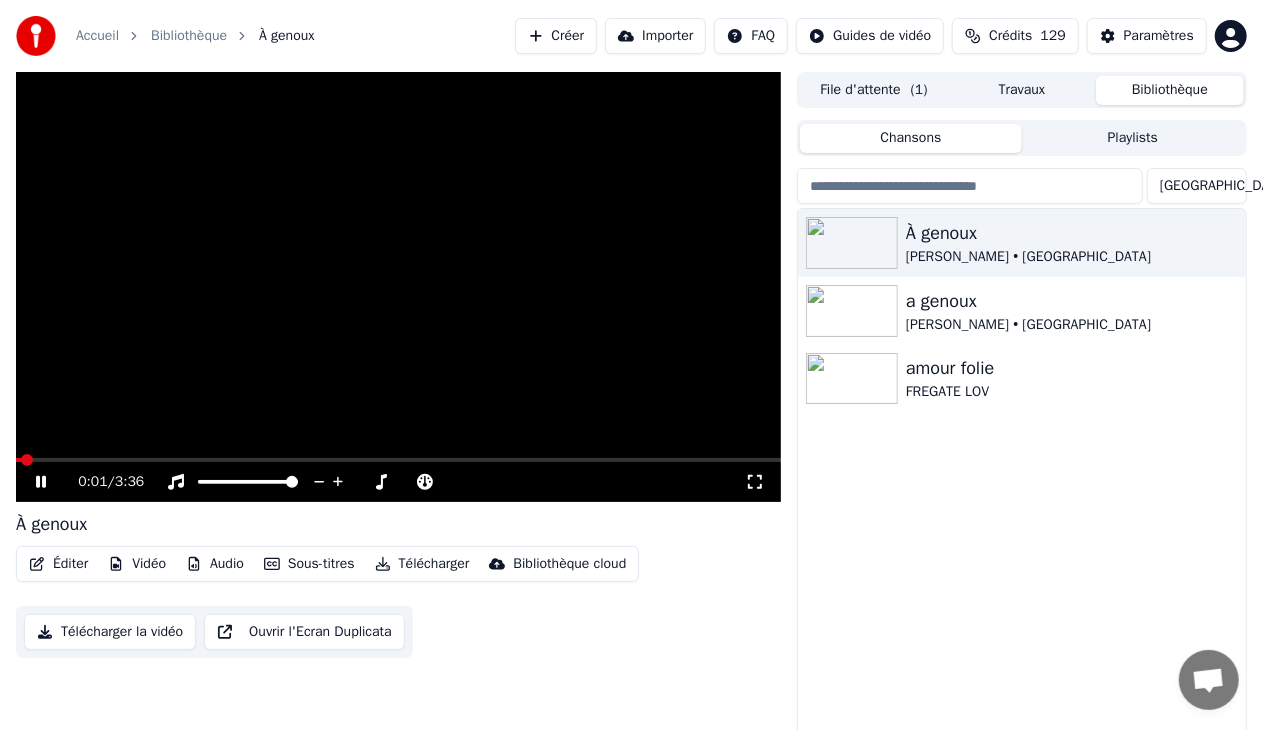 click 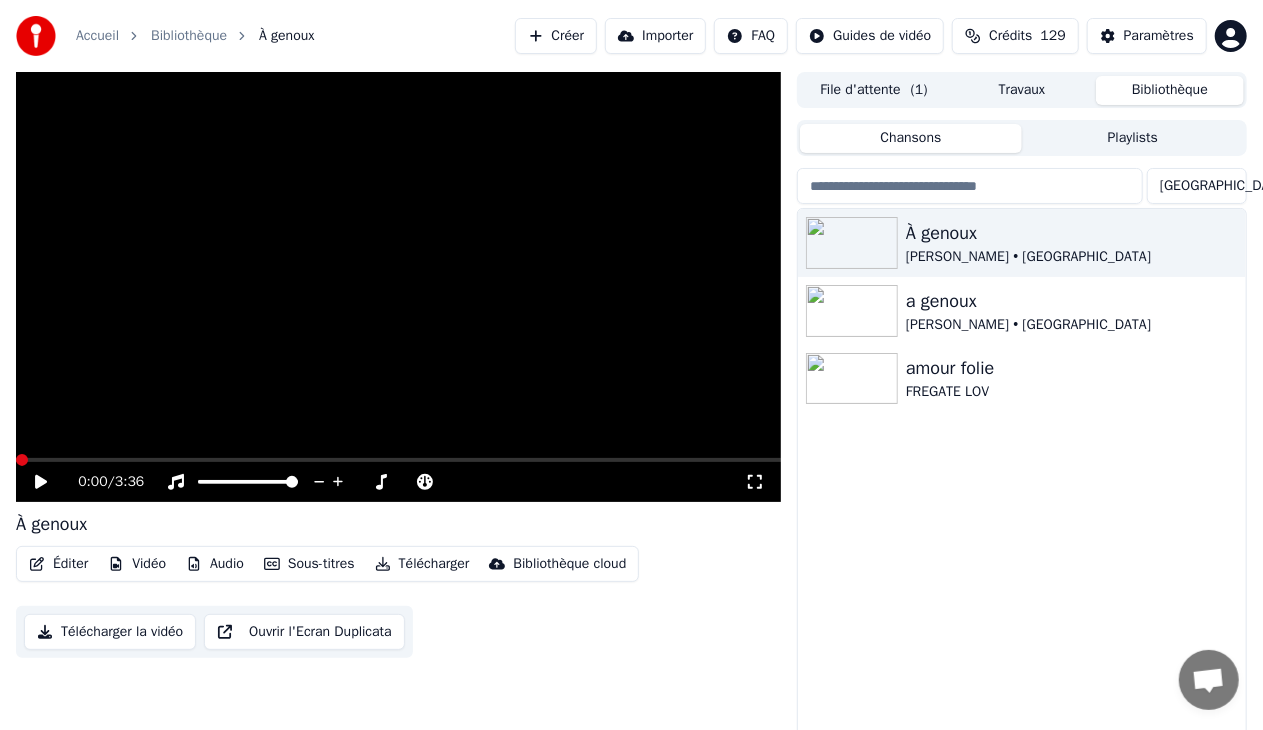 click at bounding box center (22, 460) 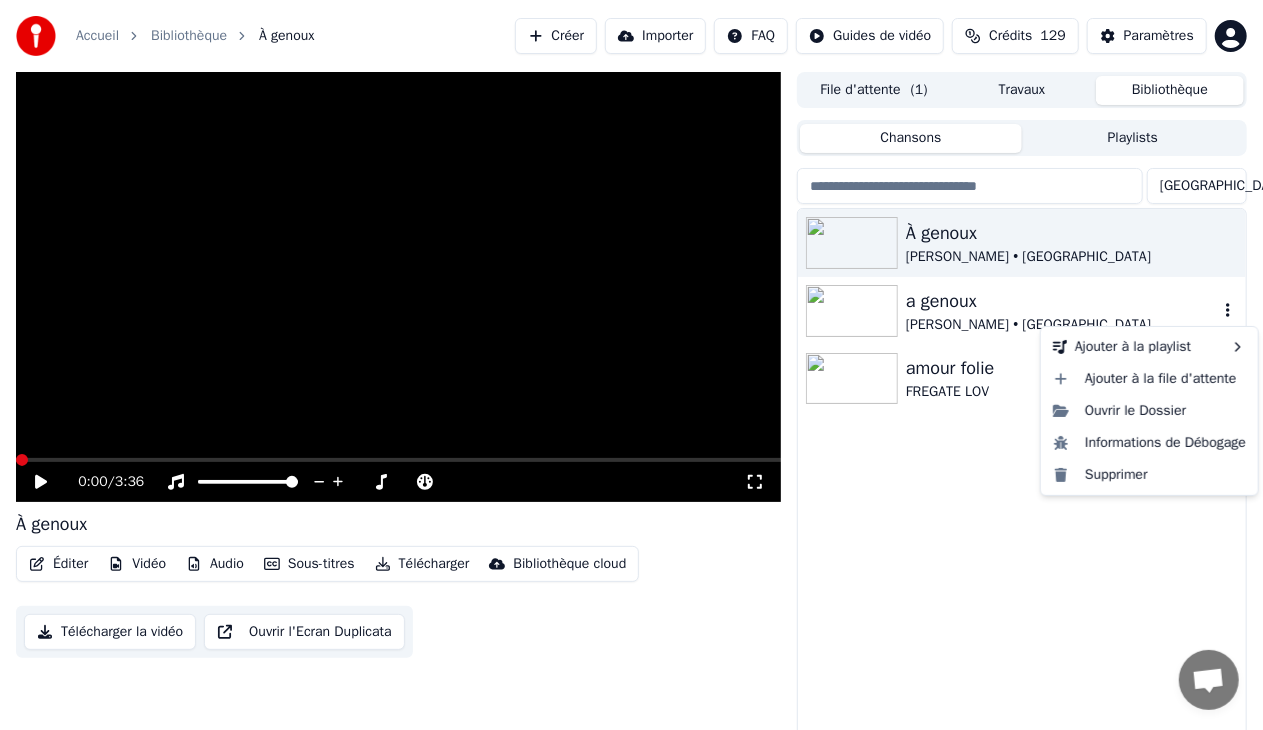 click 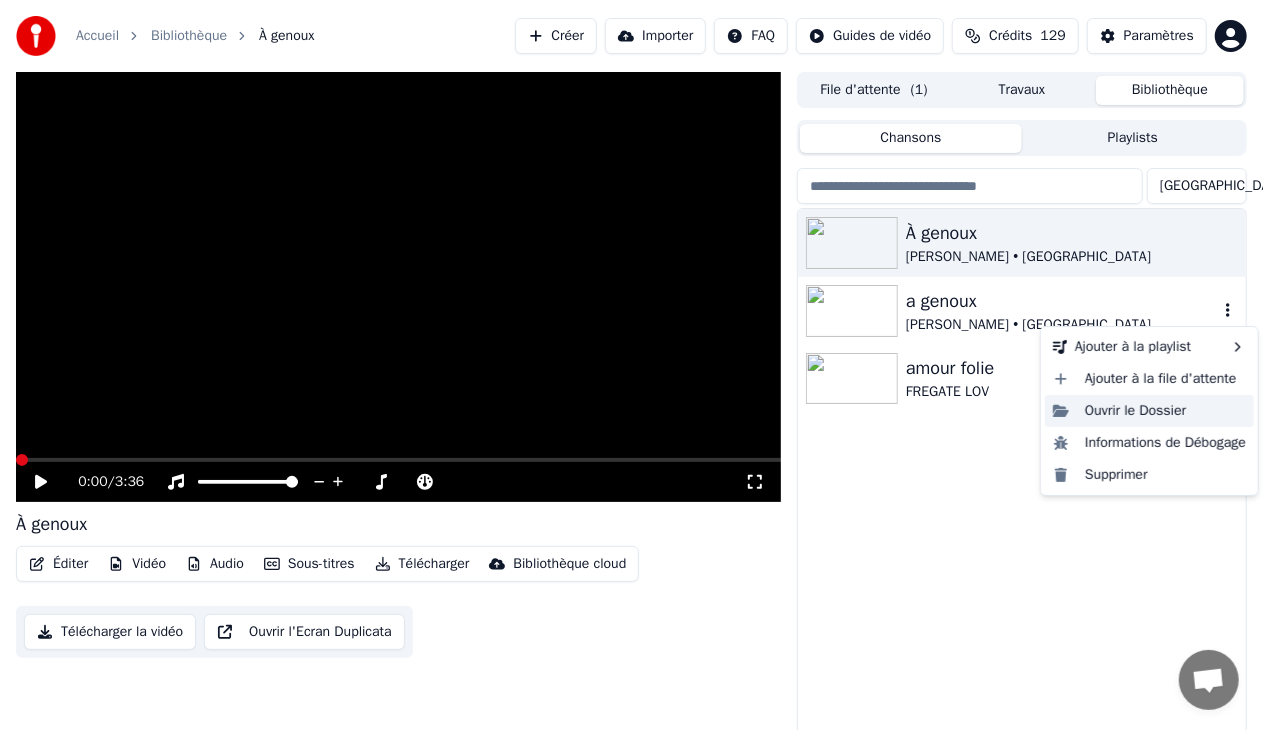 click on "Ouvrir le Dossier" at bounding box center (1149, 411) 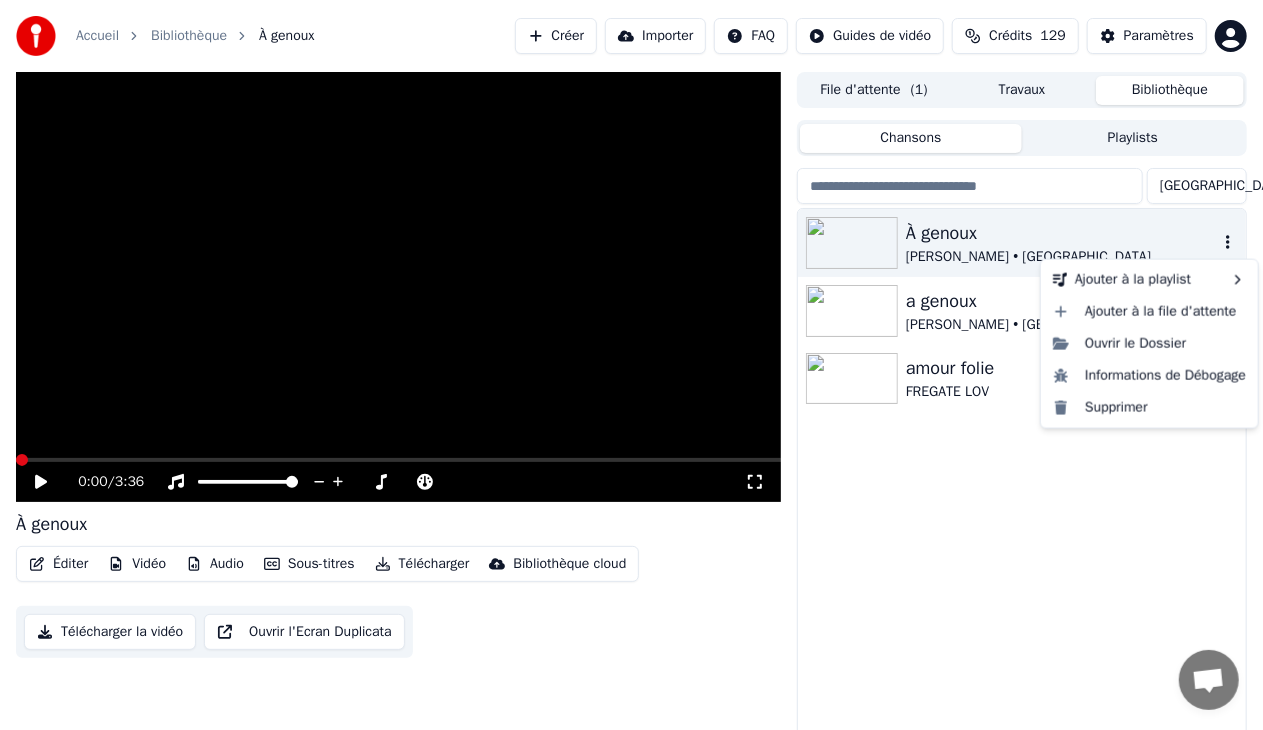 click 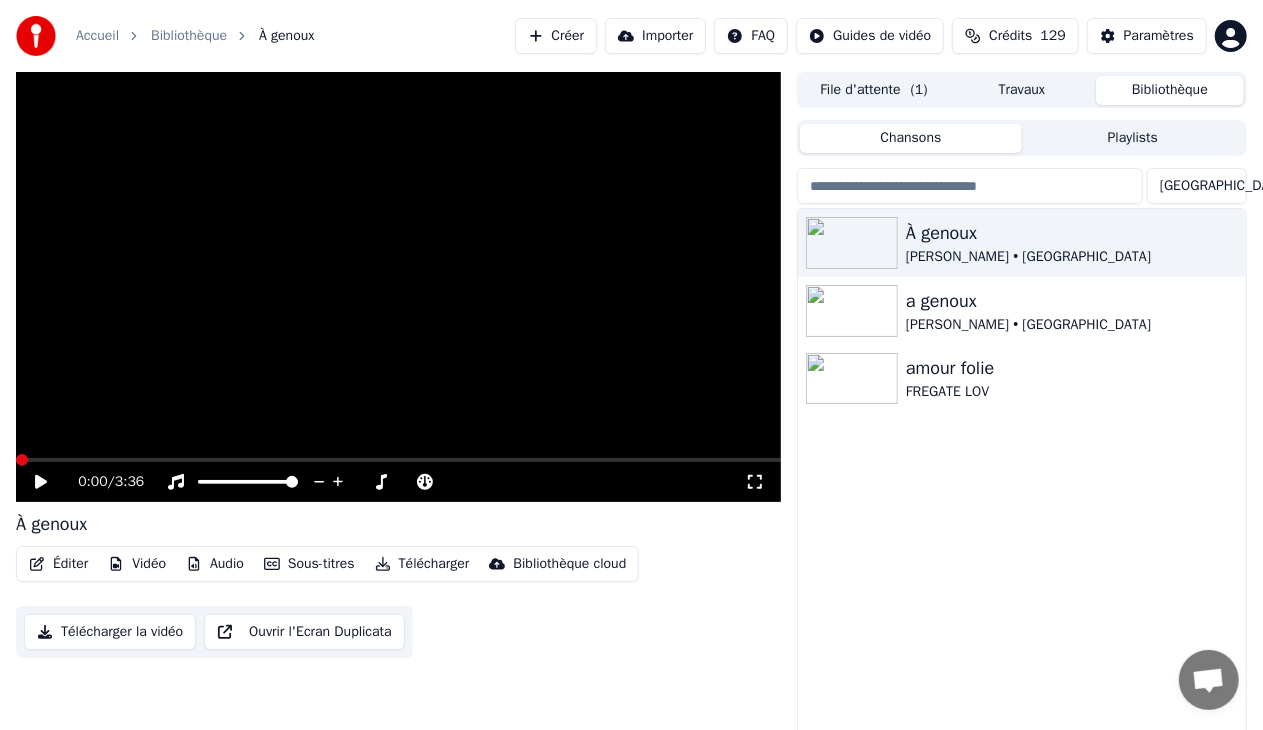click on "Sous-titres" at bounding box center [309, 564] 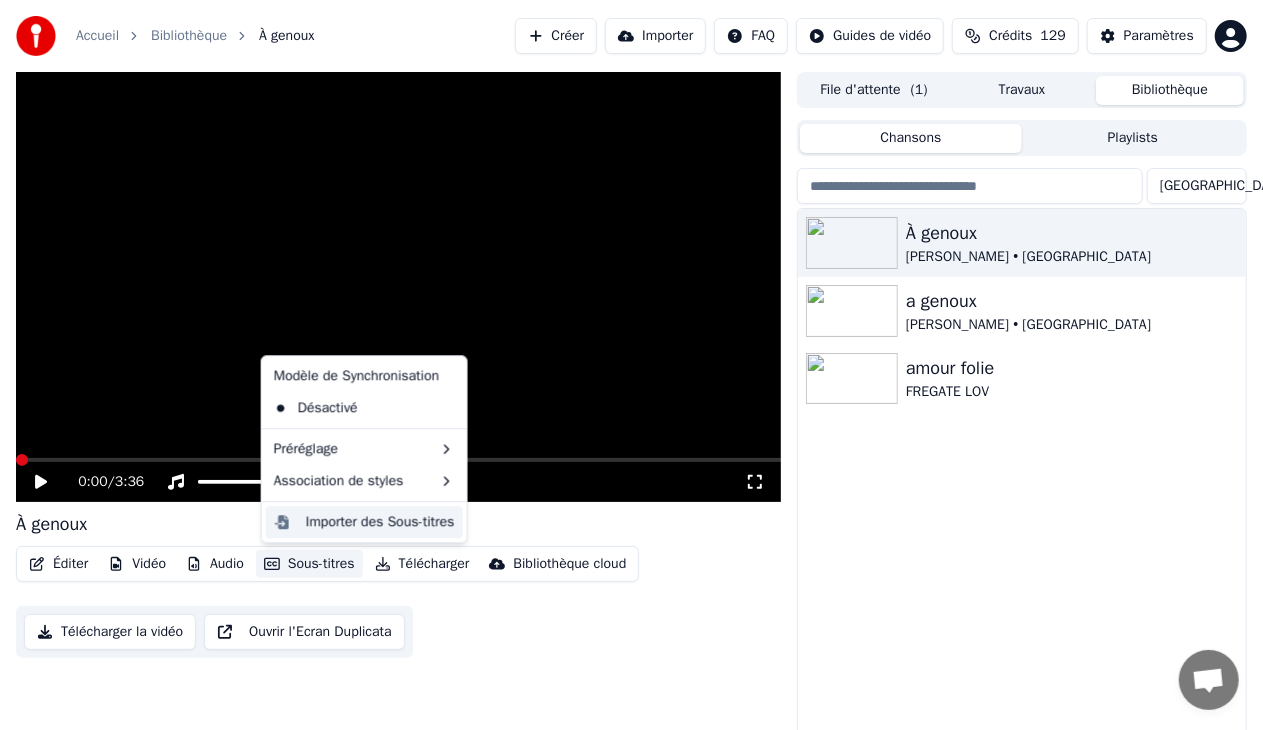 click on "Importer des Sous-titres" at bounding box center [380, 522] 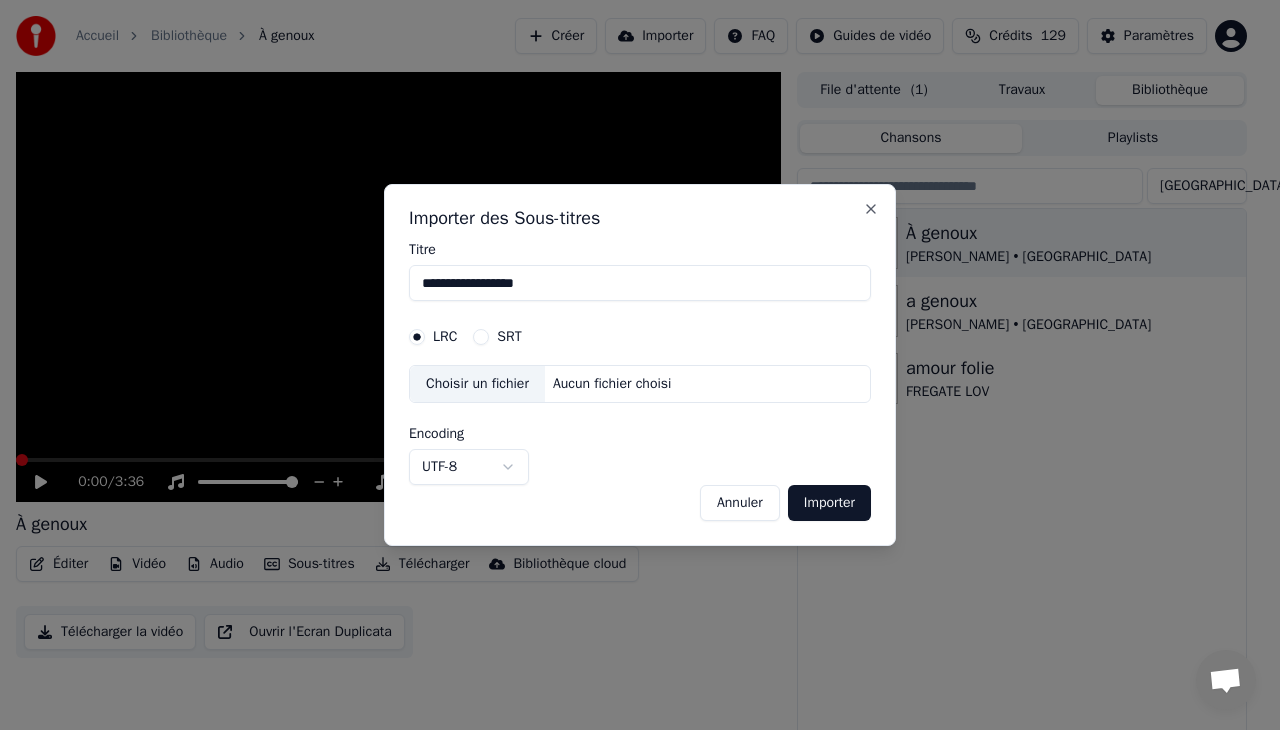 click on "Choisir un fichier" at bounding box center [477, 384] 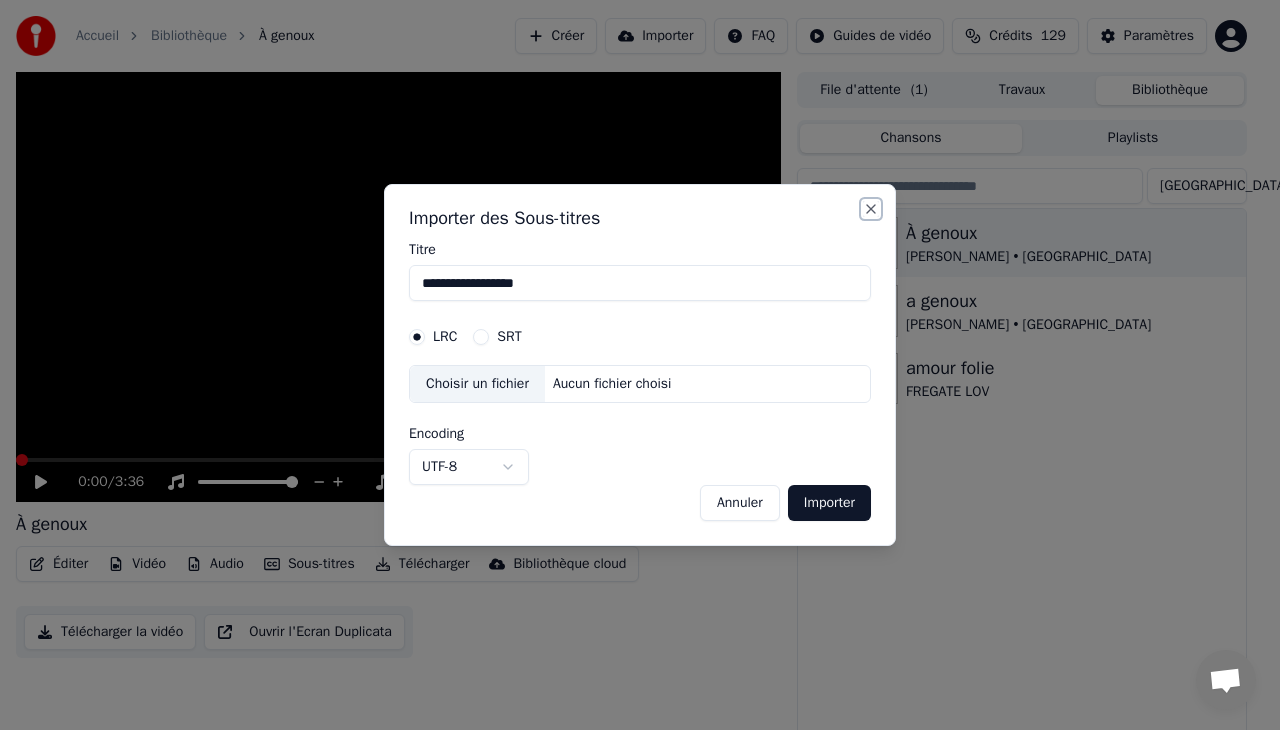 click on "Close" at bounding box center (871, 209) 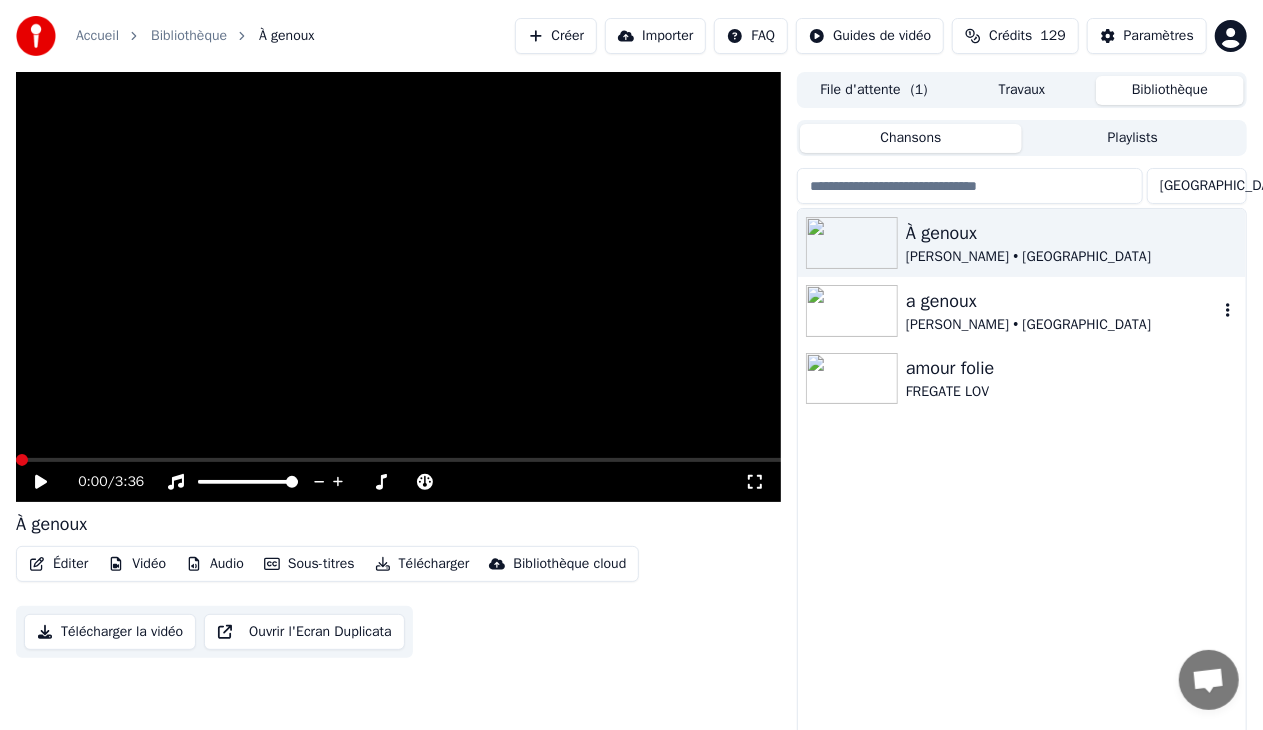 click on "a genoux" at bounding box center [1062, 301] 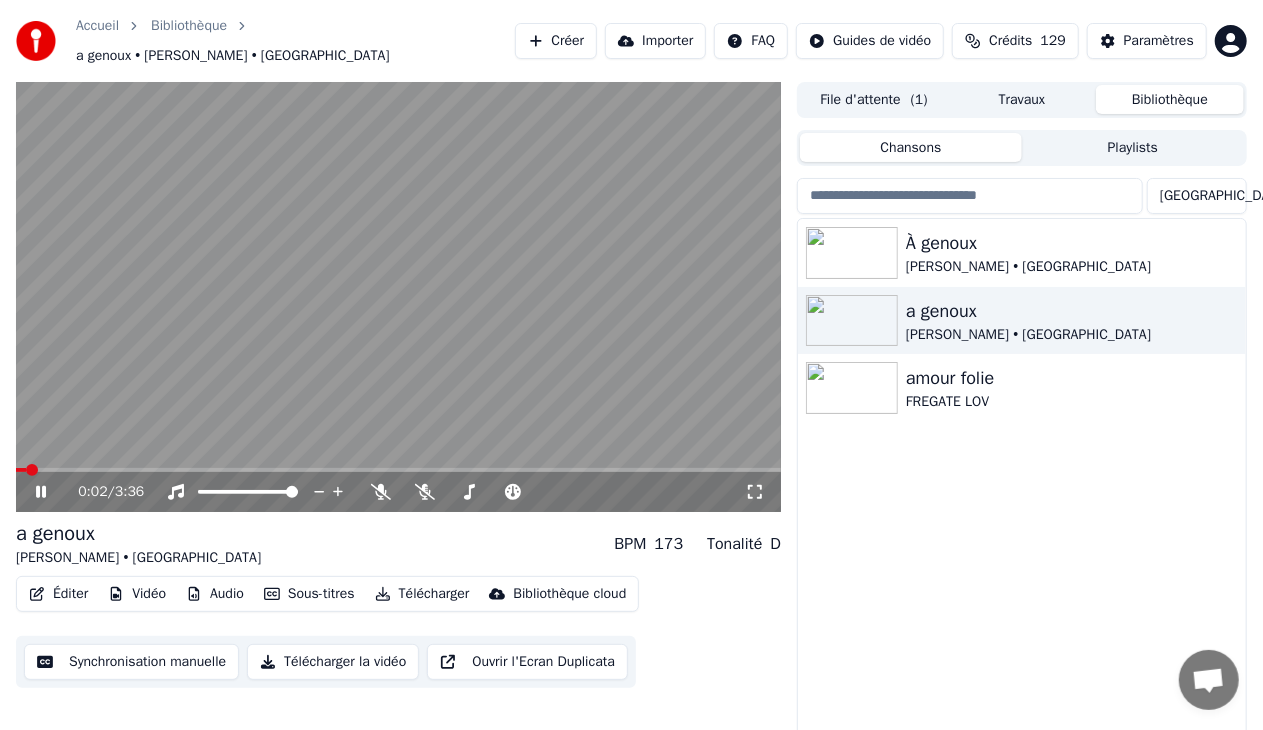click 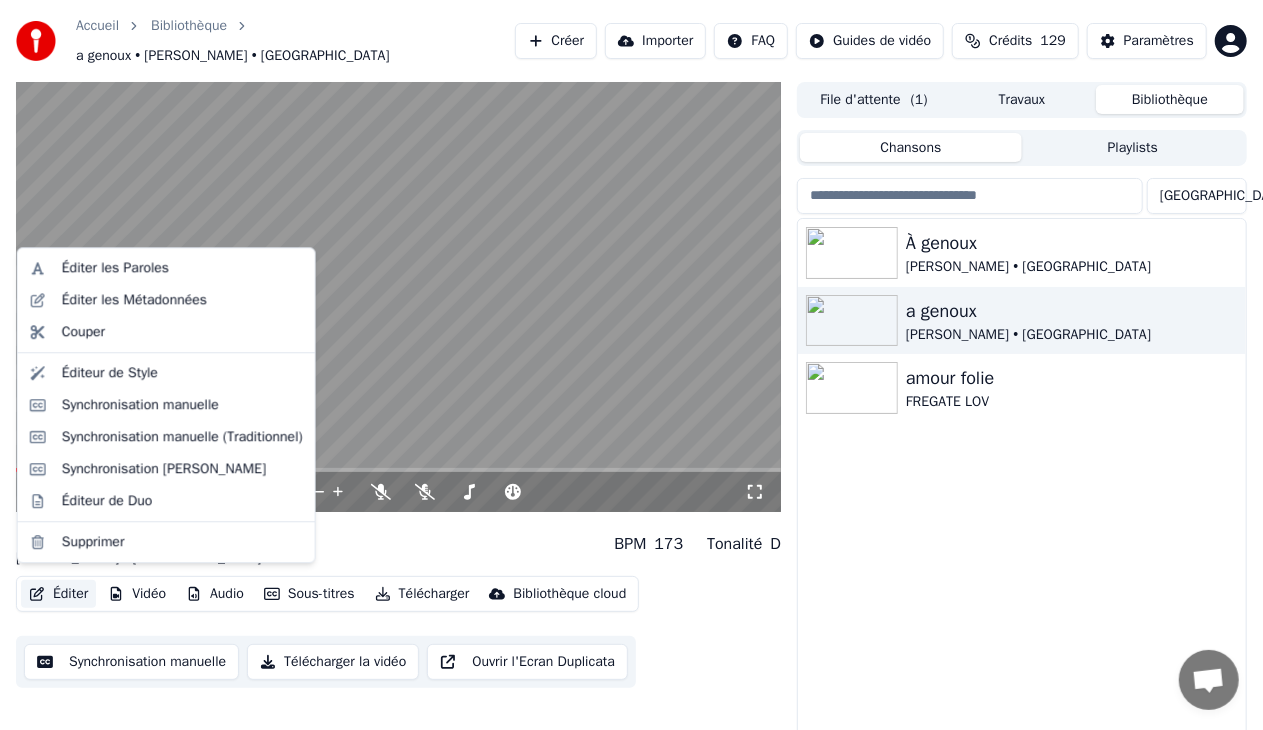 click on "Éditer" at bounding box center [58, 594] 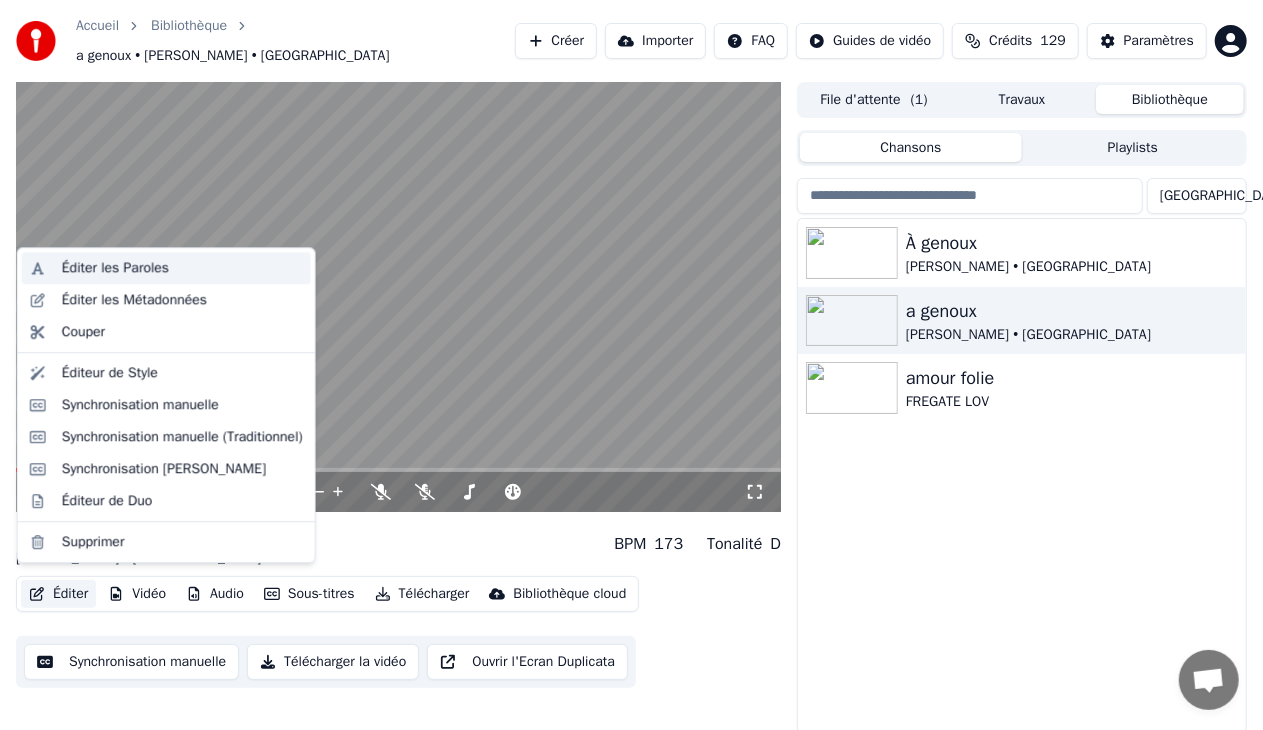 click on "Éditer les Paroles" at bounding box center [115, 268] 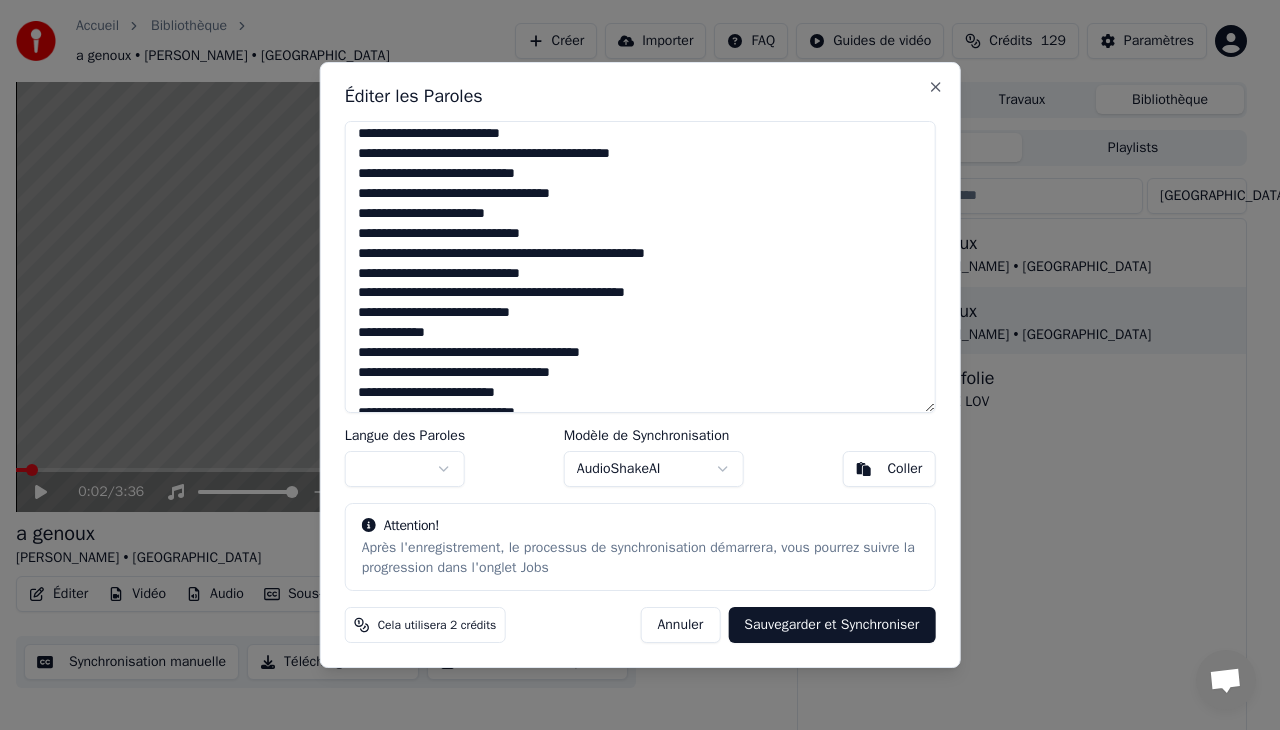 scroll, scrollTop: 604, scrollLeft: 0, axis: vertical 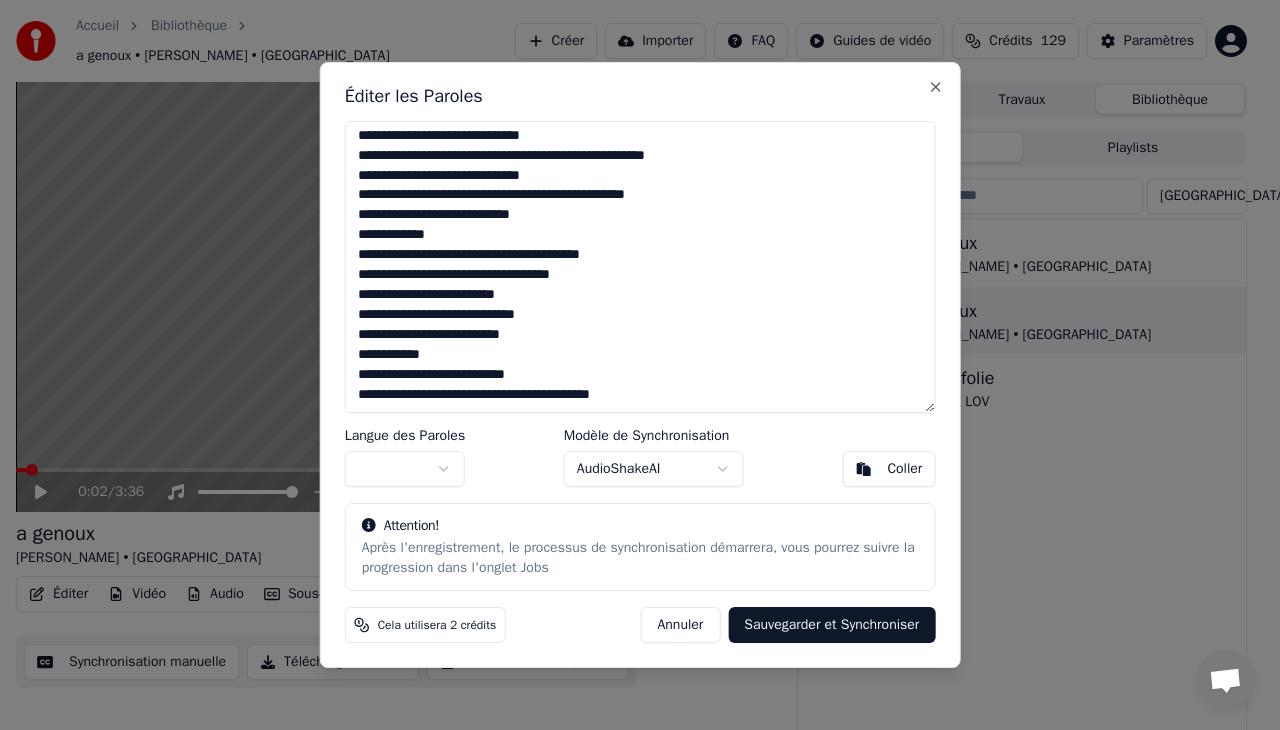 drag, startPoint x: 352, startPoint y: 134, endPoint x: 833, endPoint y: 544, distance: 632.0293 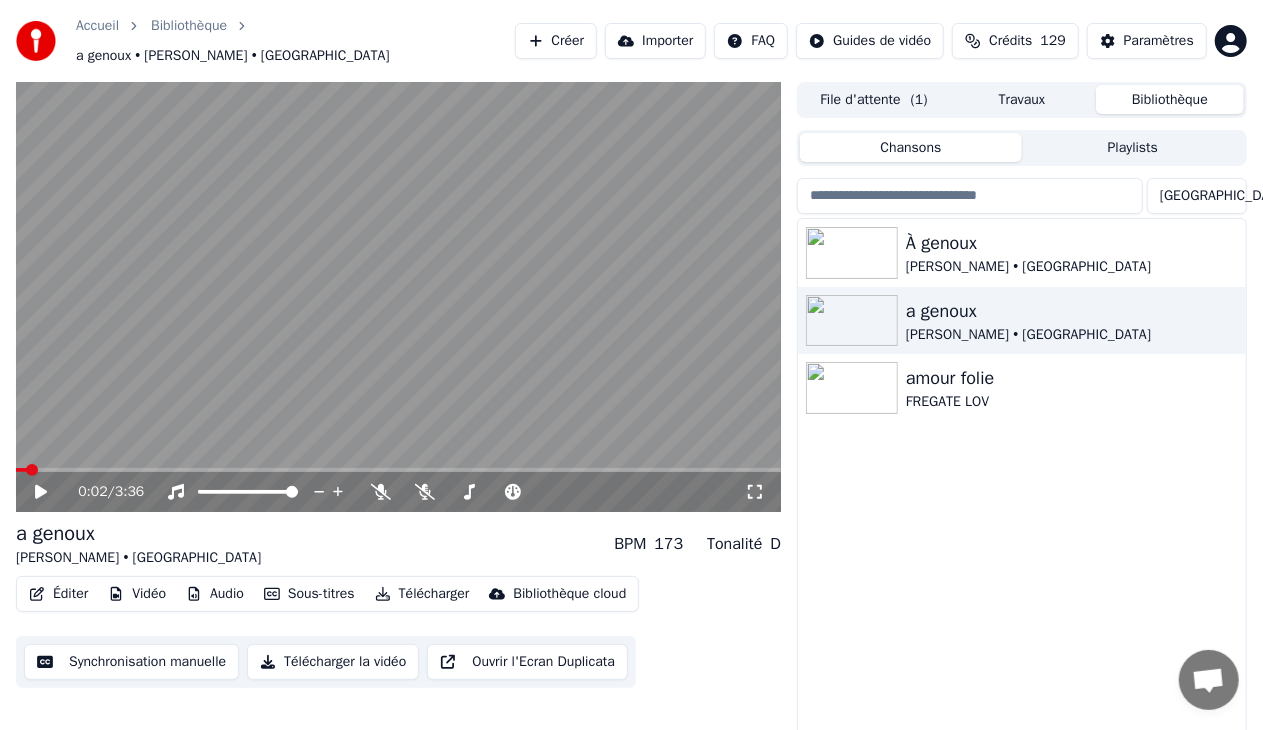 click at bounding box center (1209, 680) 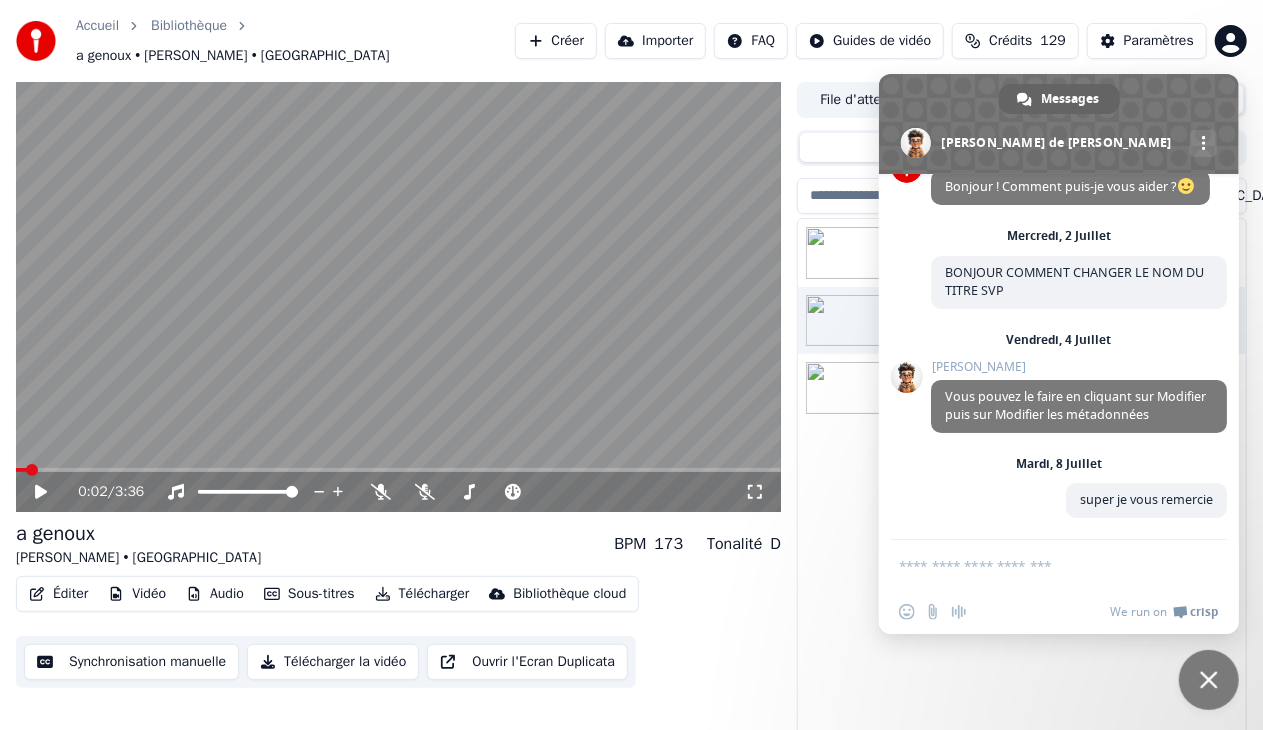 click at bounding box center [1209, 680] 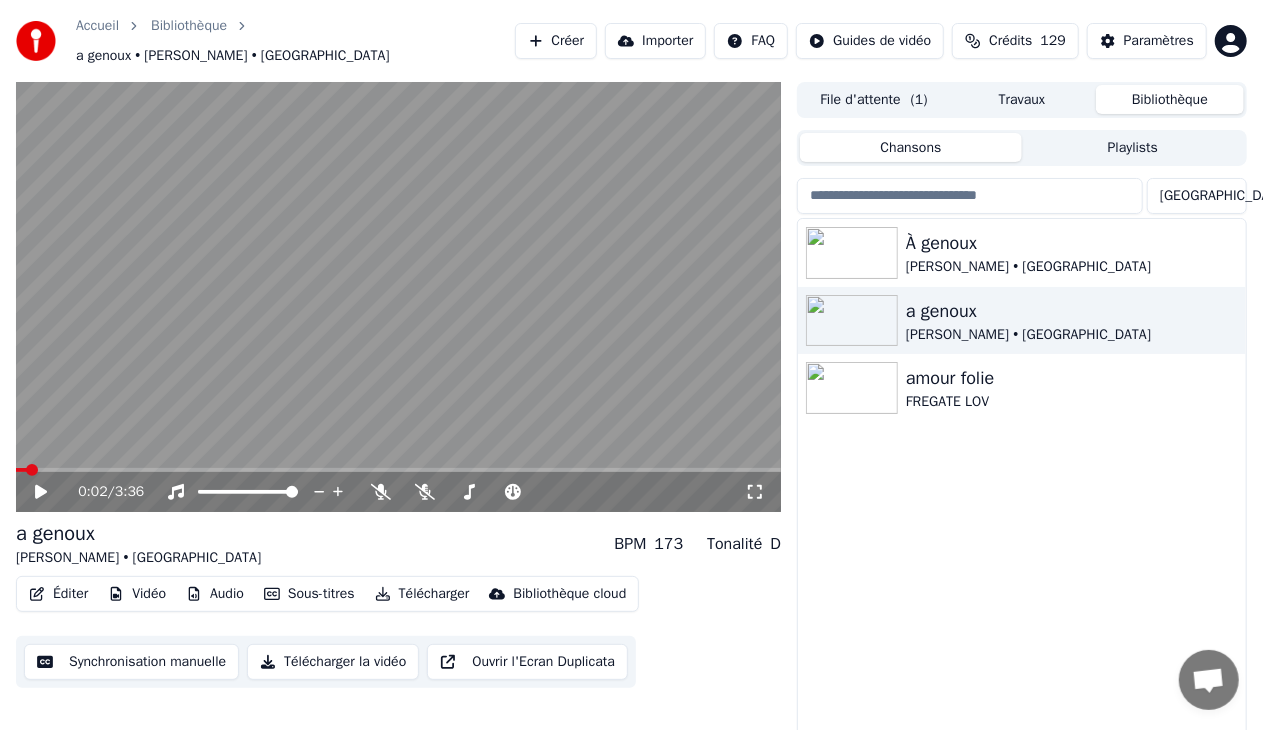 click on "Éditer" at bounding box center [58, 594] 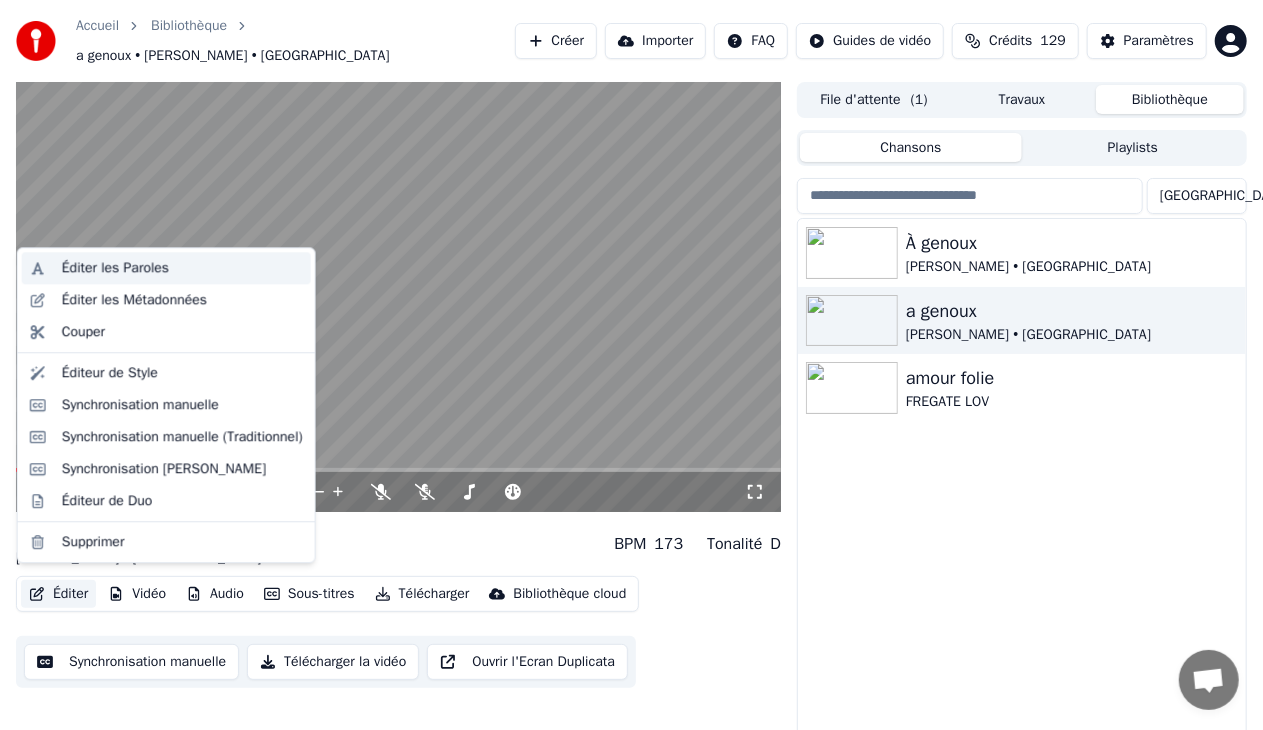 click on "Éditer les Paroles" at bounding box center [115, 268] 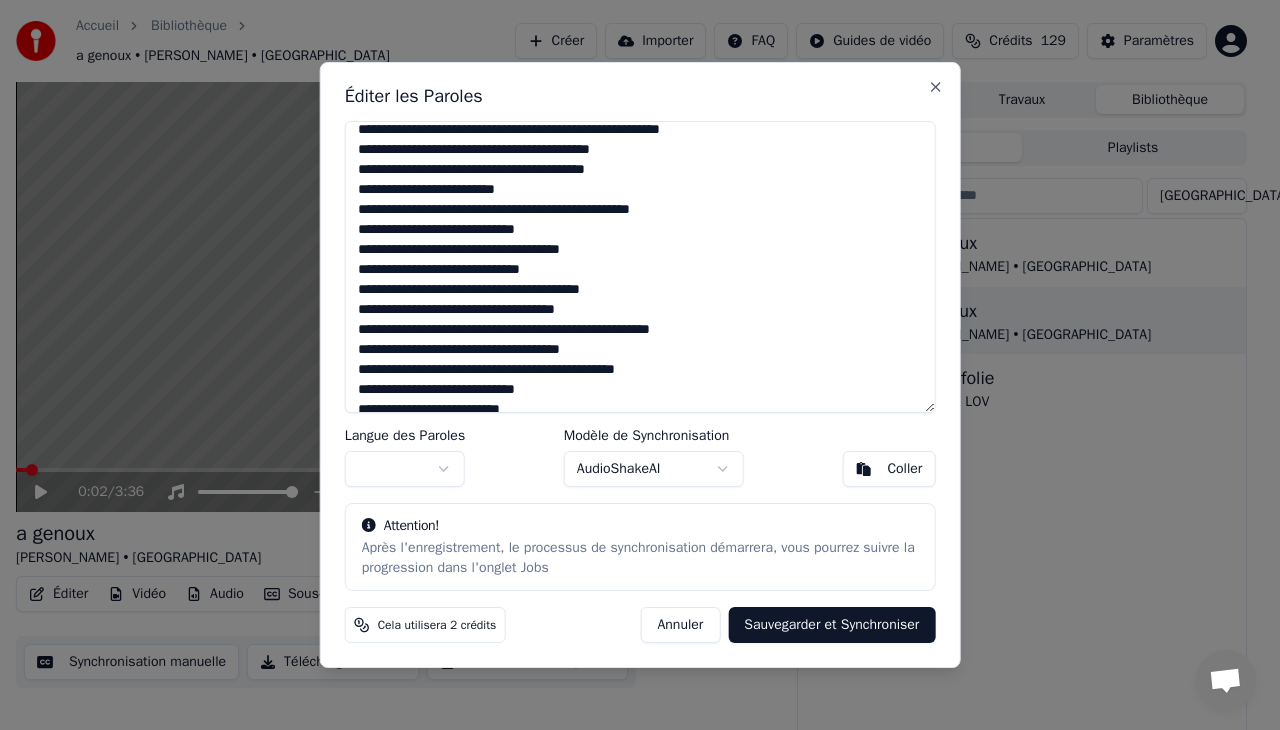 scroll, scrollTop: 604, scrollLeft: 0, axis: vertical 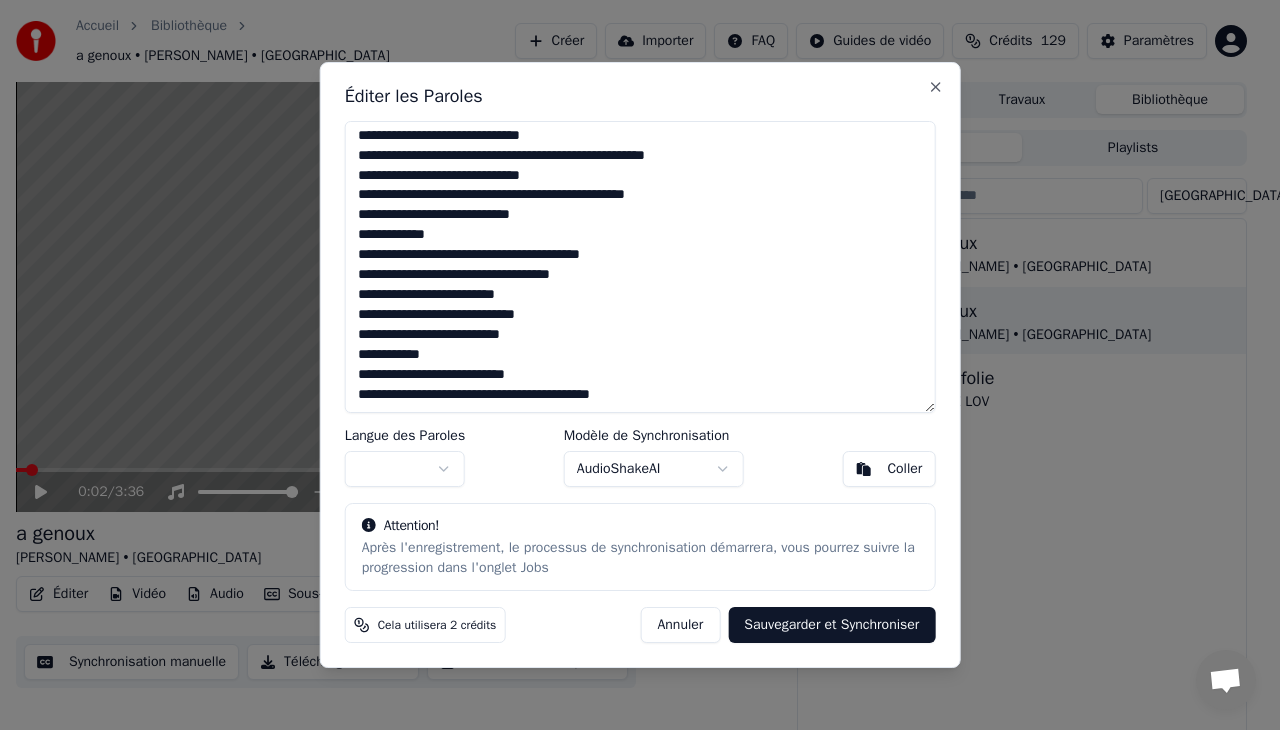 drag, startPoint x: 351, startPoint y: 140, endPoint x: 658, endPoint y: 466, distance: 447.80017 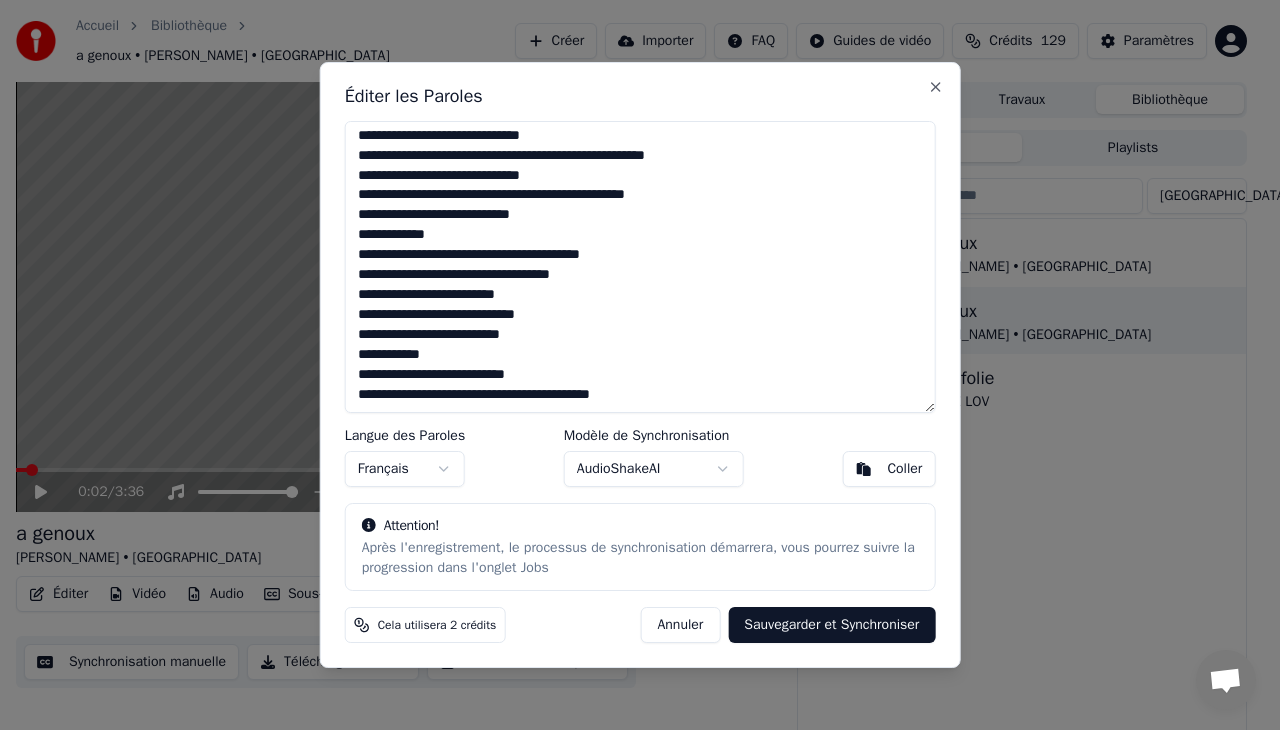 scroll, scrollTop: 0, scrollLeft: 0, axis: both 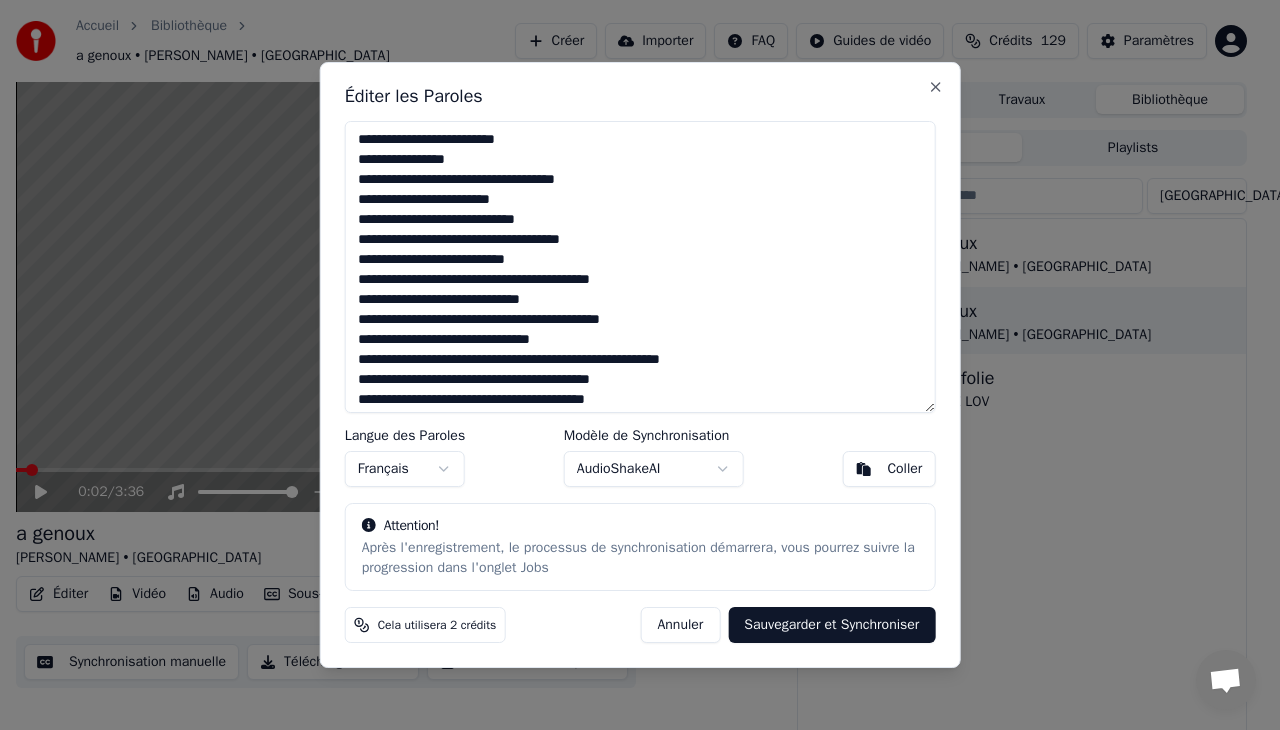 click on "Coller" at bounding box center [888, 469] 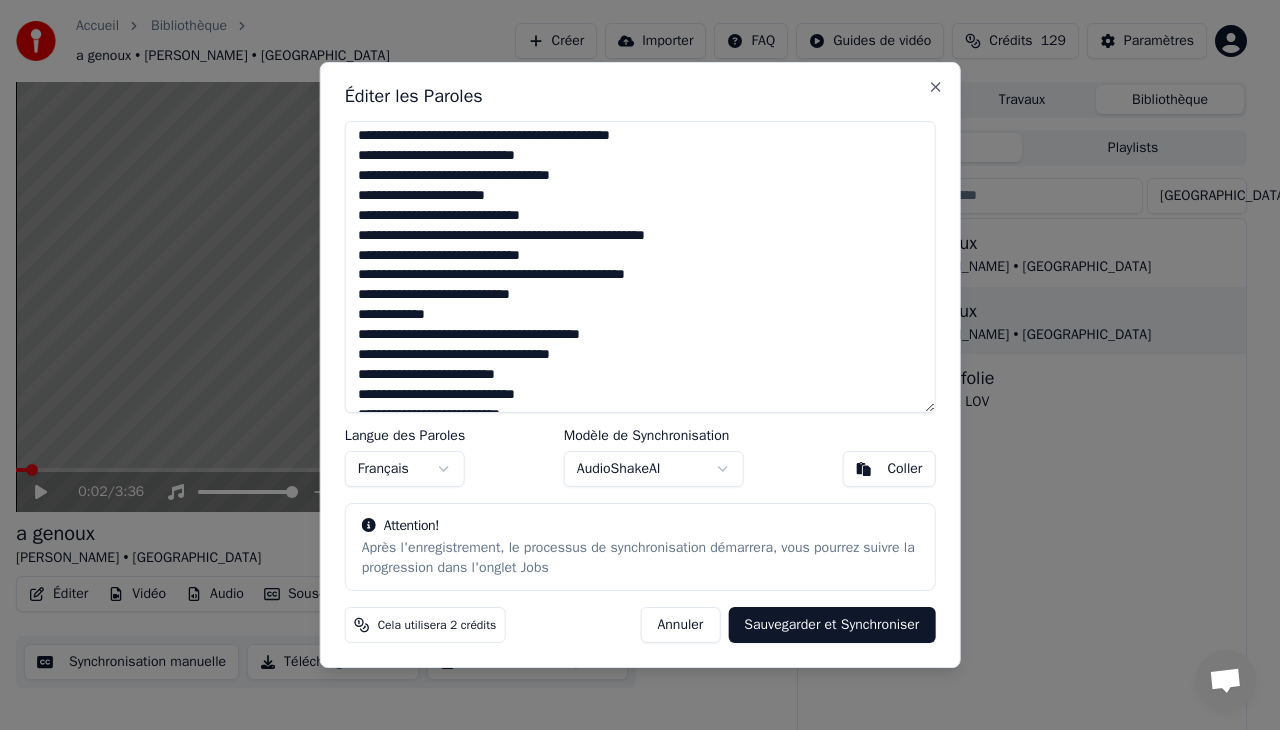 scroll, scrollTop: 604, scrollLeft: 0, axis: vertical 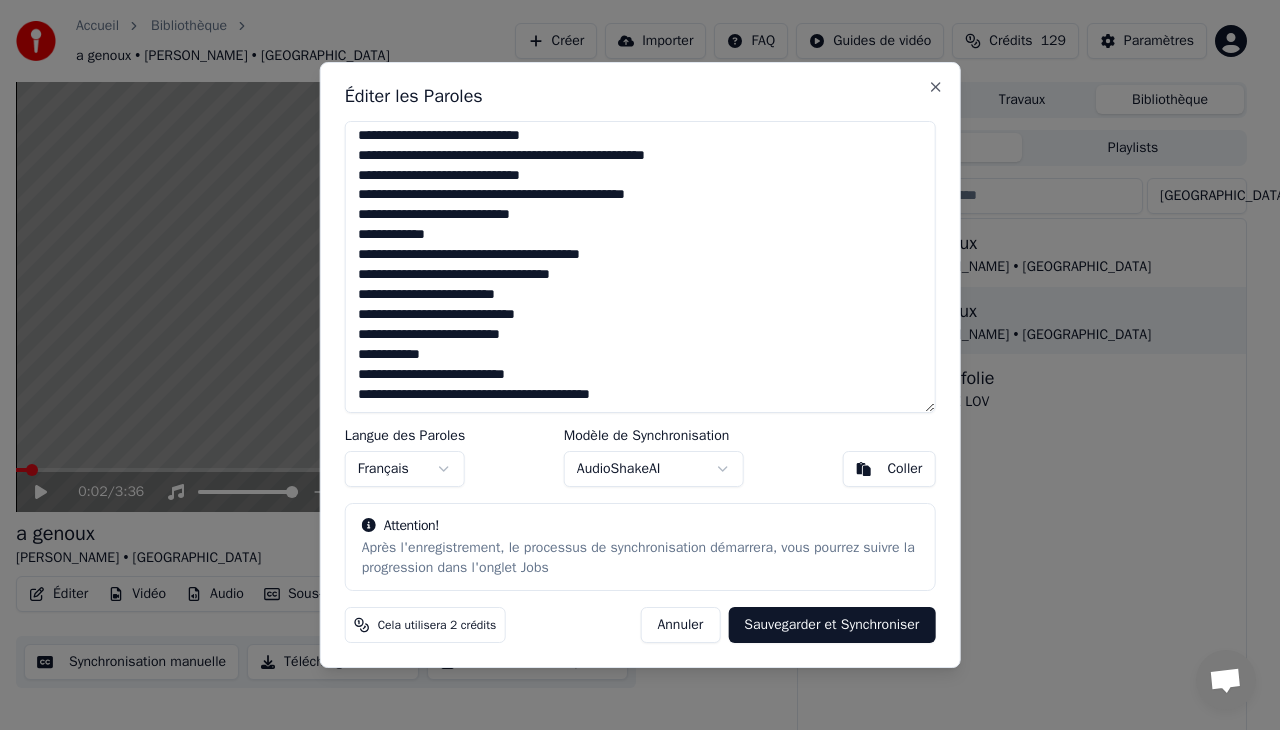 click on "Coller" at bounding box center [888, 469] 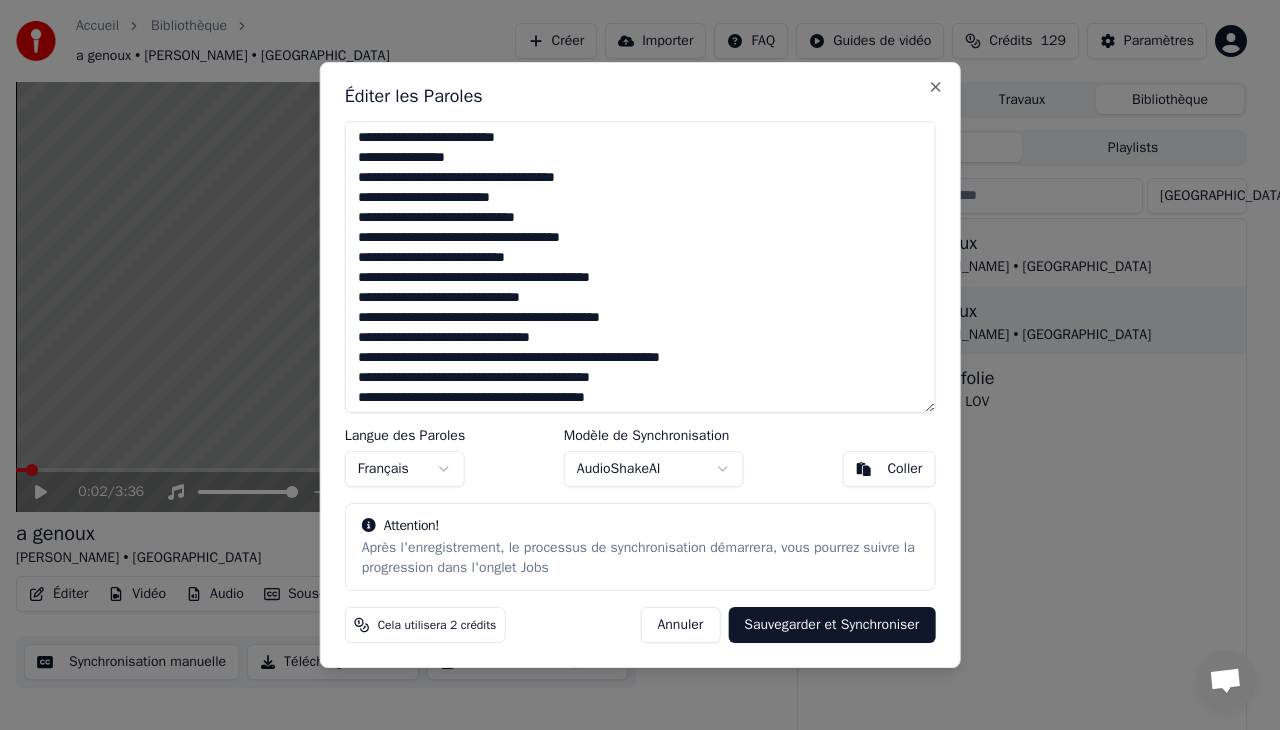 scroll, scrollTop: 0, scrollLeft: 0, axis: both 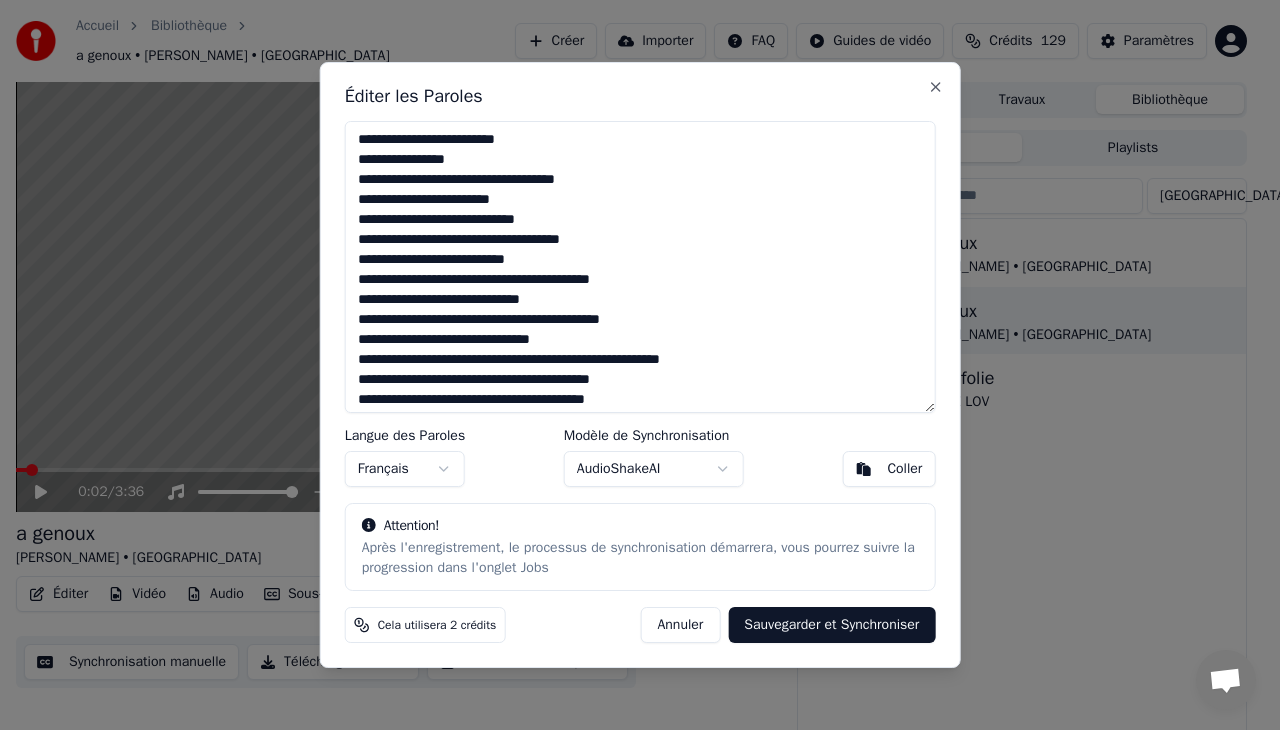 click on "Coller" at bounding box center (888, 469) 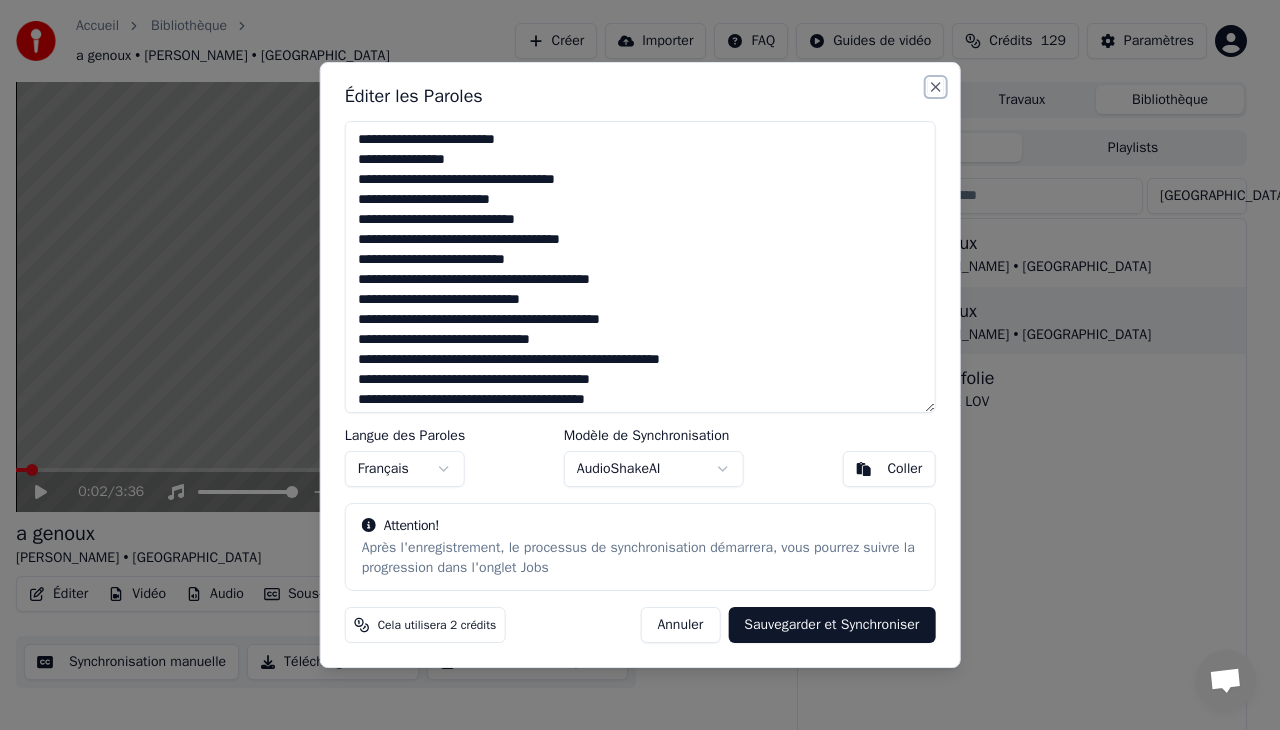 click on "Close" at bounding box center (935, 87) 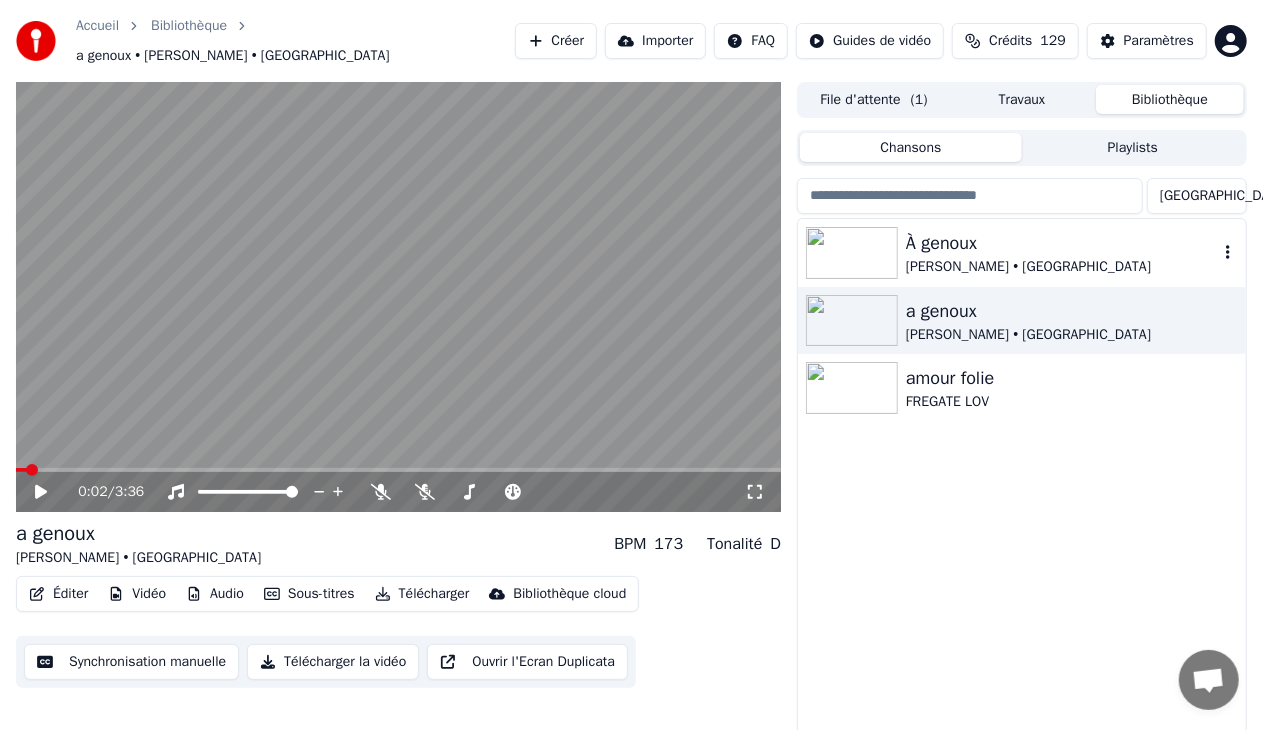 click on "[PERSON_NAME] • [GEOGRAPHIC_DATA]" at bounding box center [1062, 267] 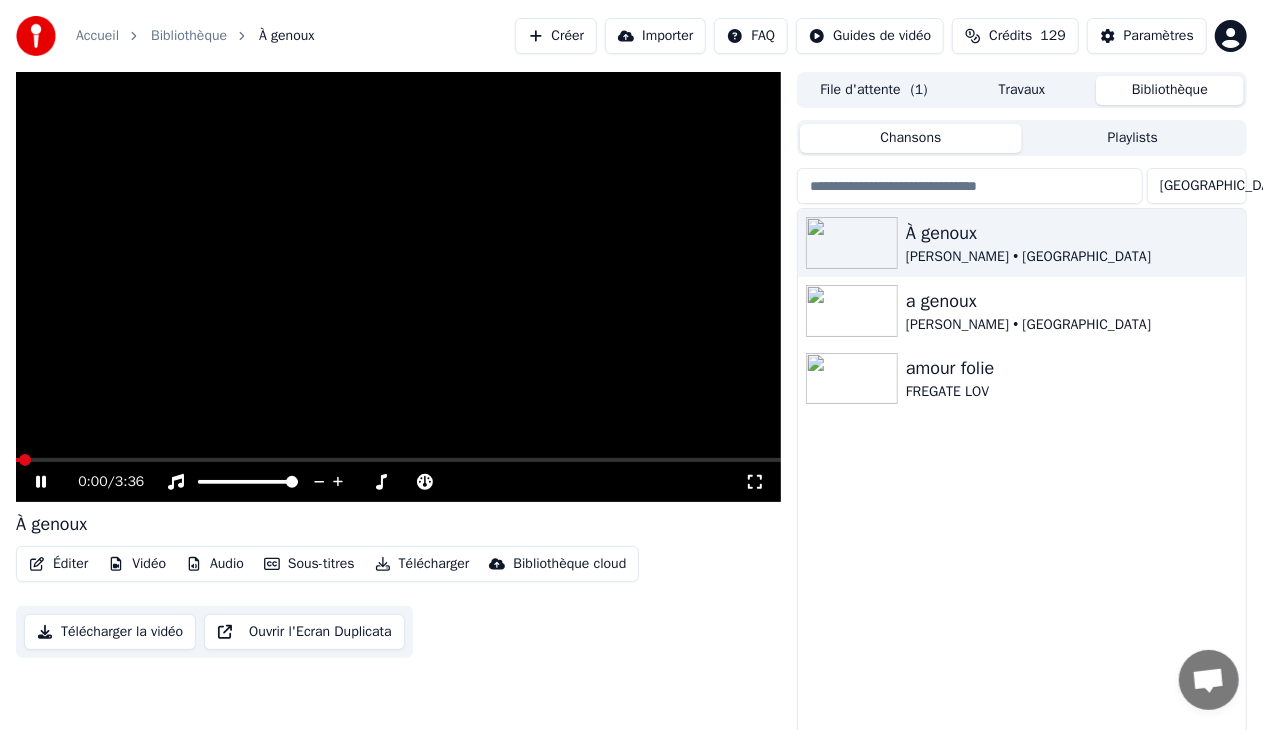 click 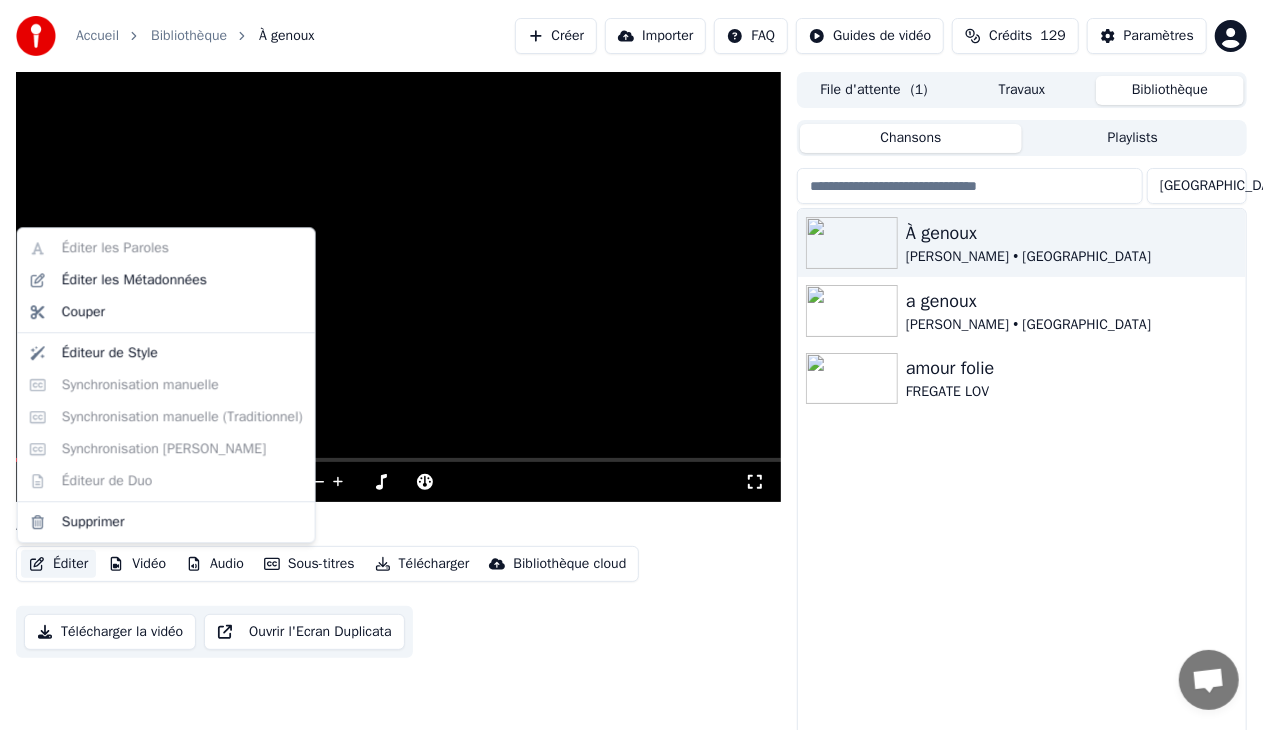 click on "Éditer" at bounding box center (58, 564) 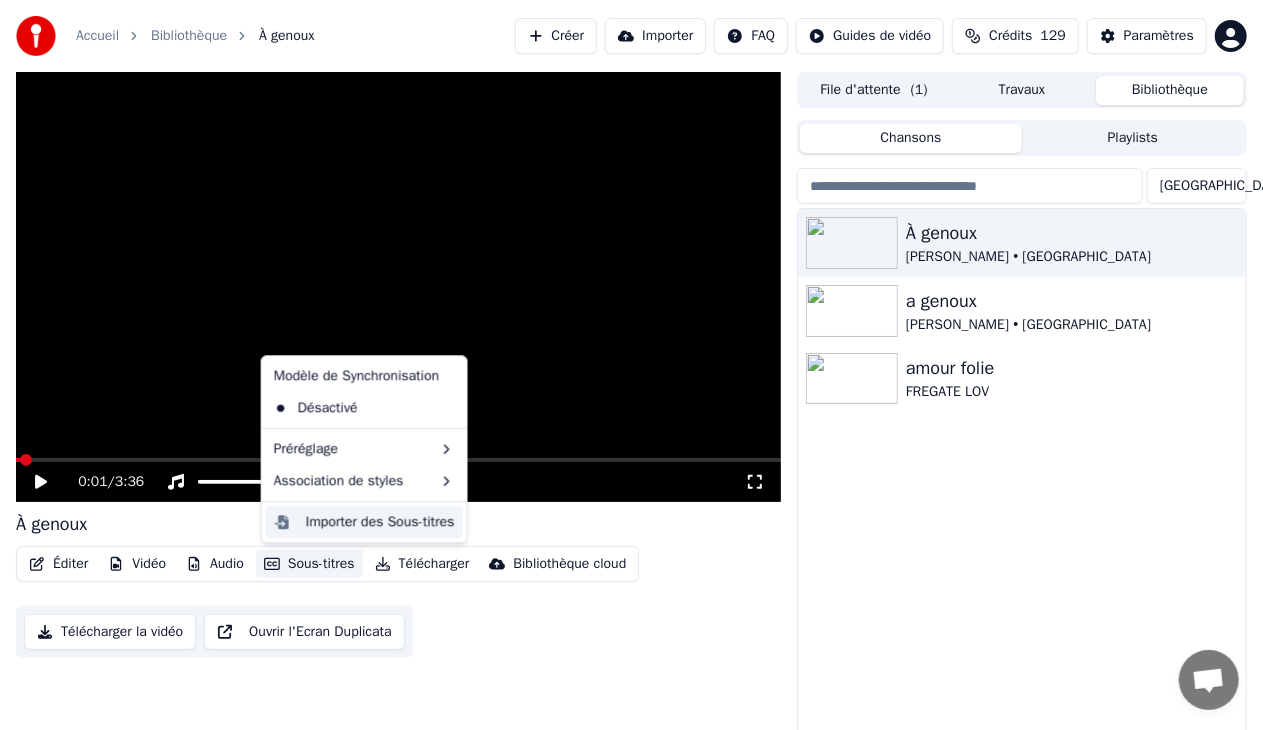 click on "Importer des Sous-titres" at bounding box center (380, 522) 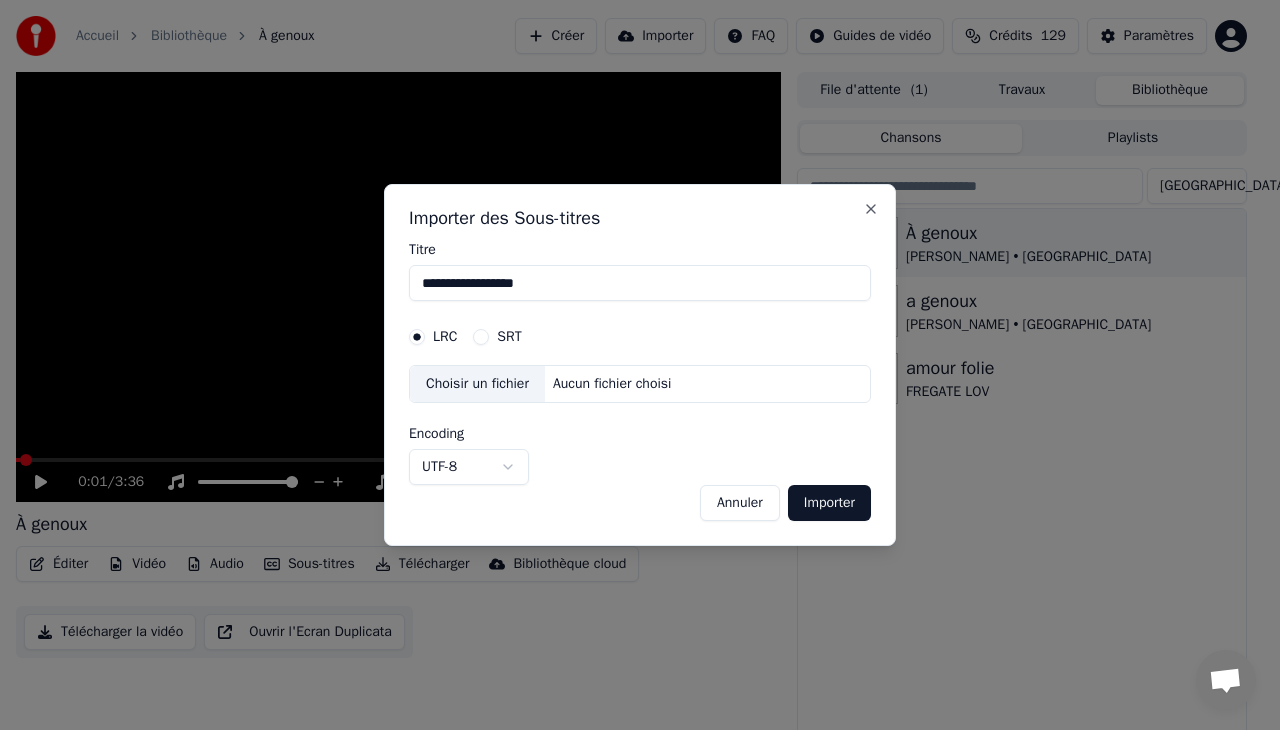 click on "**********" at bounding box center (640, 283) 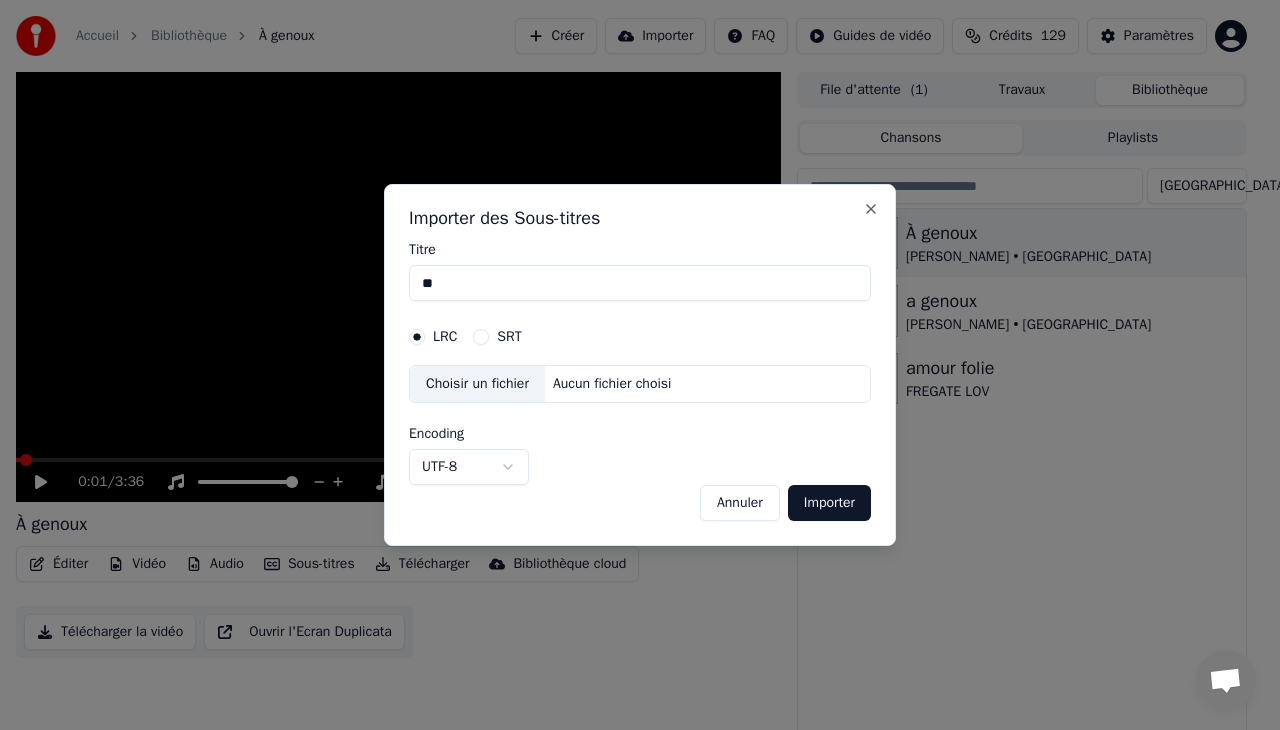 type on "*" 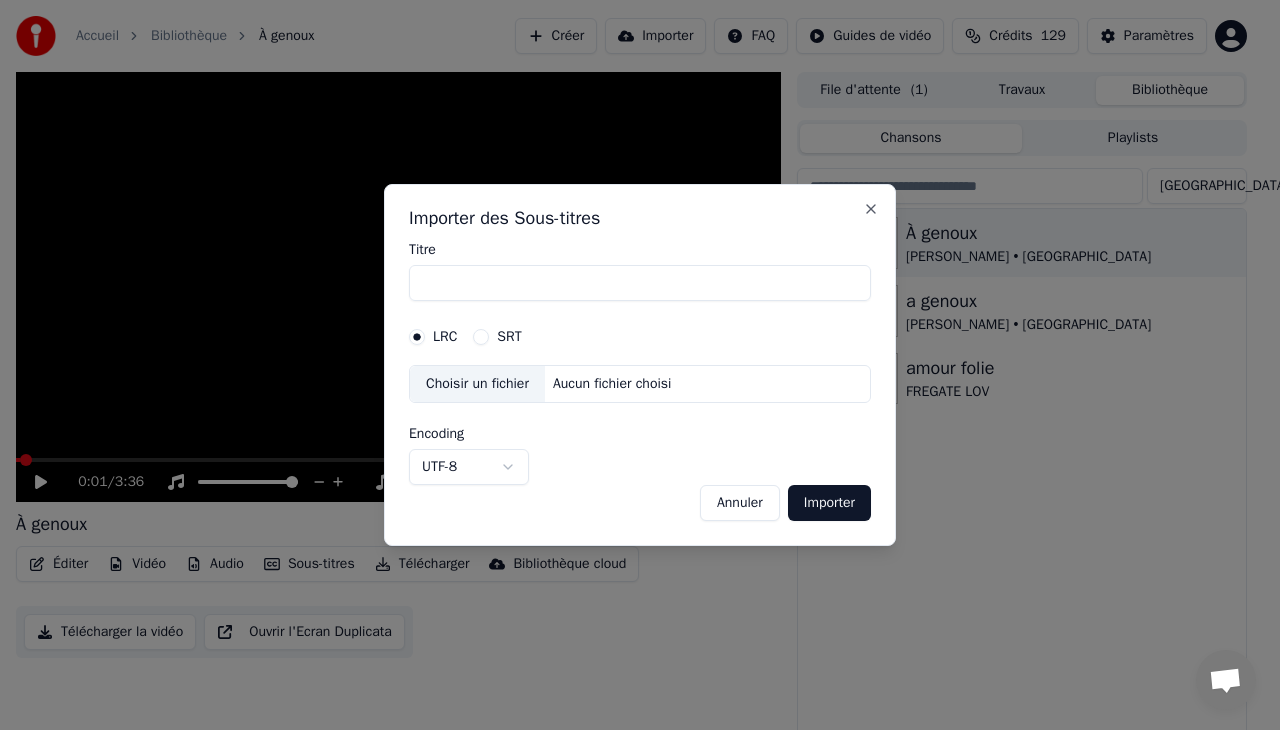 click on "Choisir un fichier" at bounding box center [477, 384] 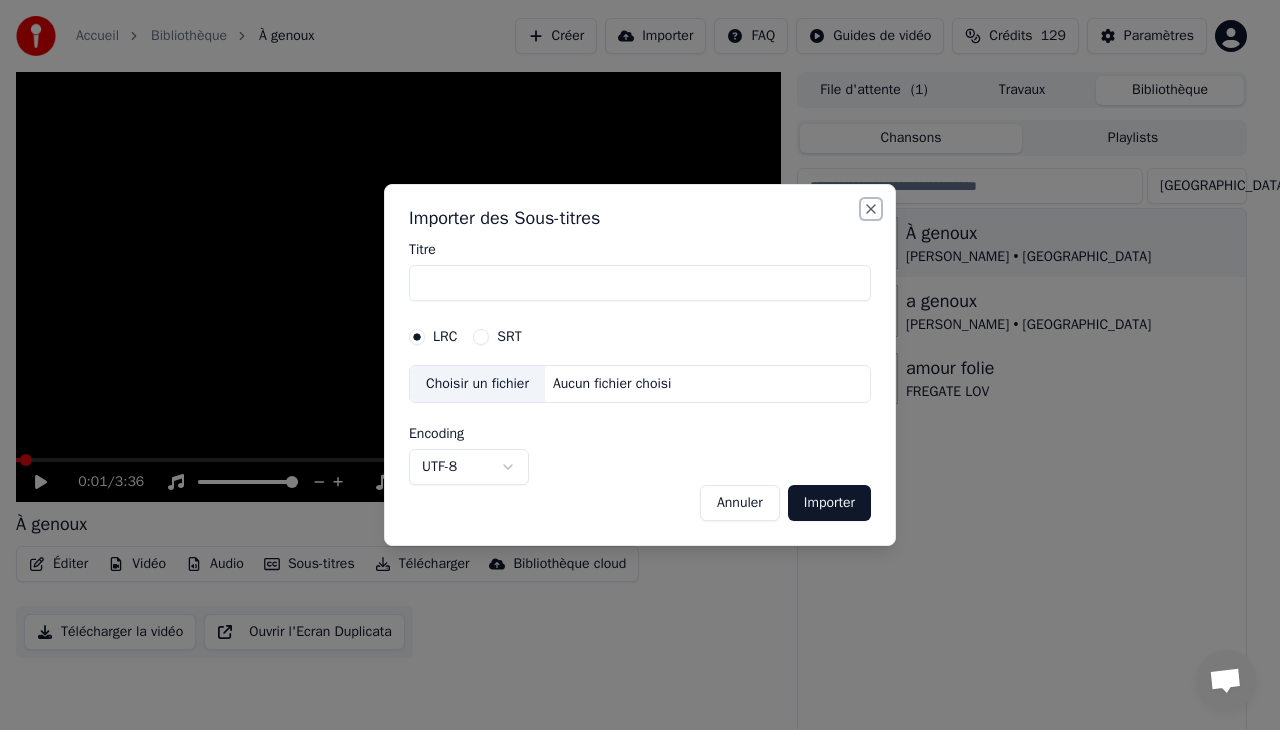 click on "Close" at bounding box center [871, 209] 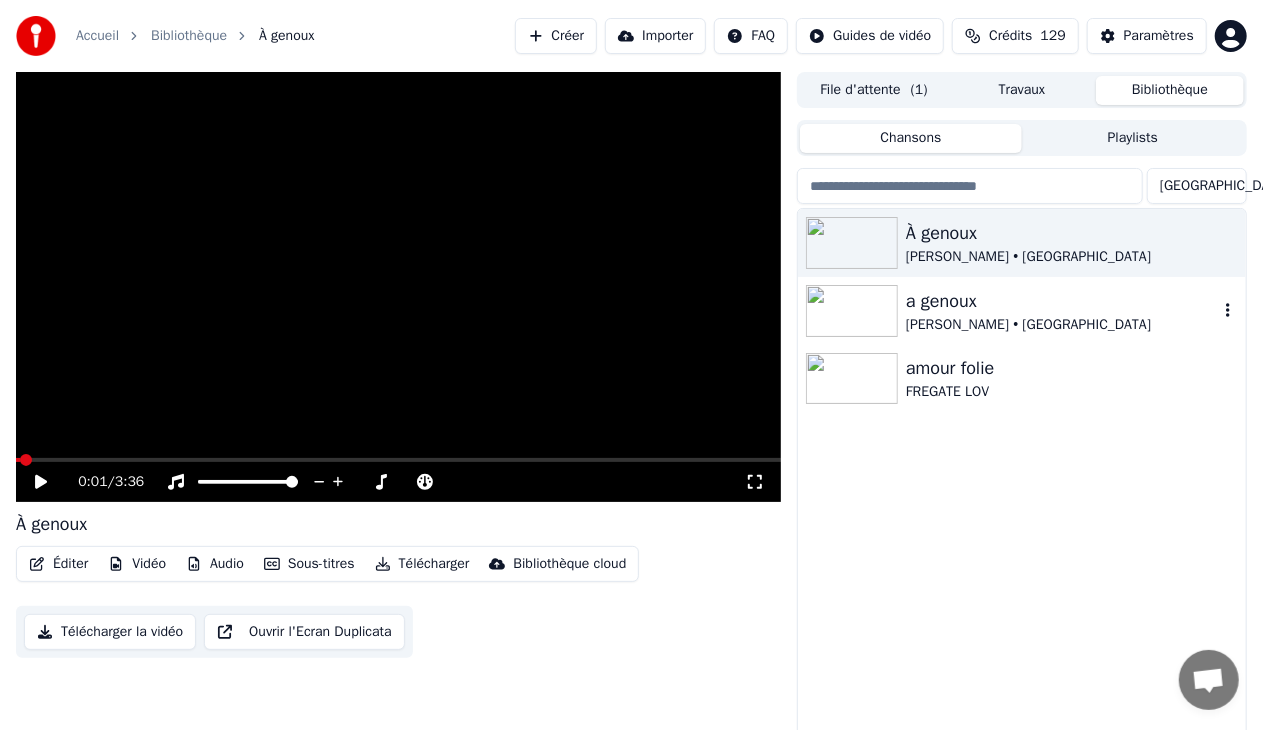 click at bounding box center (852, 311) 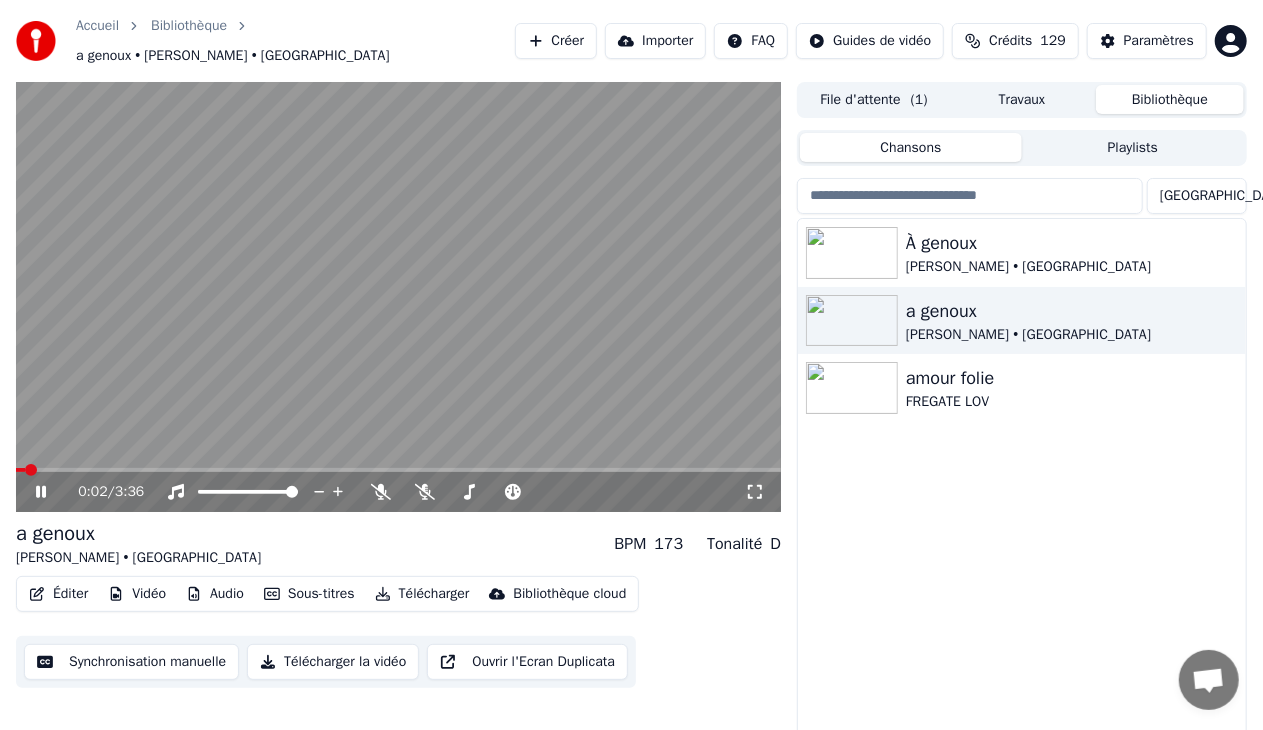 click 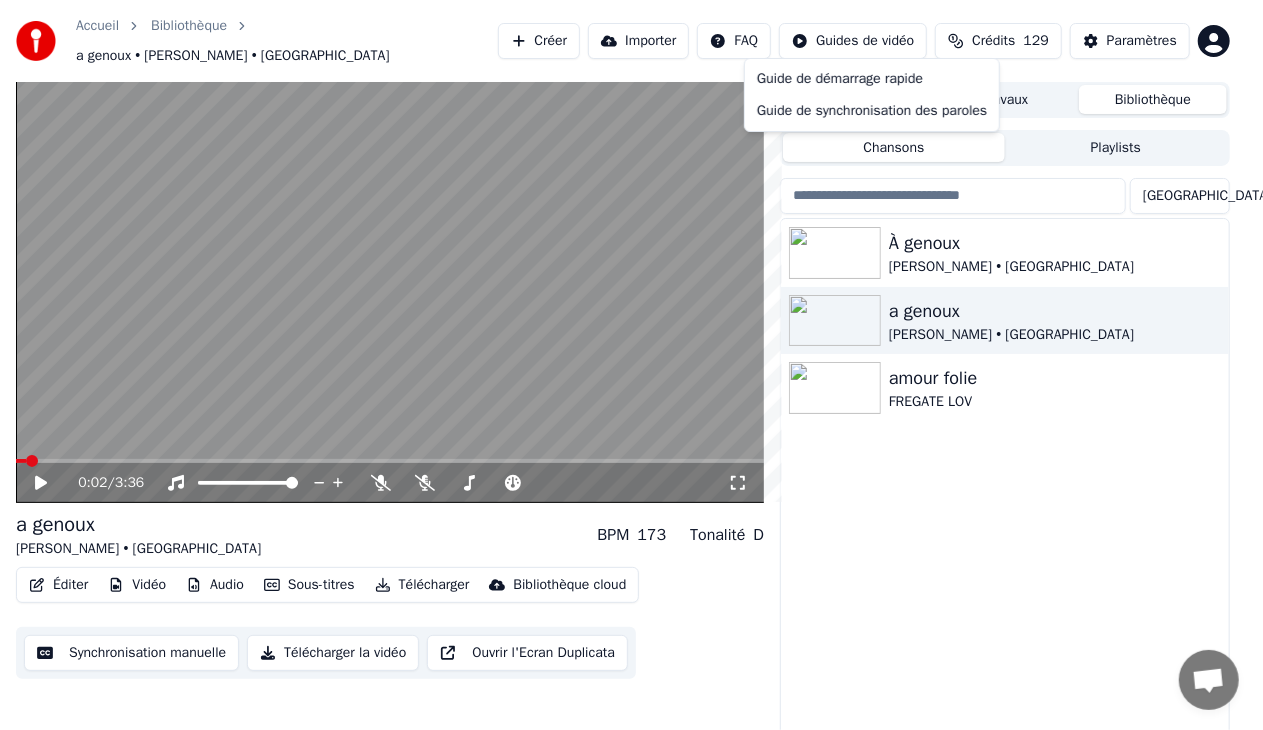 click on "Accueil Bibliothèque a genoux • MERYL • KALIPSXAU Créer Importer FAQ Guides de vidéo Crédits 129 Paramètres 0:02  /  3:36 a genoux MERYL • KALIPSXAU BPM 173 Tonalité D Éditer Vidéo Audio Sous-titres Télécharger Bibliothèque cloud Synchronisation manuelle Télécharger la vidéo Ouvrir l'Ecran Duplicata File d'attente ( 1 ) Travaux Bibliothèque Chansons Playlists Trier À genoux meryl • Kalipsxau a genoux MERYL • KALIPSXAU amour folie FREGATE LOV Messages Adam de Youka Desktop Autres canaux Continuer par Email Réseau hors-ligne. Reconnexion... Aucun message ne peut être échangé pour le moment. Youka Desktop Bonjour ! Comment puis-je vous aider ?  Mercredi, 2 Juillet BONJOUR COMMENT CHANGER LE NOM DU TITRE SVP 02/07/2025 Vendredi, 4 Juillet Adam Vous pouvez le faire en cliquant sur Modifier puis sur Modifier les métadonnées 04/07/2025 Mardi, 8 Juillet super je vous remercie 08/07/2025 Envoyer un fichier Insérer un emoji Envoyer un fichier Message audio We run on Crisp" at bounding box center (631, 365) 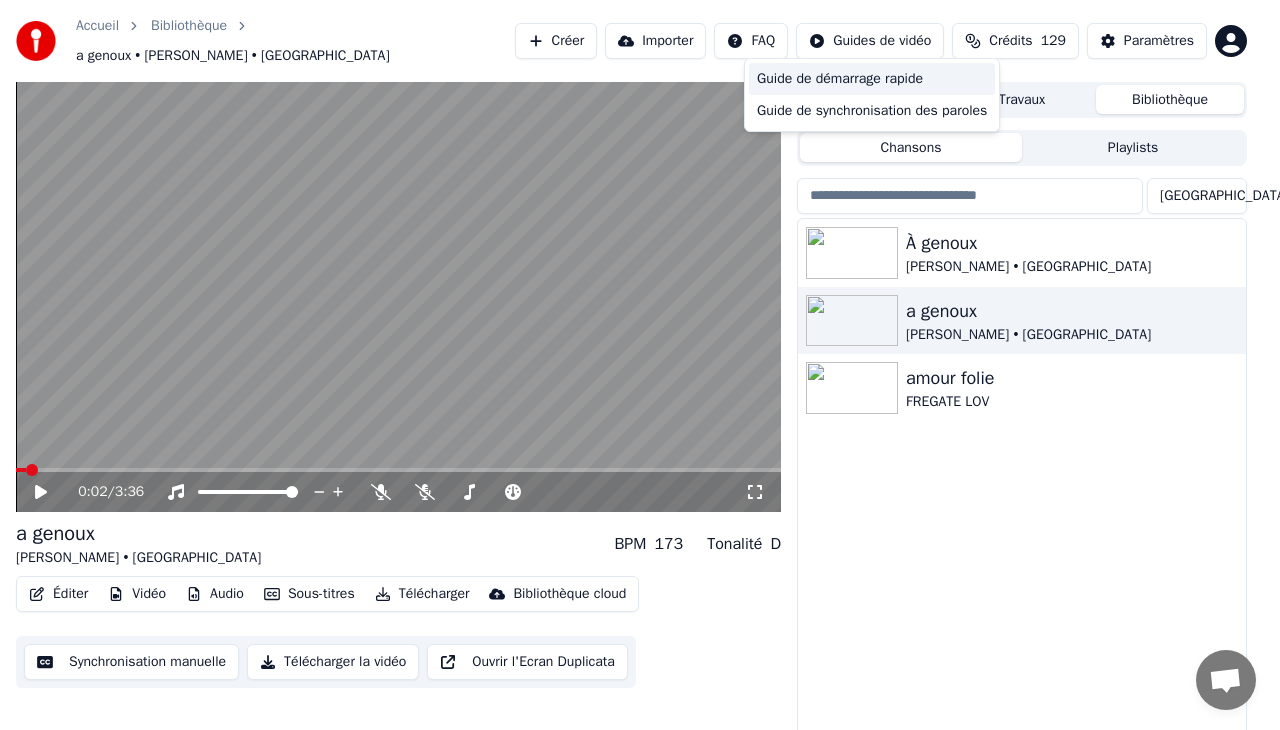 click on "Guide de démarrage rapide" at bounding box center (872, 79) 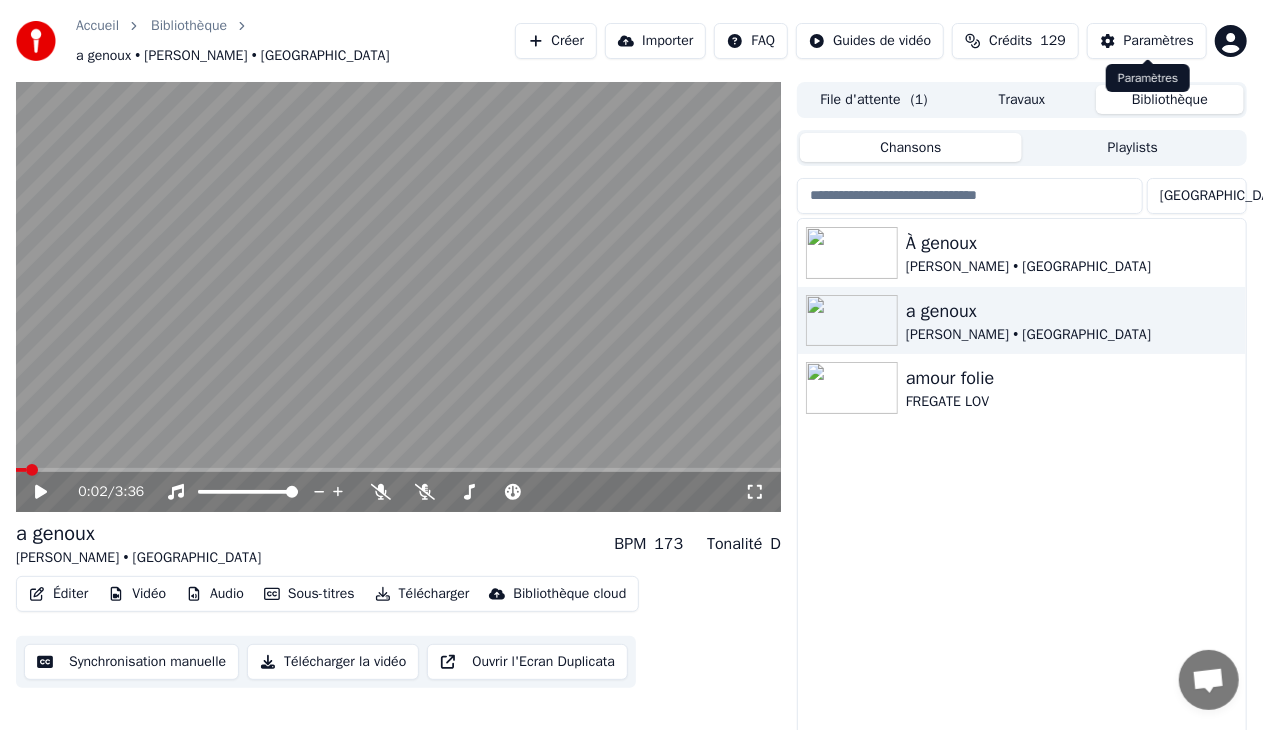 click on "Paramètres" at bounding box center (1159, 41) 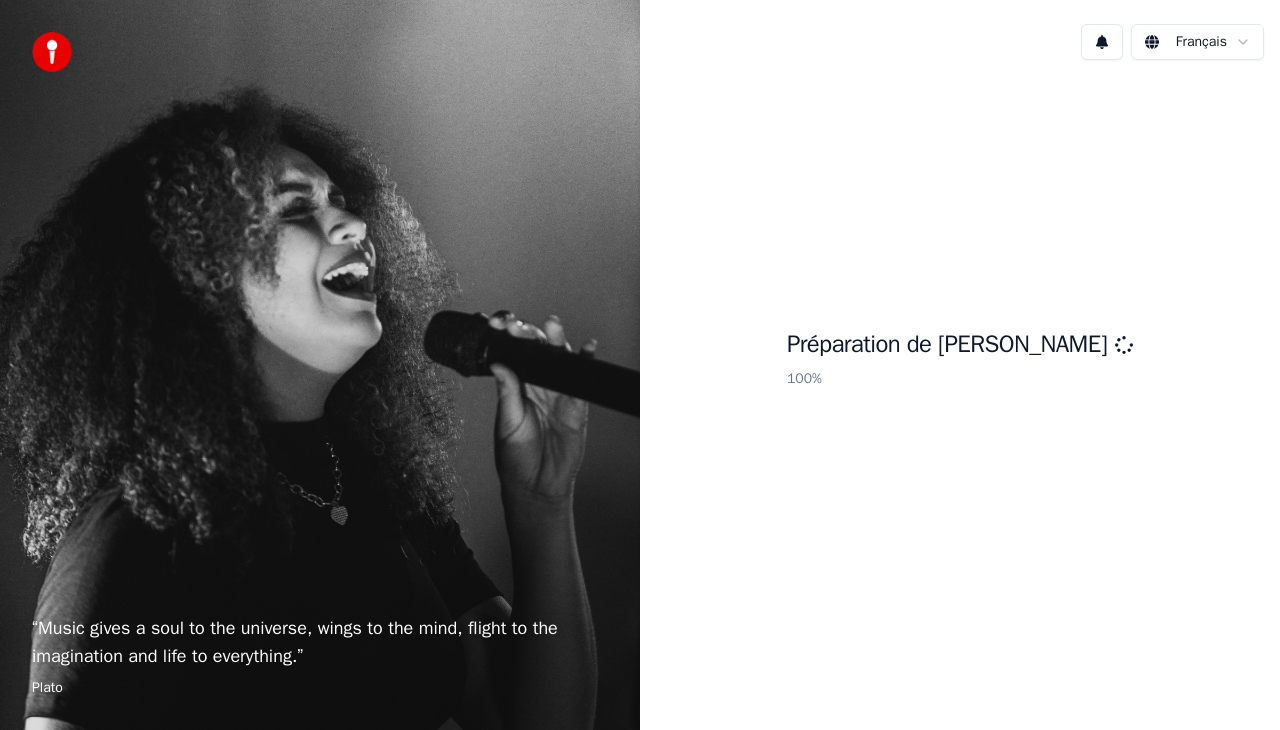 scroll, scrollTop: 0, scrollLeft: 0, axis: both 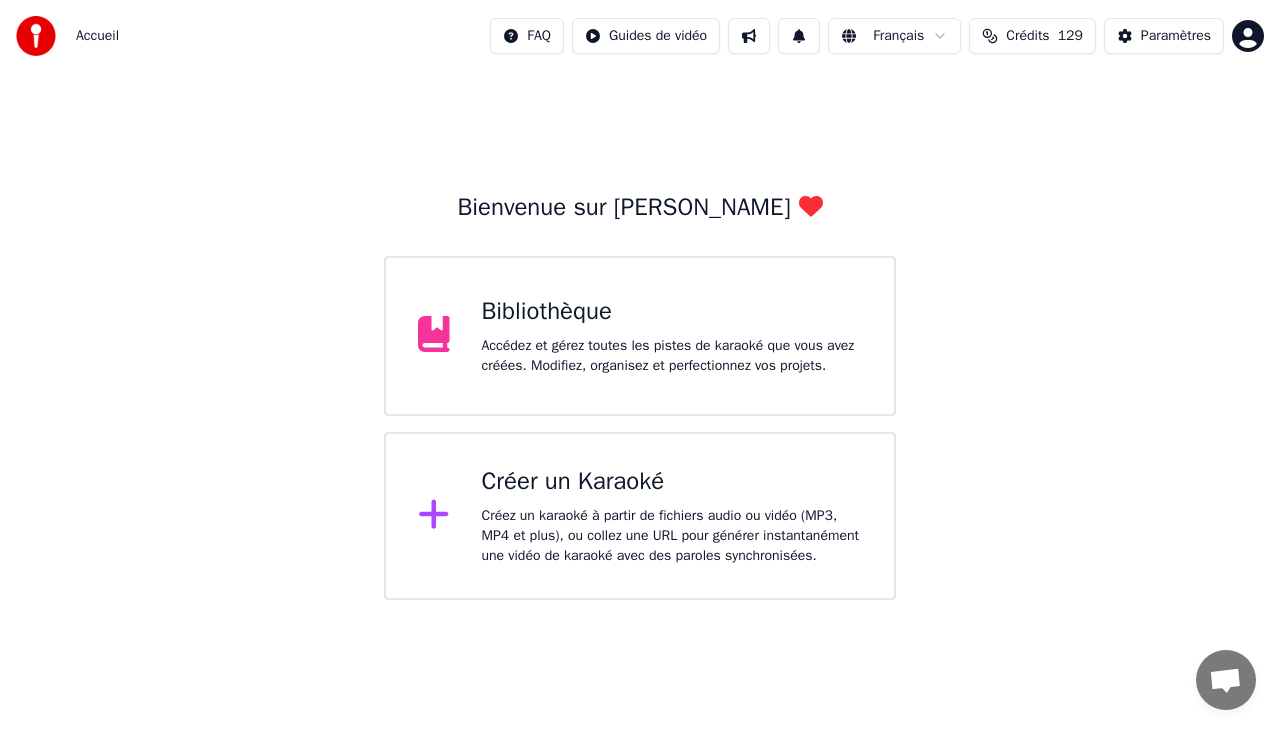 click on "Bibliothèque" at bounding box center [672, 312] 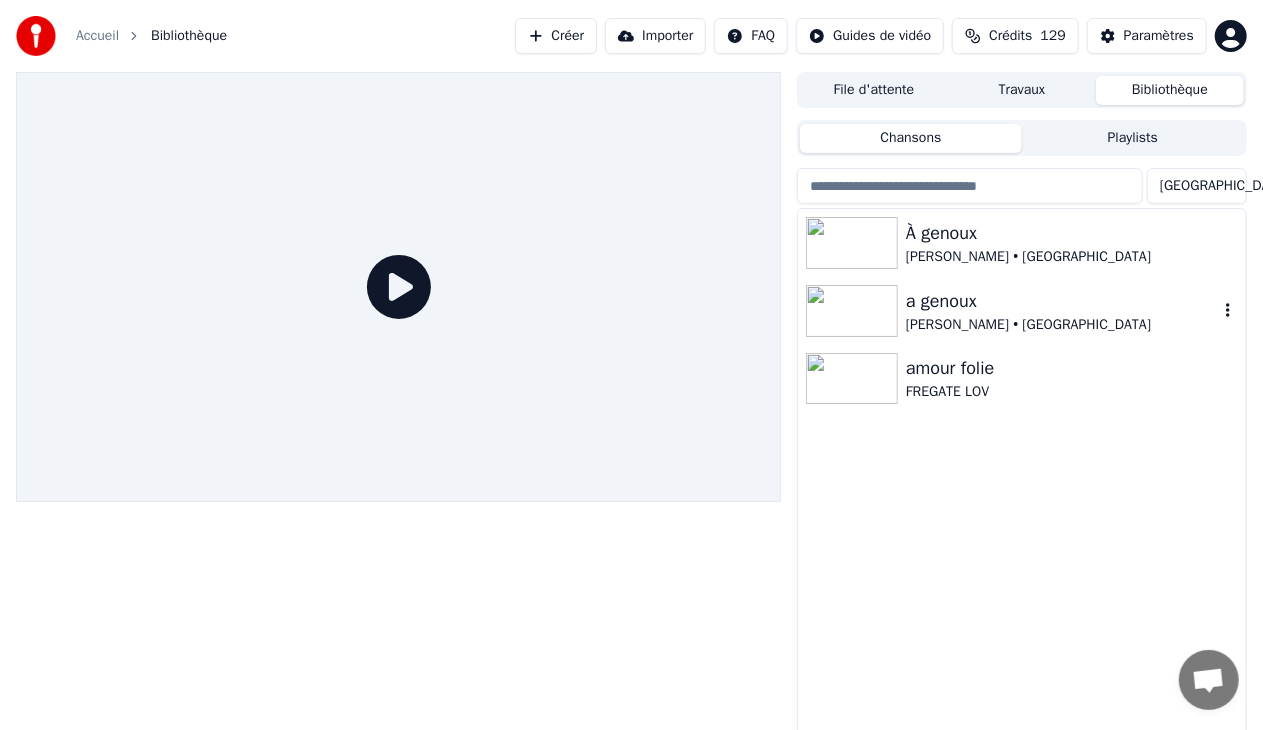 click at bounding box center (852, 311) 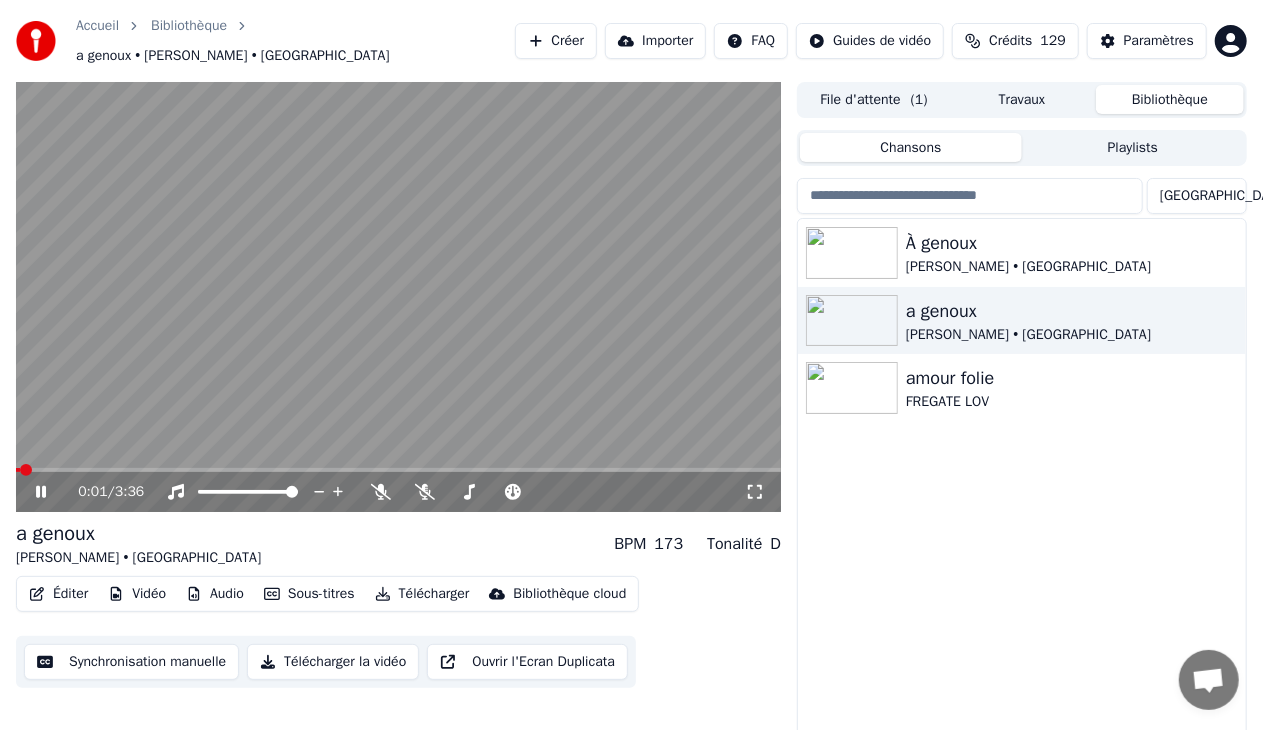 click 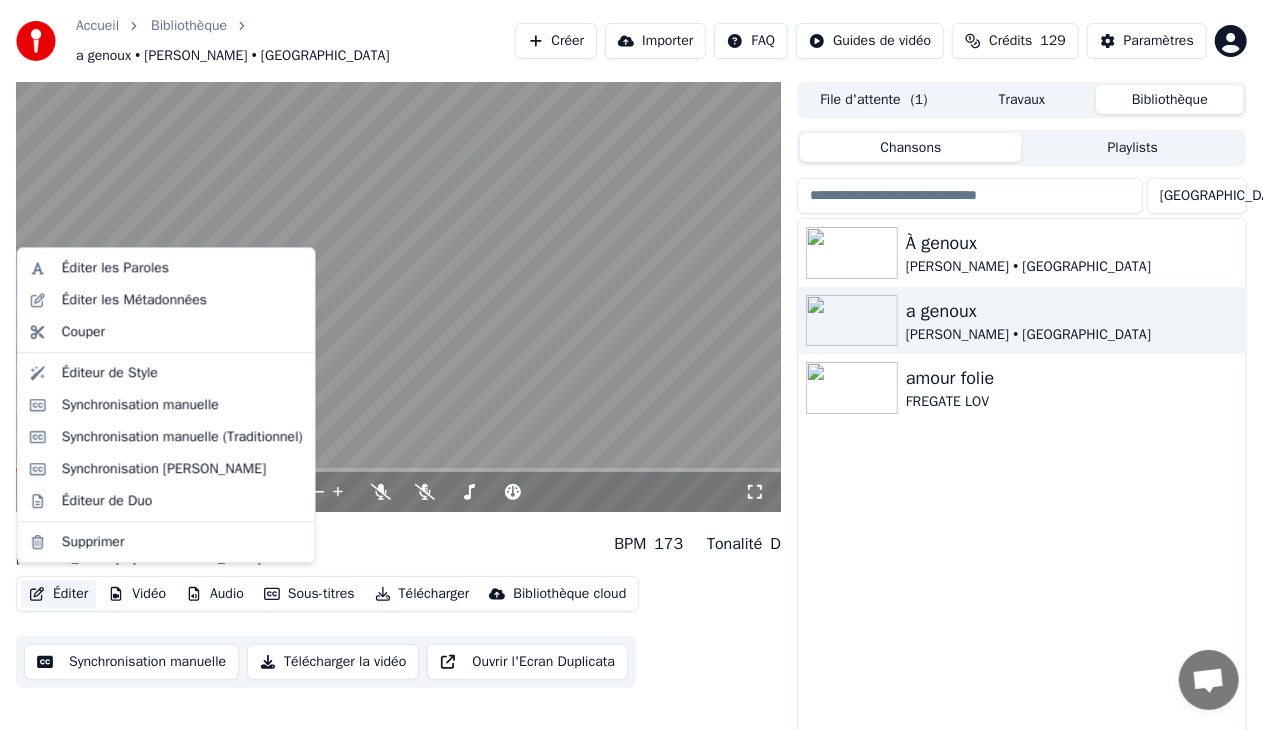 click on "Éditer" at bounding box center (58, 594) 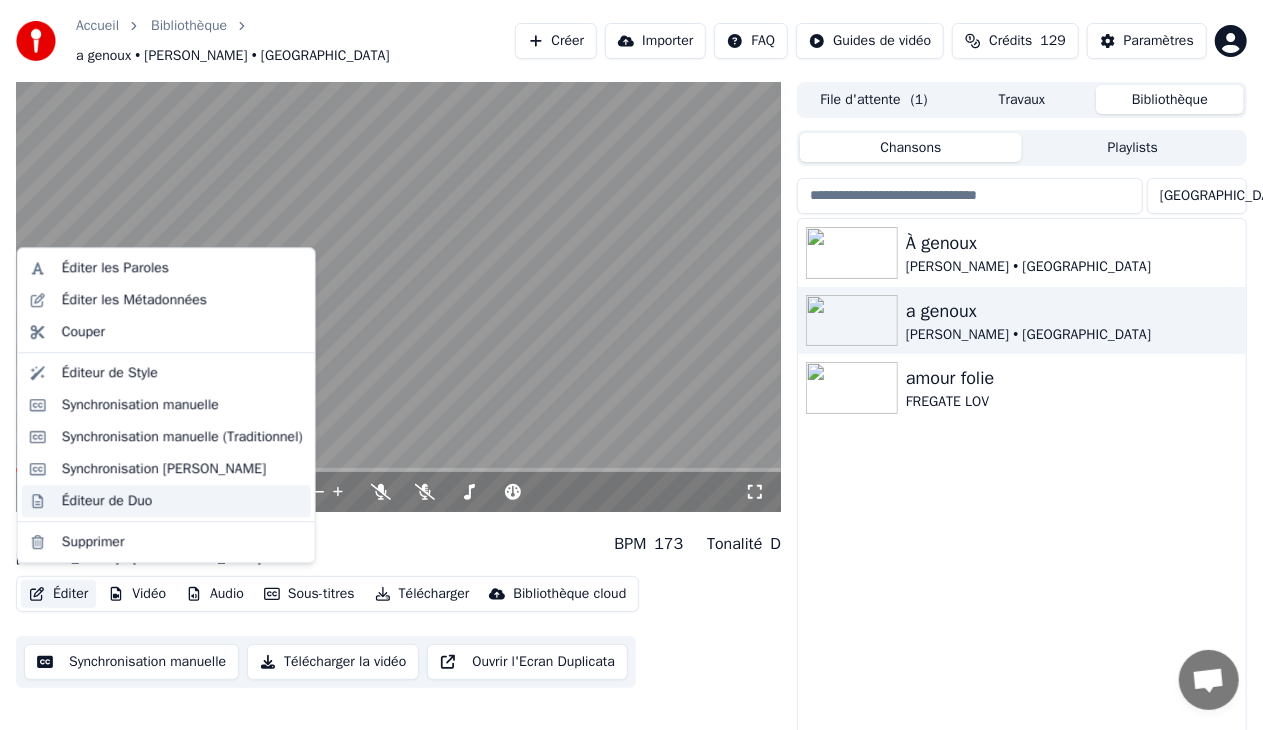 click on "Éditeur de Duo" at bounding box center (107, 501) 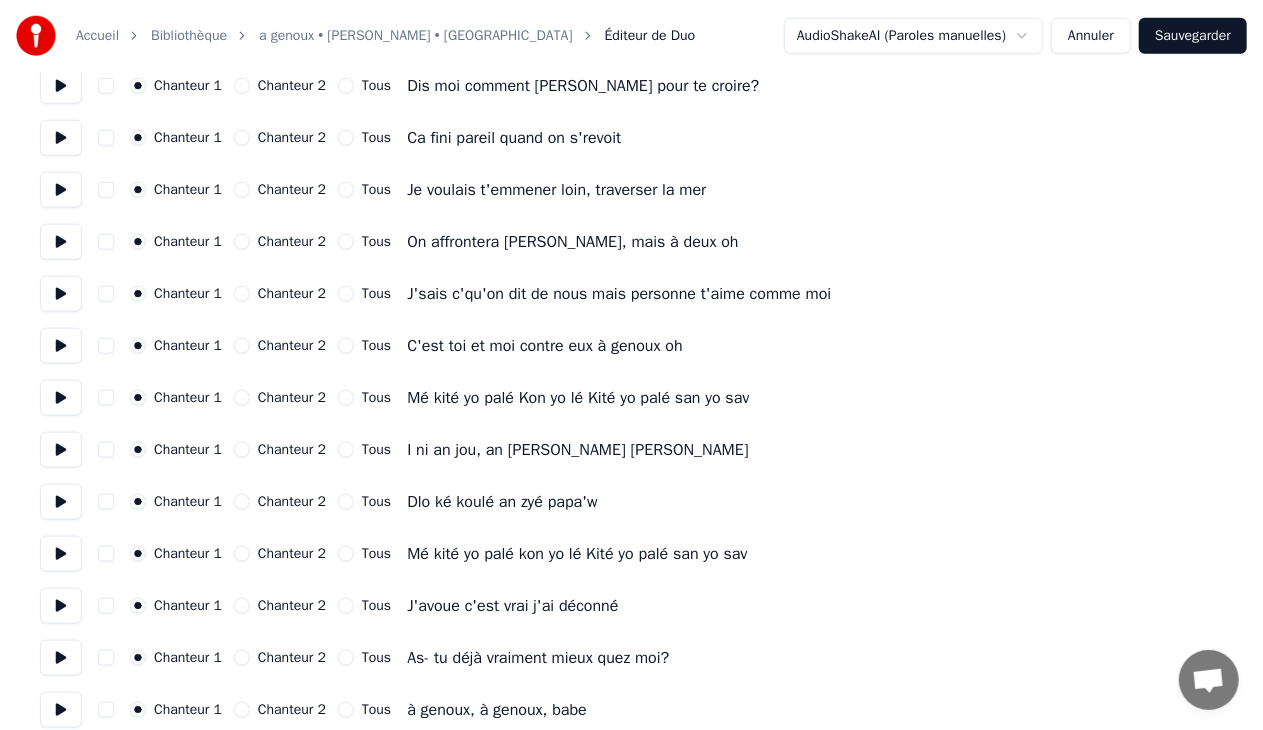scroll, scrollTop: 1066, scrollLeft: 0, axis: vertical 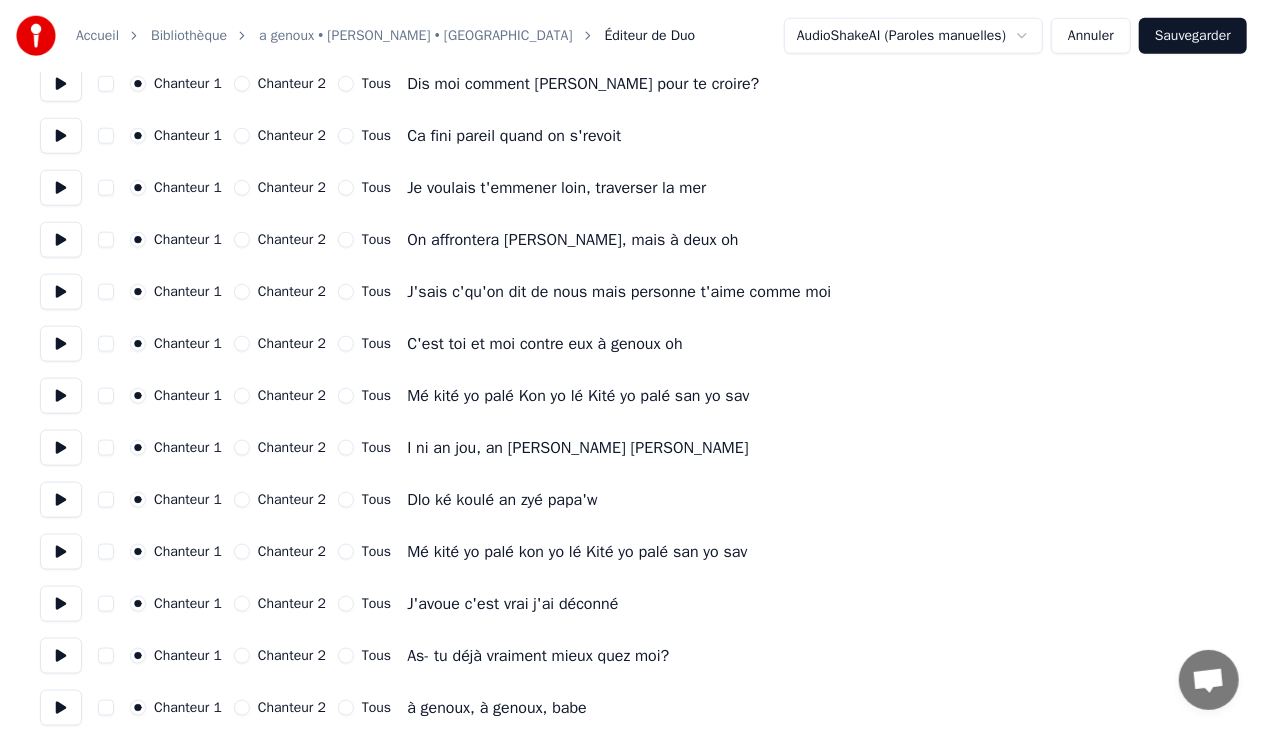 click on "Tous" at bounding box center (346, 396) 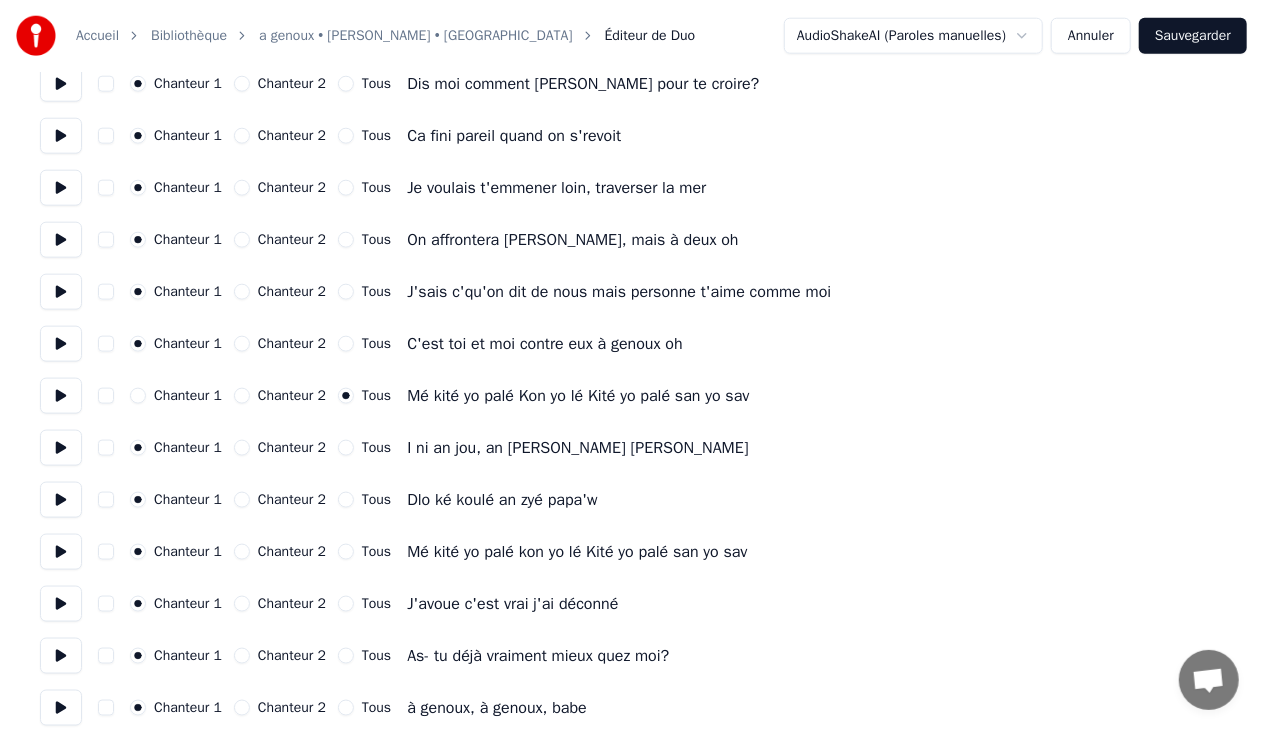 click on "Tous" at bounding box center [346, 448] 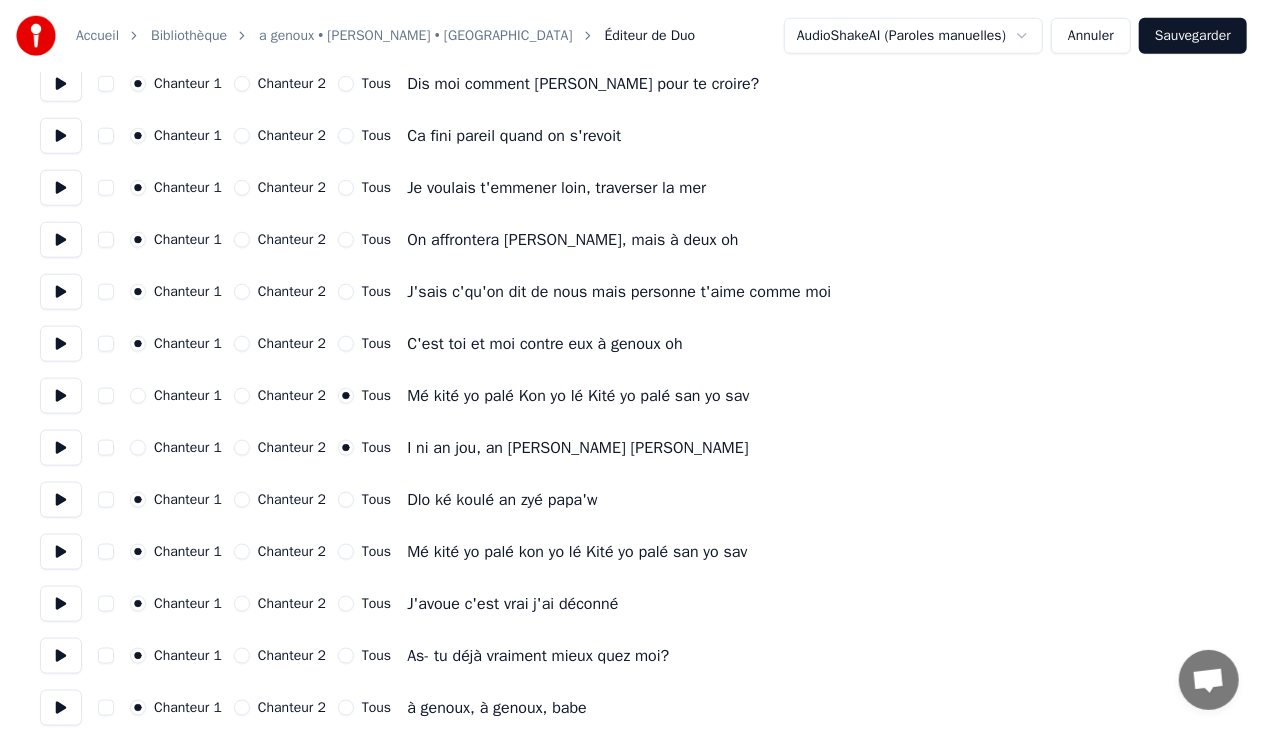 click on "Tous" at bounding box center [346, 500] 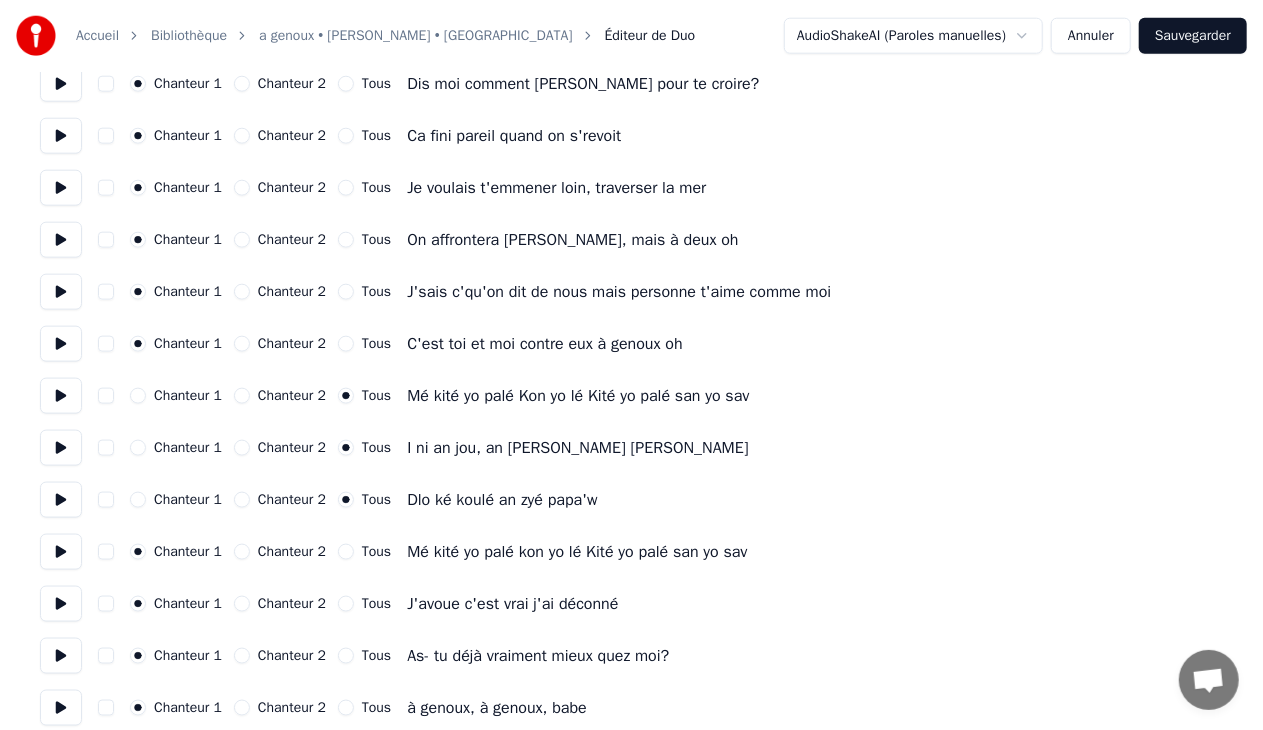 click on "Tous" at bounding box center [346, 552] 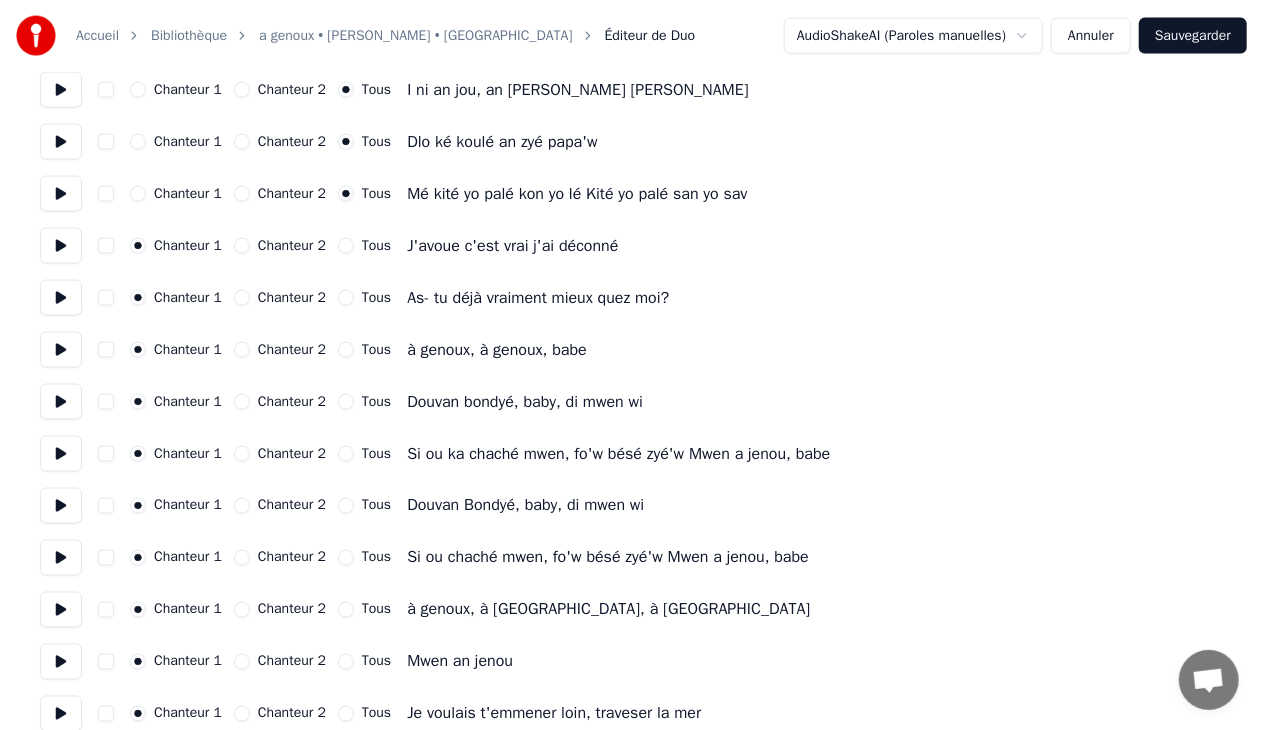 scroll, scrollTop: 1421, scrollLeft: 0, axis: vertical 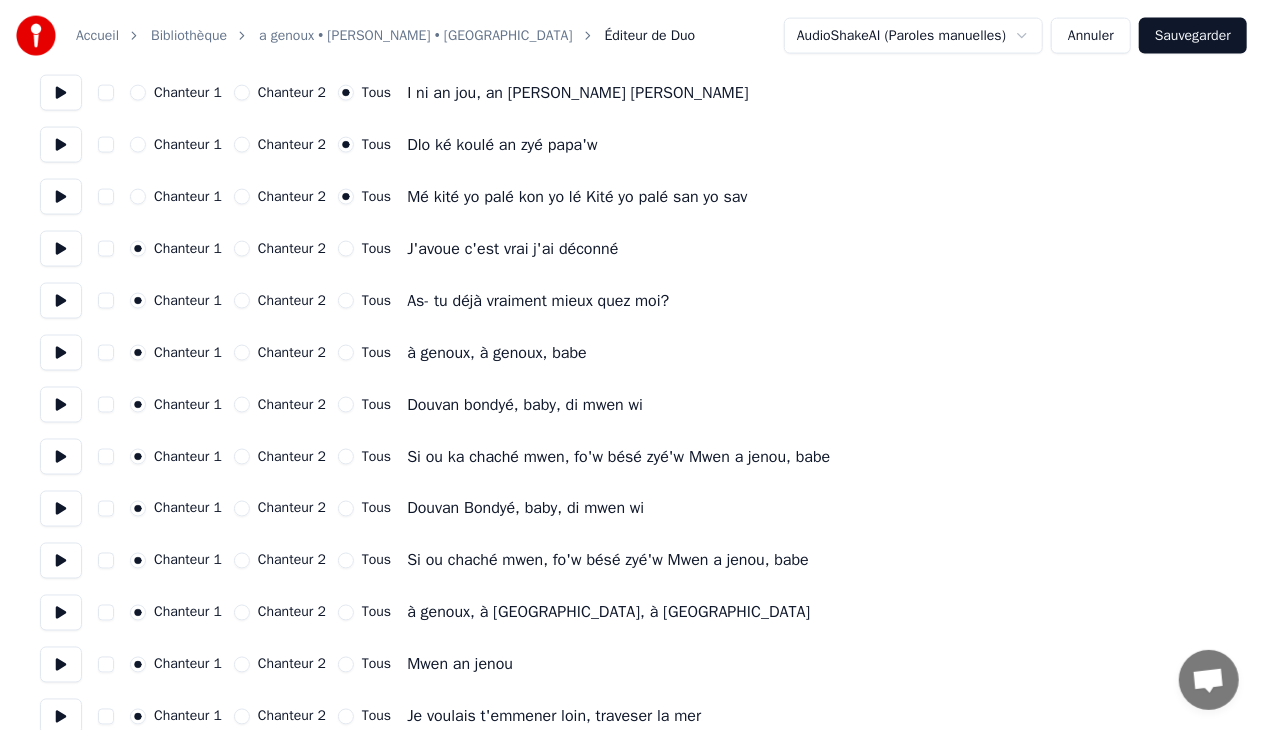 click on "Tous" at bounding box center [346, 405] 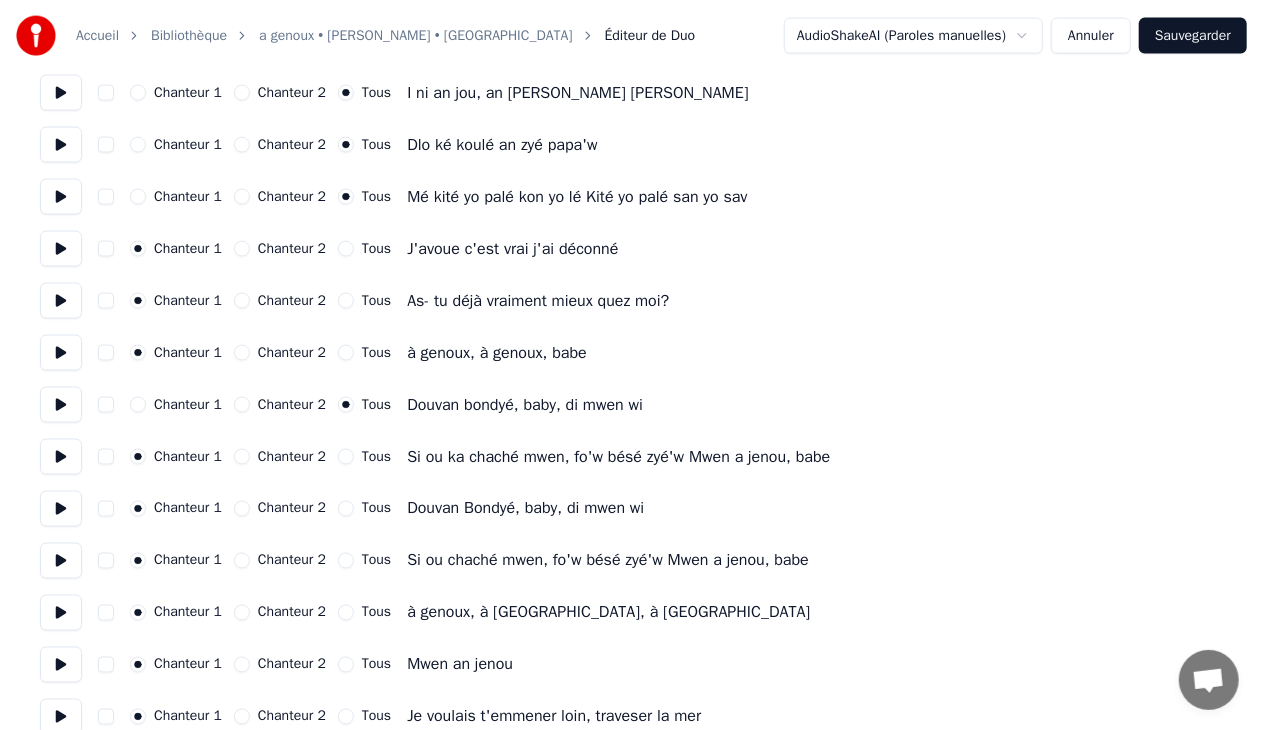 click on "Tous" at bounding box center [346, 457] 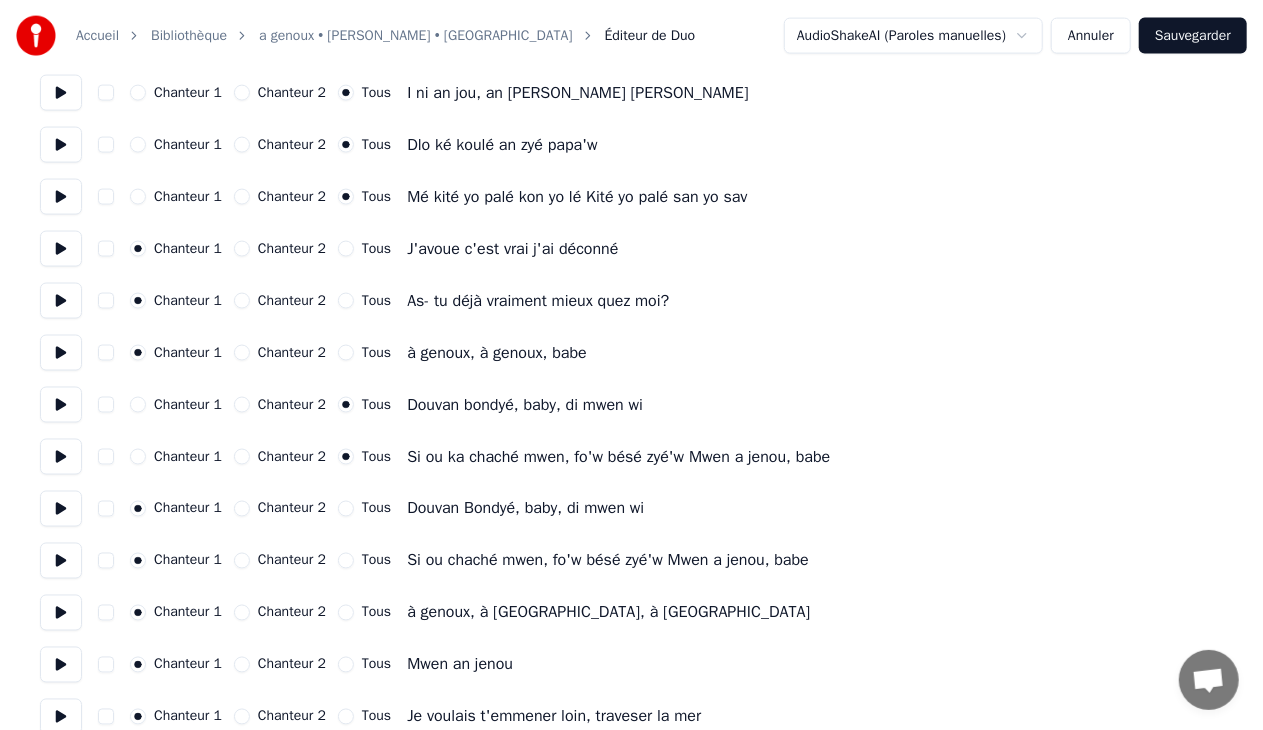 click on "Tous" at bounding box center [346, 509] 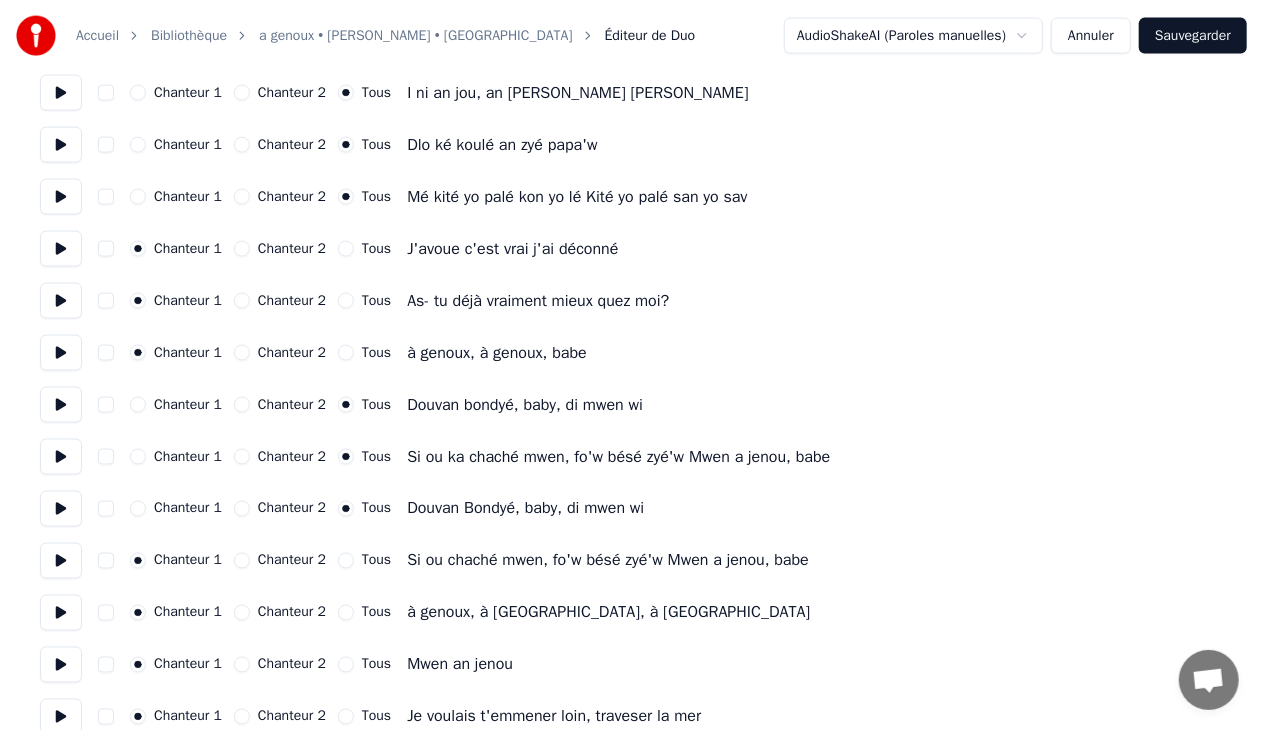 click on "Tous" at bounding box center [346, 561] 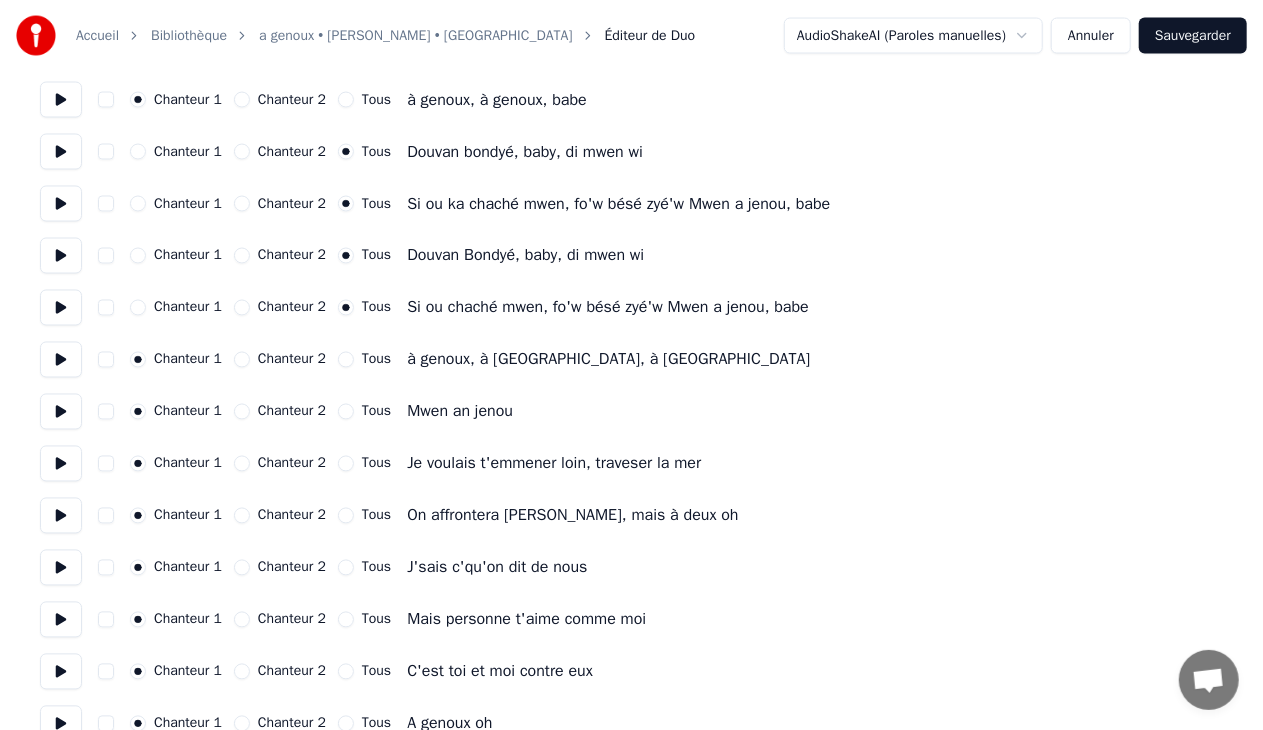 scroll, scrollTop: 1671, scrollLeft: 0, axis: vertical 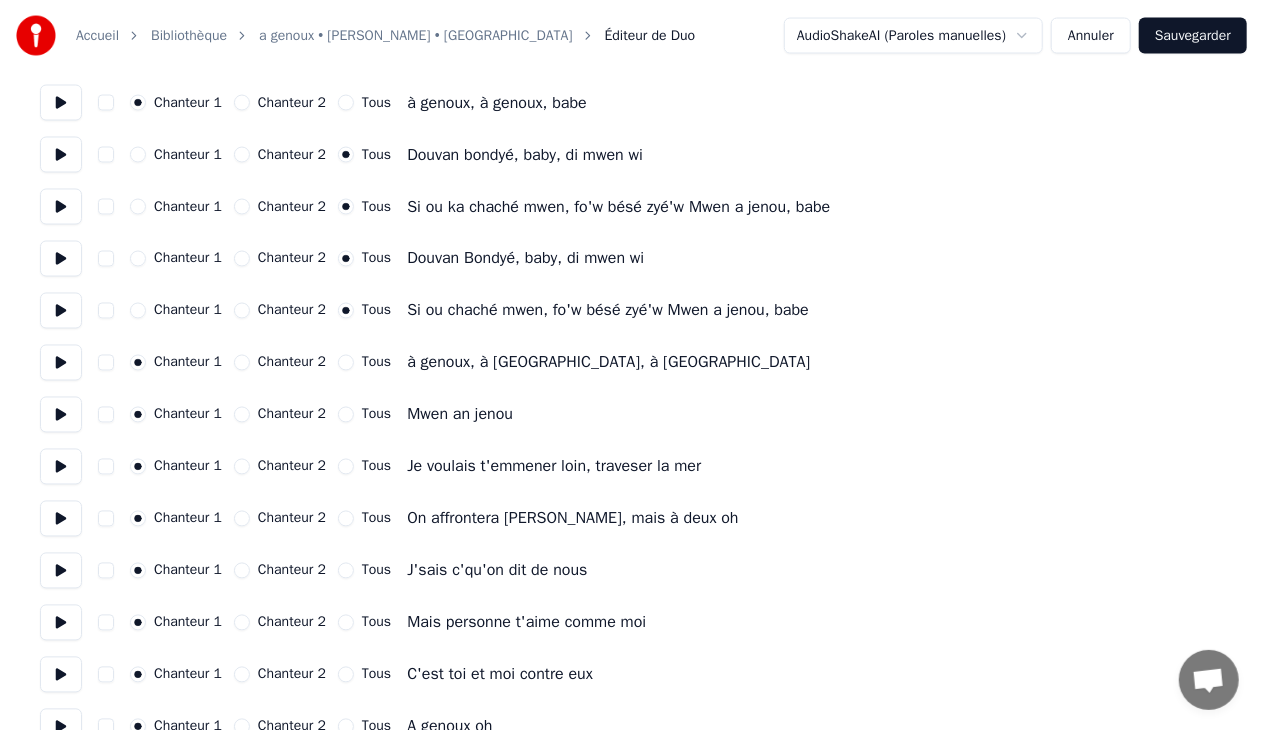 click on "Tous" at bounding box center [346, 415] 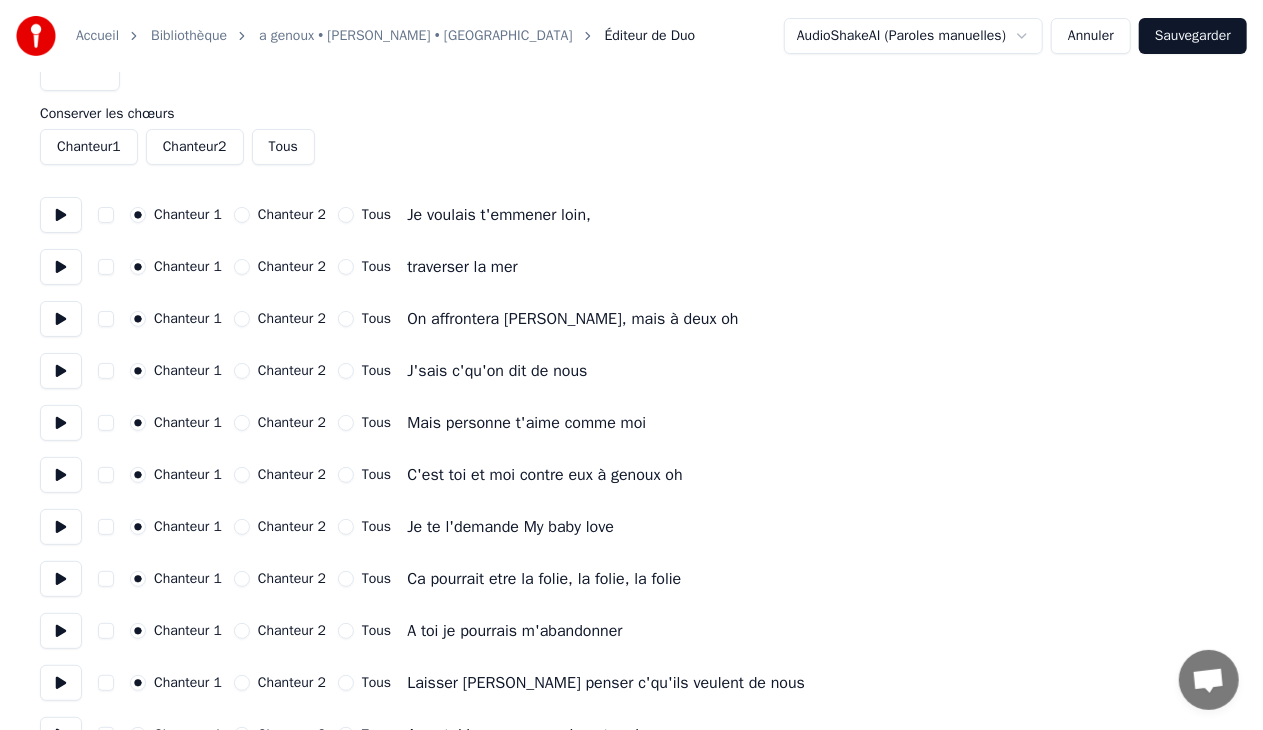 scroll, scrollTop: 24, scrollLeft: 0, axis: vertical 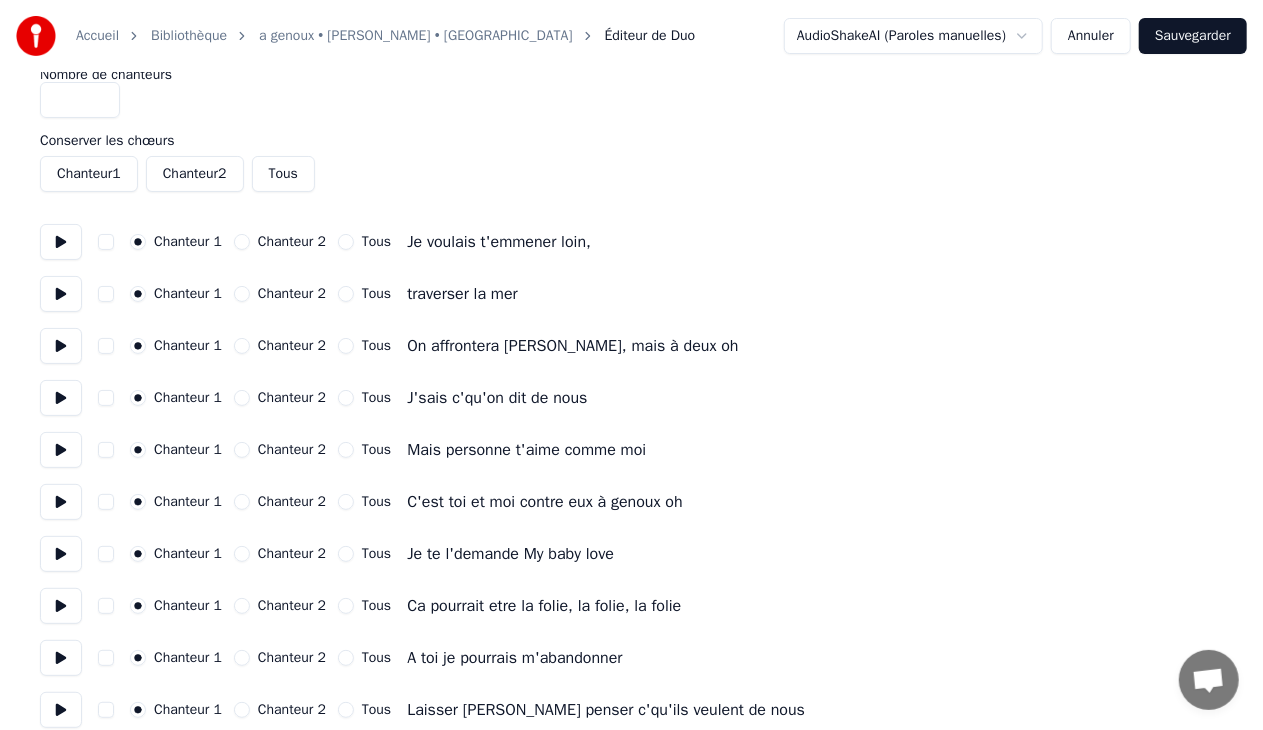 click on "Sauvegarder" at bounding box center (1193, 36) 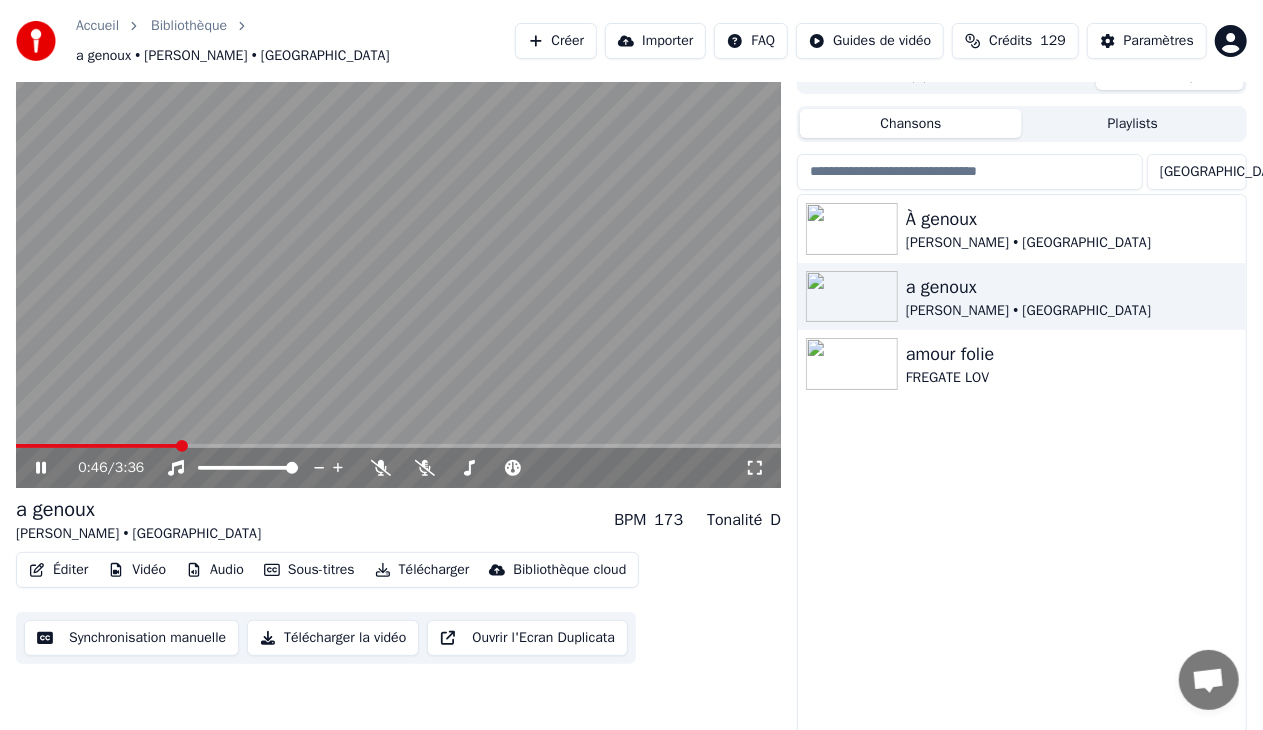 click at bounding box center [398, 446] 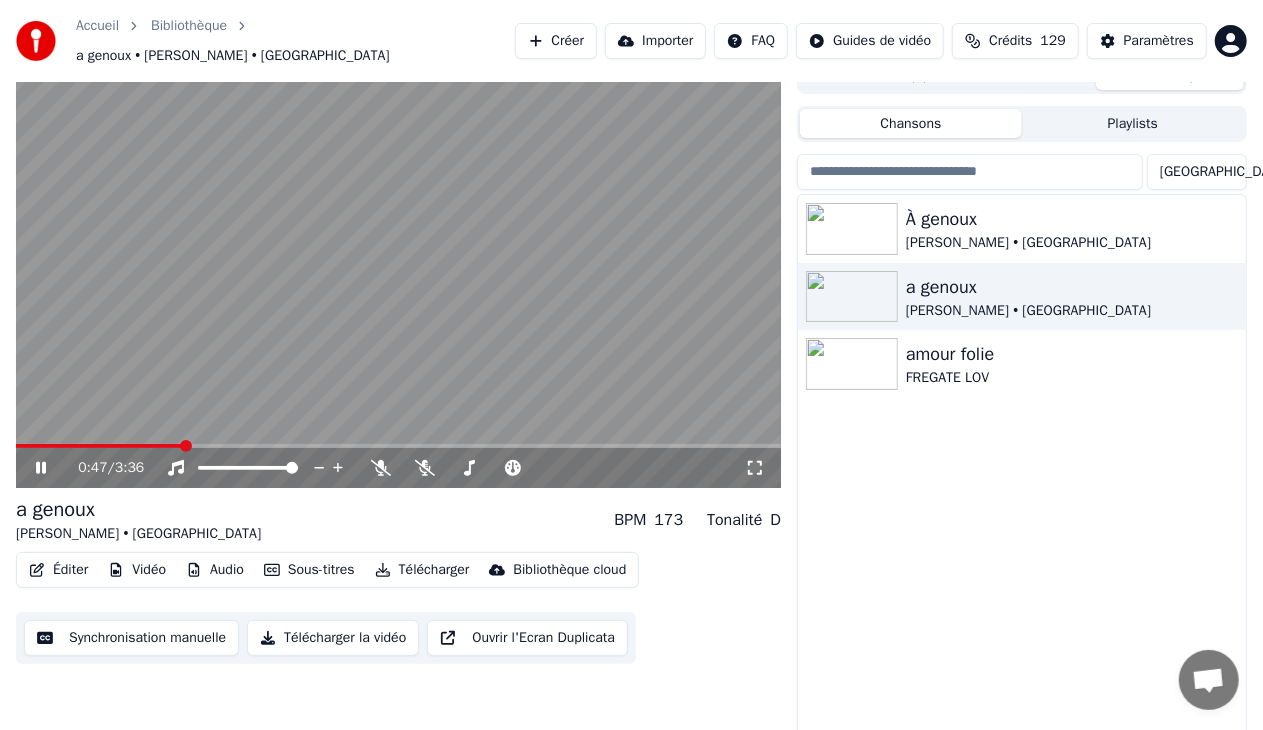 click on "0:47  /  3:36" at bounding box center [398, 468] 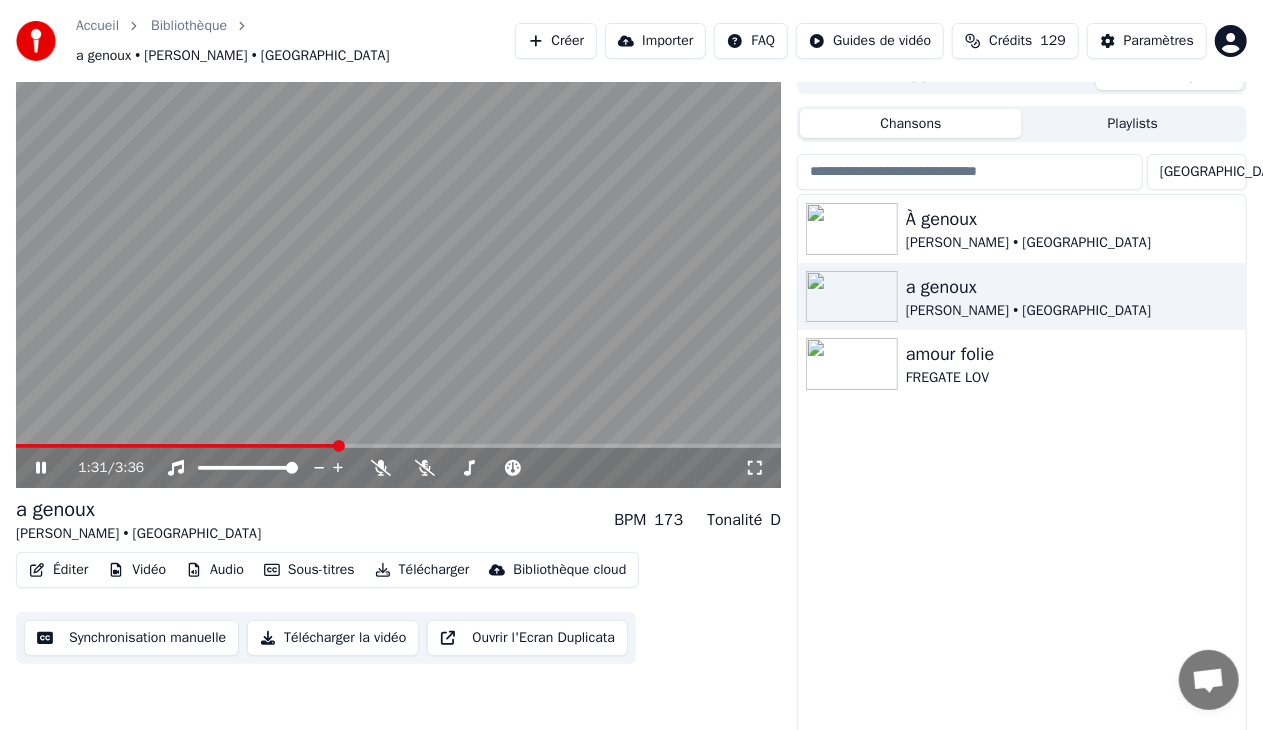 click at bounding box center [398, 446] 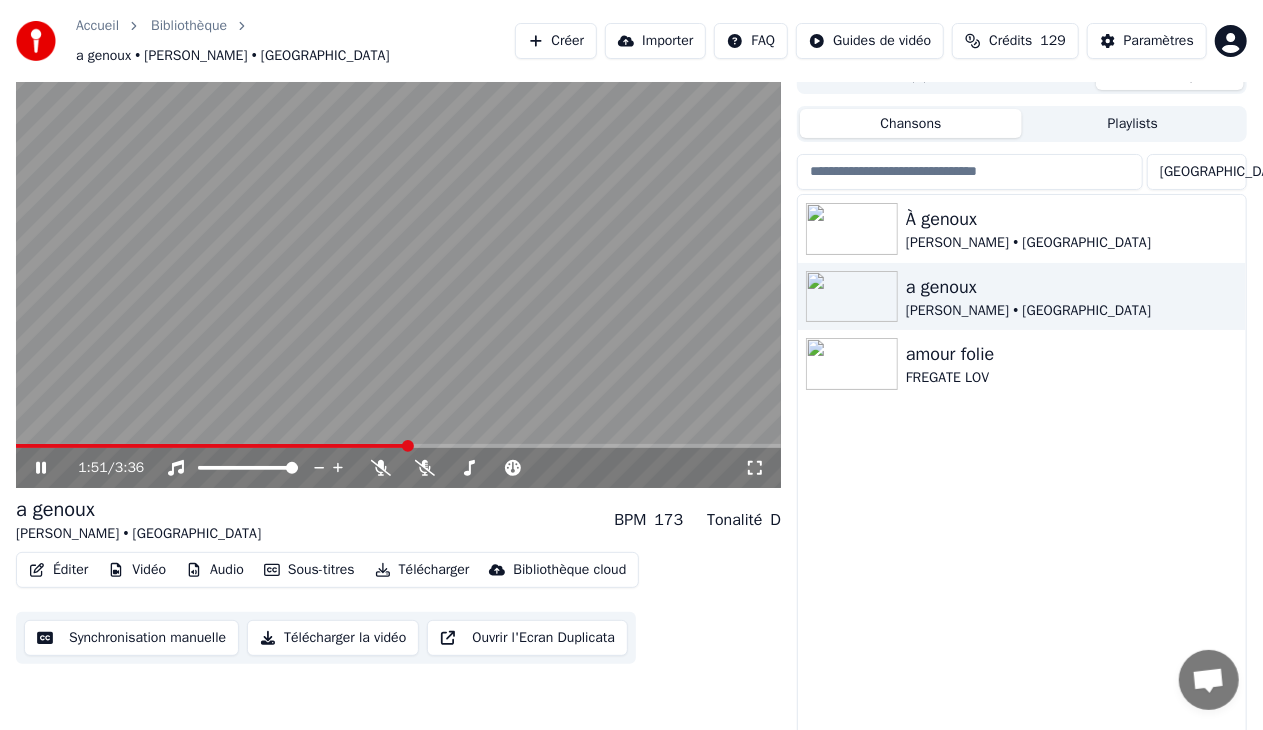 click at bounding box center [398, 446] 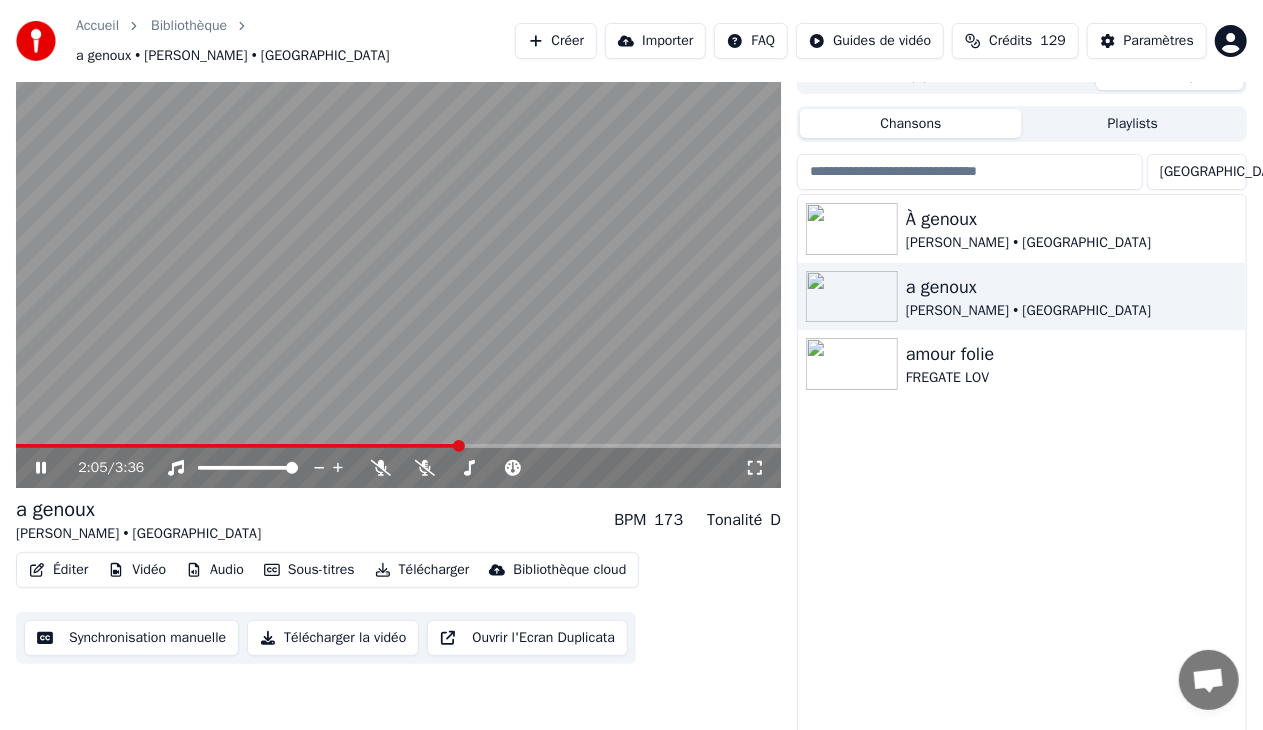click at bounding box center [238, 446] 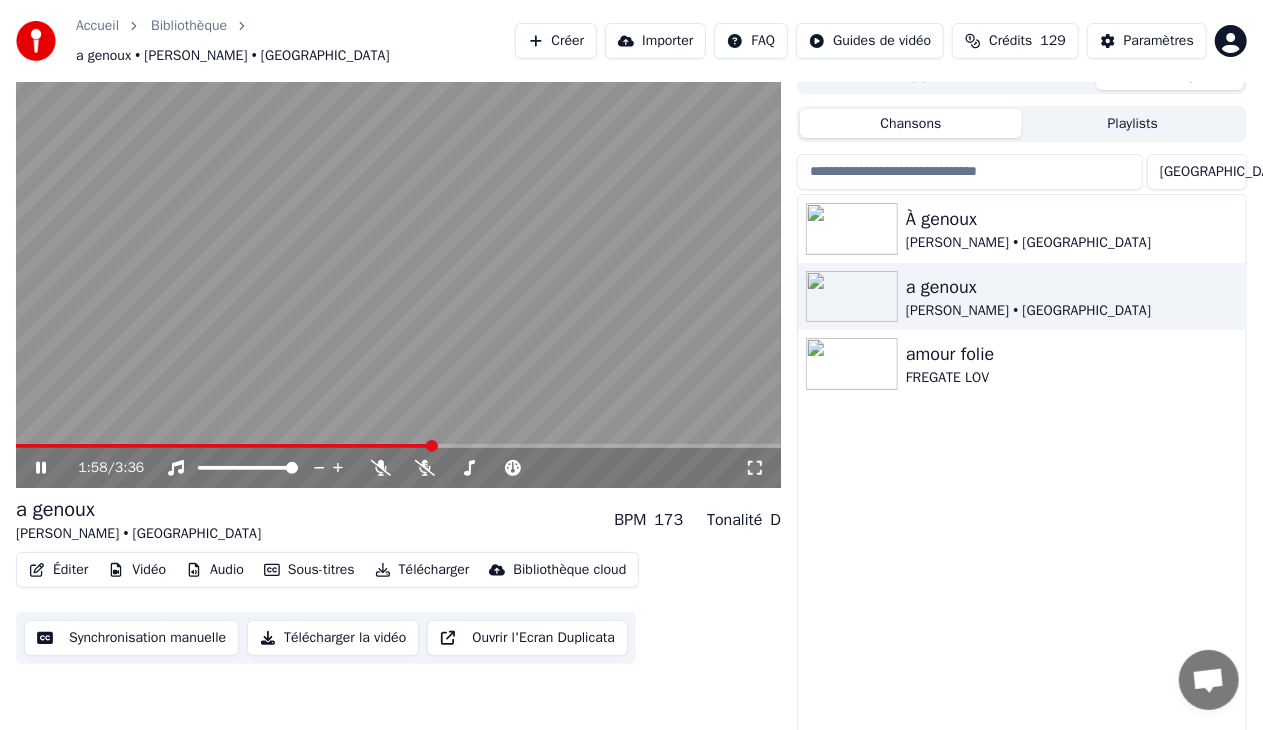 click at bounding box center [224, 446] 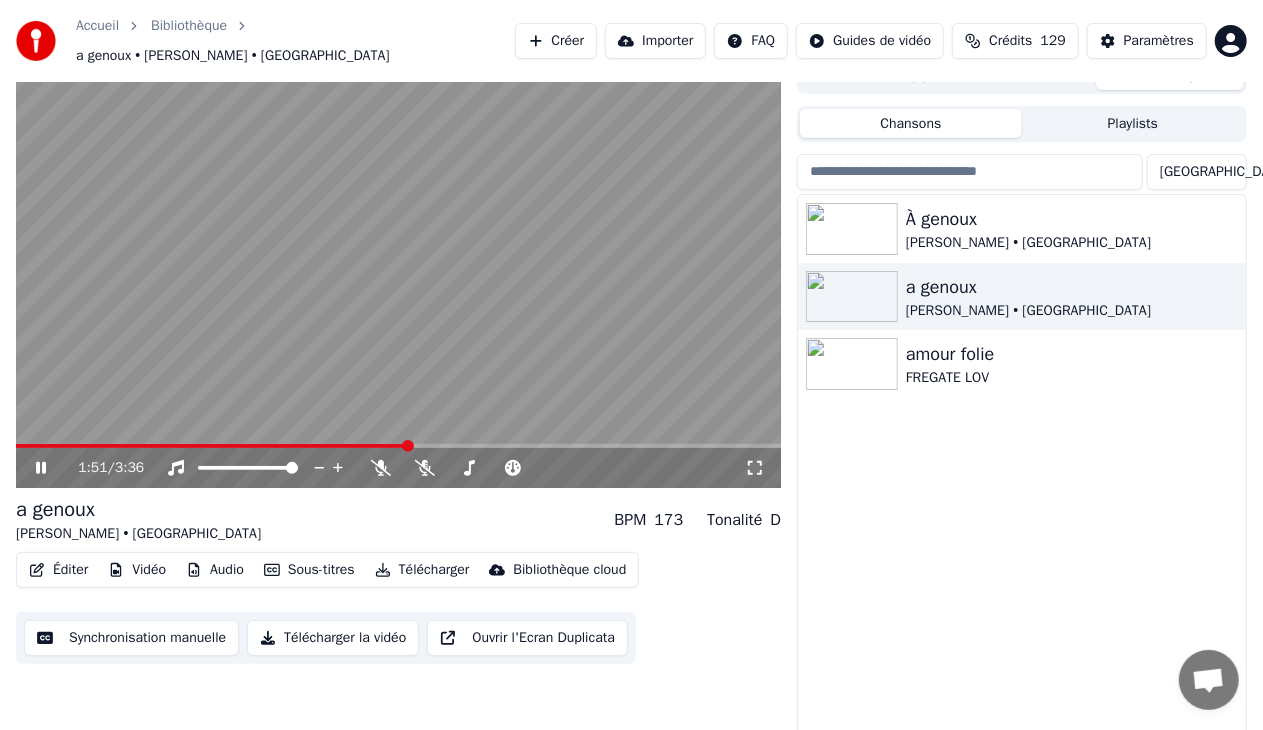 click at bounding box center (212, 446) 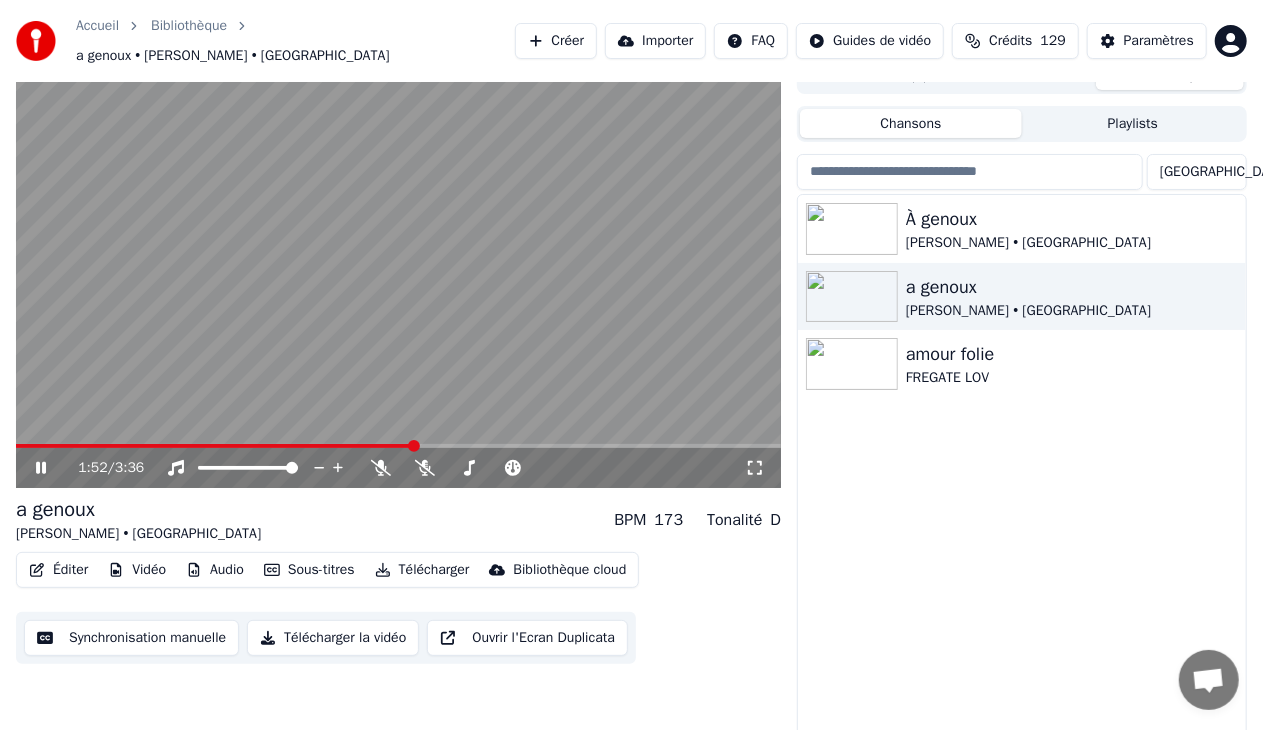 click at bounding box center (215, 446) 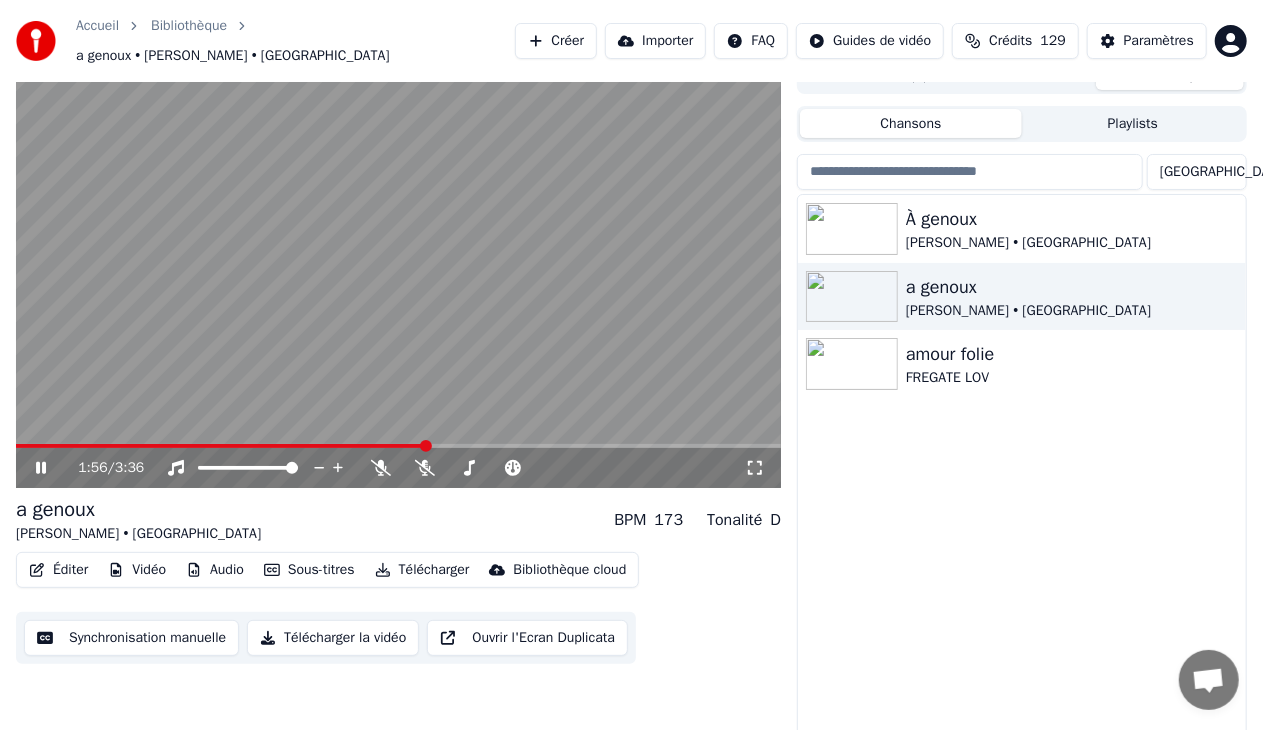 click 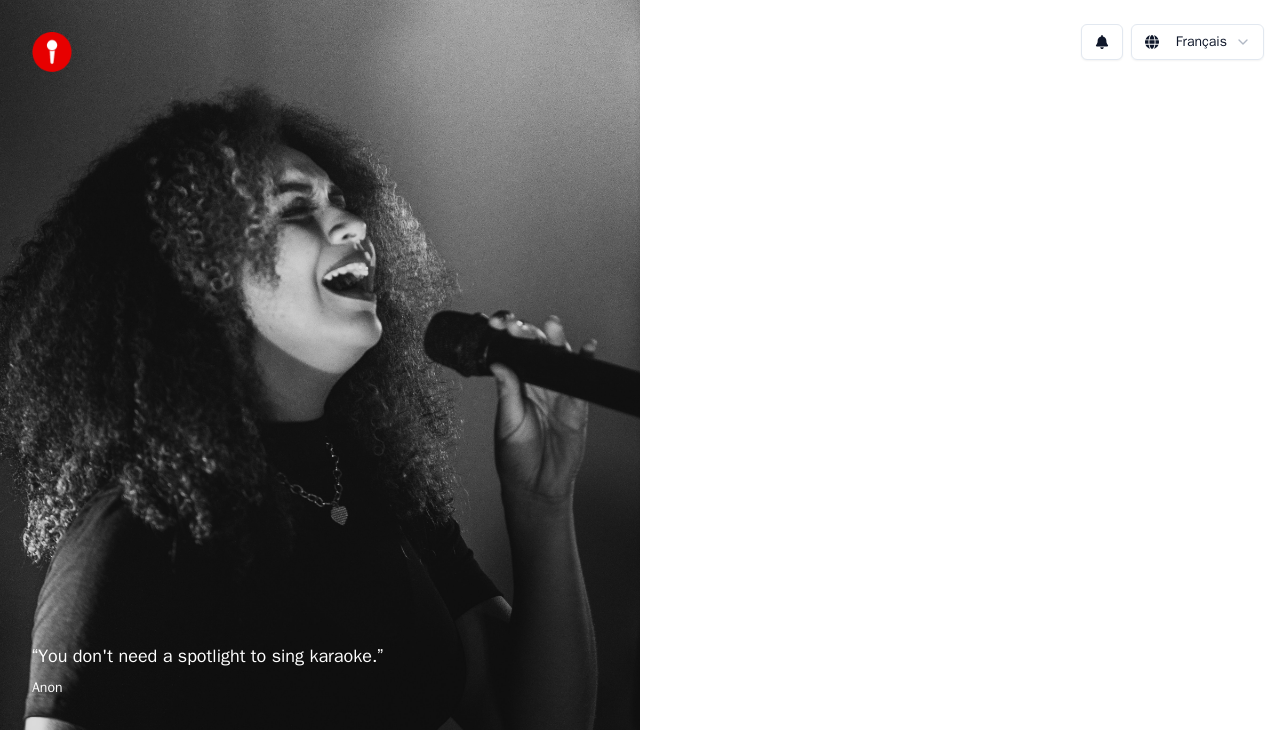 scroll, scrollTop: 0, scrollLeft: 0, axis: both 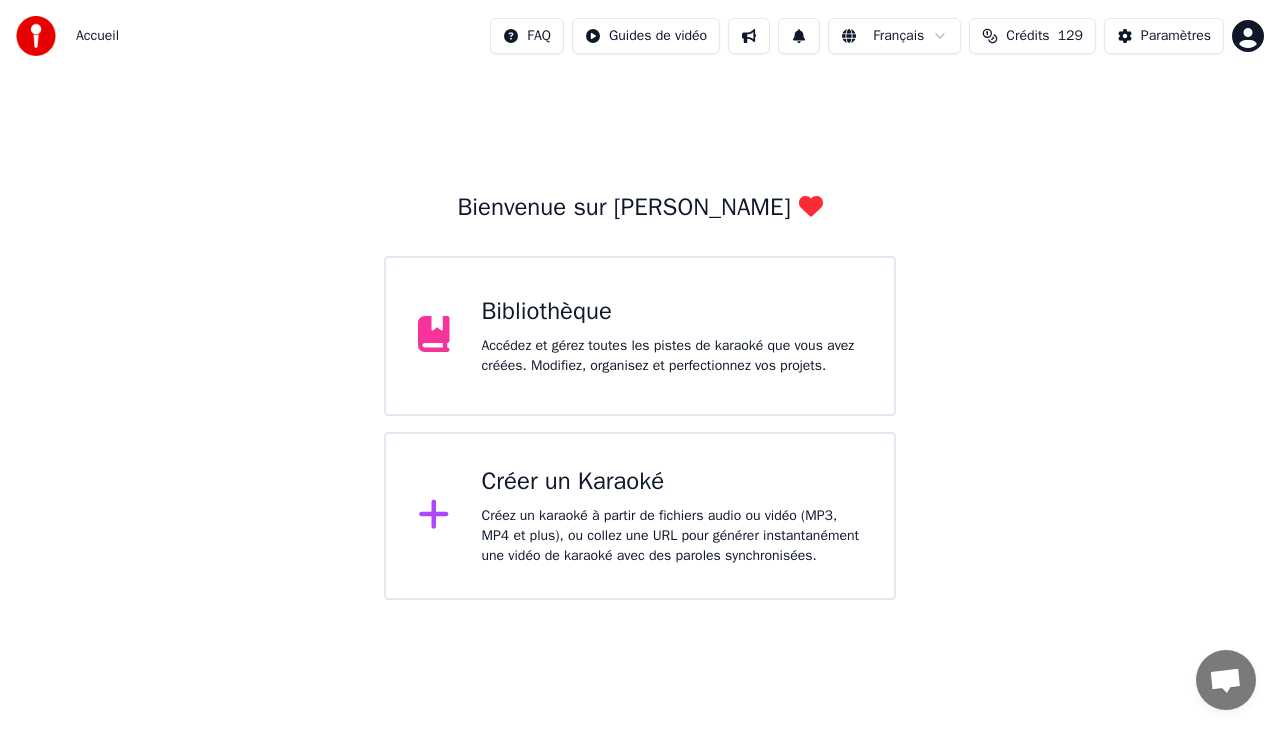click on "Bibliothèque Accédez et gérez toutes les pistes de karaoké que vous avez créées. Modifiez, organisez et perfectionnez vos projets." at bounding box center (640, 336) 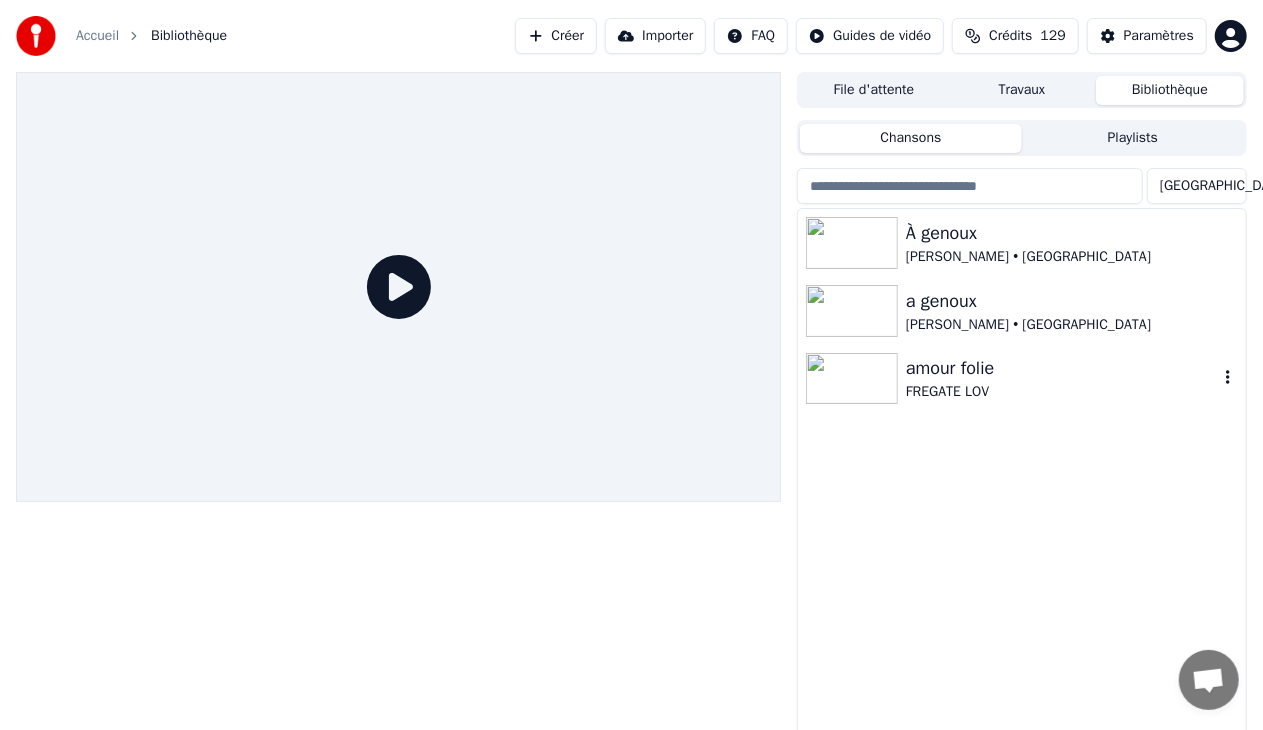 click at bounding box center (852, 379) 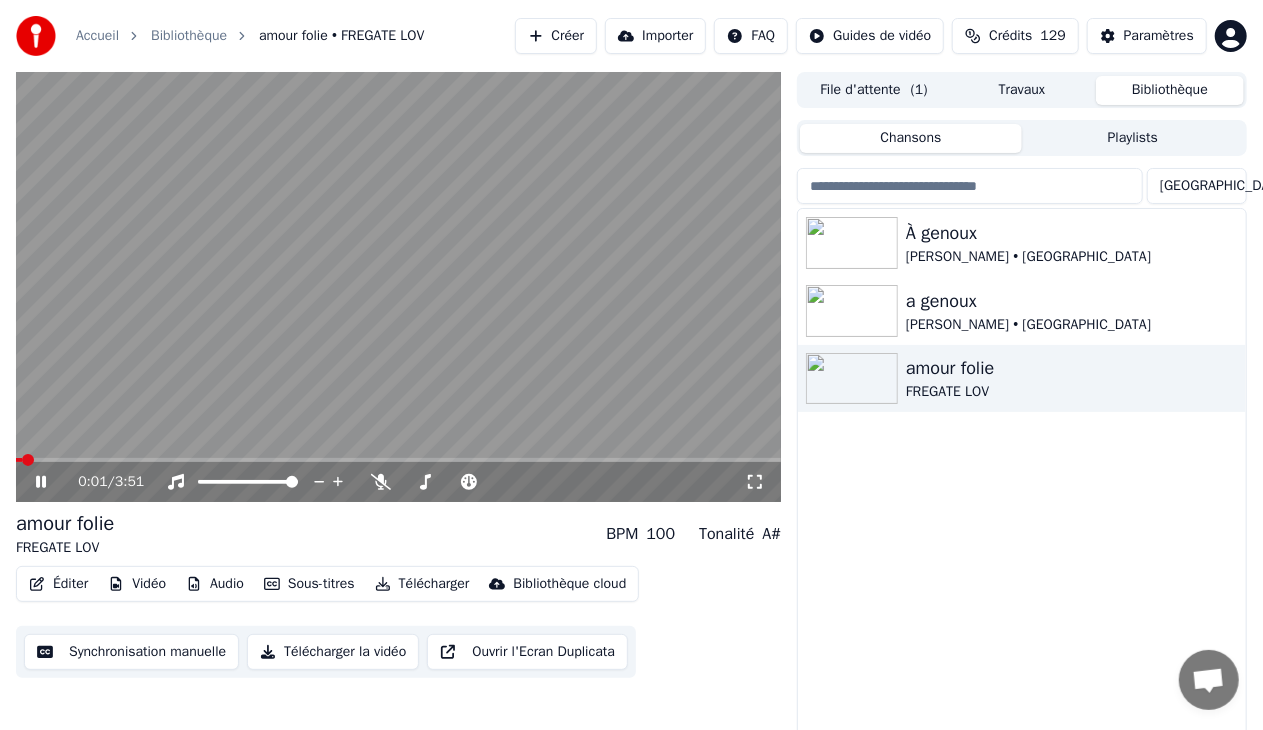 click 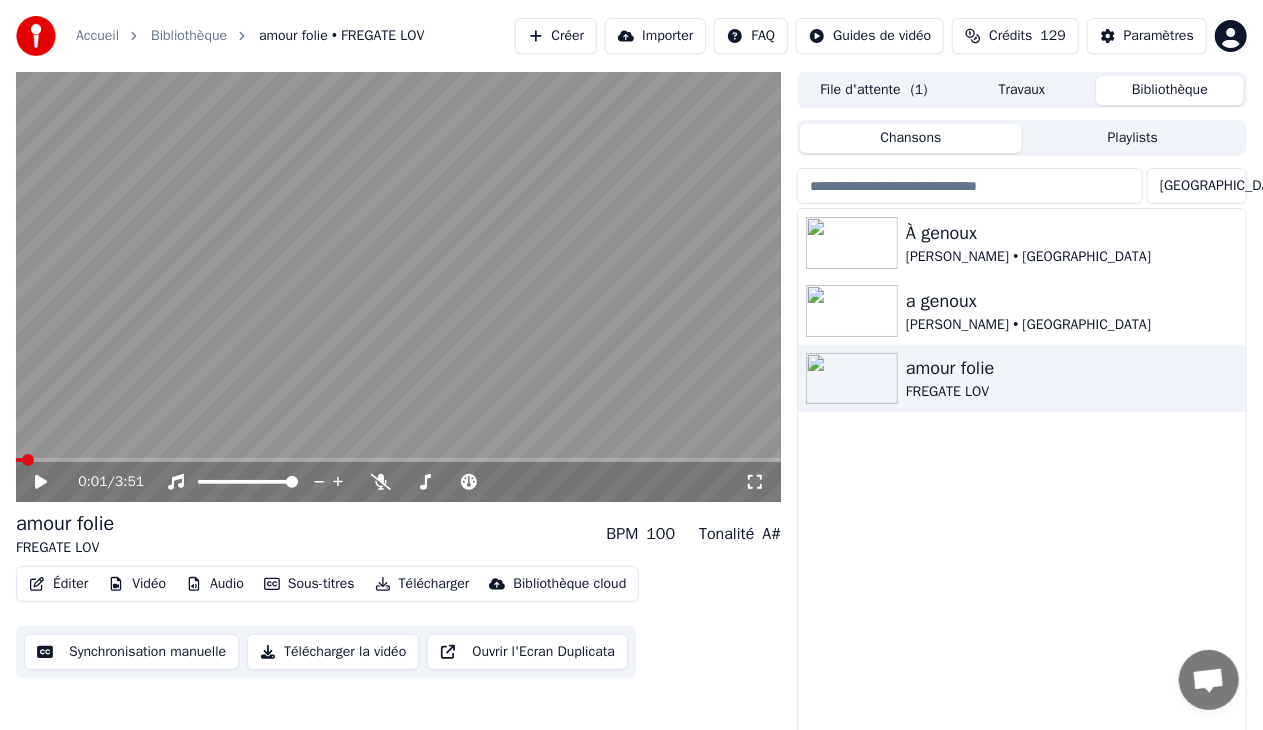 click on "Éditer" at bounding box center (58, 584) 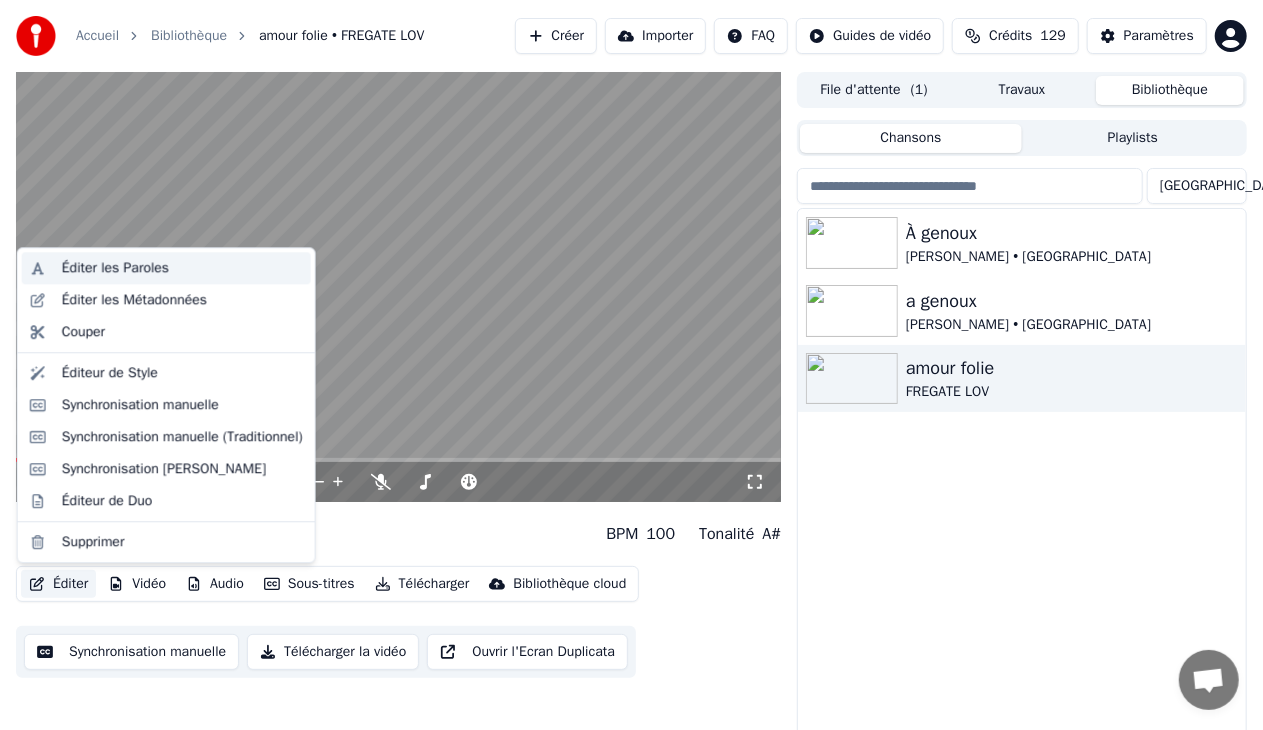 click on "Éditer les Paroles" at bounding box center (115, 268) 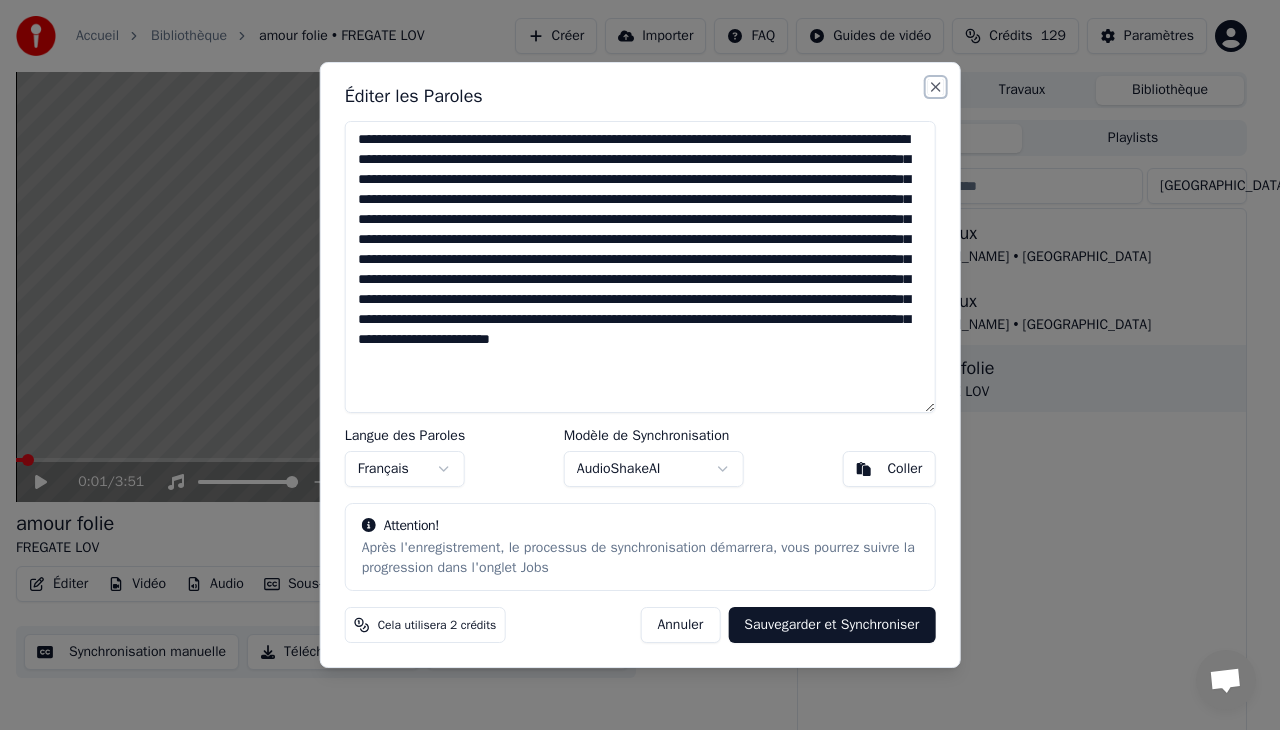 click on "Close" at bounding box center [935, 87] 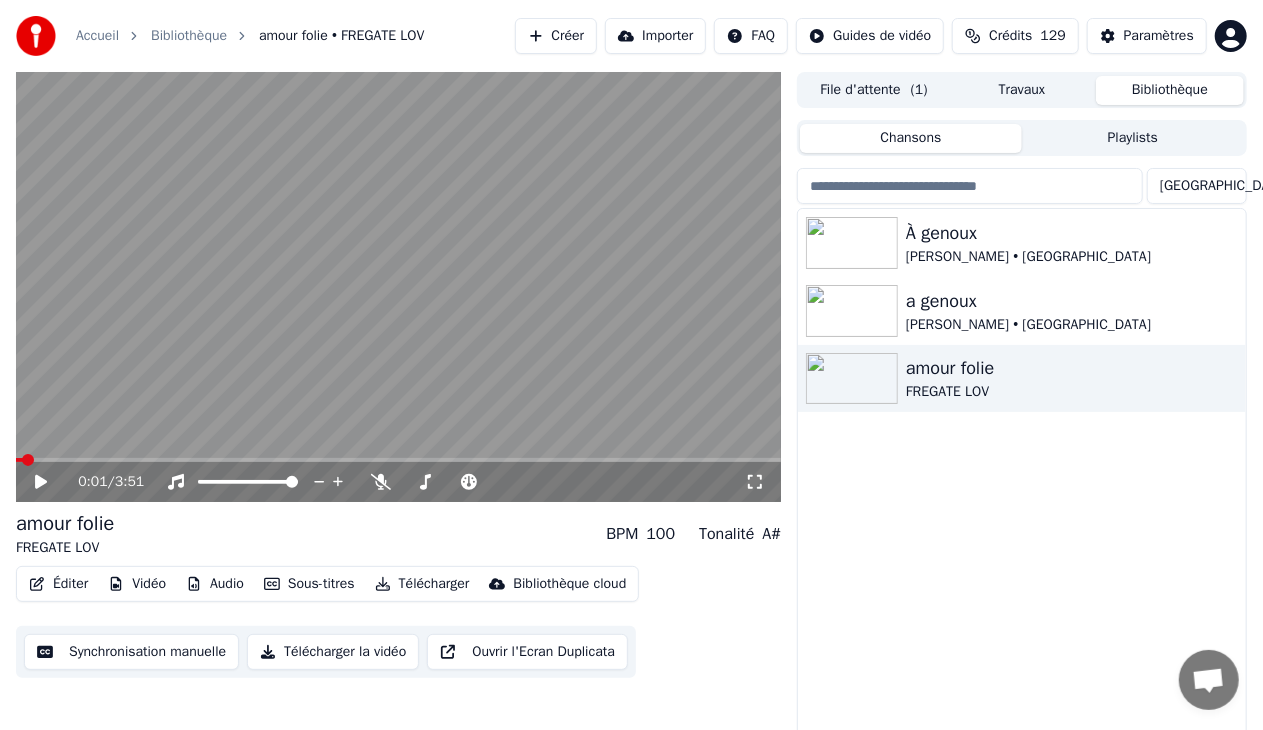 click 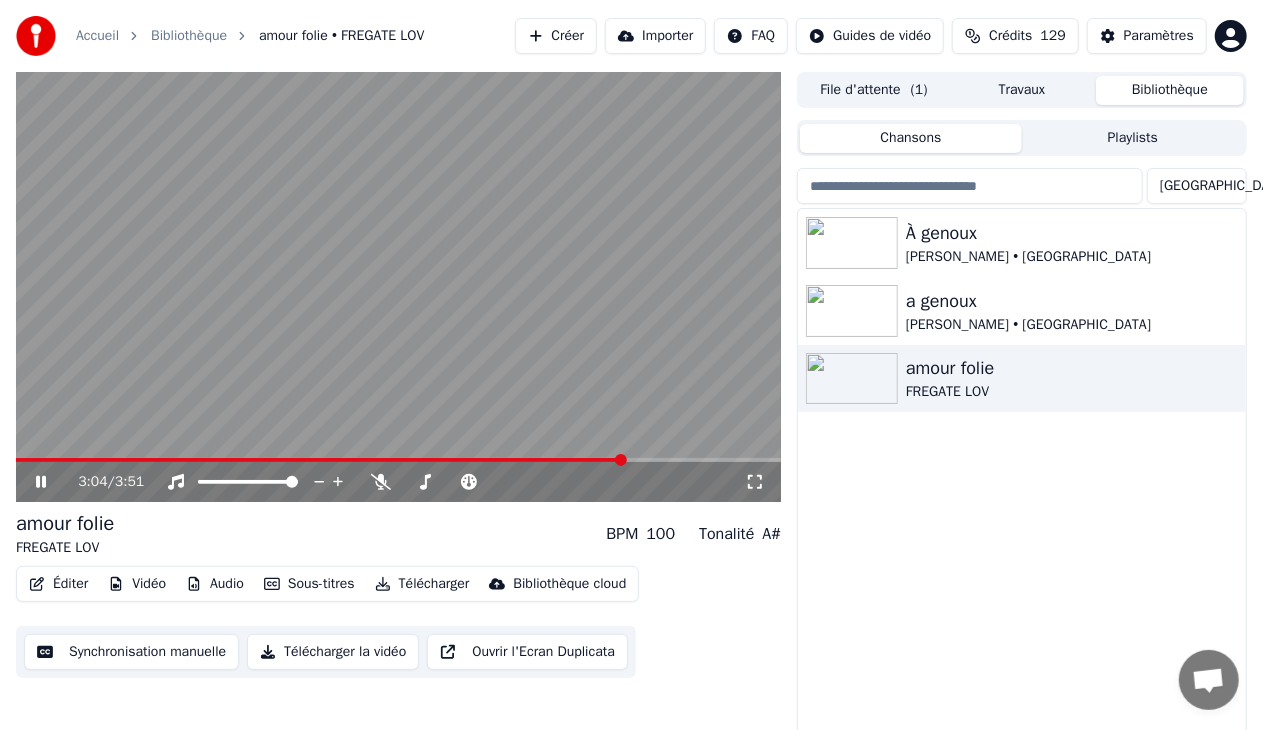 click at bounding box center (398, 460) 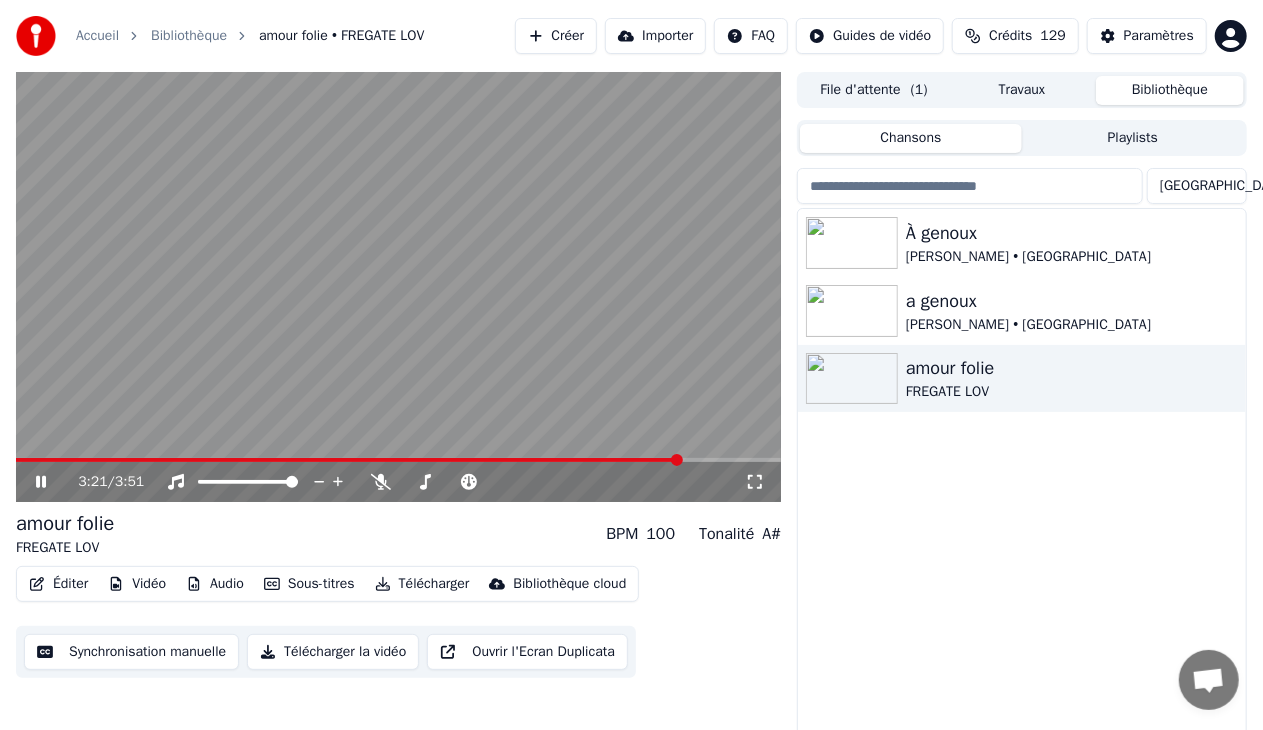click at bounding box center (398, 460) 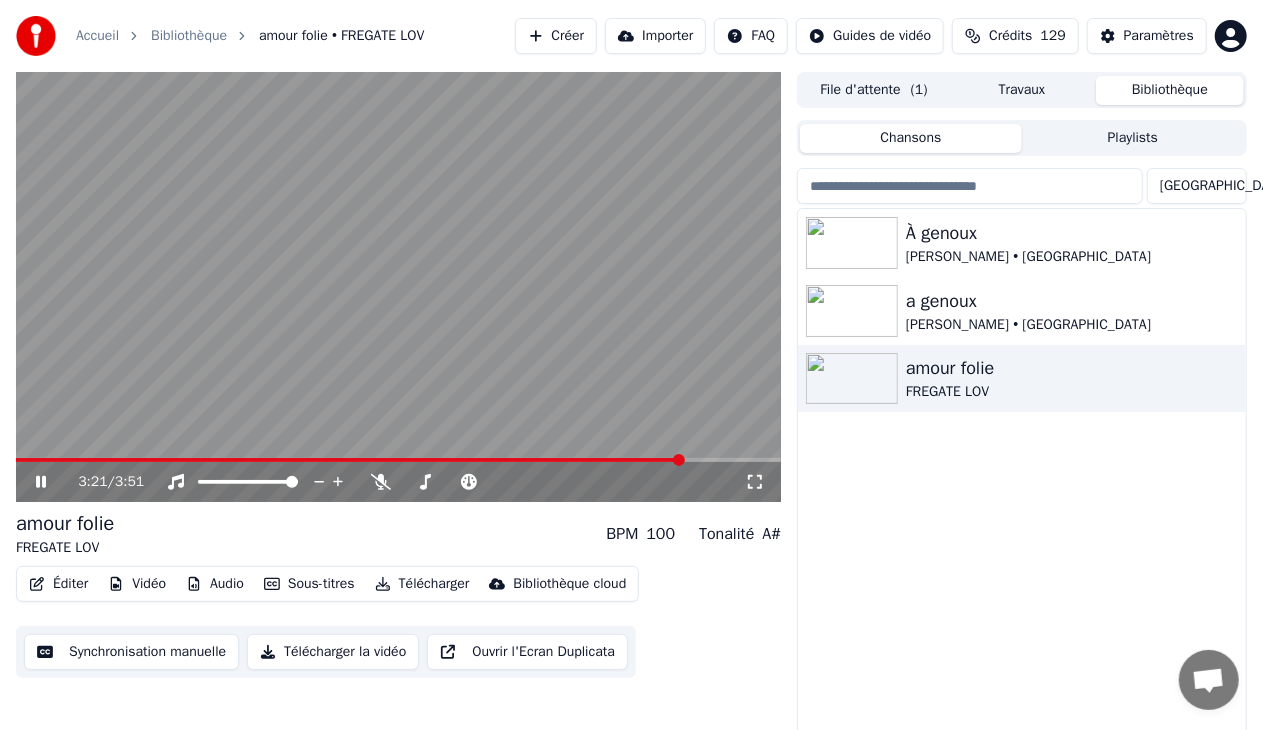 click at bounding box center (398, 460) 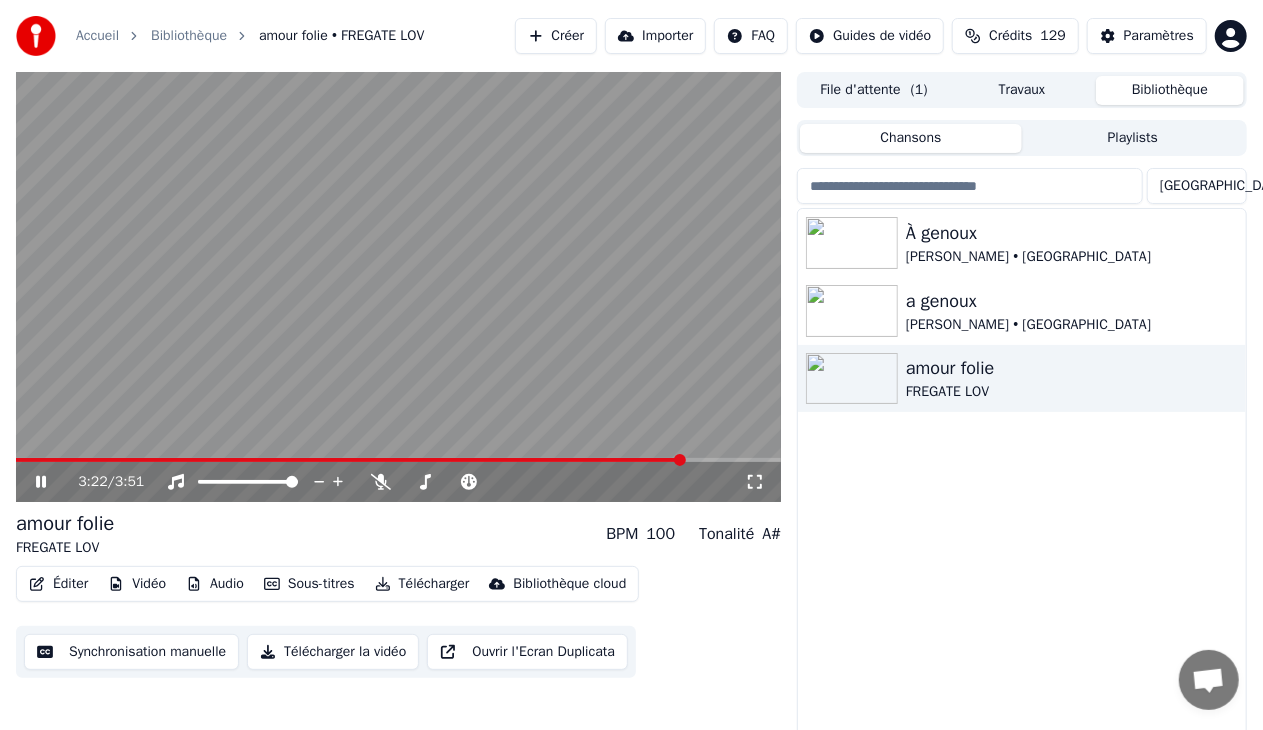 click at bounding box center [350, 460] 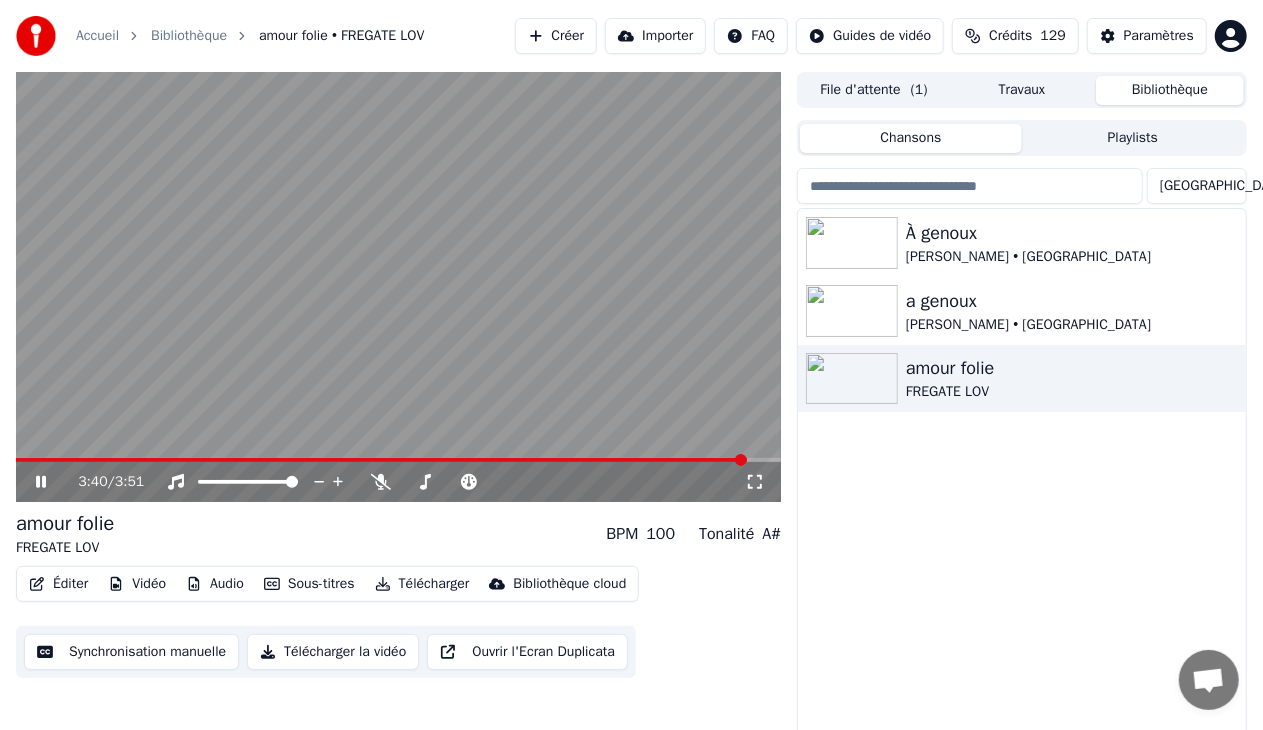 click 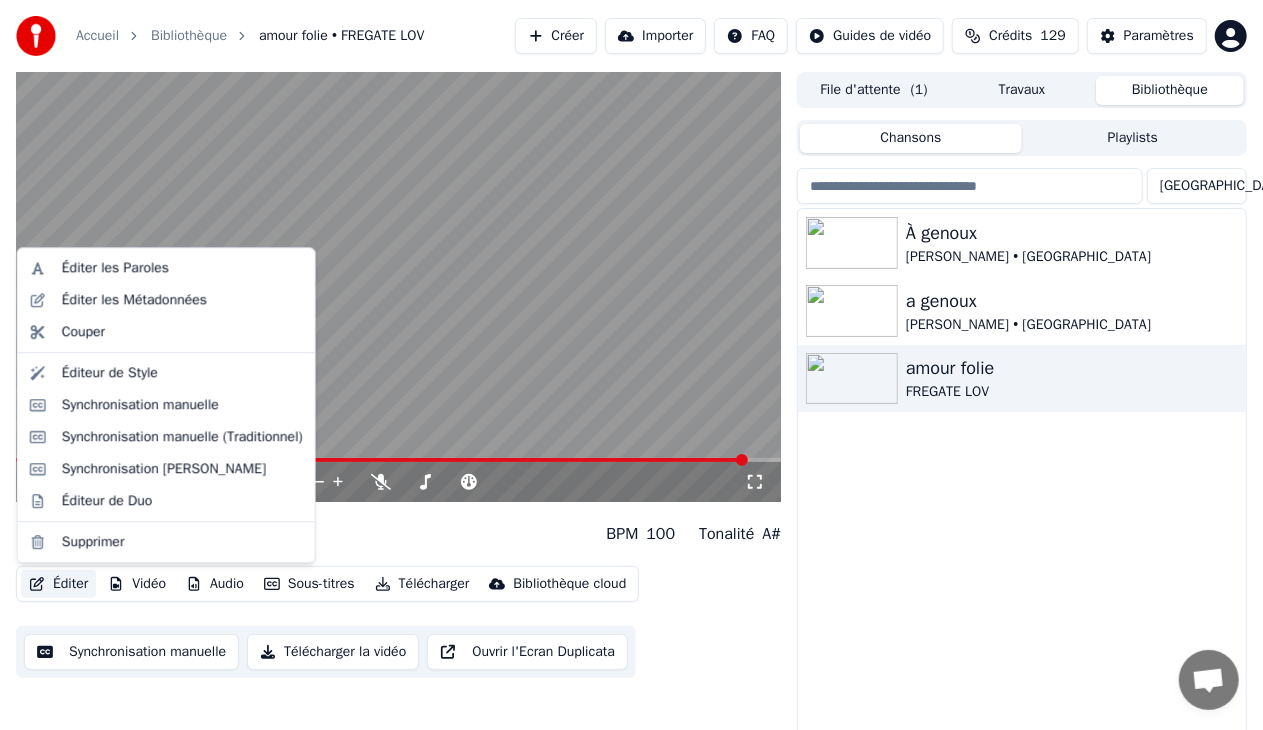 click on "Éditer" at bounding box center (58, 584) 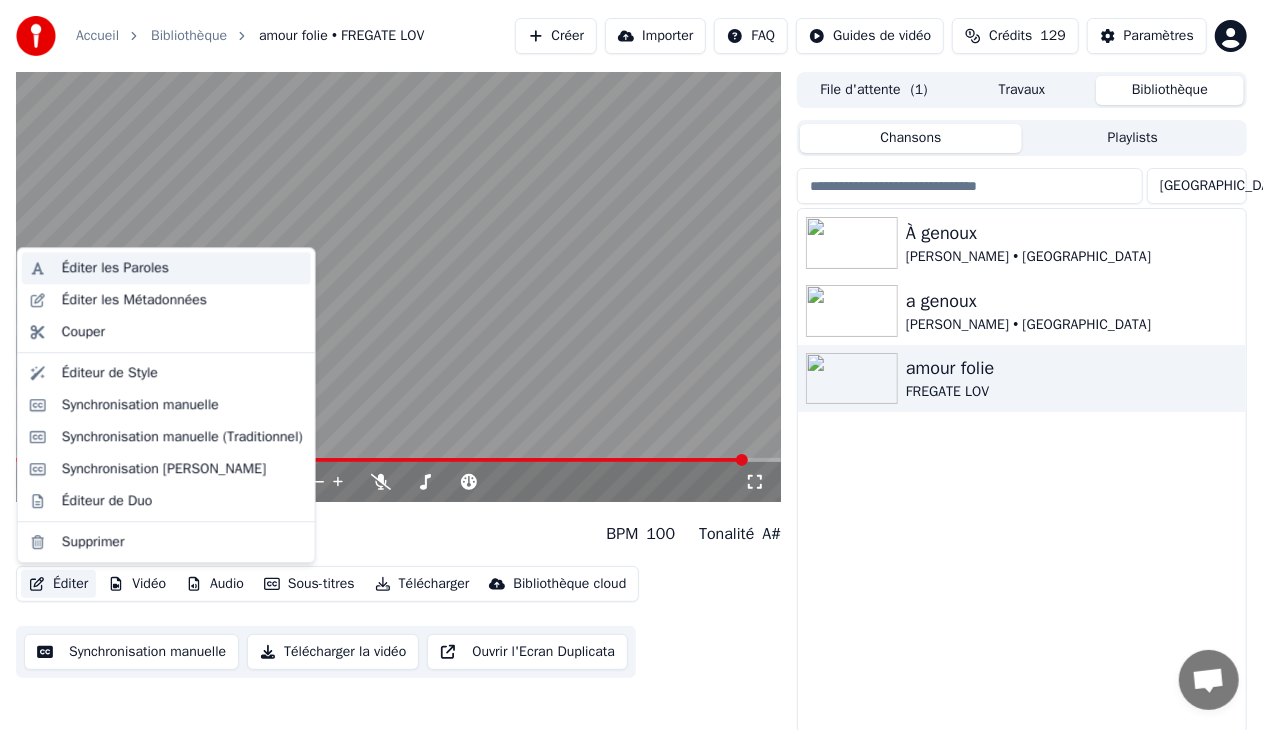 click on "Éditer les Paroles" at bounding box center (115, 268) 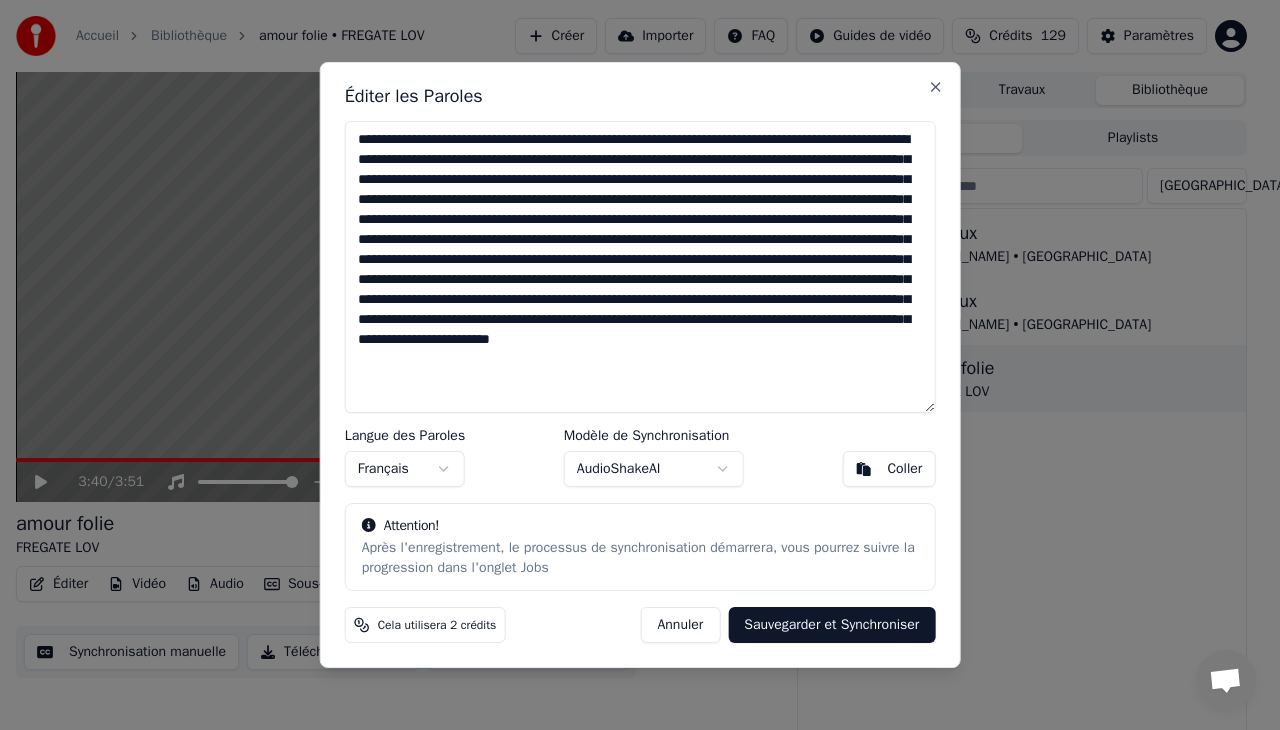 click at bounding box center (640, 267) 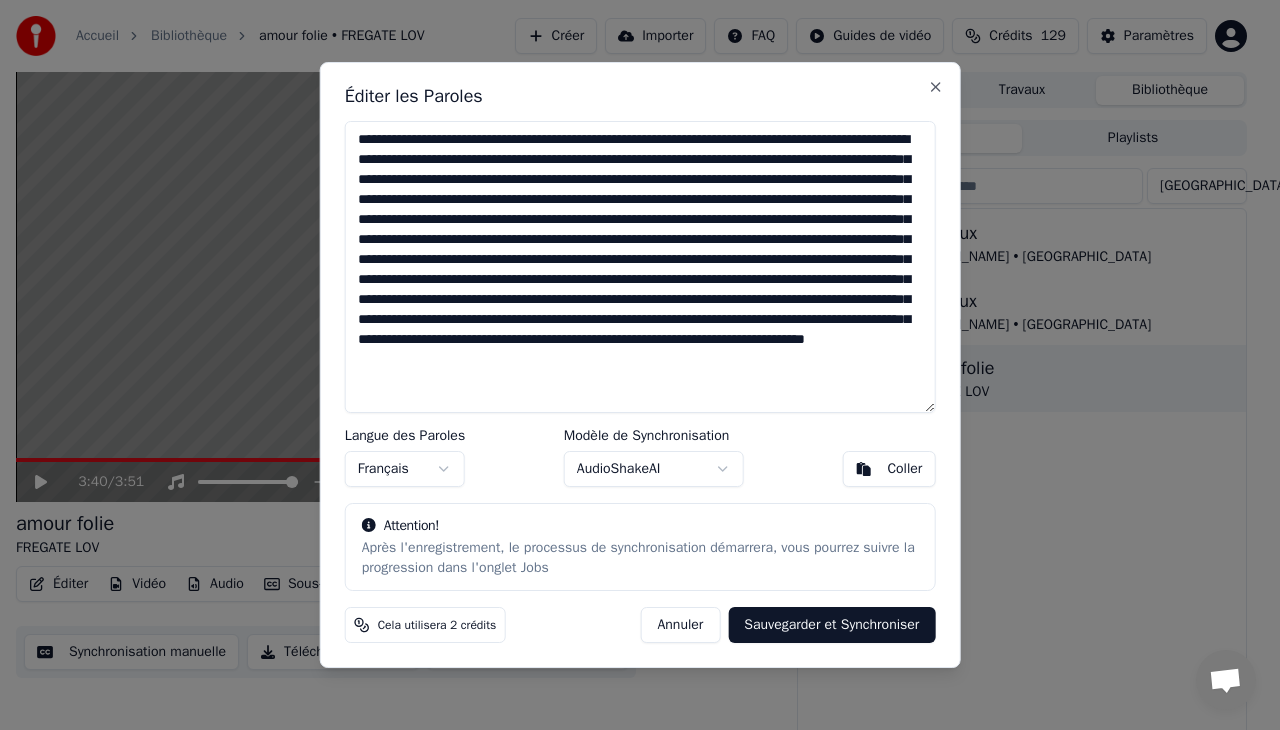 click on "Sauvegarder et Synchroniser" at bounding box center (831, 625) 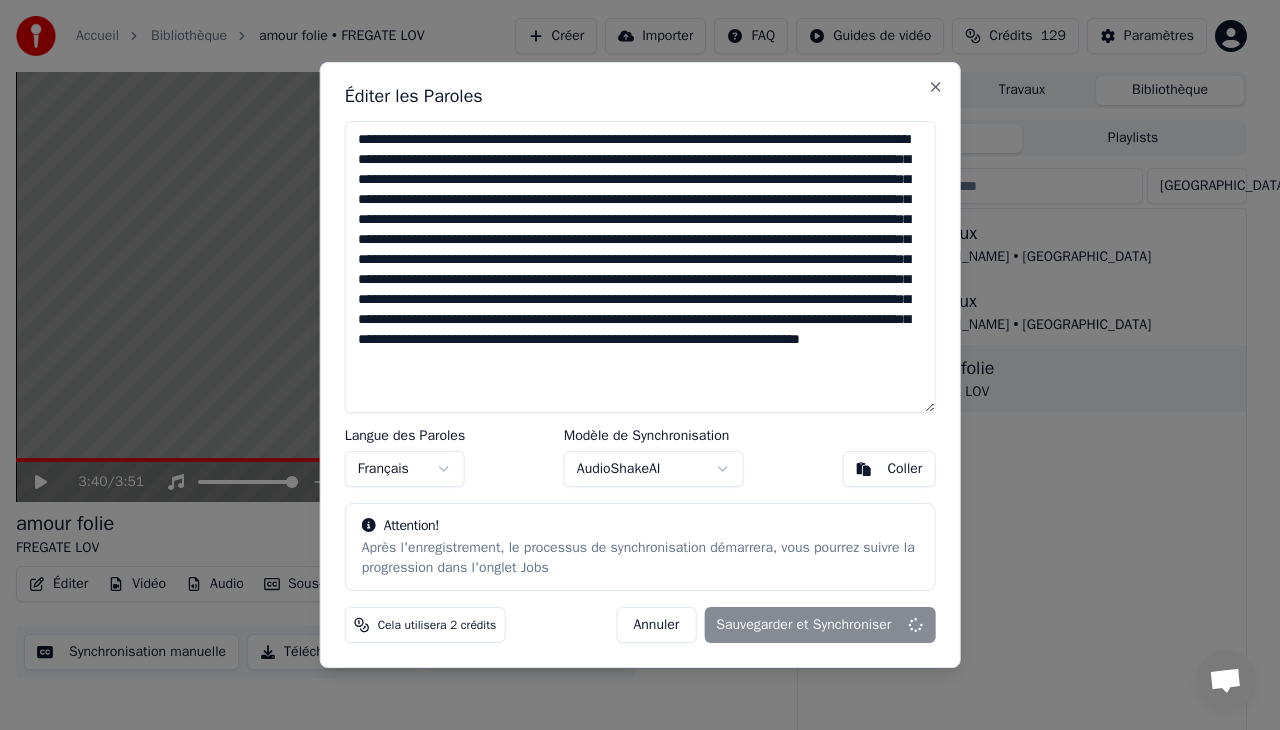 type on "**********" 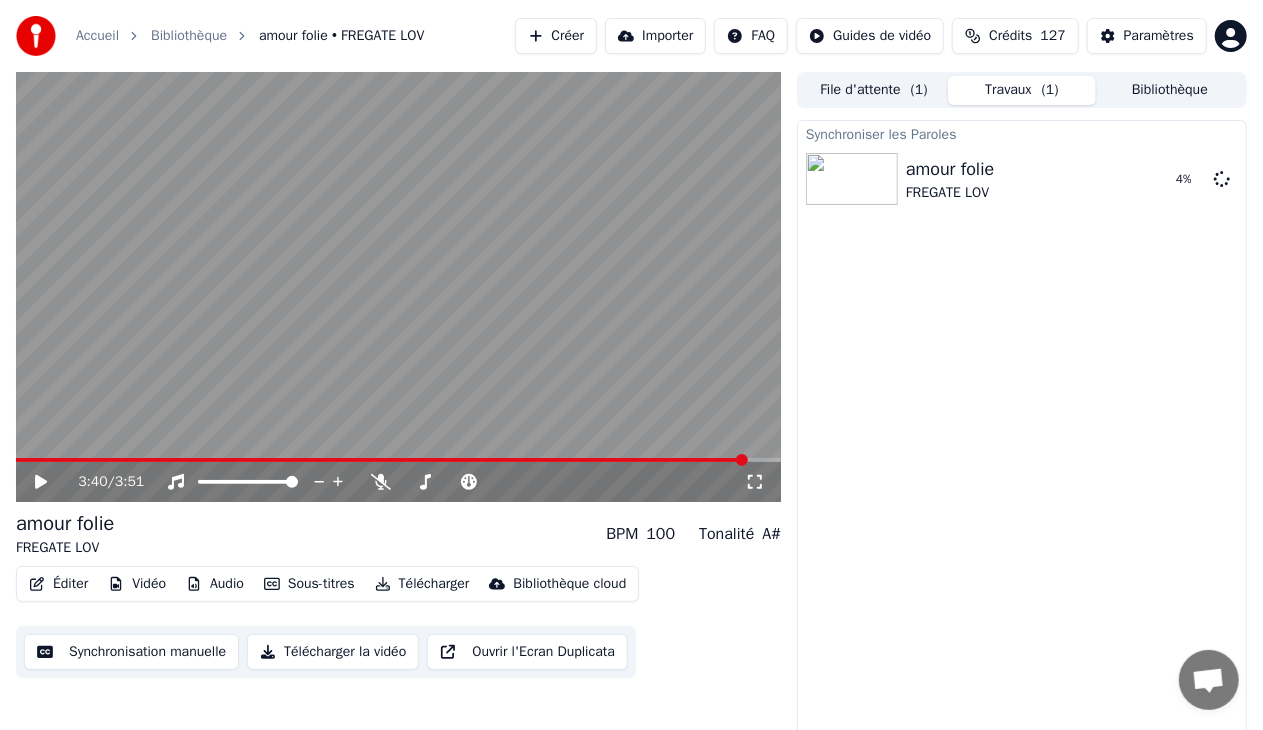 click on "Sous-titres" at bounding box center (309, 584) 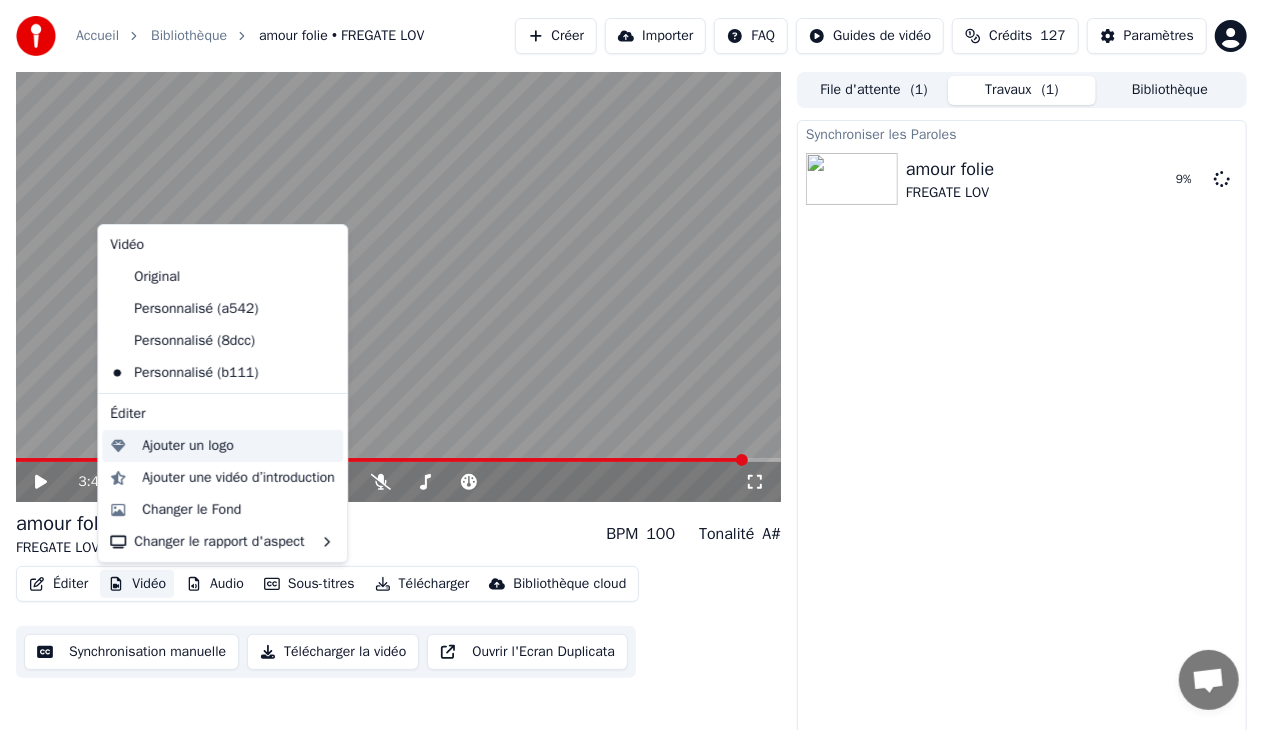 click on "Ajouter un logo" at bounding box center [187, 446] 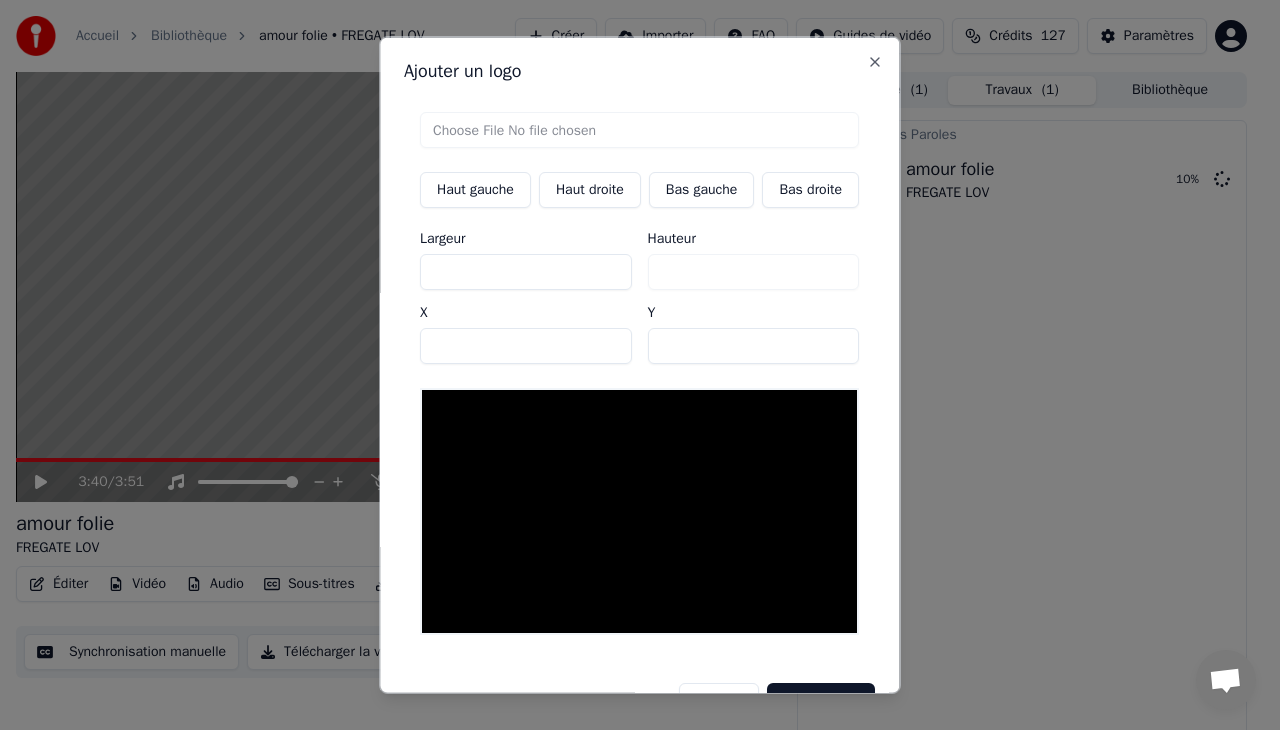 click at bounding box center (639, 130) 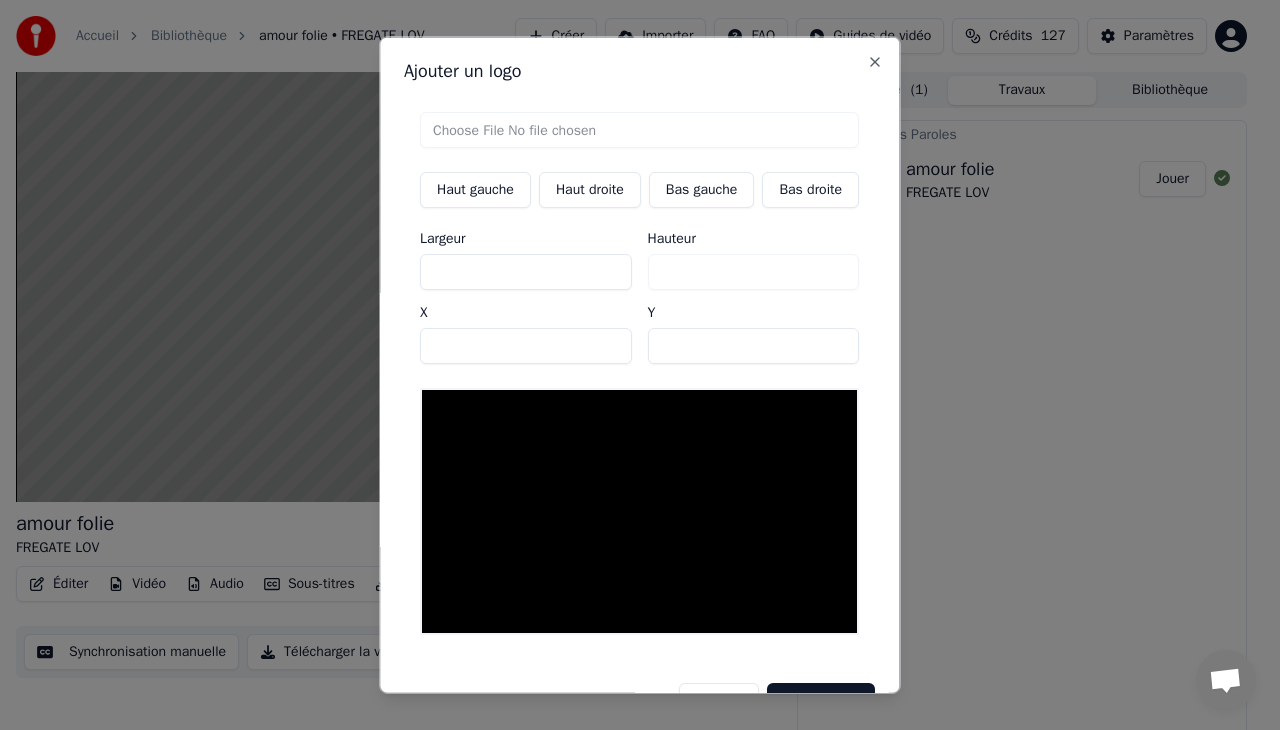 type on "**********" 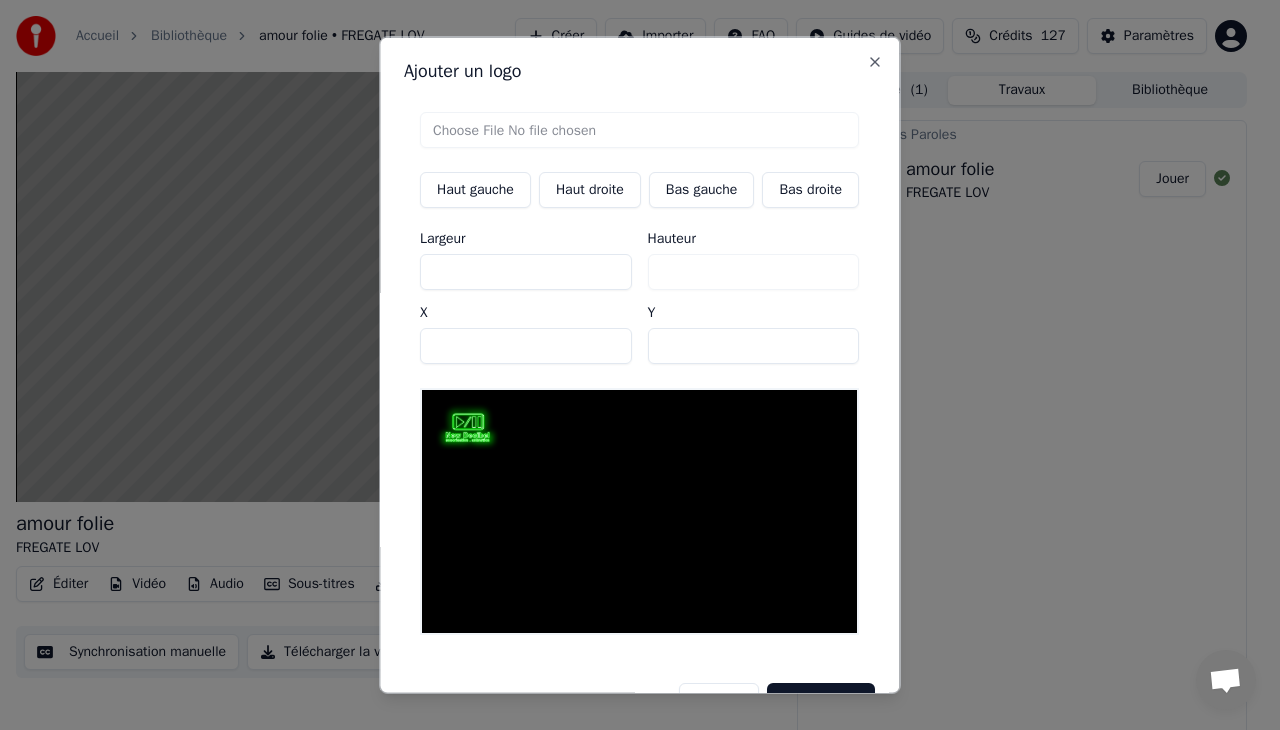 scroll, scrollTop: 52, scrollLeft: 0, axis: vertical 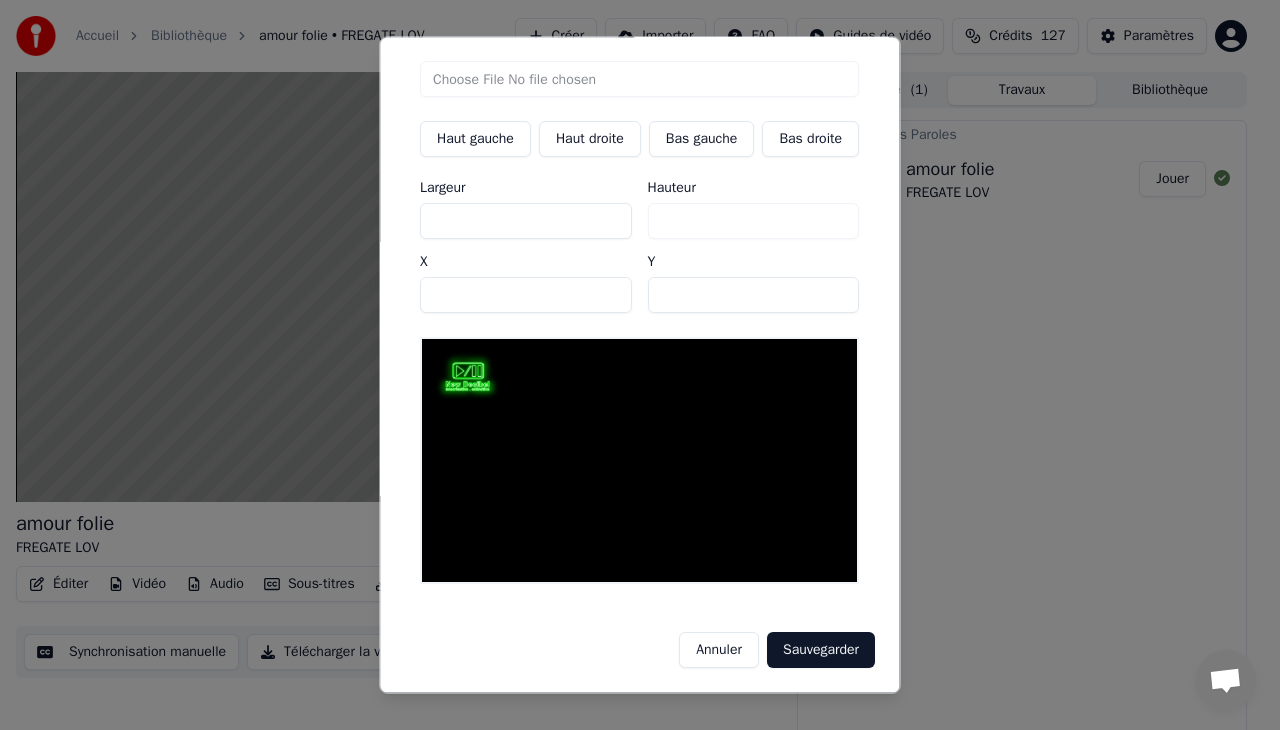 click on "Sauvegarder" at bounding box center [821, 650] 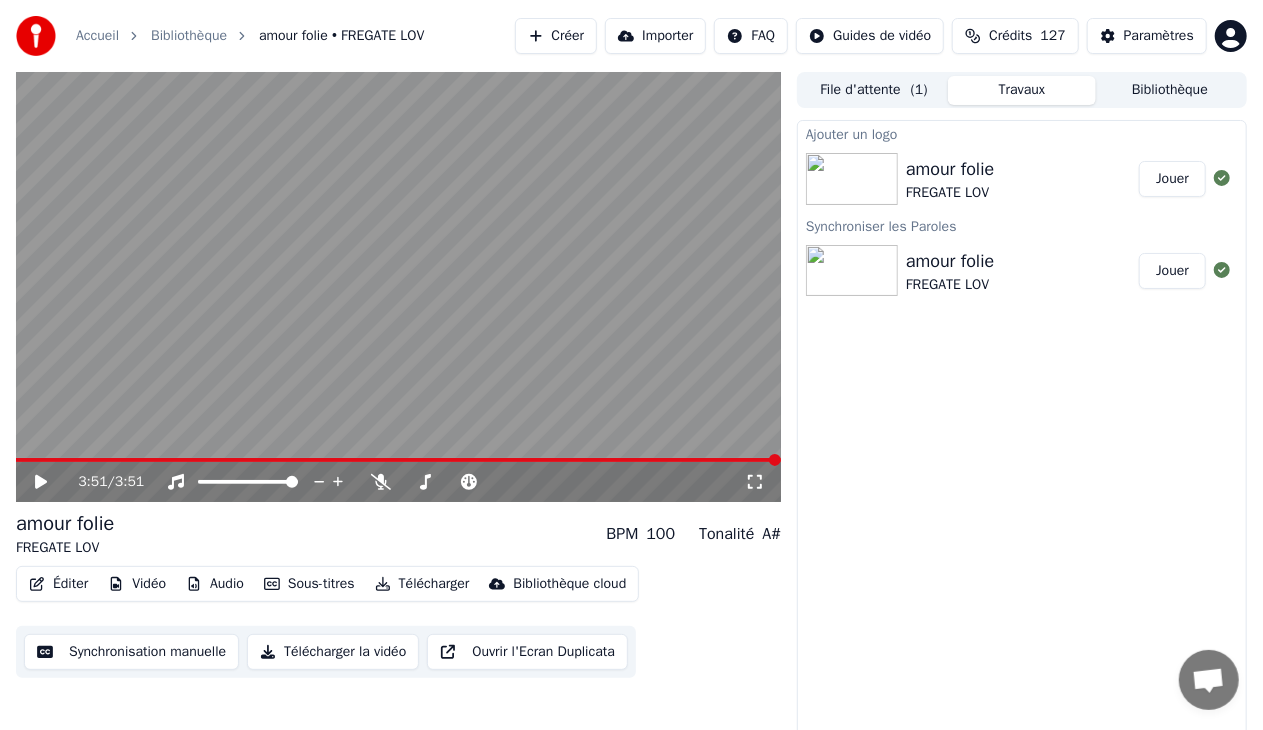 click on "Jouer" at bounding box center (1172, 179) 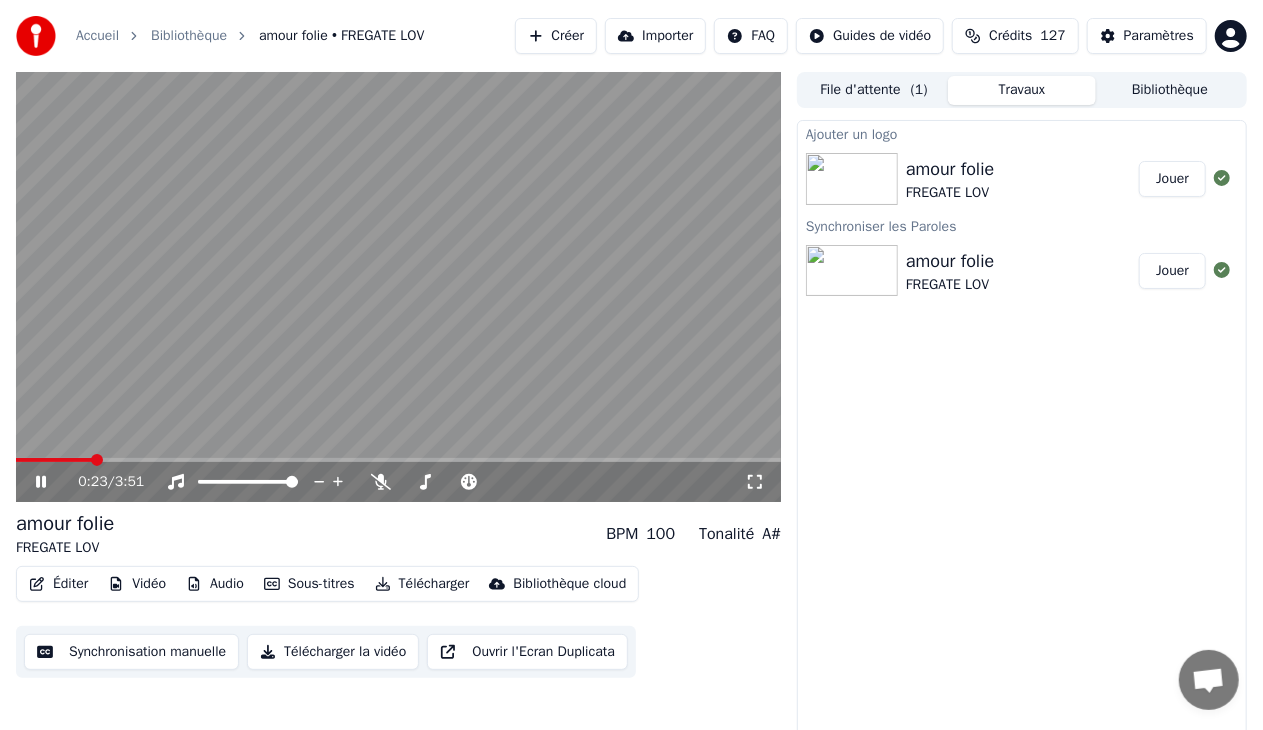 click at bounding box center [398, 460] 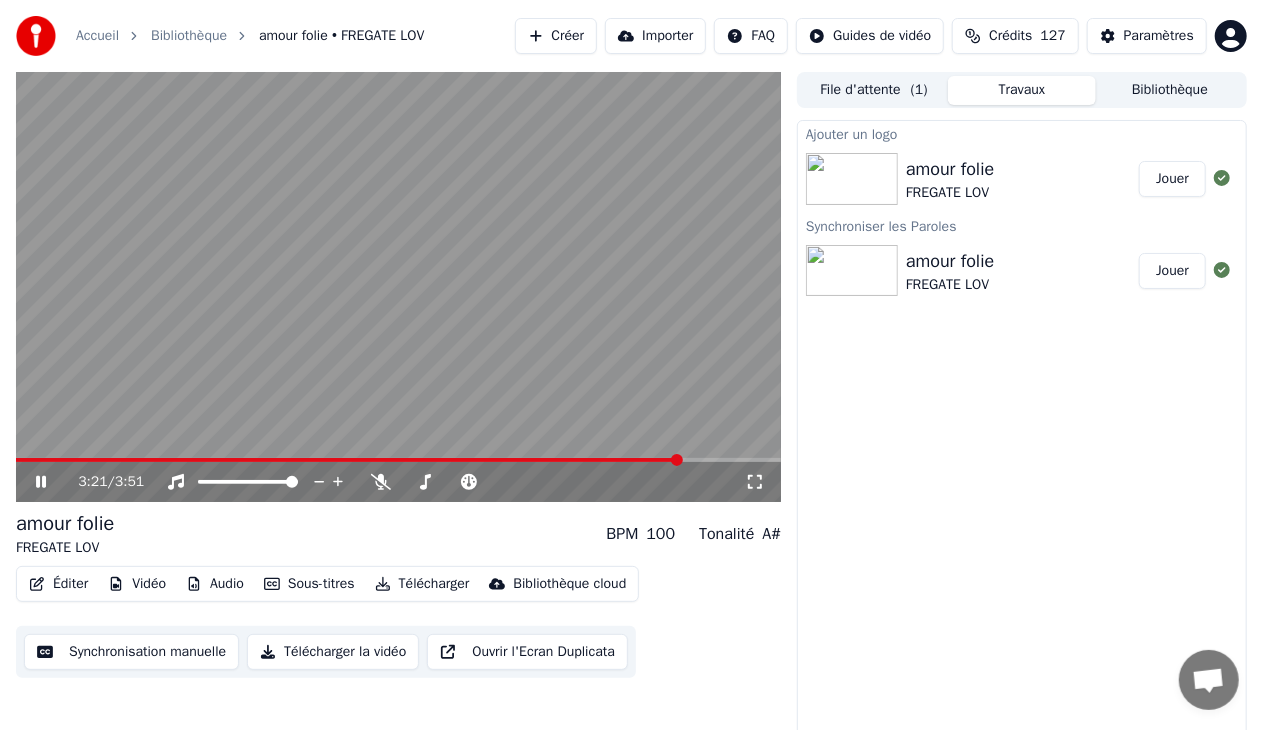 click at bounding box center [398, 460] 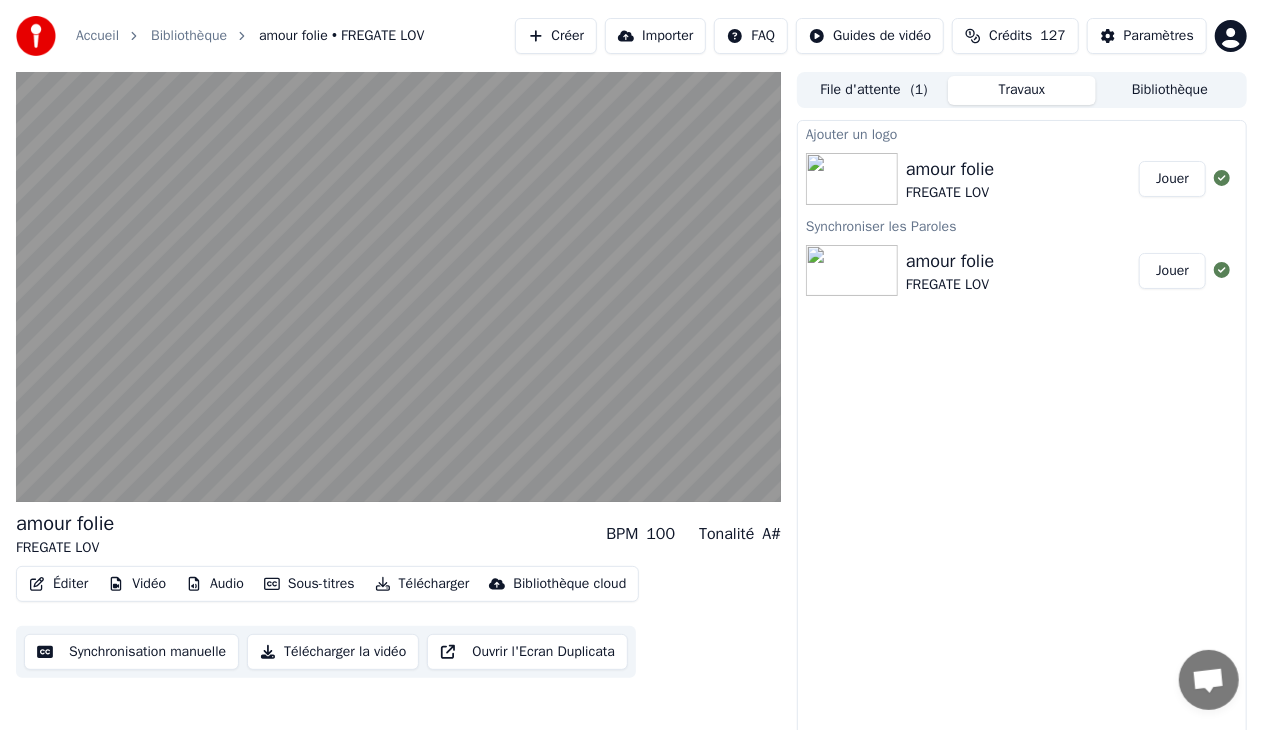 click at bounding box center [398, 287] 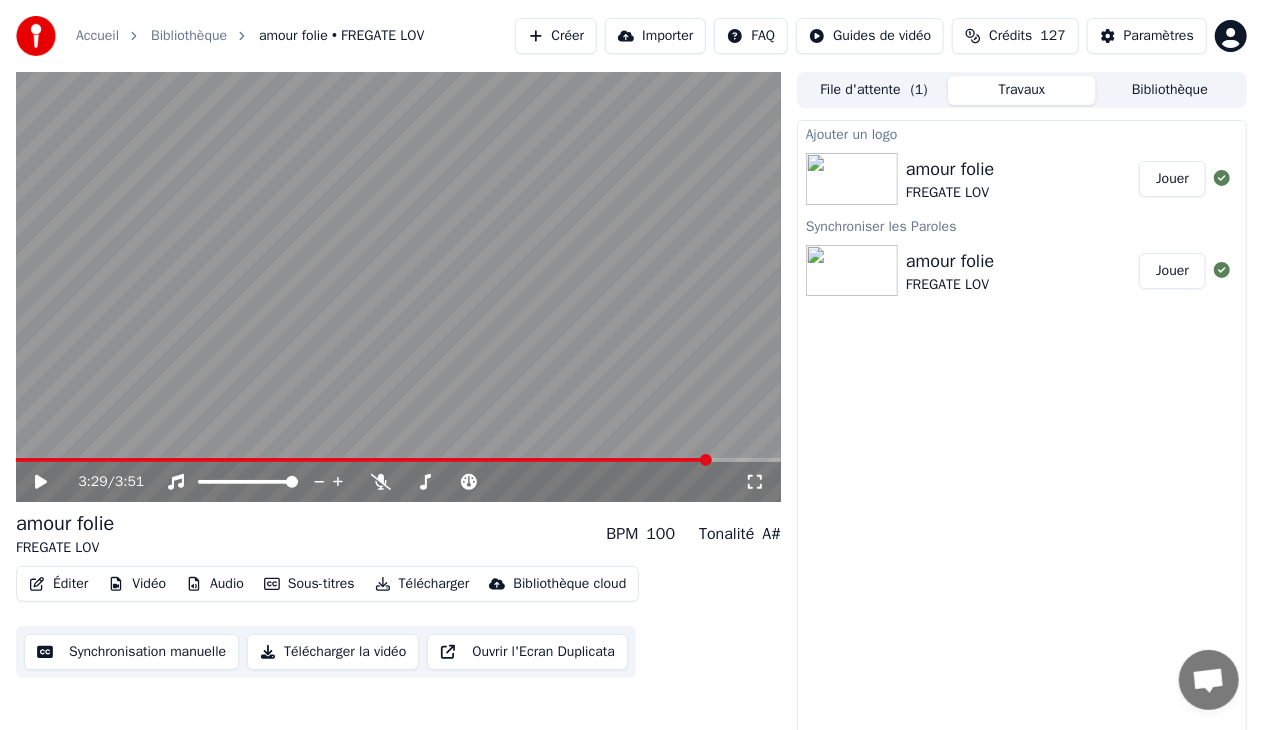 click 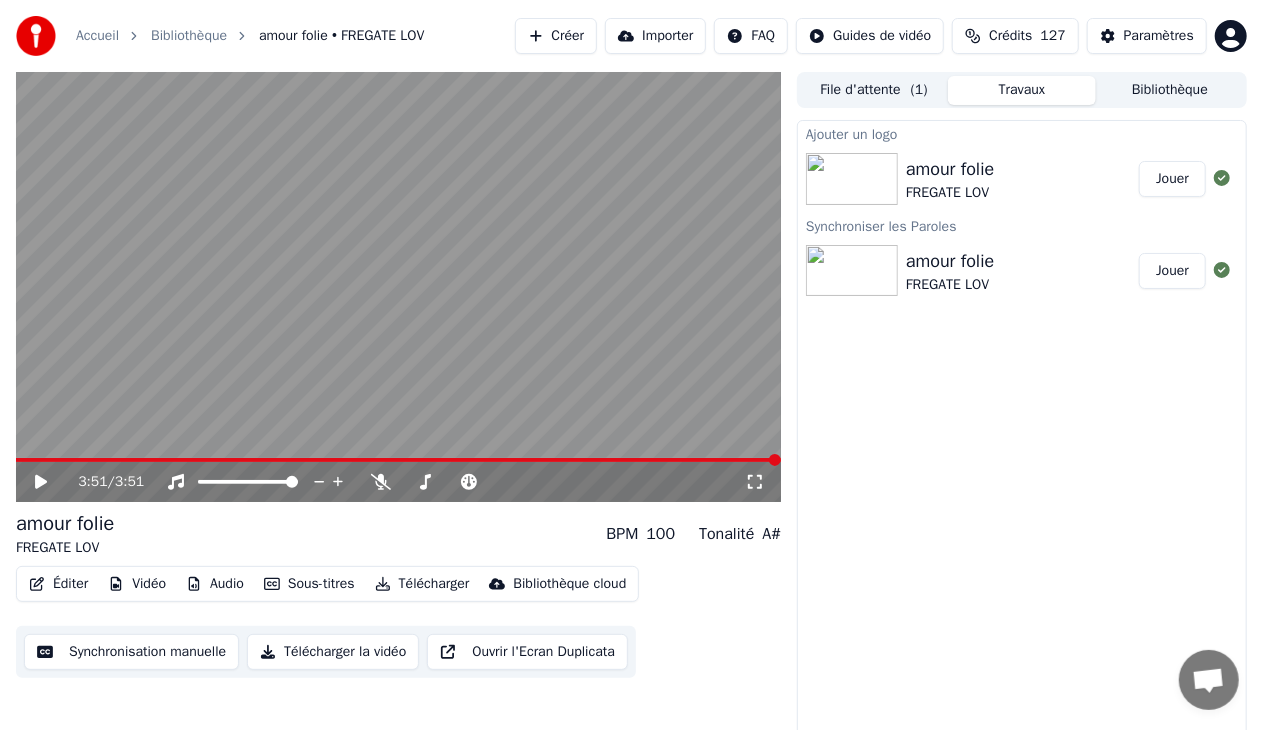 click at bounding box center (398, 287) 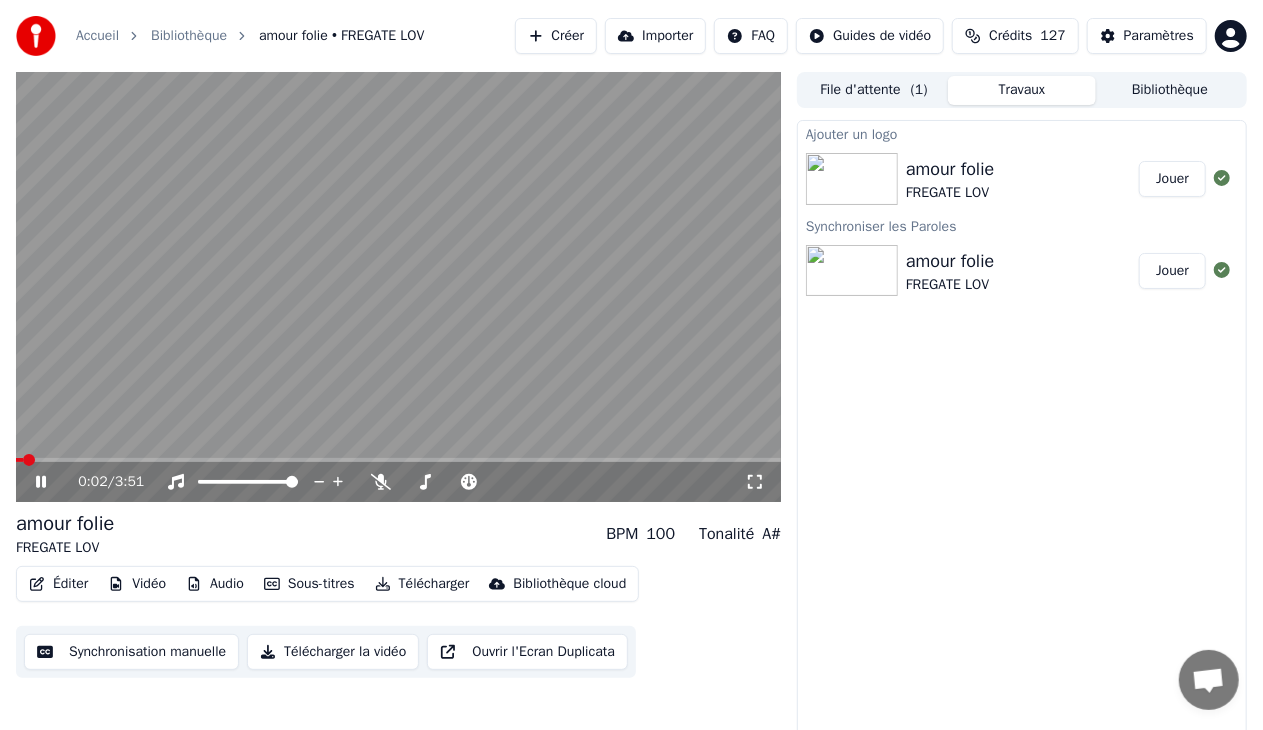 click 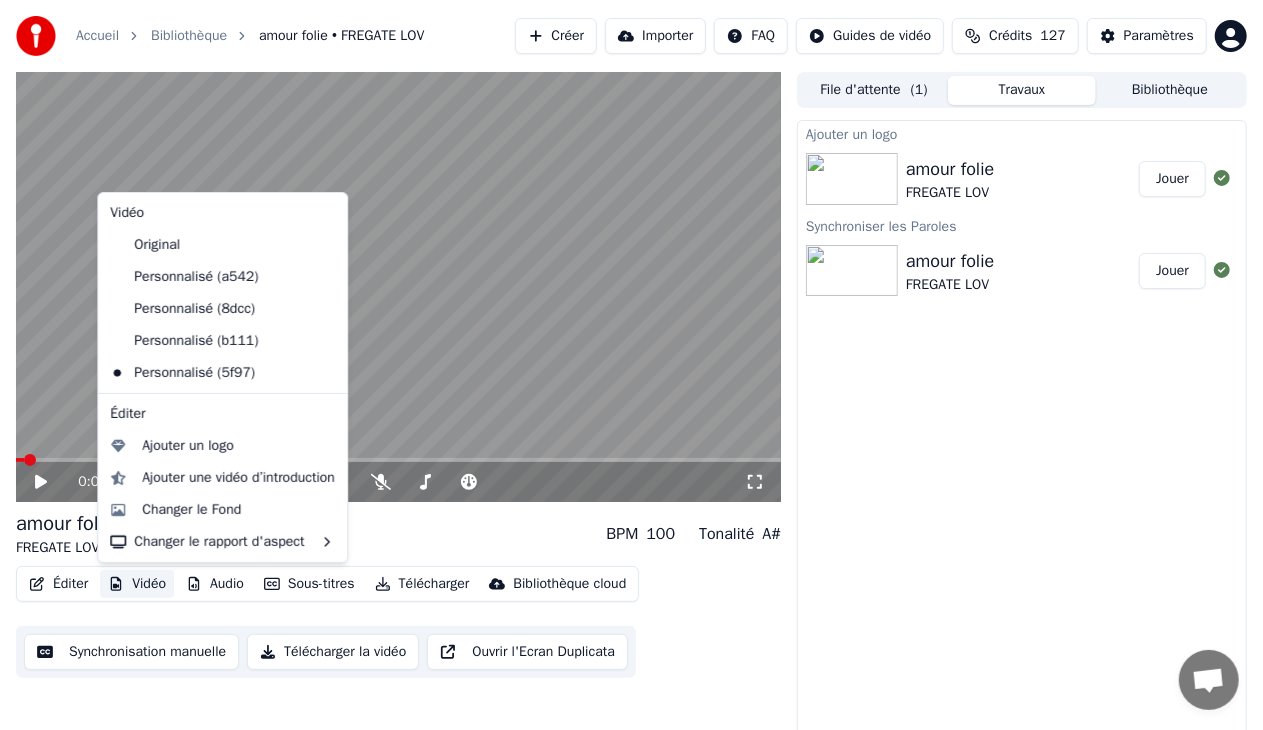click on "Vidéo" at bounding box center [137, 584] 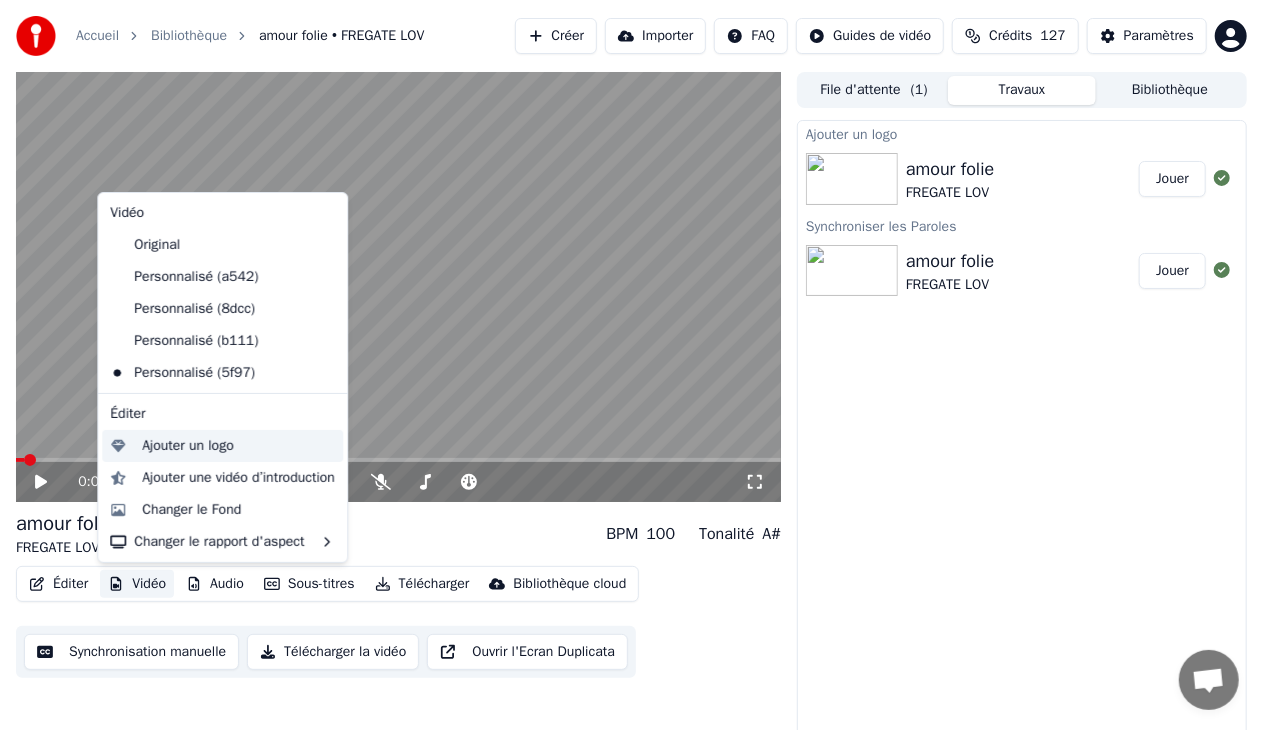click on "Ajouter un logo" at bounding box center [187, 446] 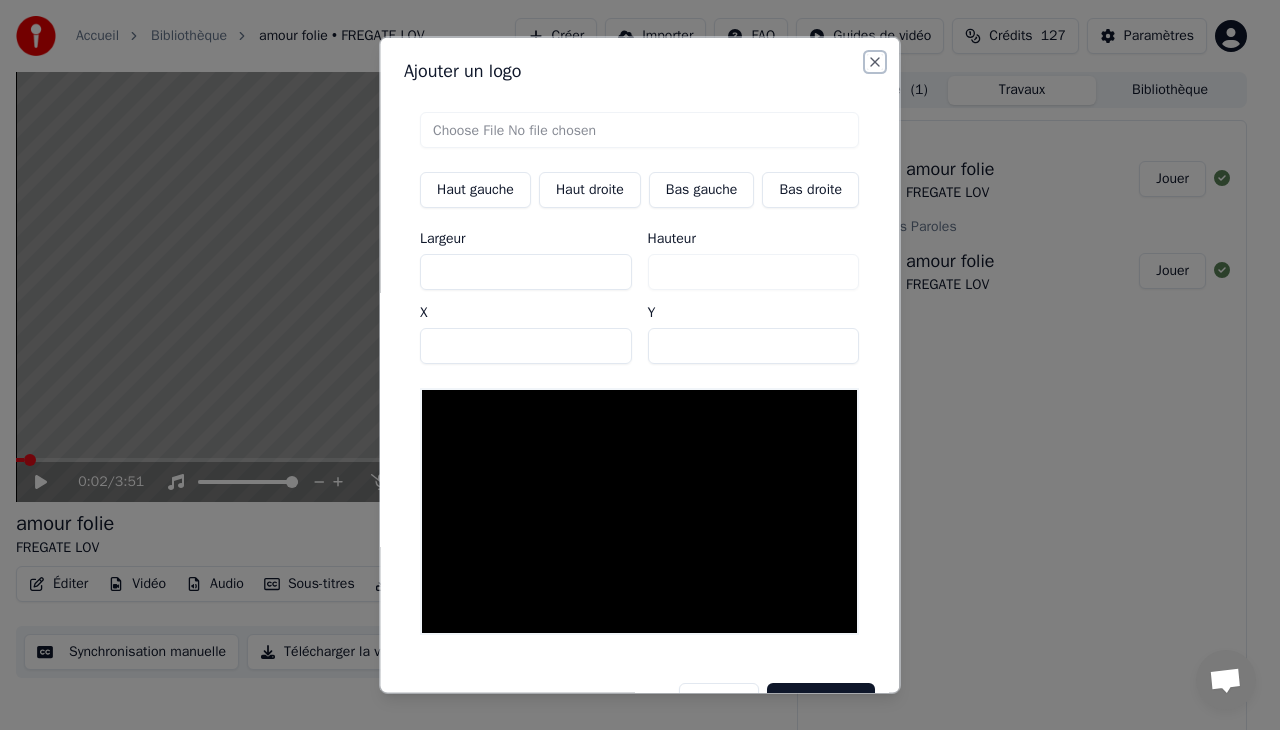 click on "Close" at bounding box center (876, 62) 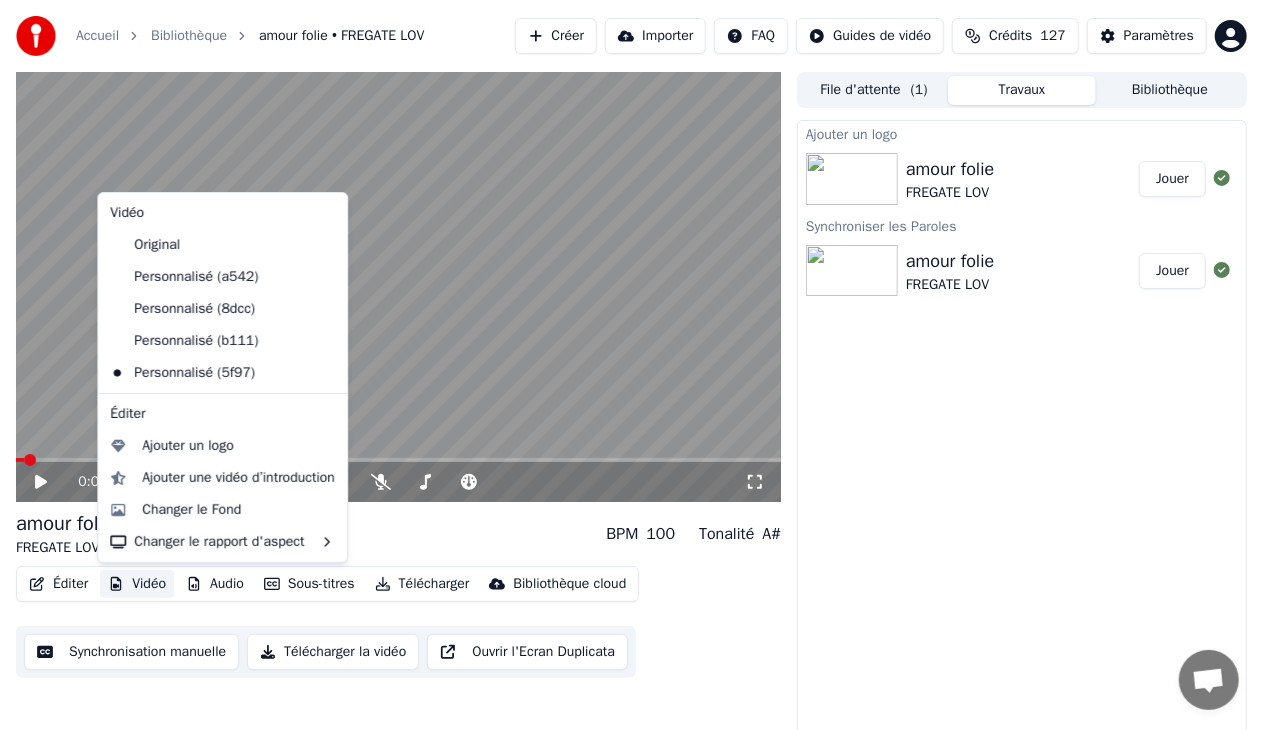 click on "Vidéo" at bounding box center (137, 584) 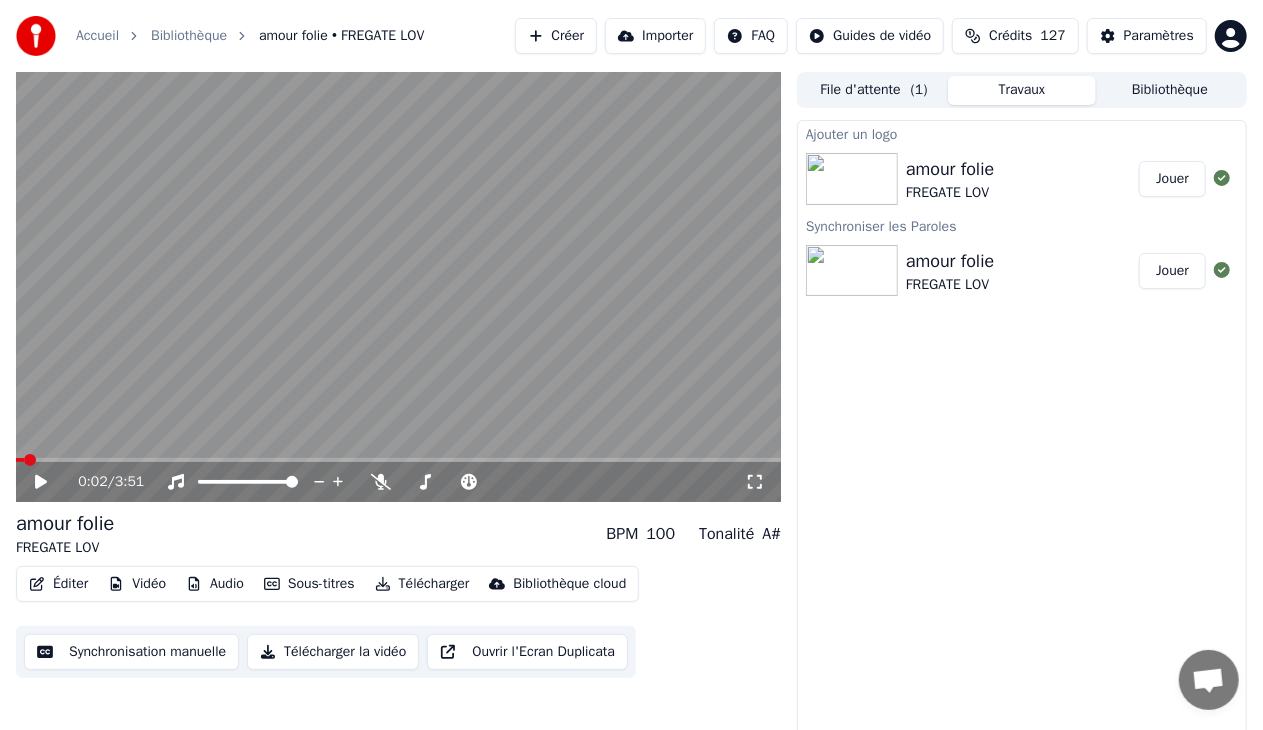 click at bounding box center [852, 271] 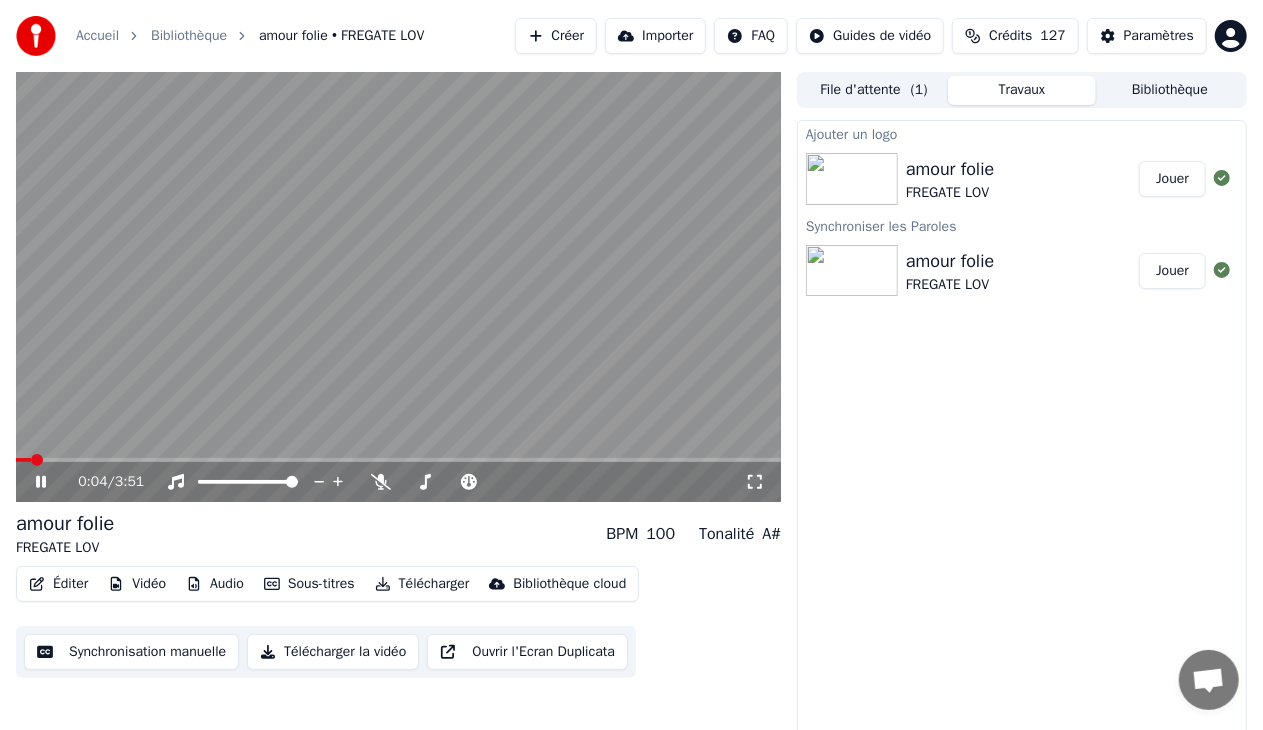 click 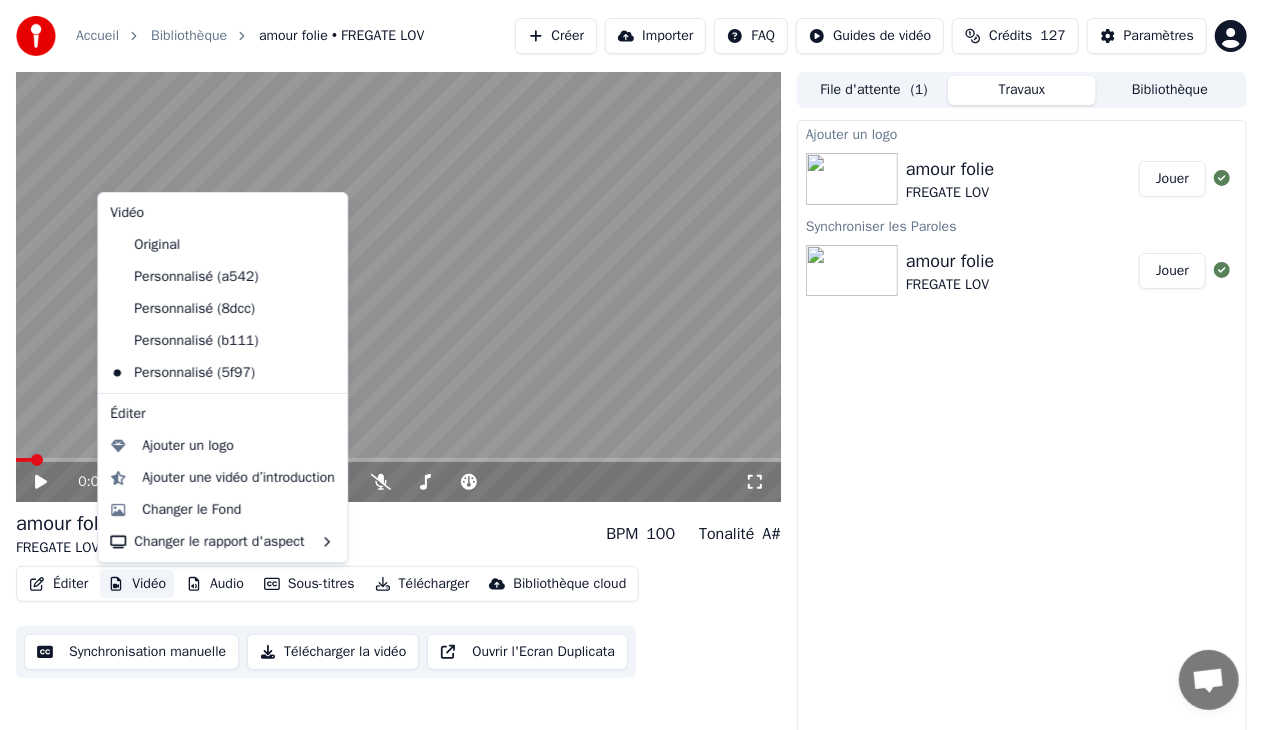 click on "Vidéo" at bounding box center (137, 584) 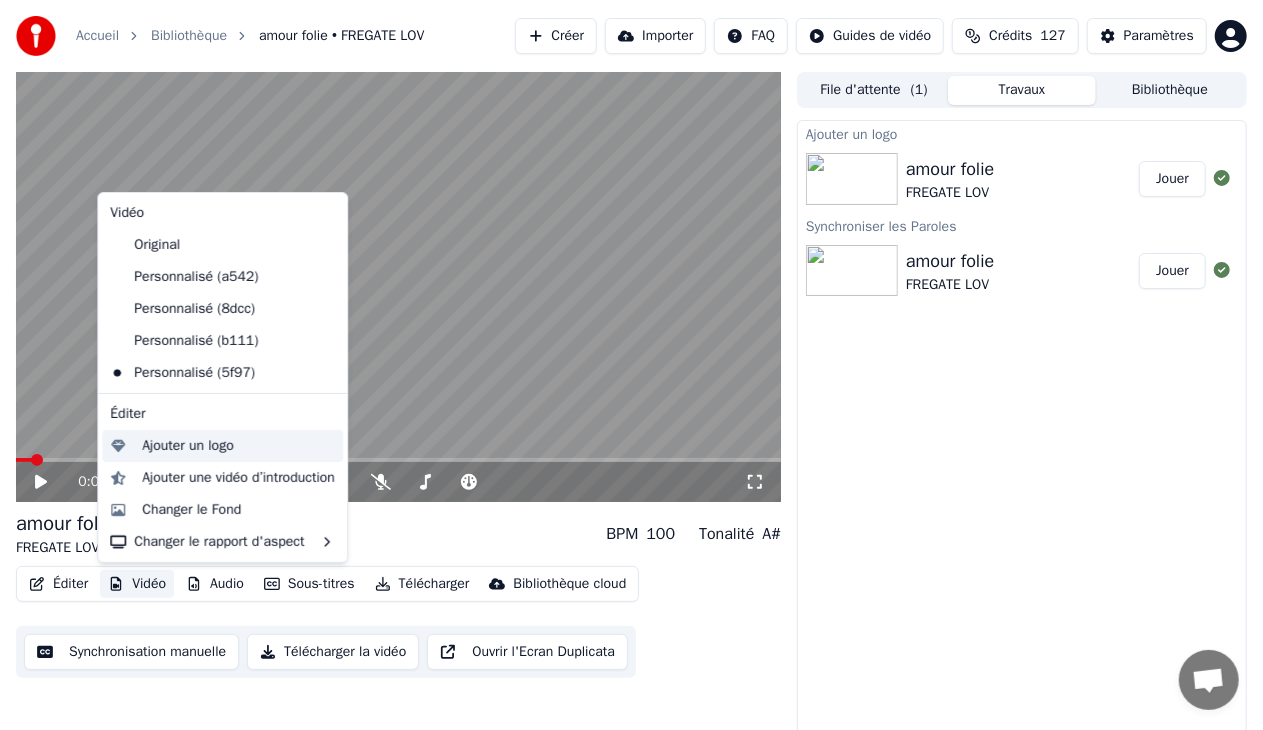 click on "Ajouter un logo" at bounding box center (222, 446) 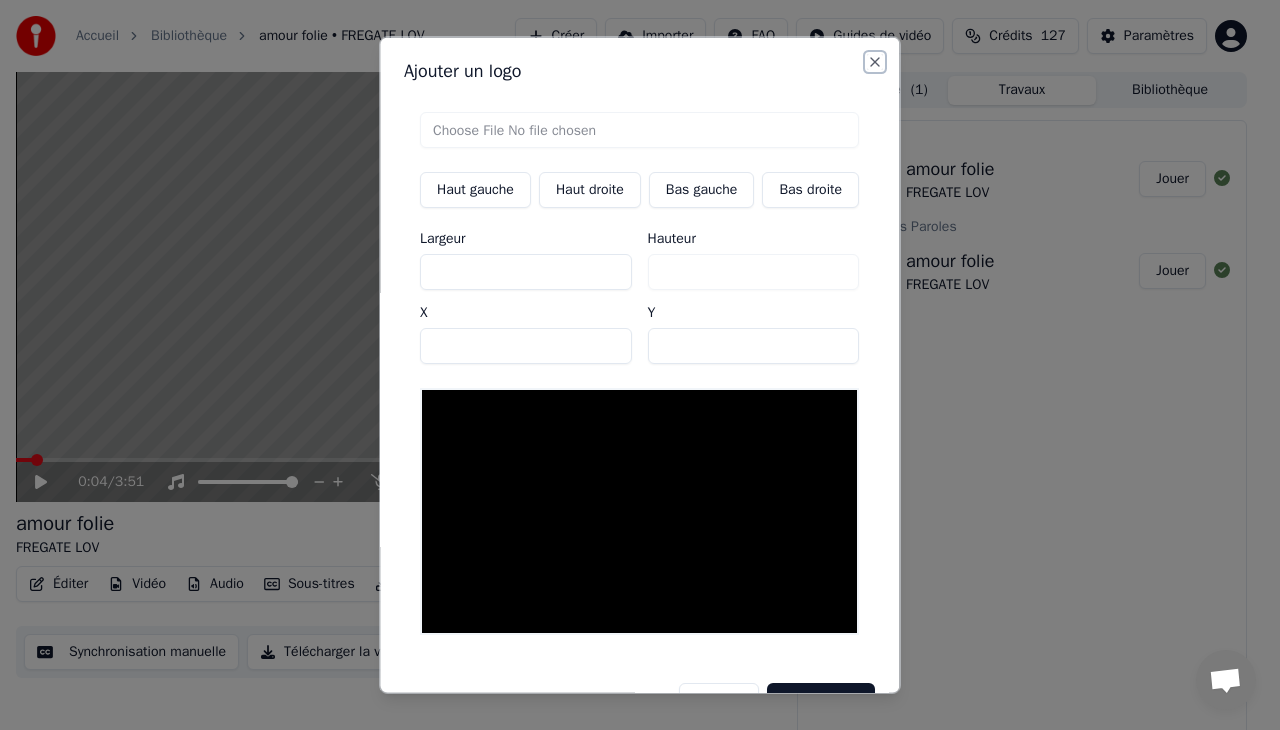 click on "Close" at bounding box center [876, 62] 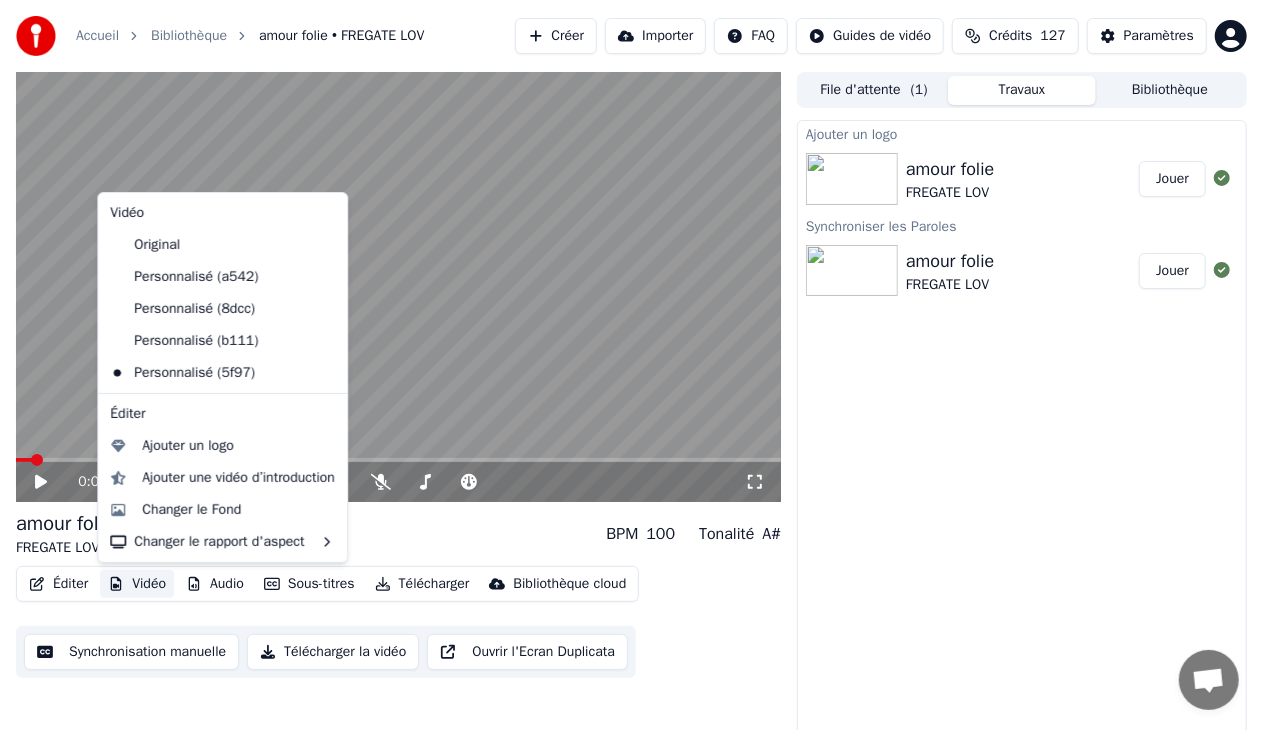click on "Vidéo" at bounding box center (137, 584) 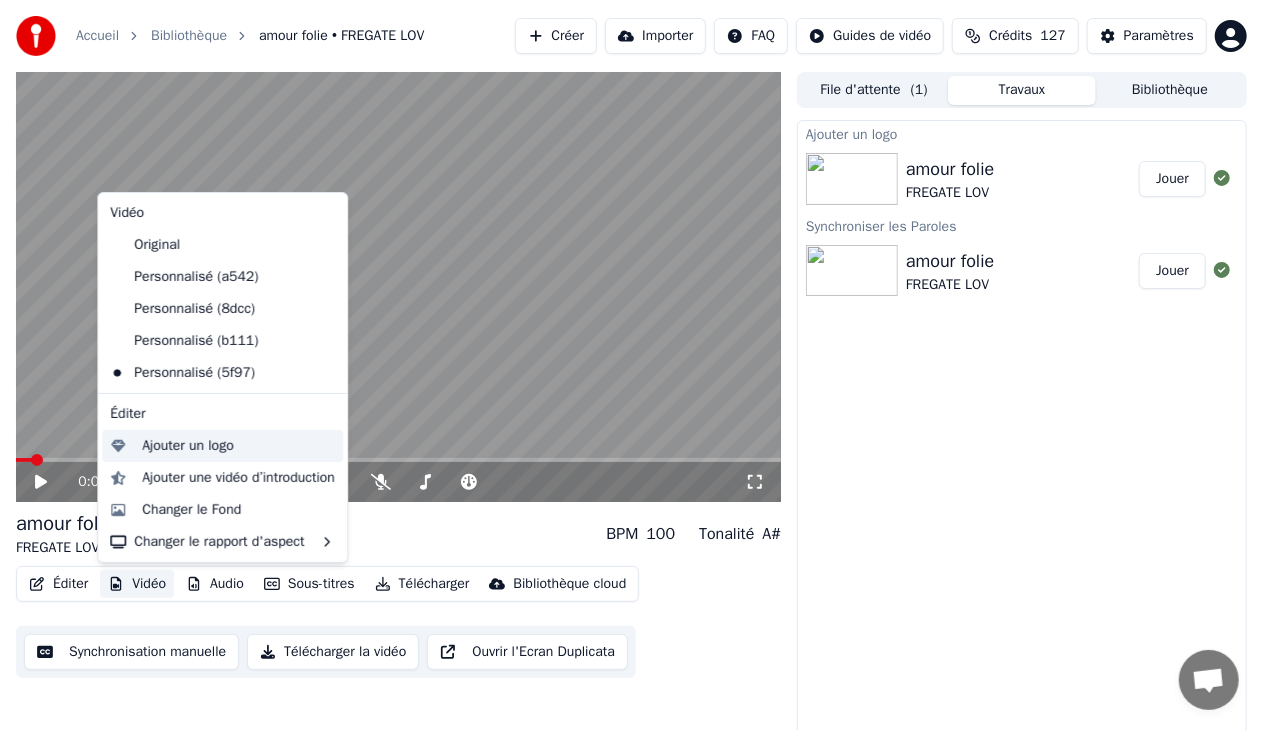 click on "Ajouter un logo" at bounding box center [187, 446] 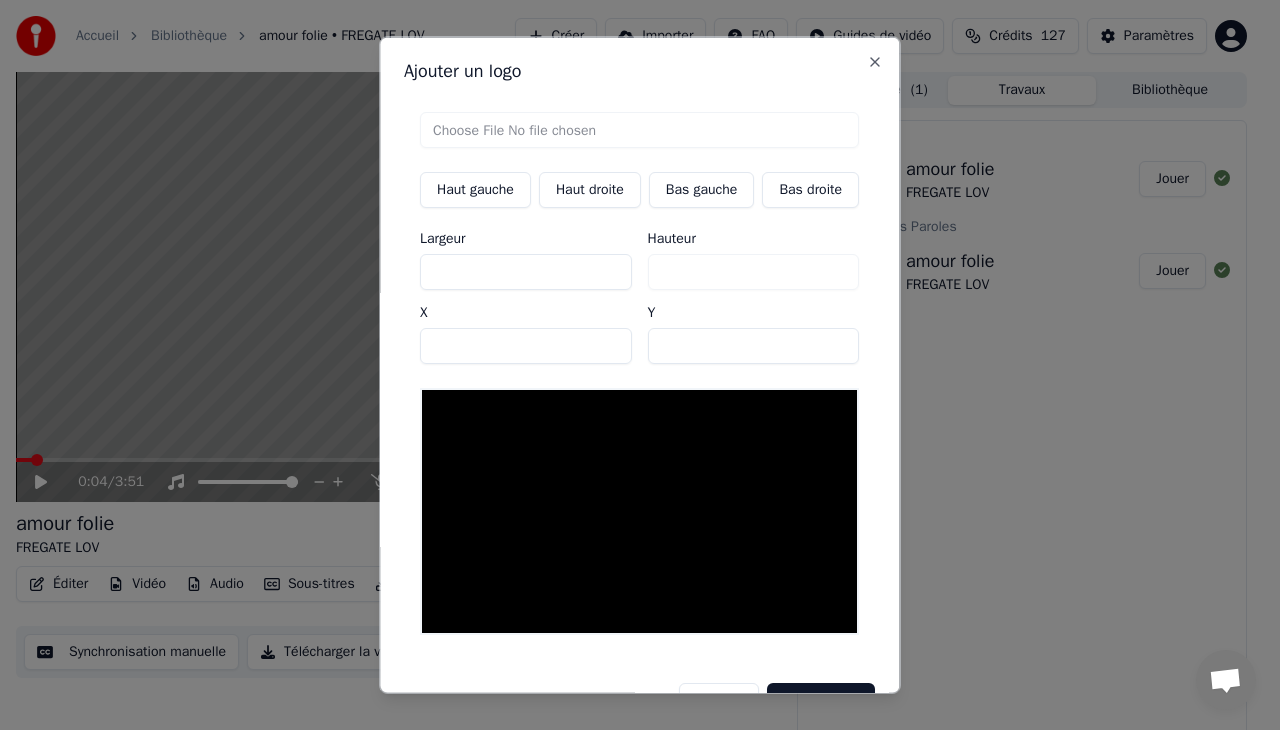 click at bounding box center [639, 130] 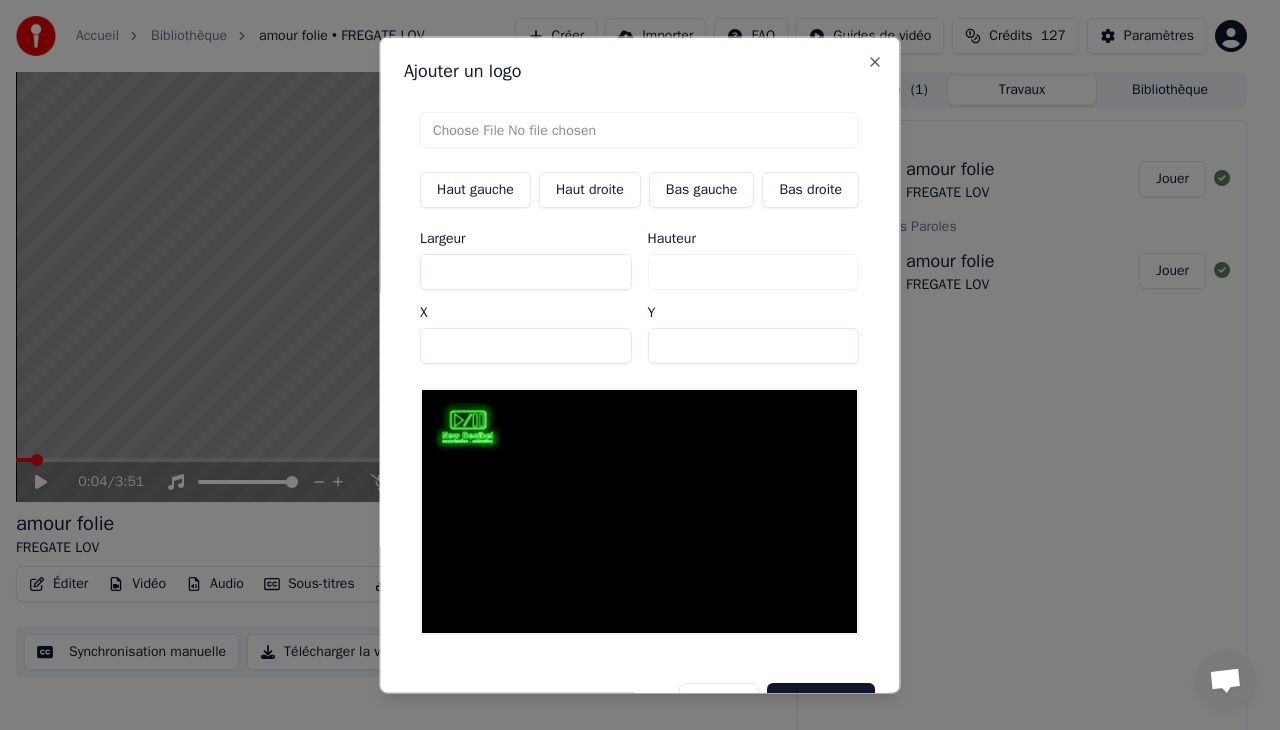 click on "Haut droite" at bounding box center [590, 190] 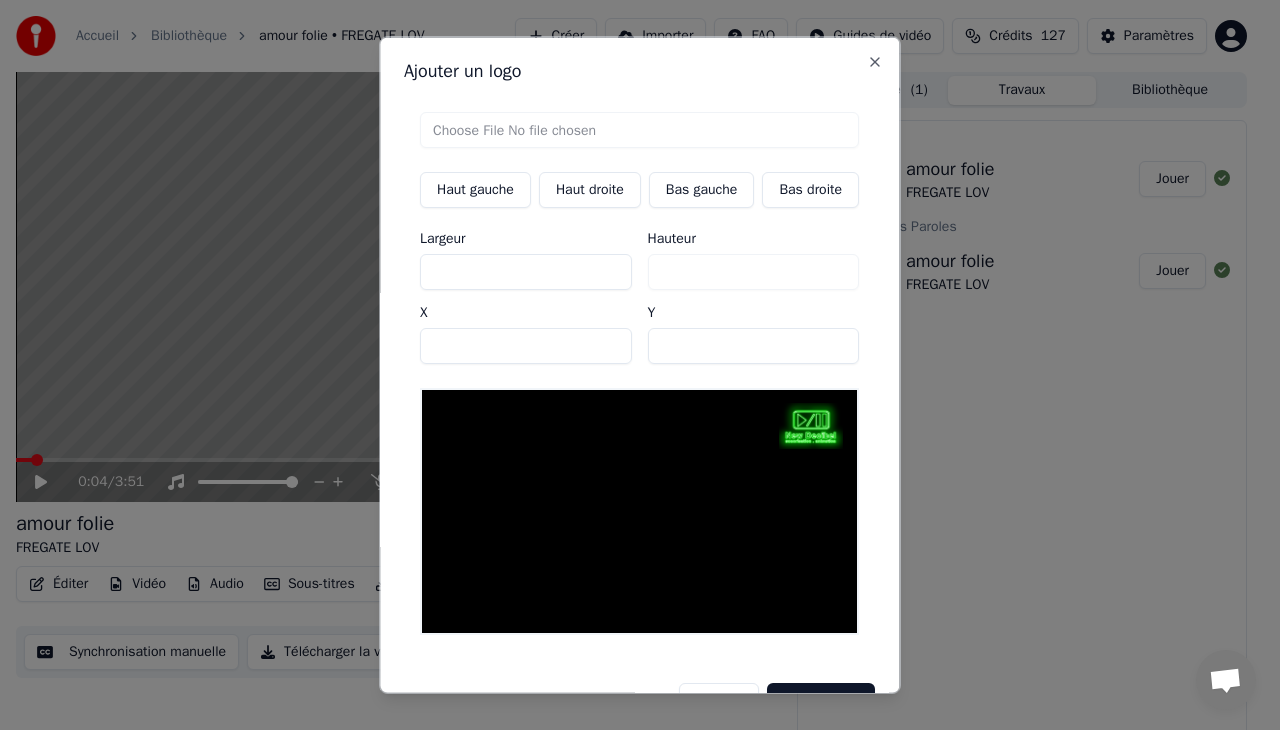 click on "Bas gauche" at bounding box center (702, 190) 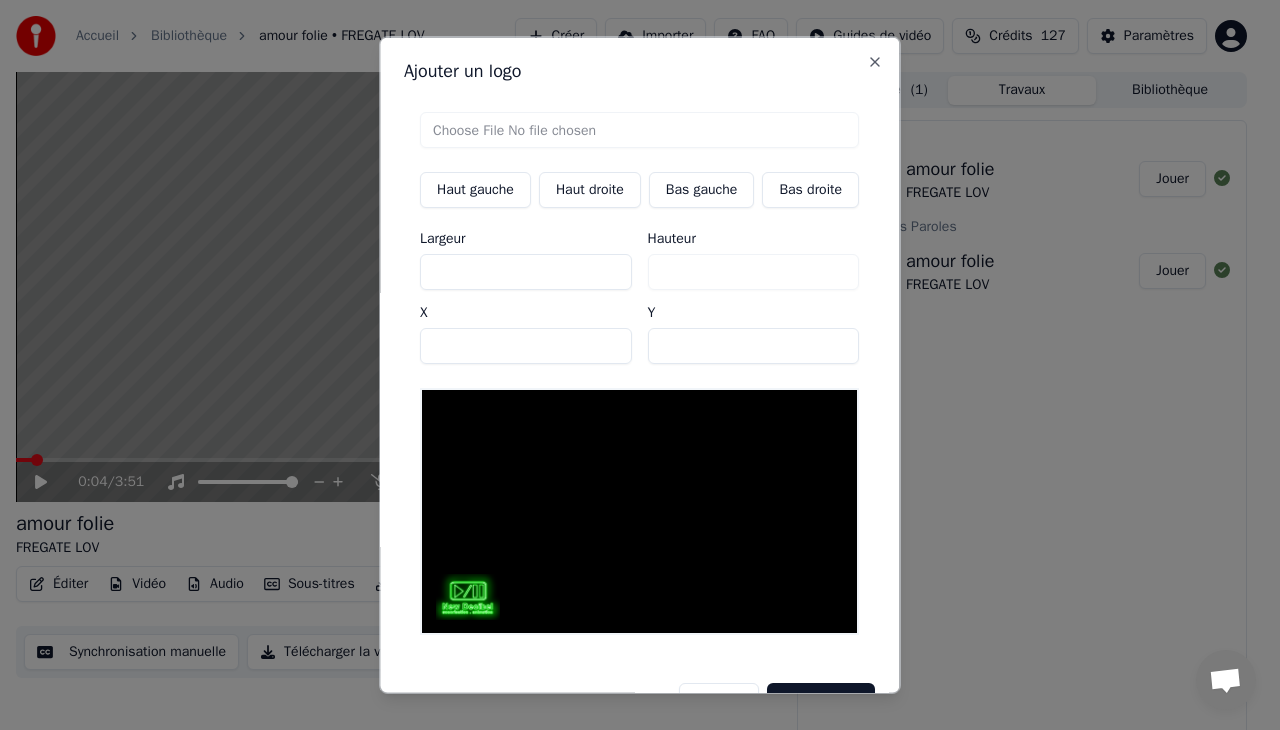 click on "Bas droite" at bounding box center (811, 190) 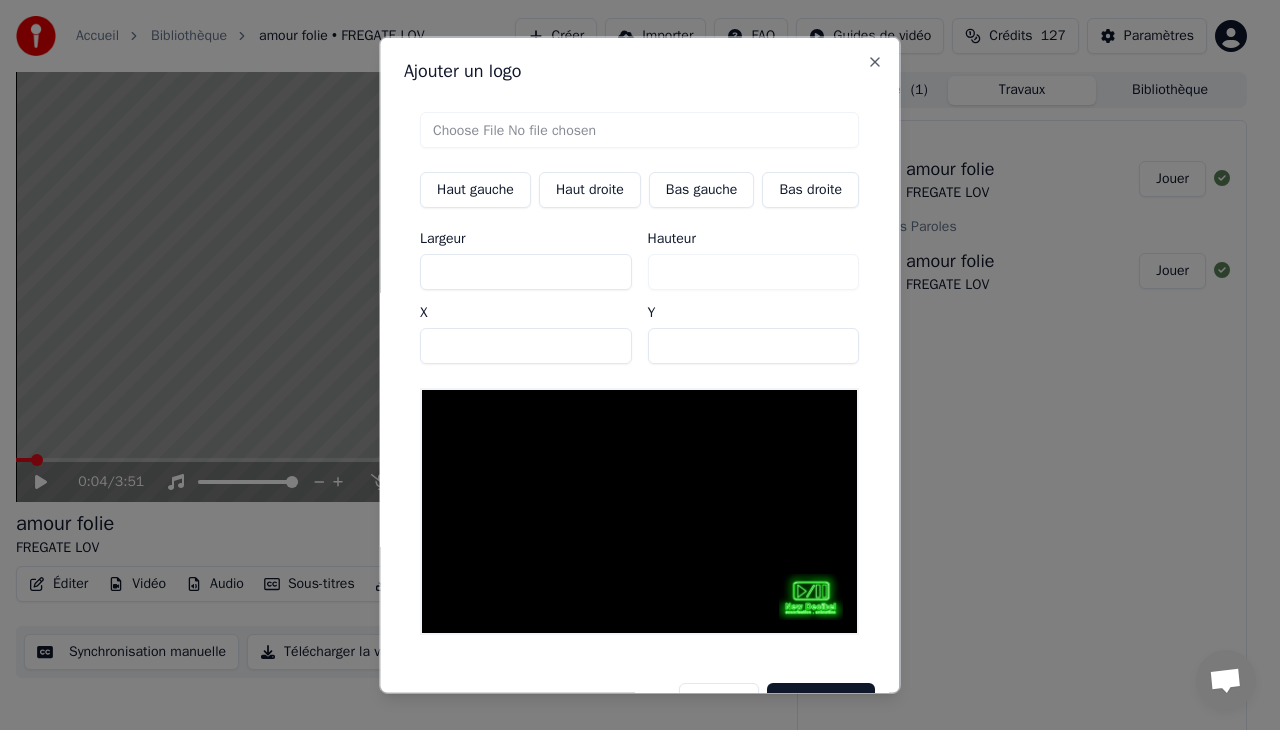 click on "Haut gauche" at bounding box center [475, 190] 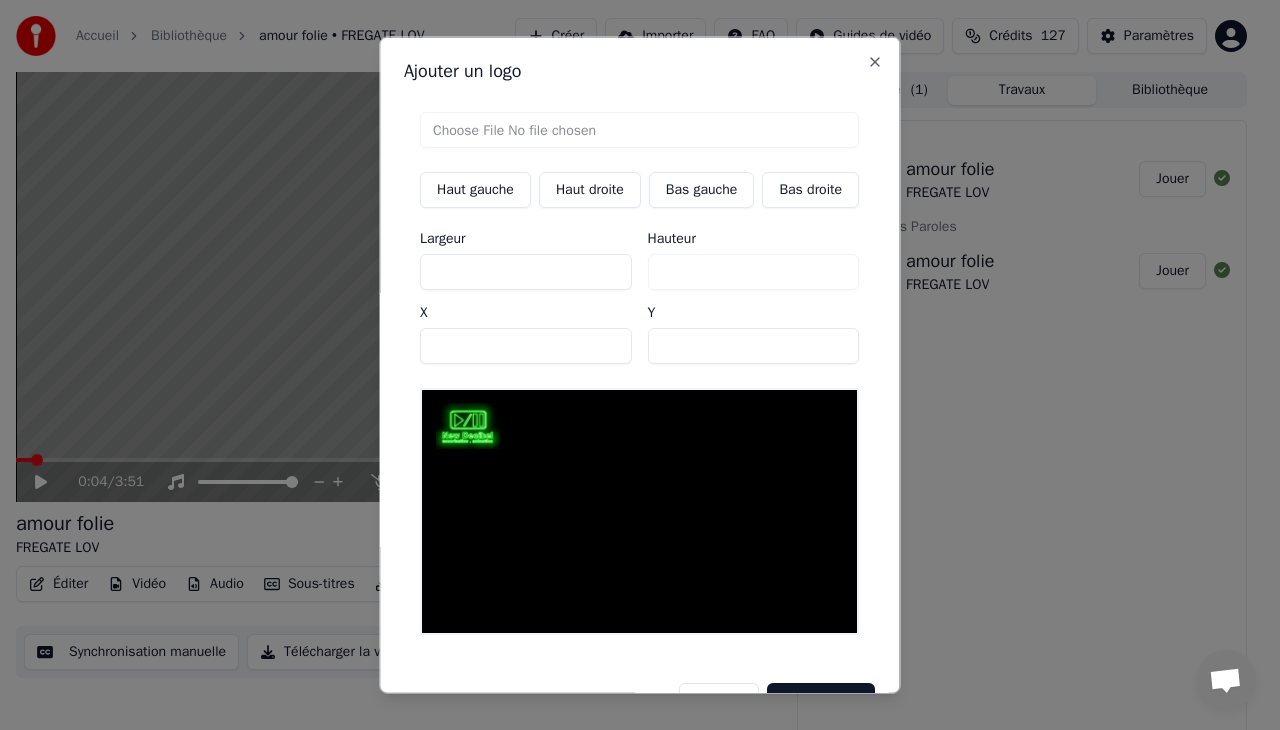 click on "***" at bounding box center [526, 272] 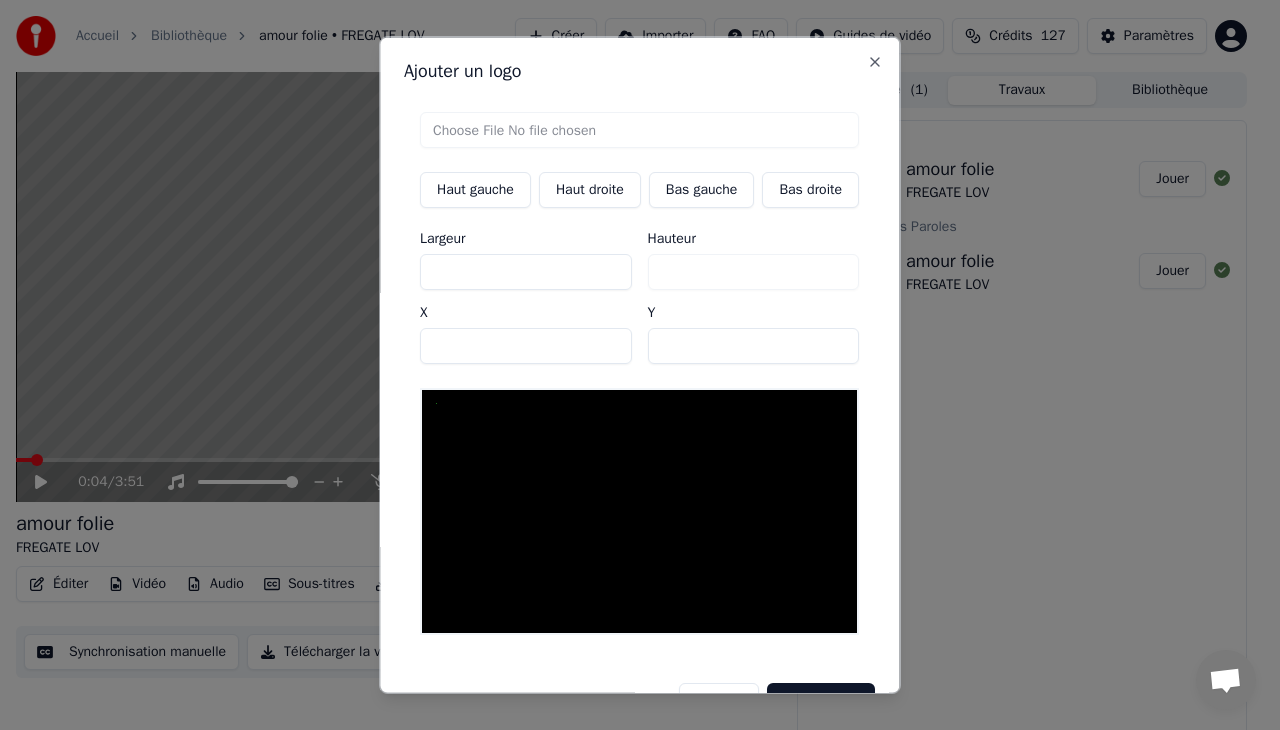 type on "*" 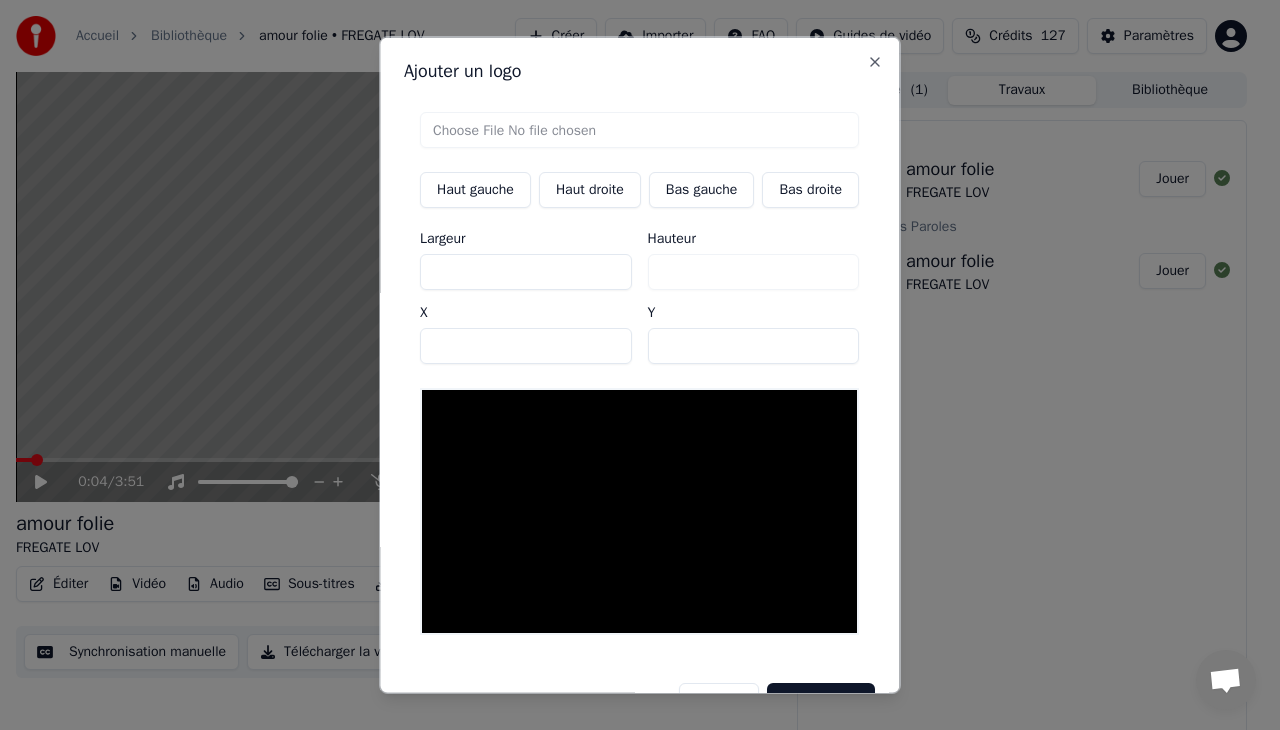 type on "**" 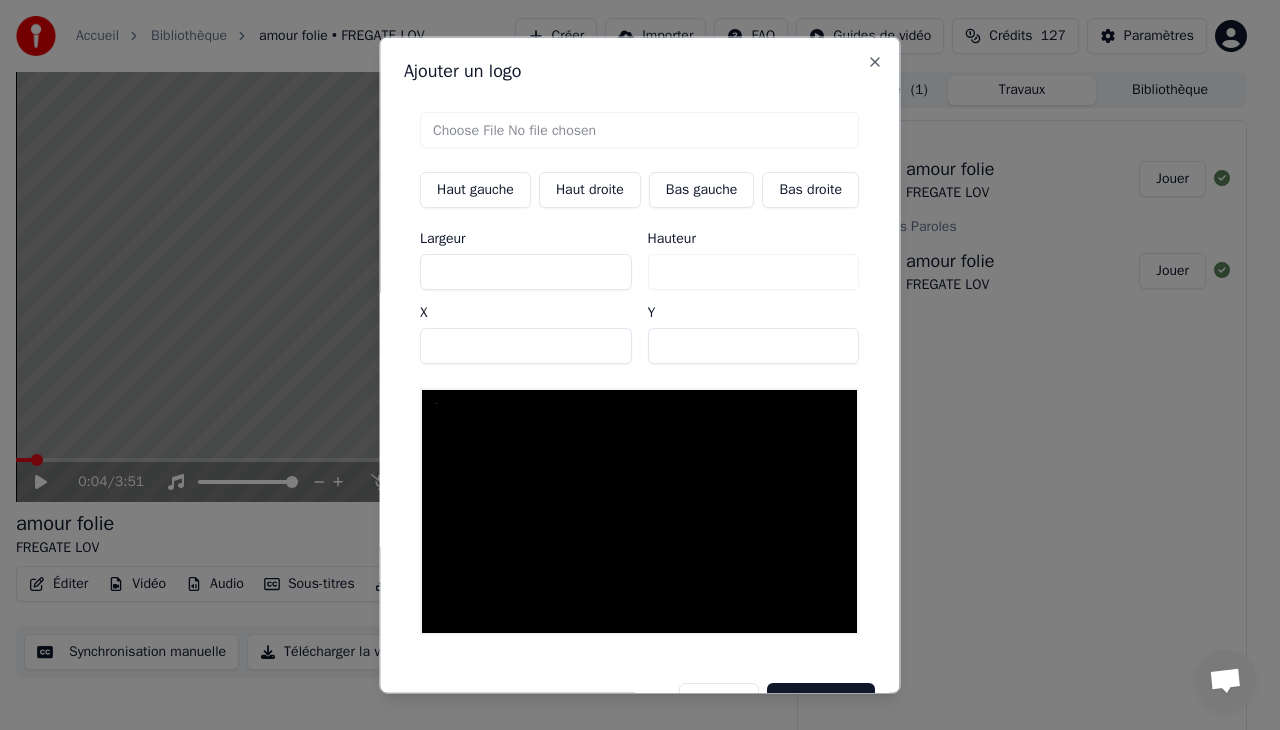 type on "***" 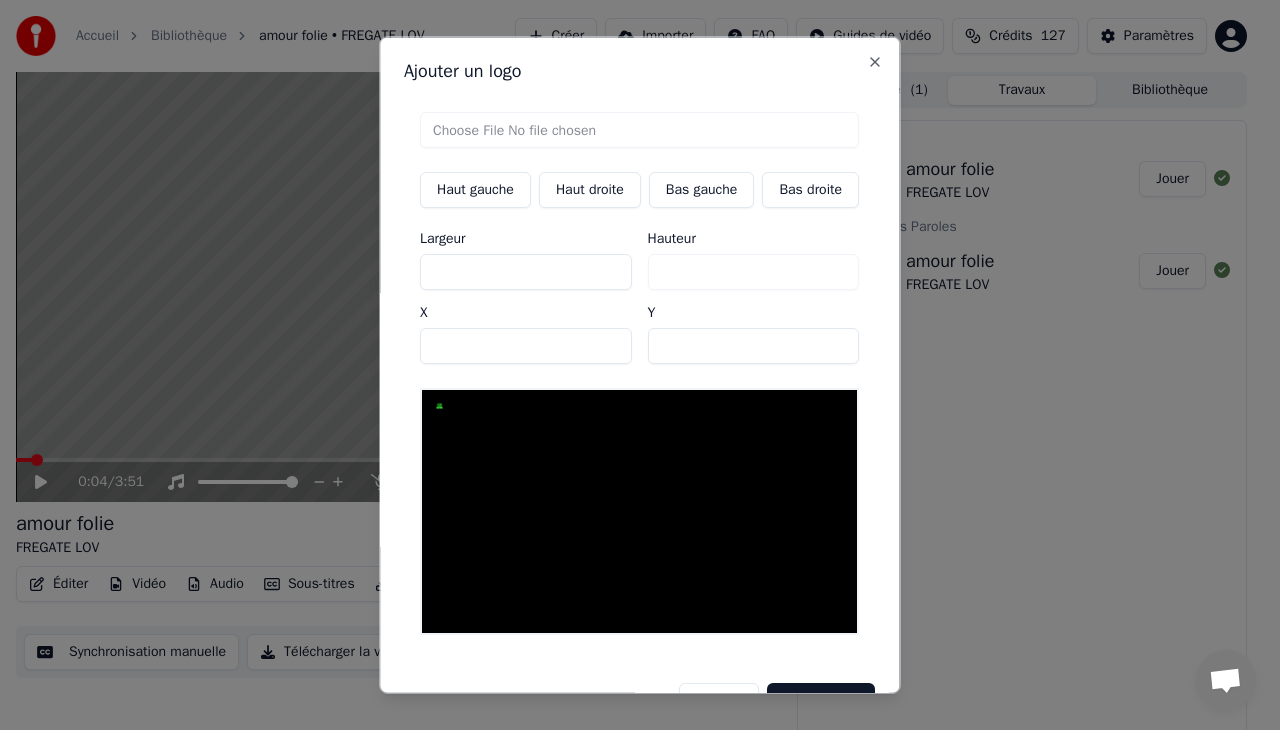 type on "**" 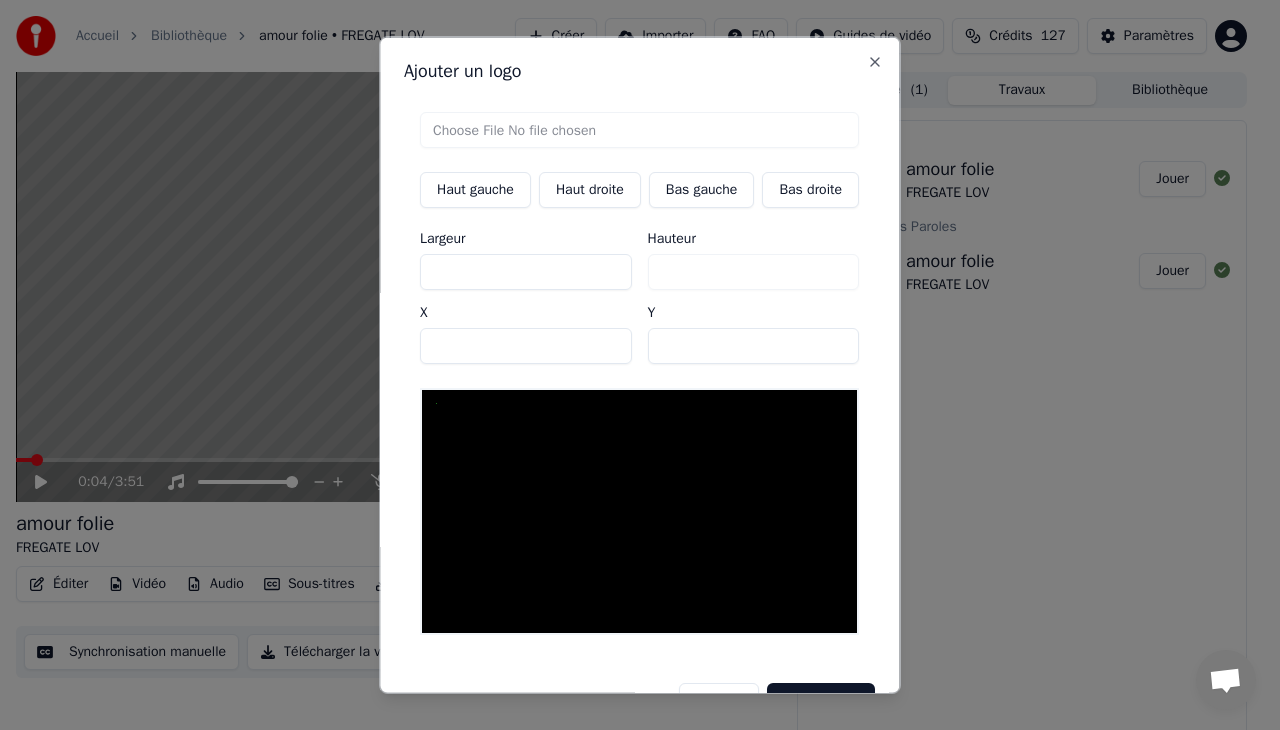 type on "*" 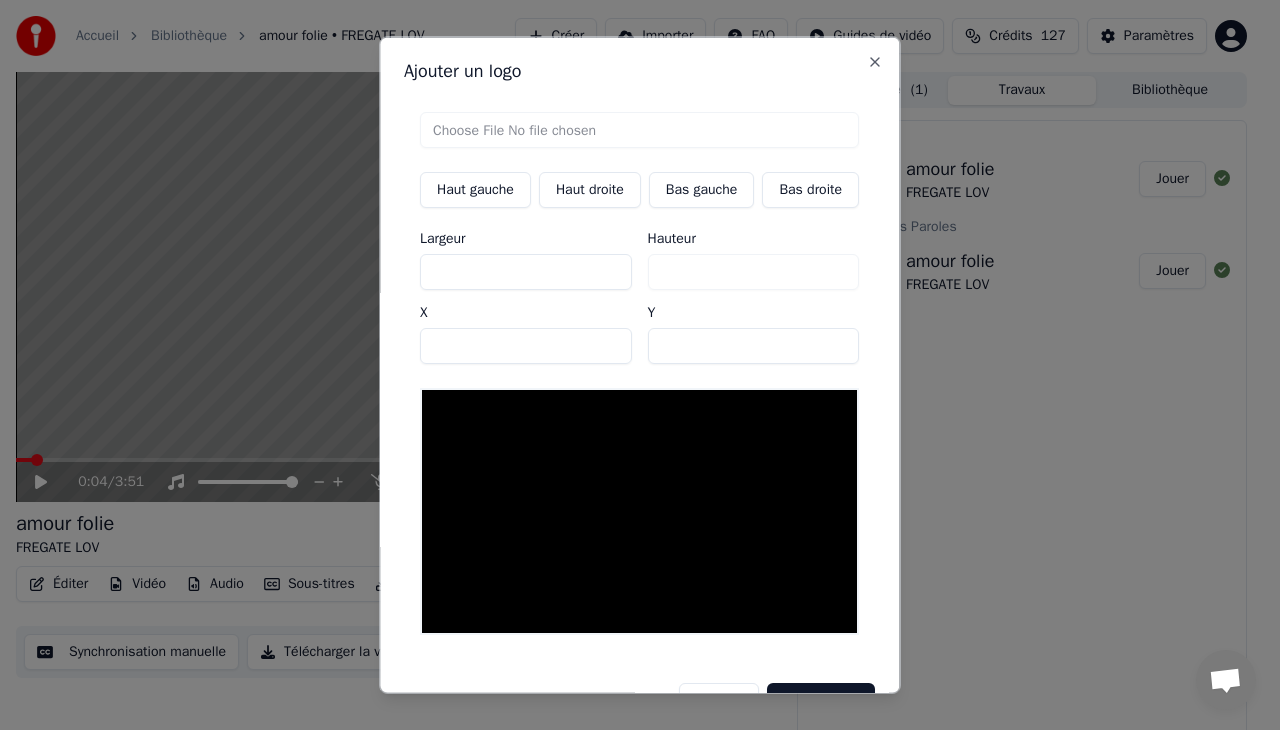 type on "**" 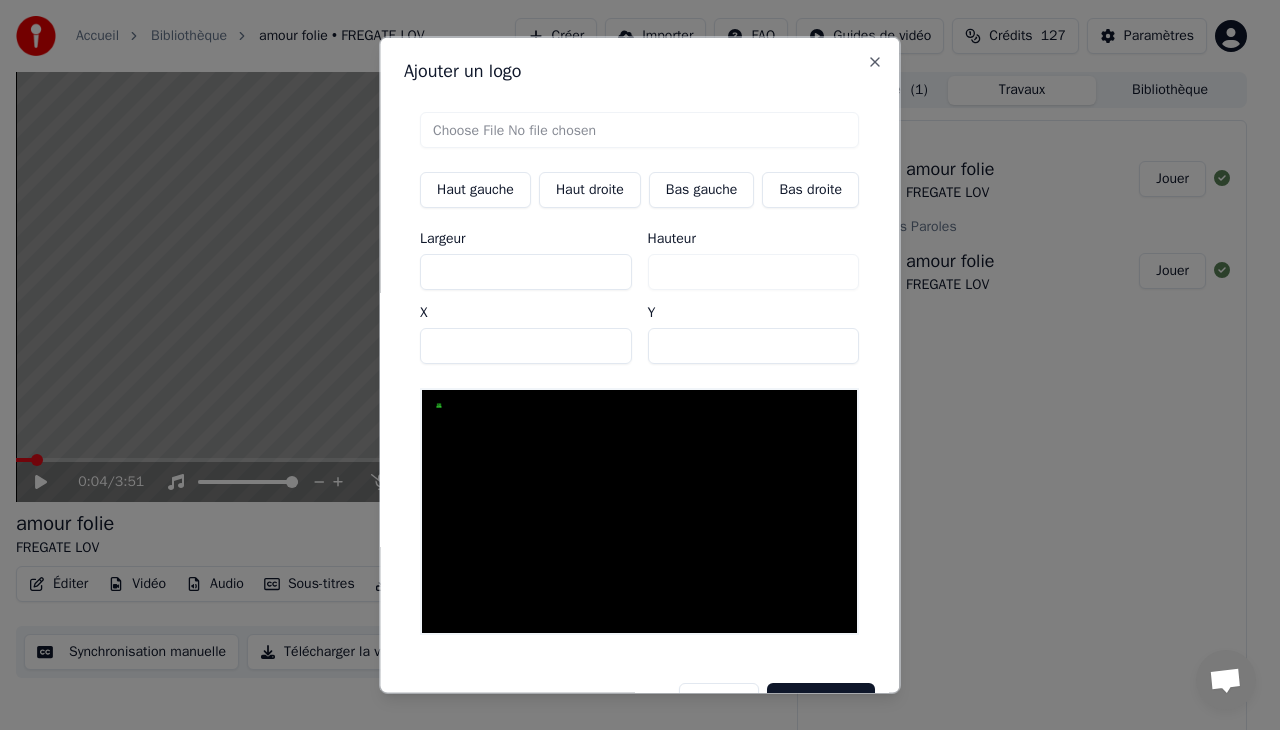type on "***" 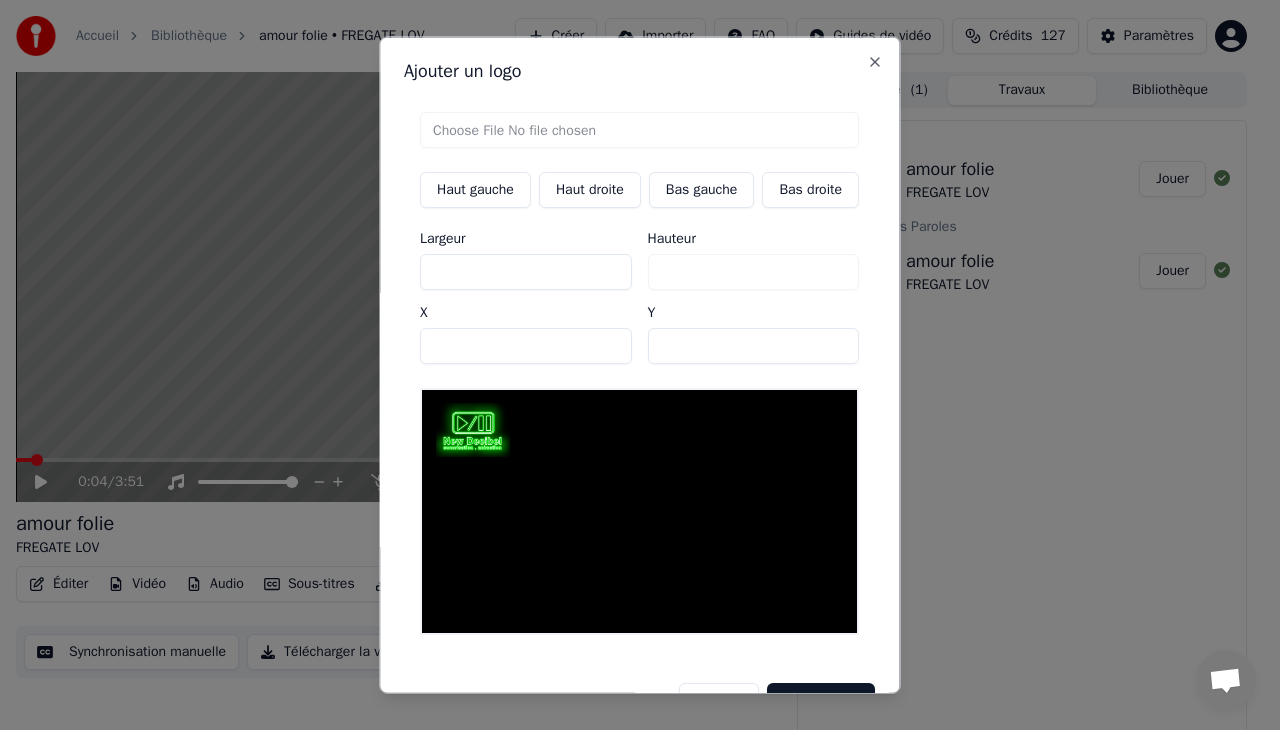 type on "****" 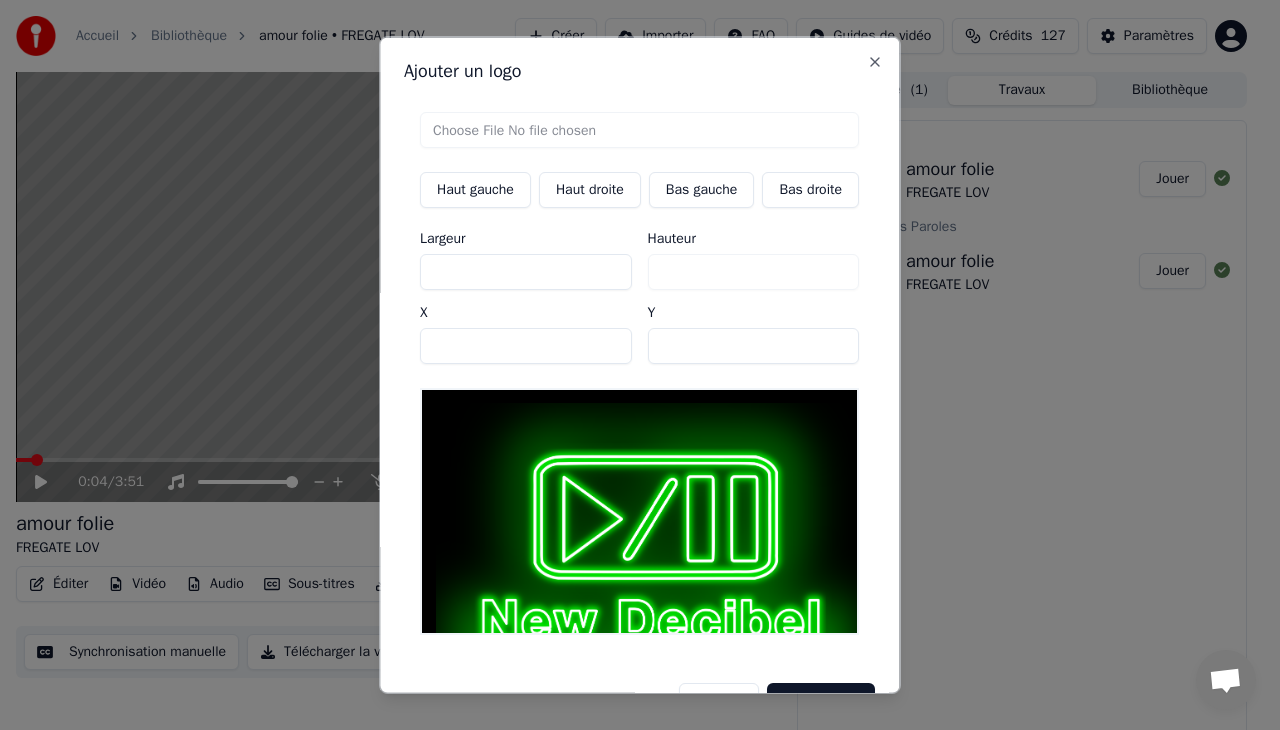 type on "***" 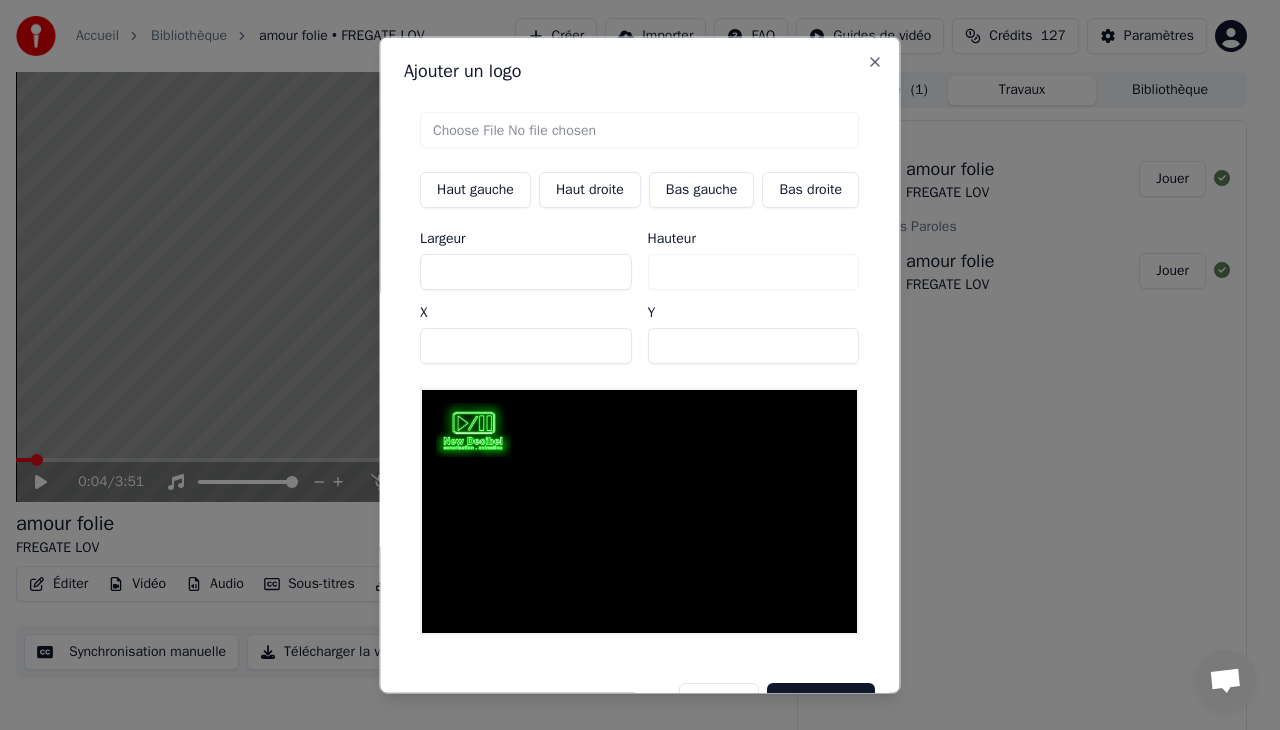 click on "Hauteur ***" at bounding box center (754, 261) 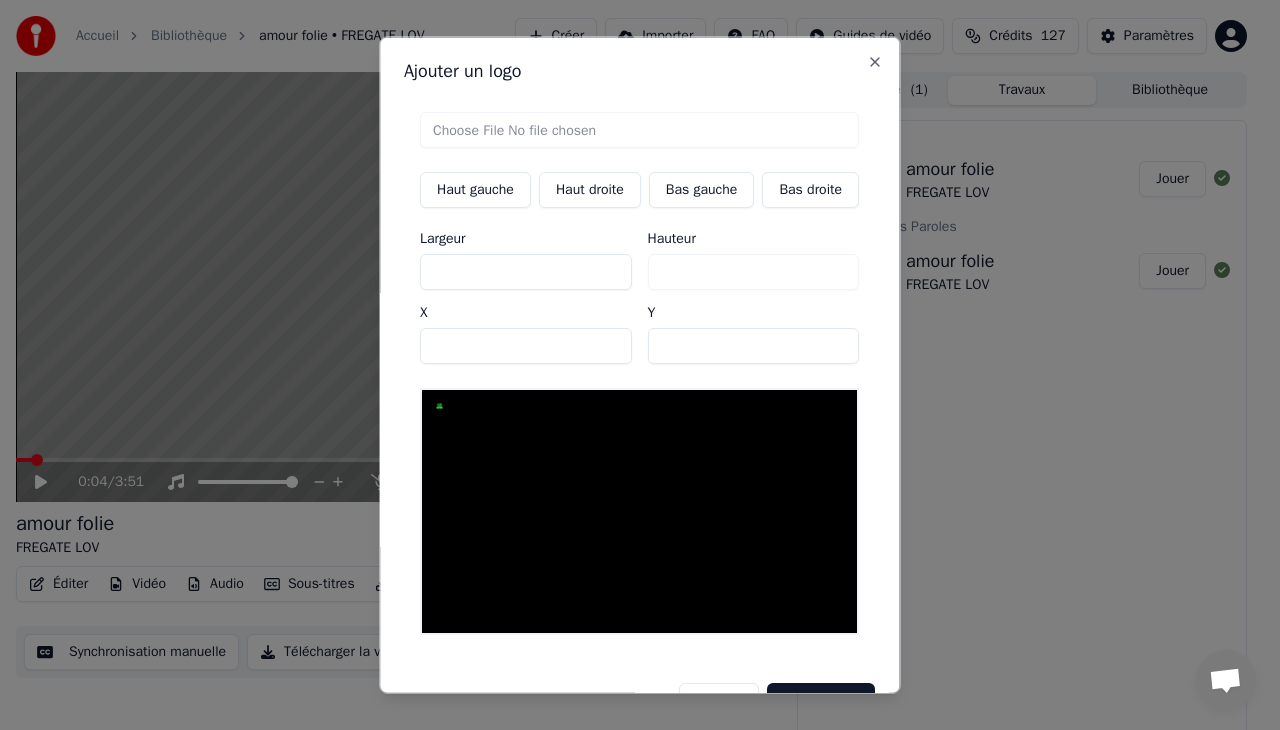 type on "*" 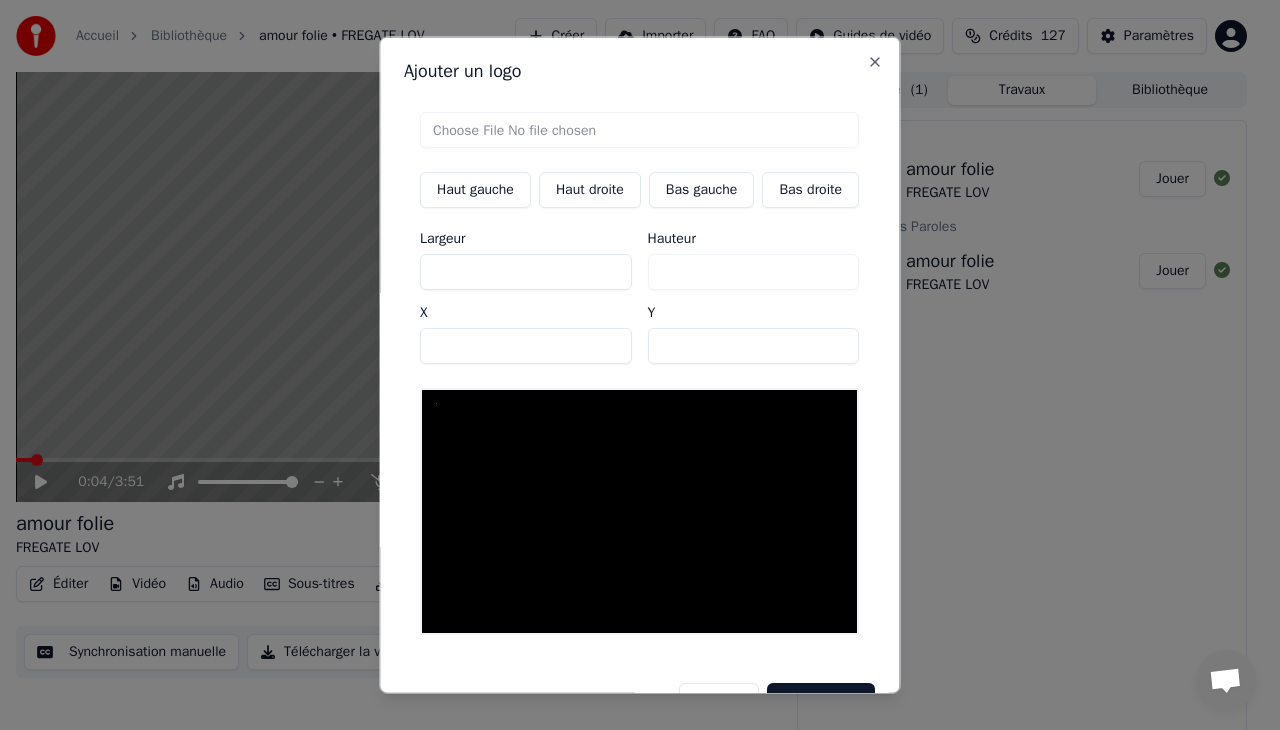 type on "*" 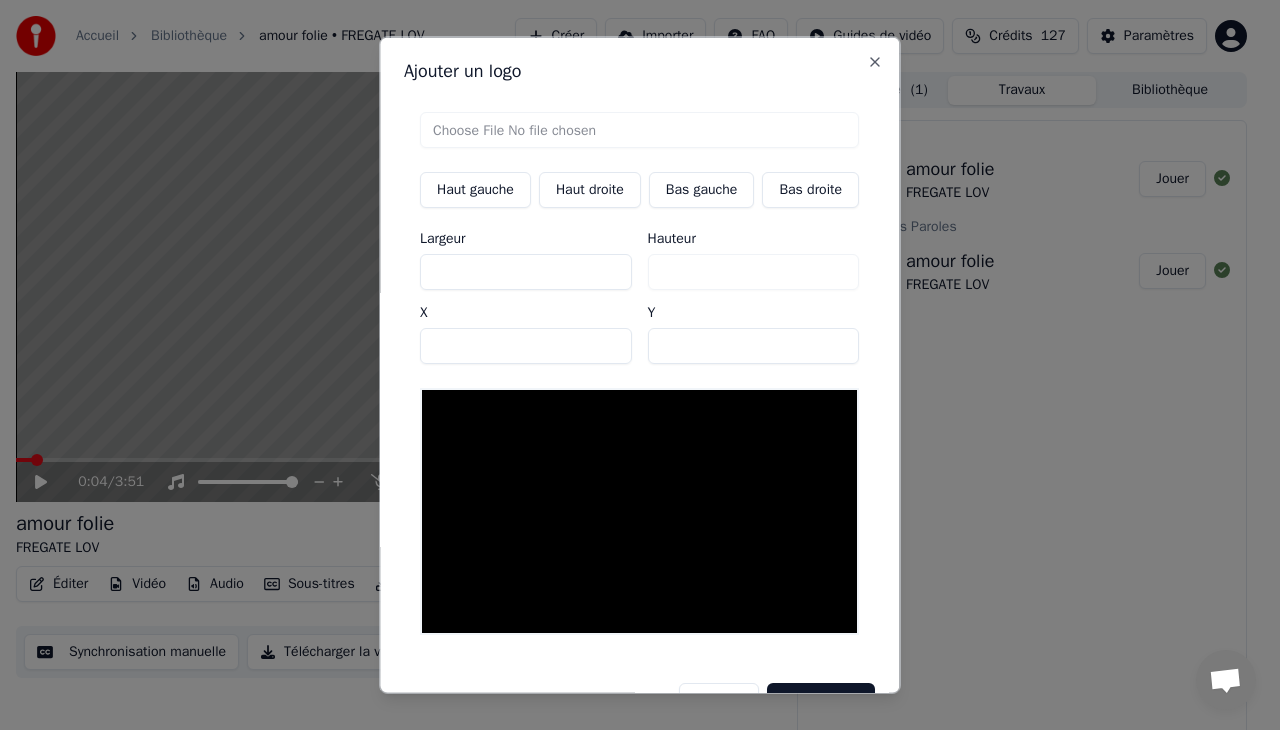 type on "**" 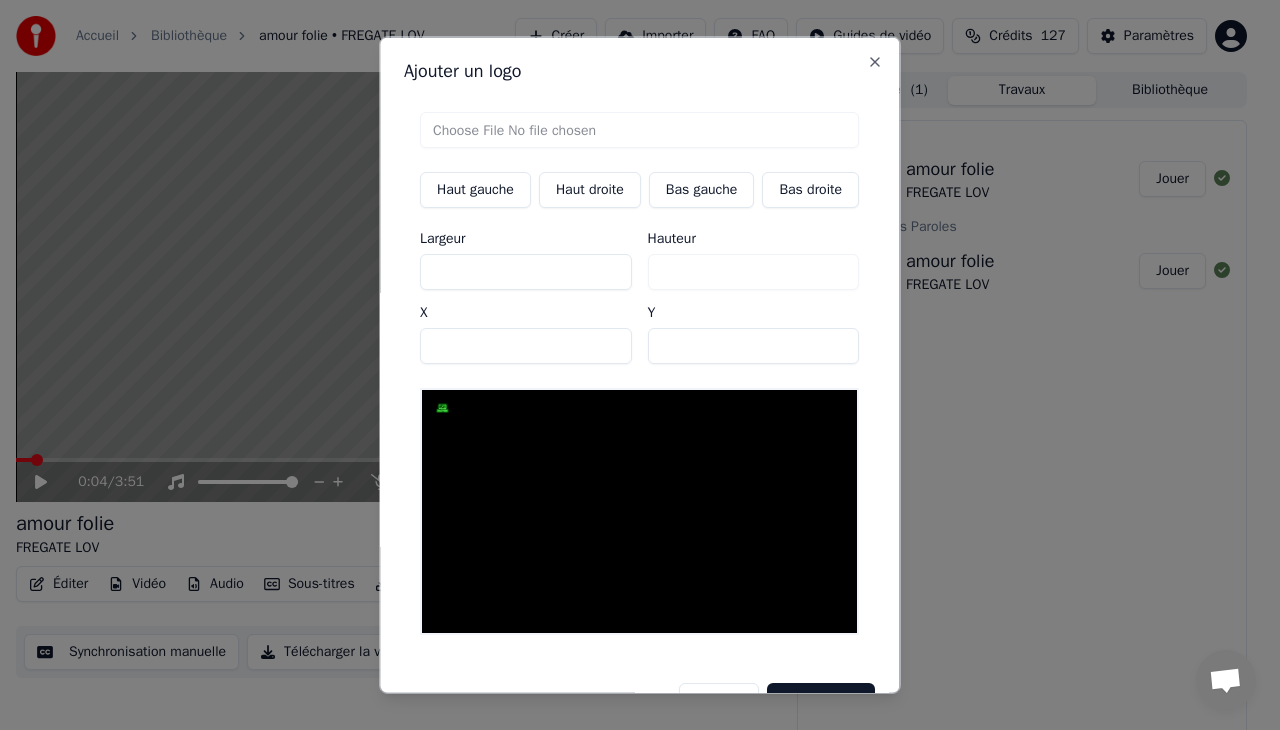 type on "***" 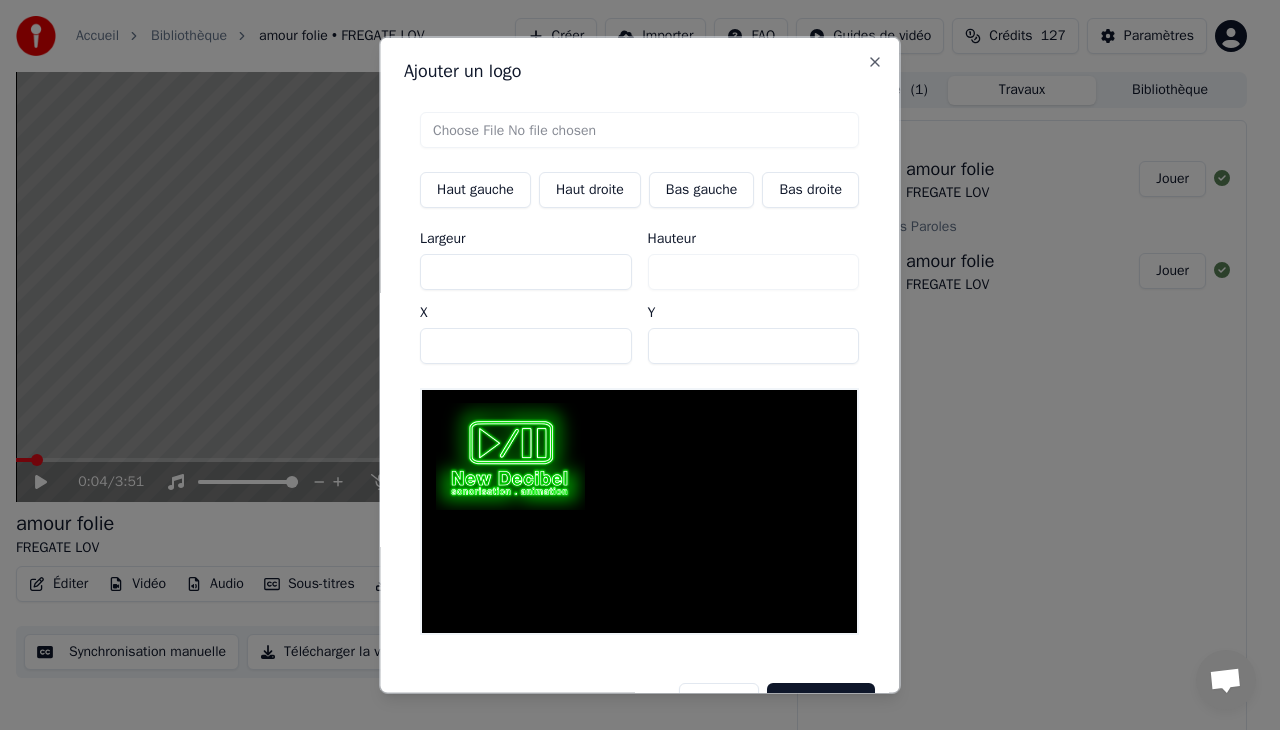 type on "**" 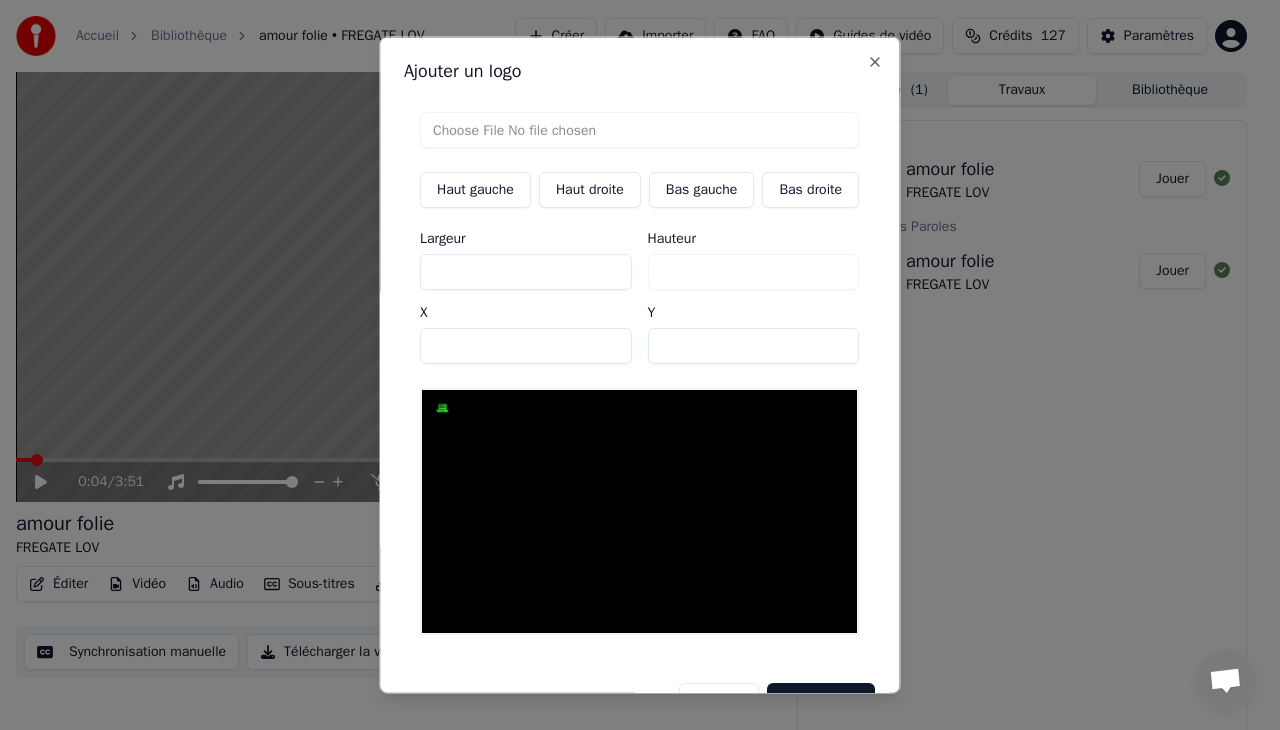 type on "*" 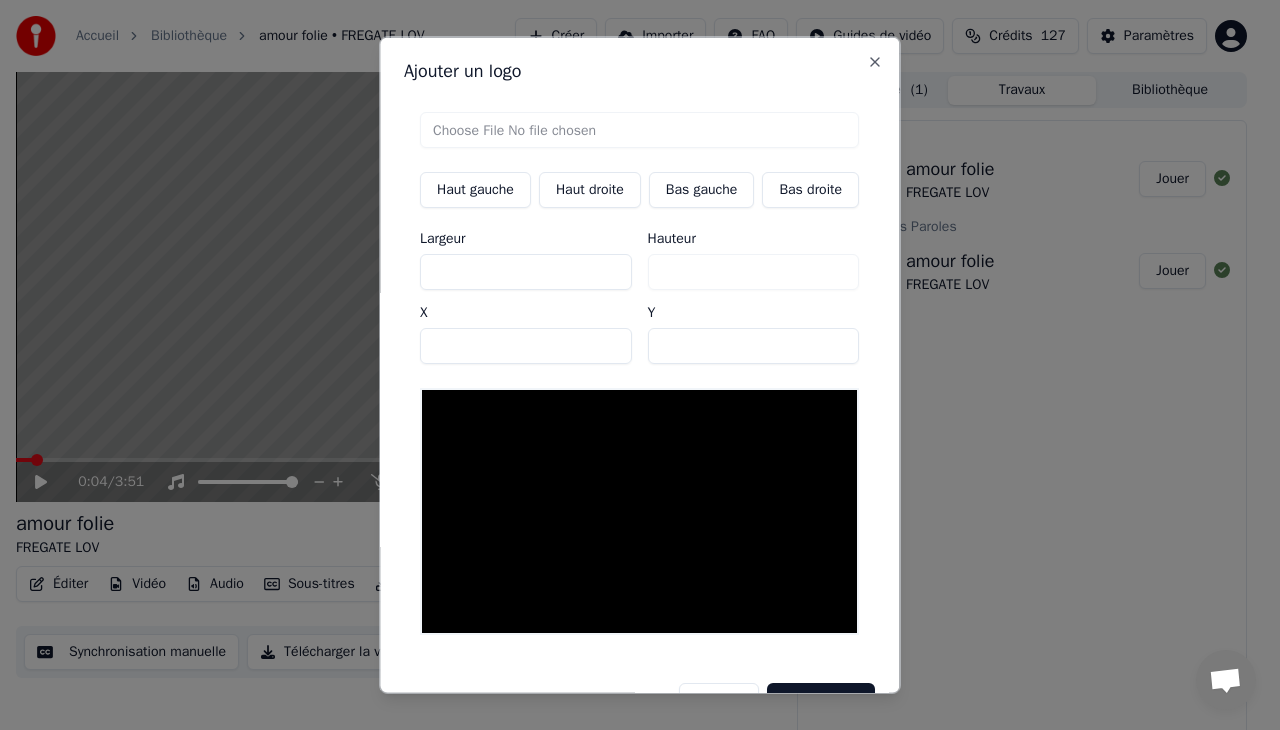 type on "**" 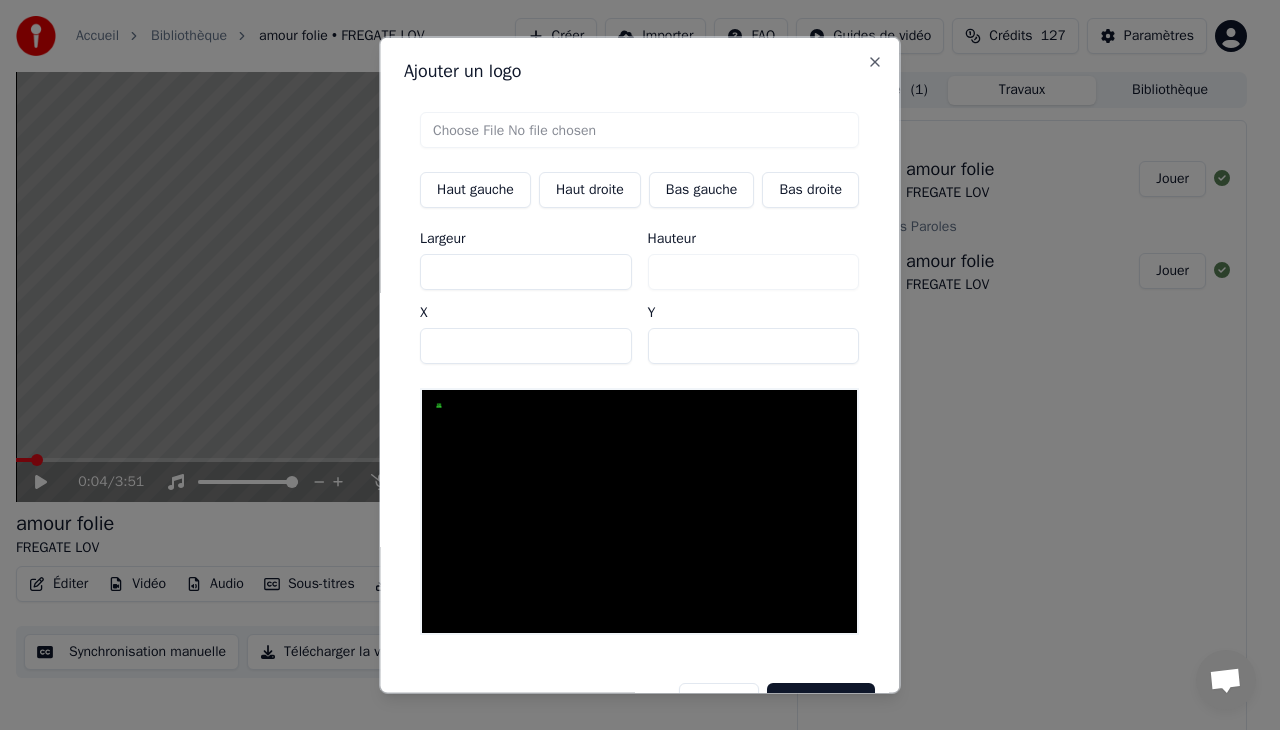 type on "***" 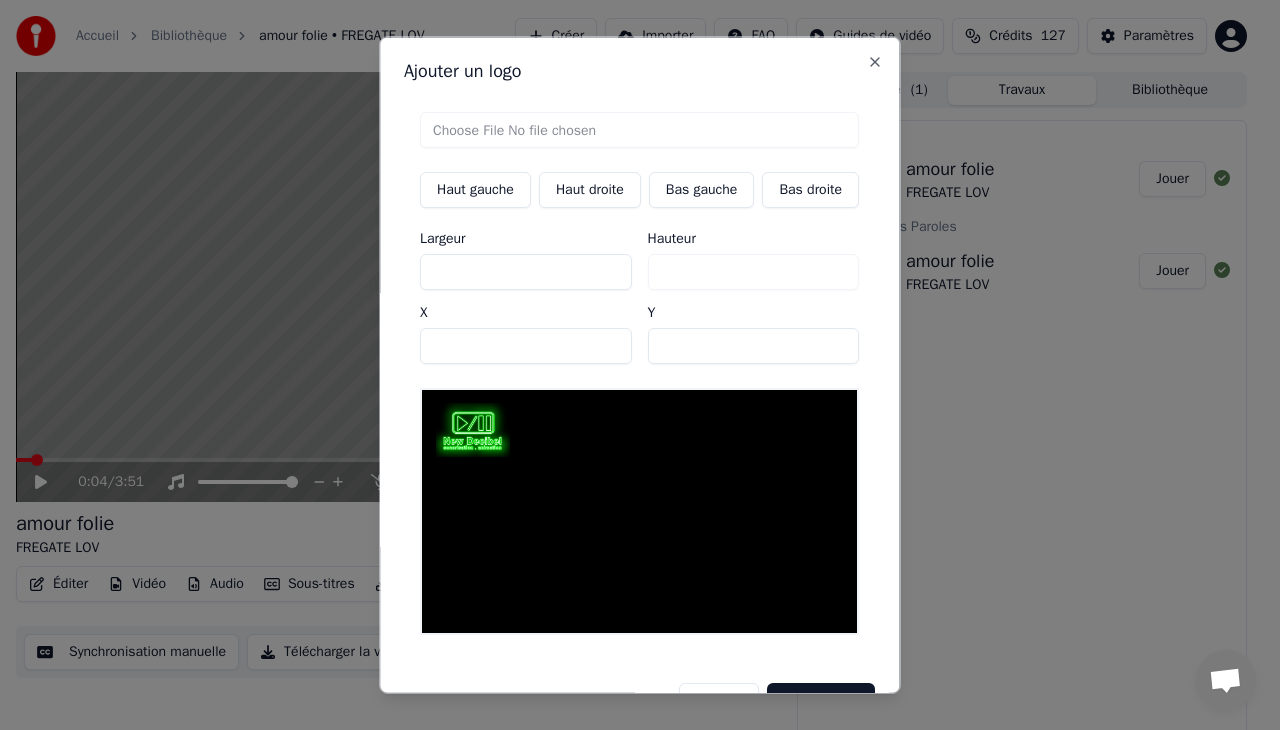 type on "****" 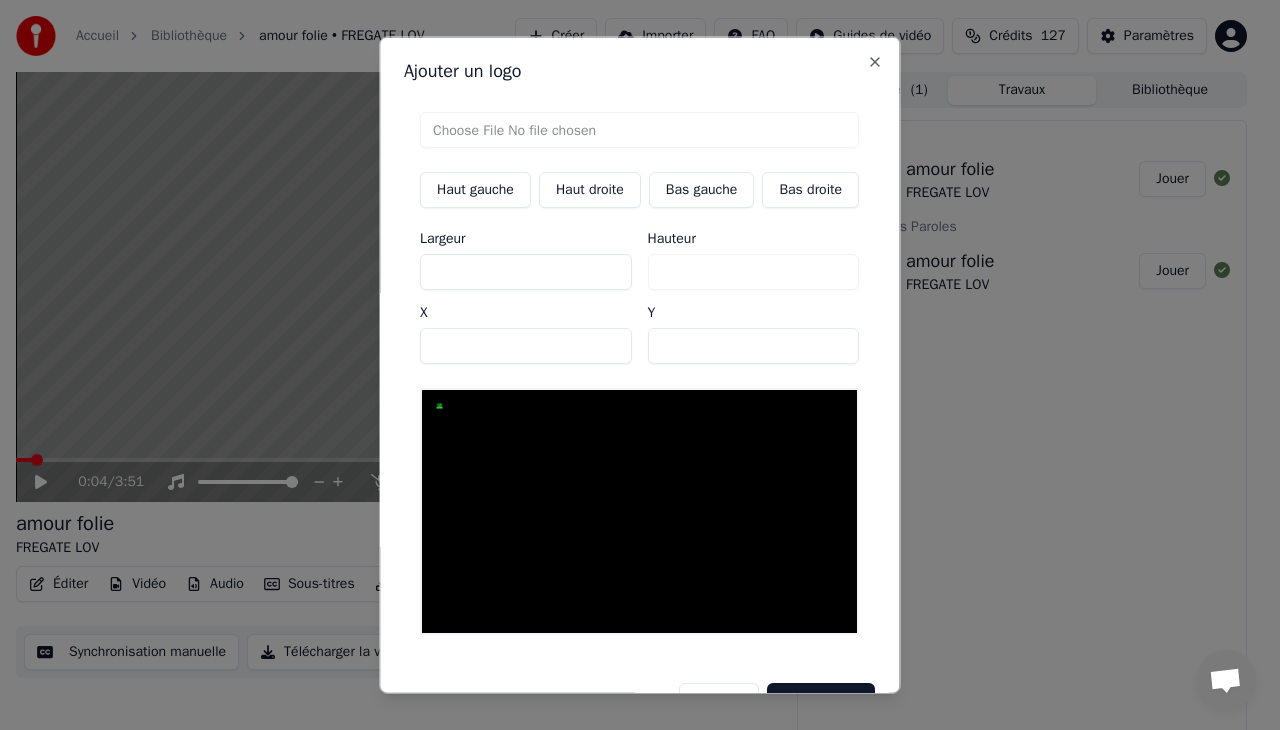 type on "***" 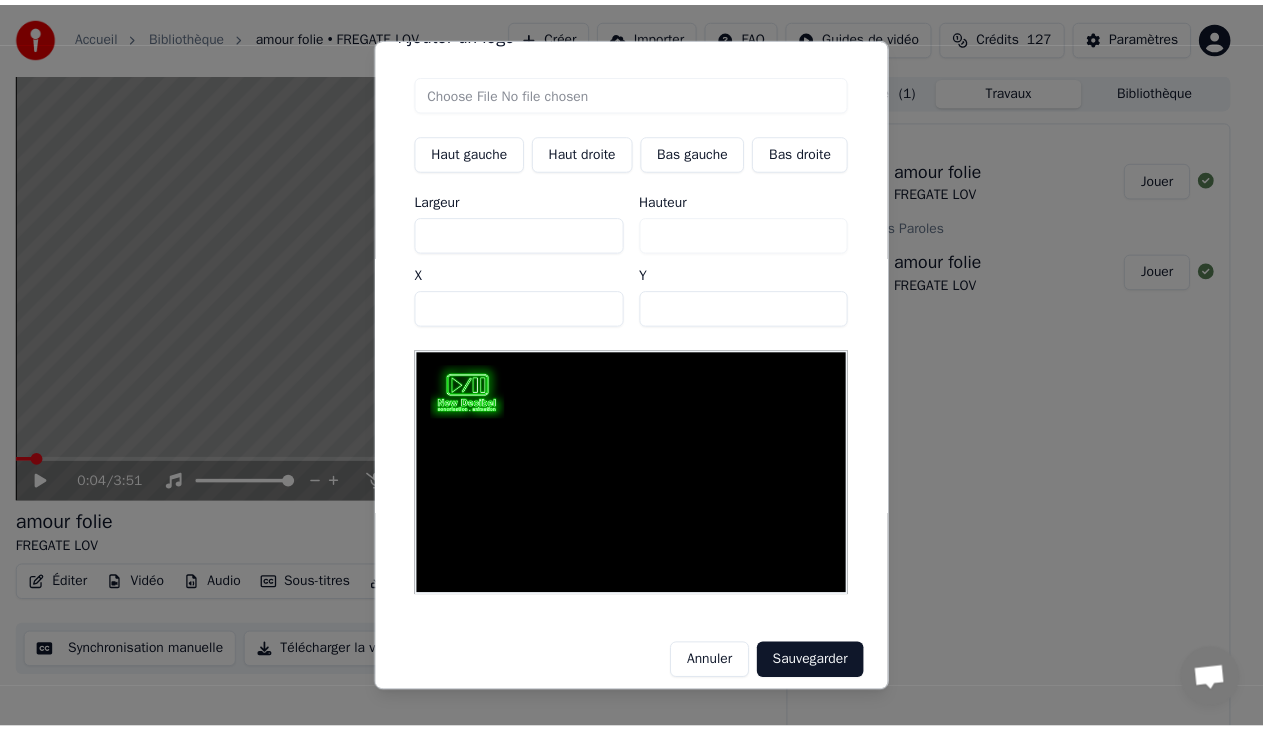 scroll, scrollTop: 52, scrollLeft: 0, axis: vertical 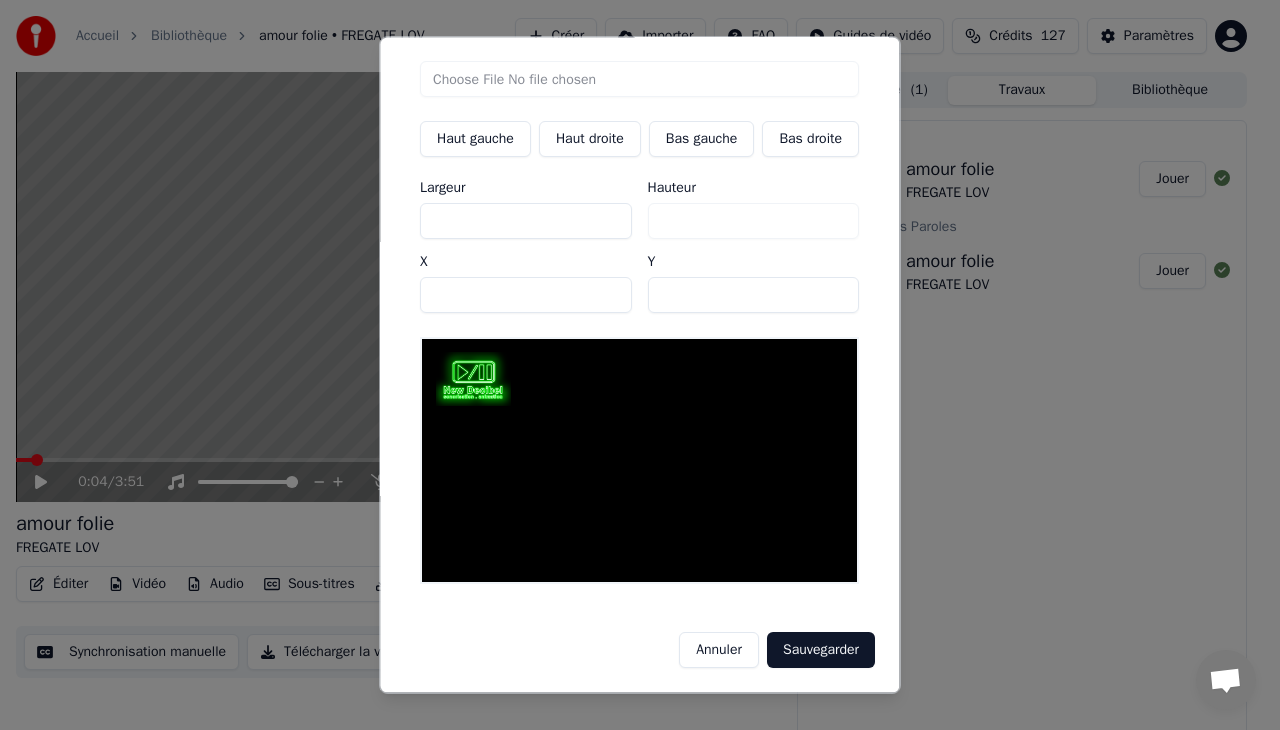 click on "**" at bounding box center [526, 296] 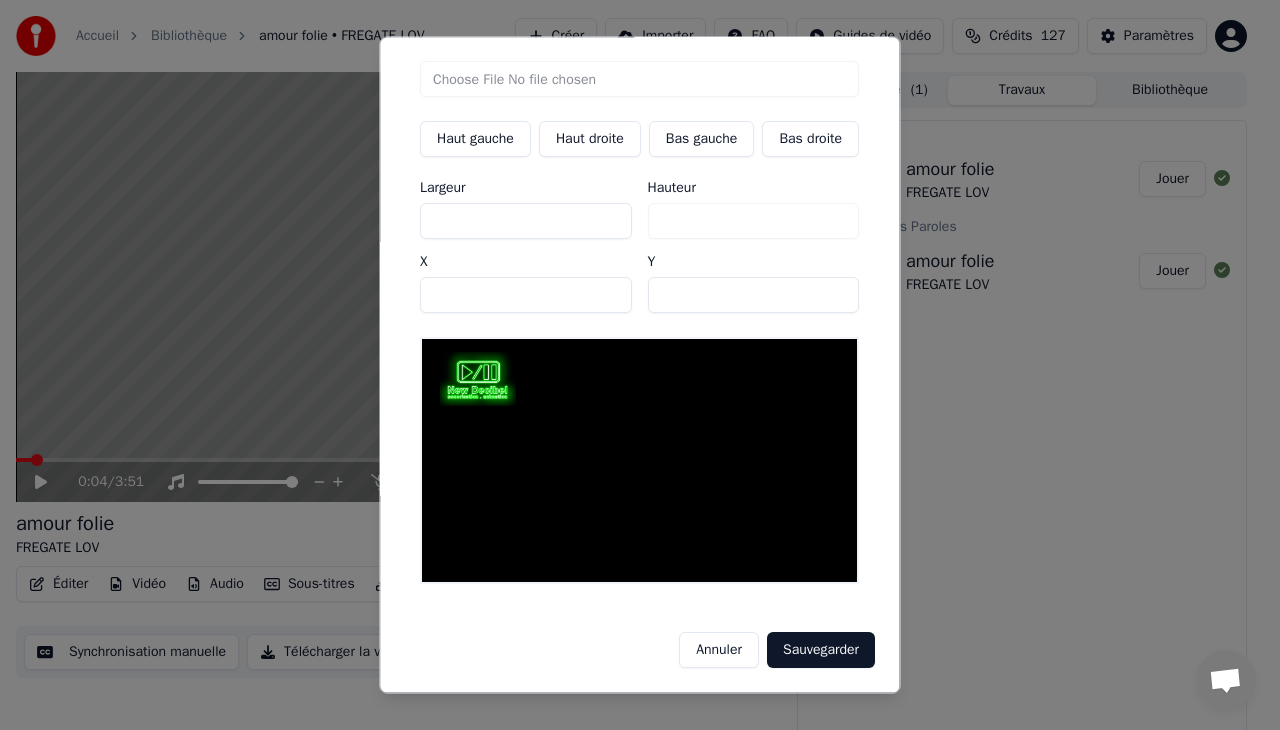 click on "**" at bounding box center [526, 296] 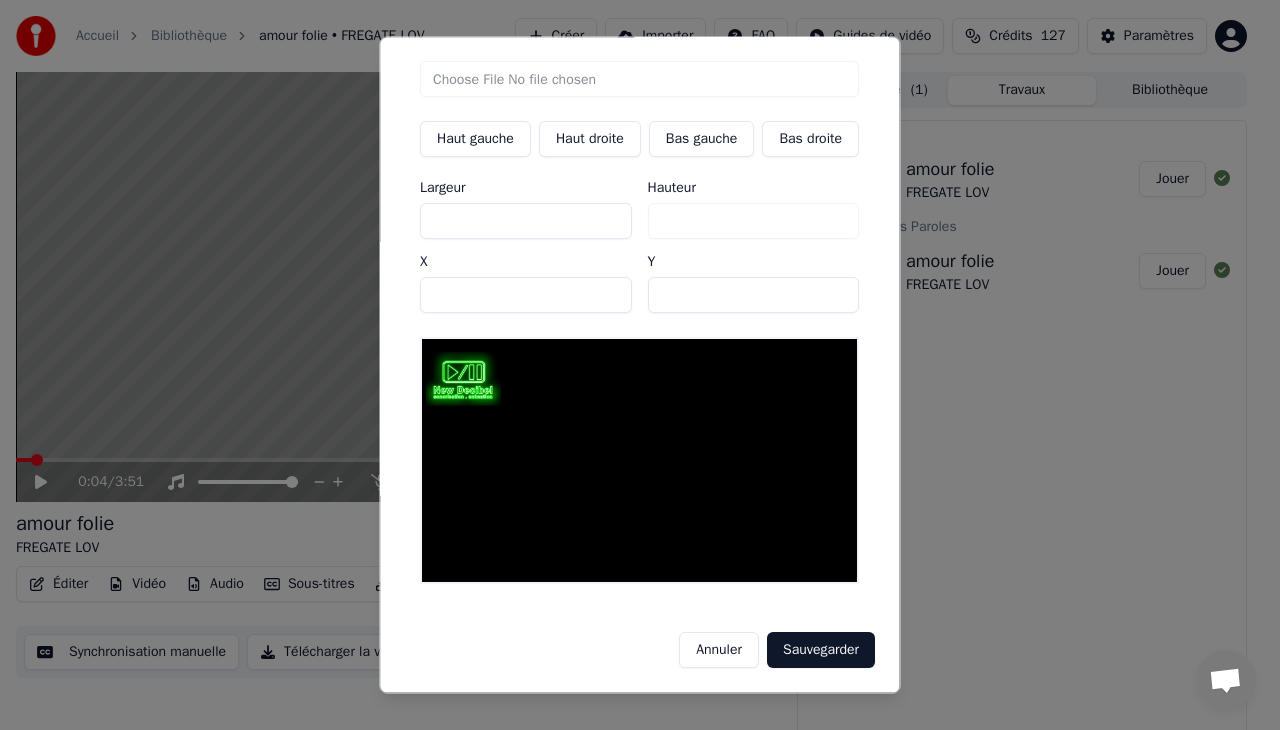 type on "*" 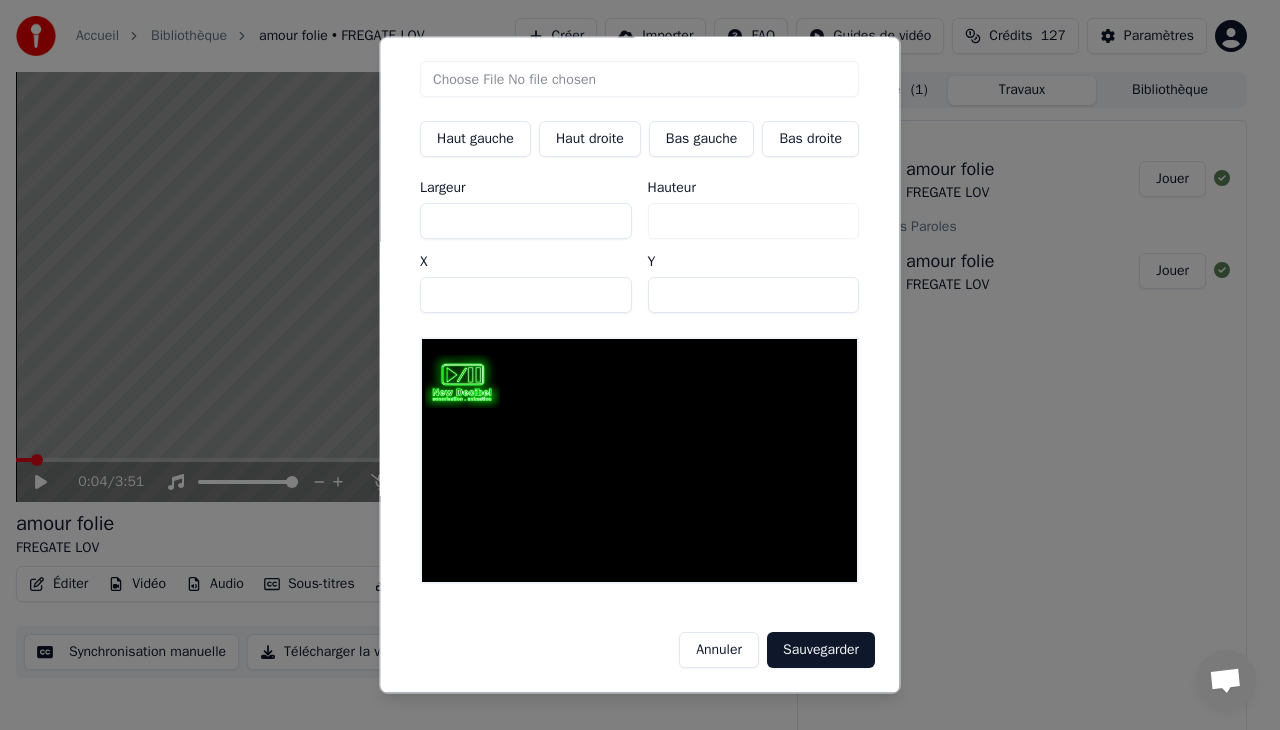click on "**" at bounding box center [754, 296] 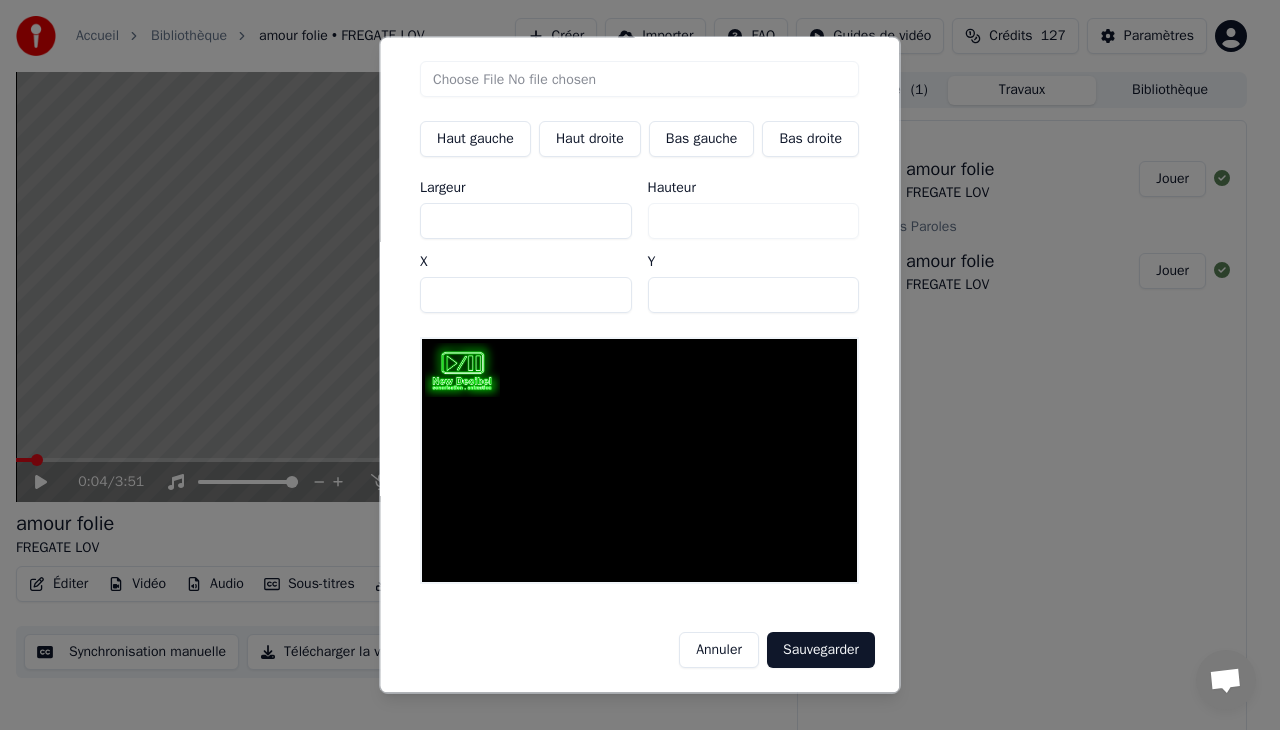 click on "**" at bounding box center [754, 296] 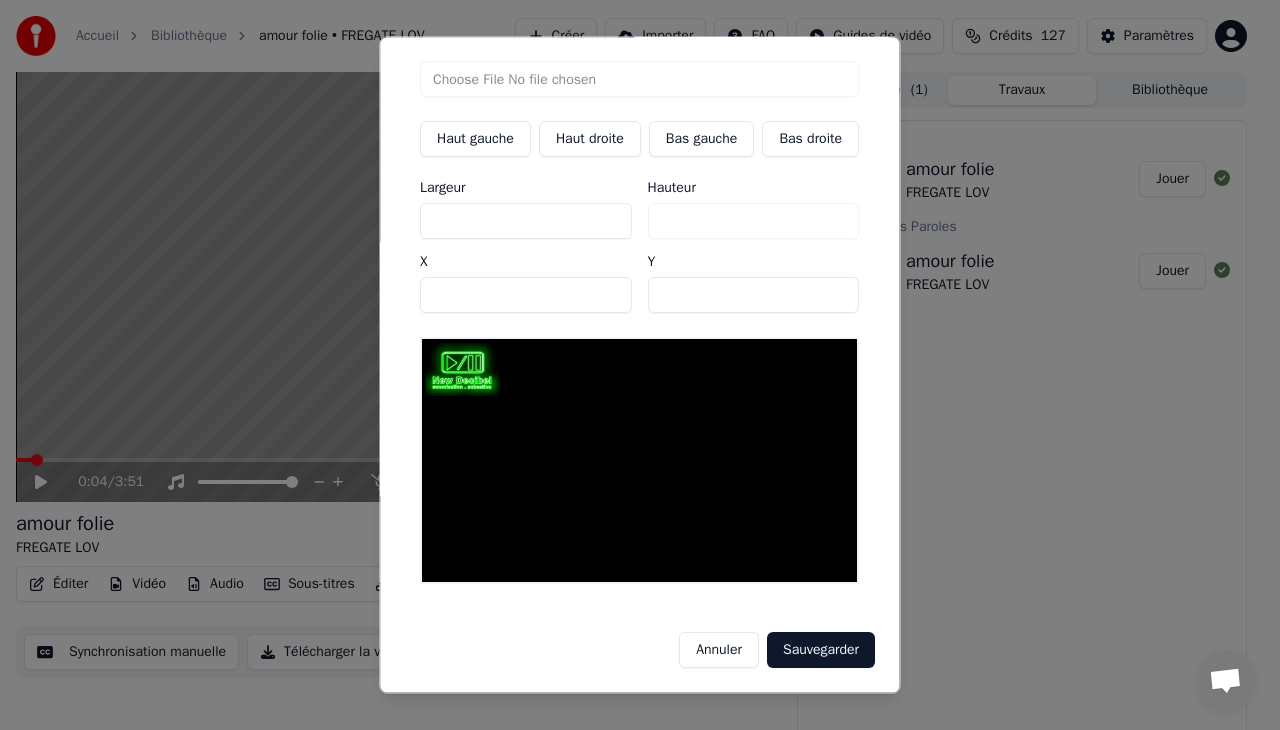 click on "**" at bounding box center (754, 296) 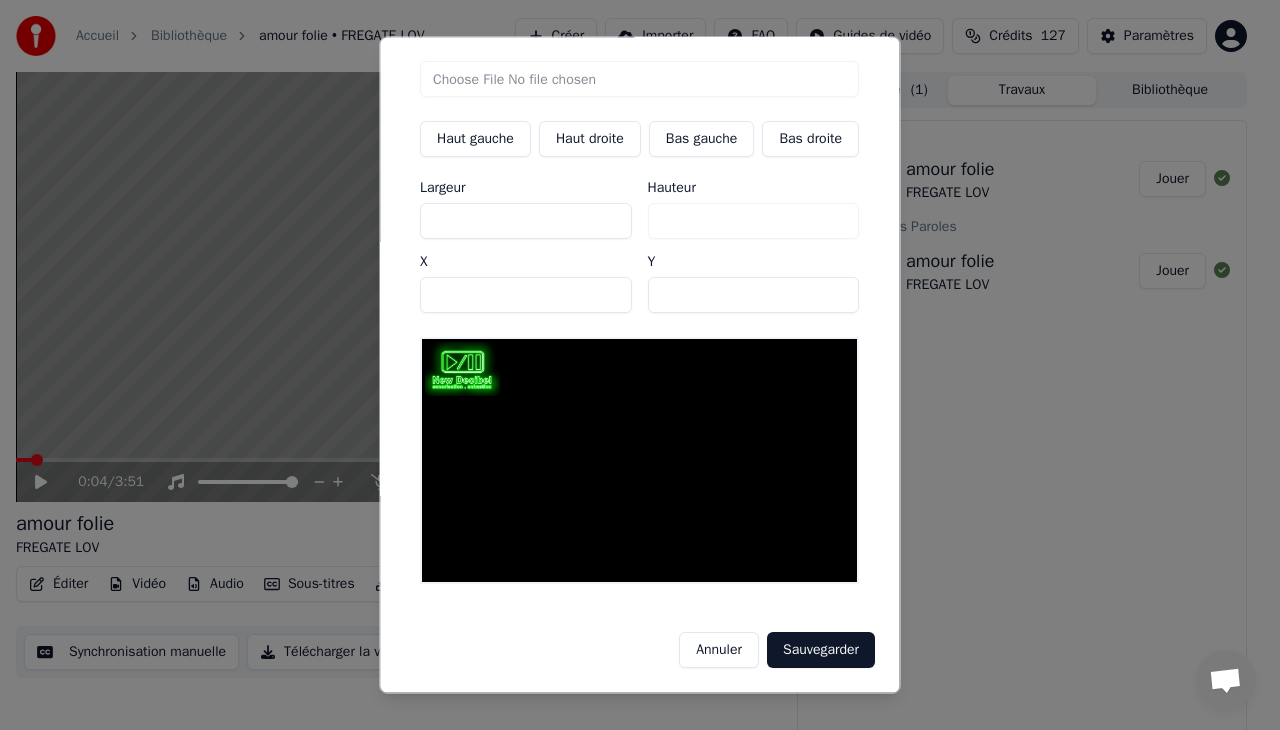 click on "**" at bounding box center [754, 296] 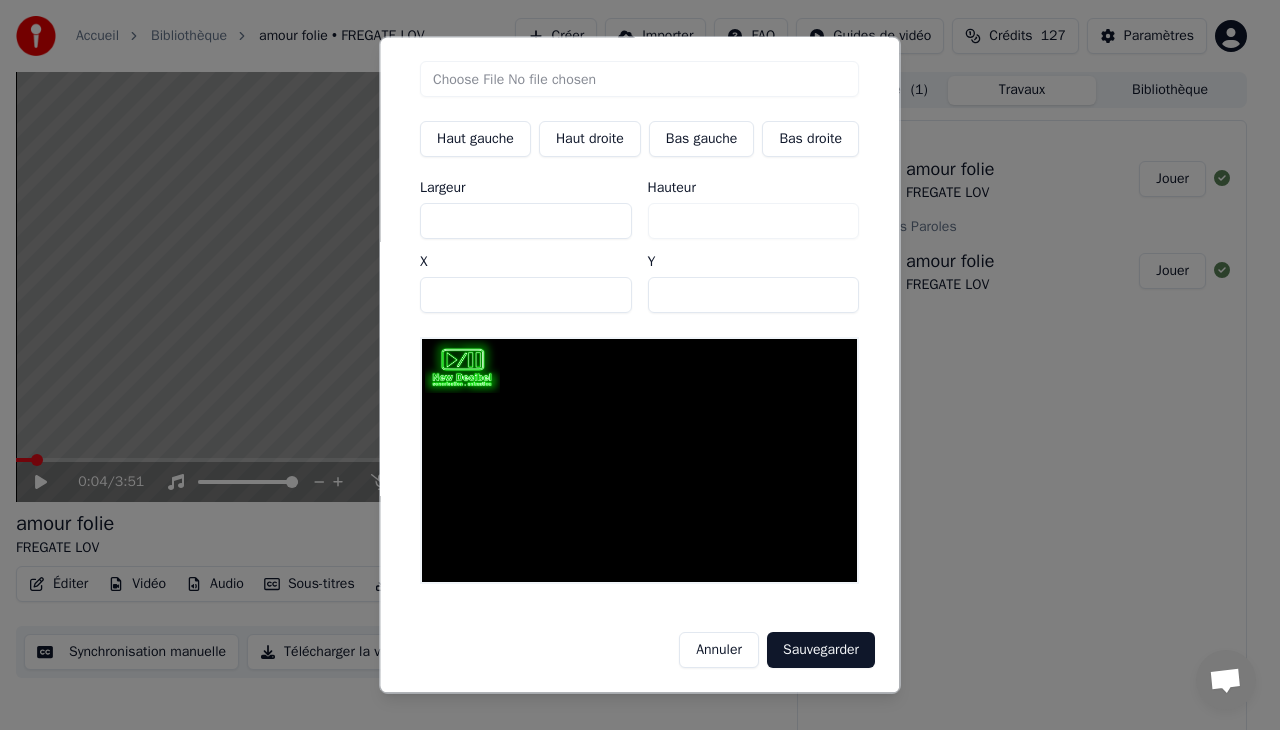 type on "*" 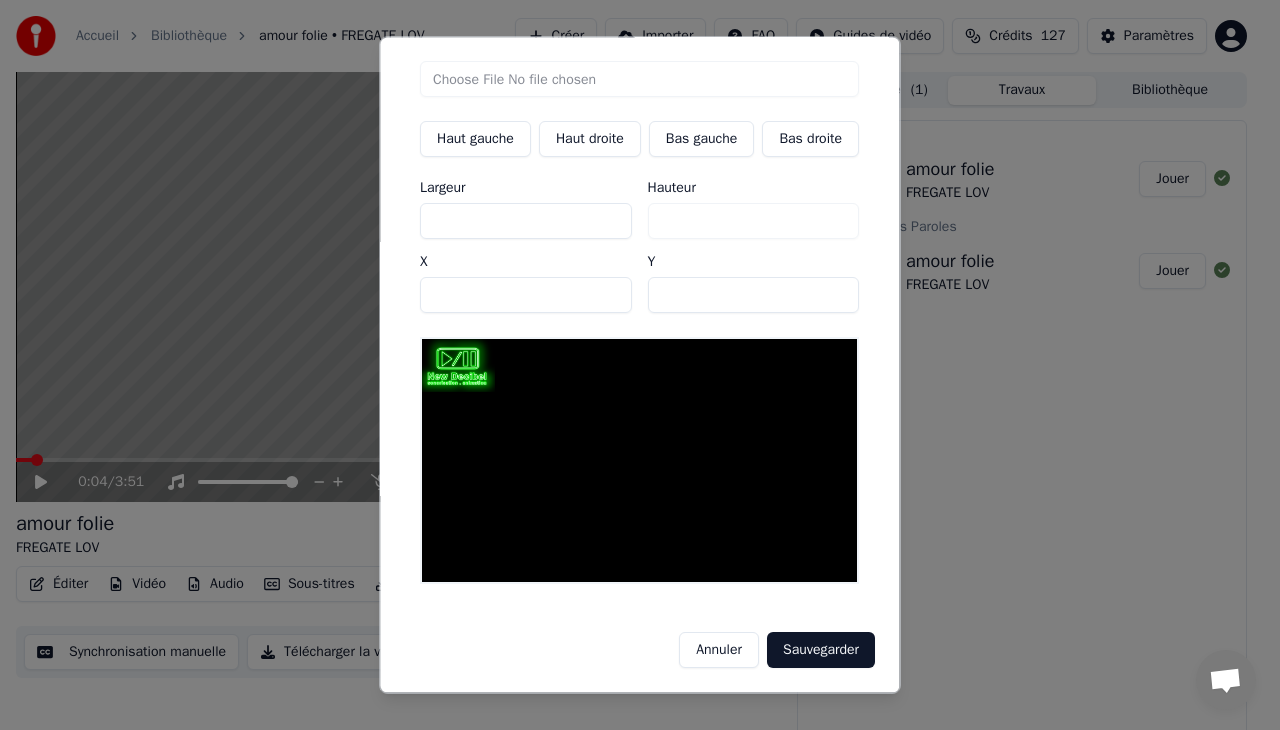 click on "**" at bounding box center [526, 296] 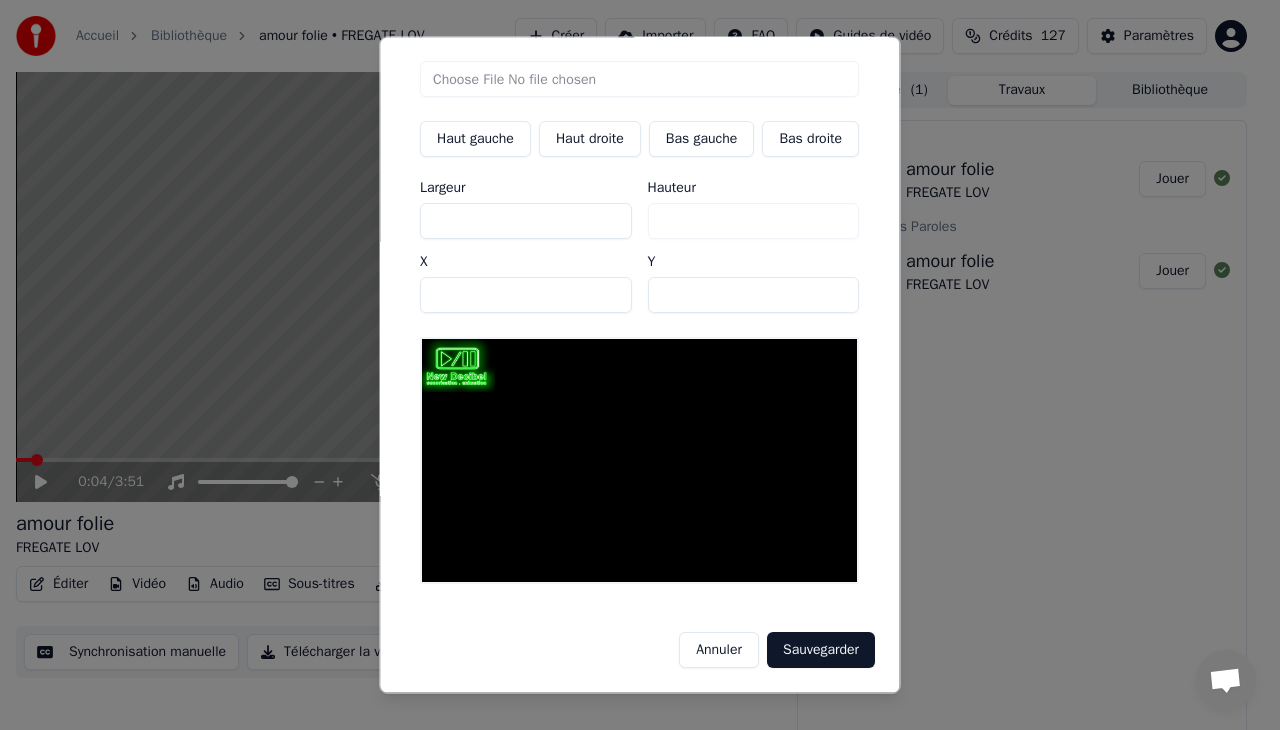 click on "**" at bounding box center (526, 296) 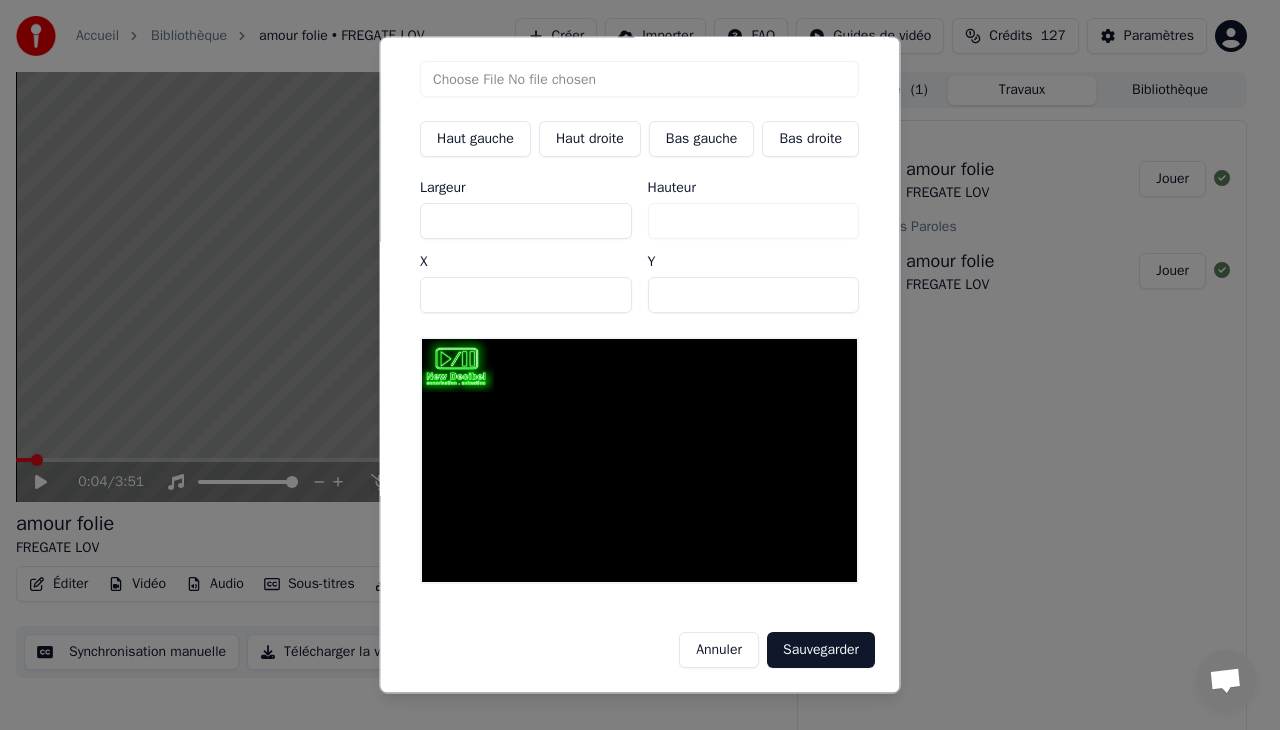 type on "**" 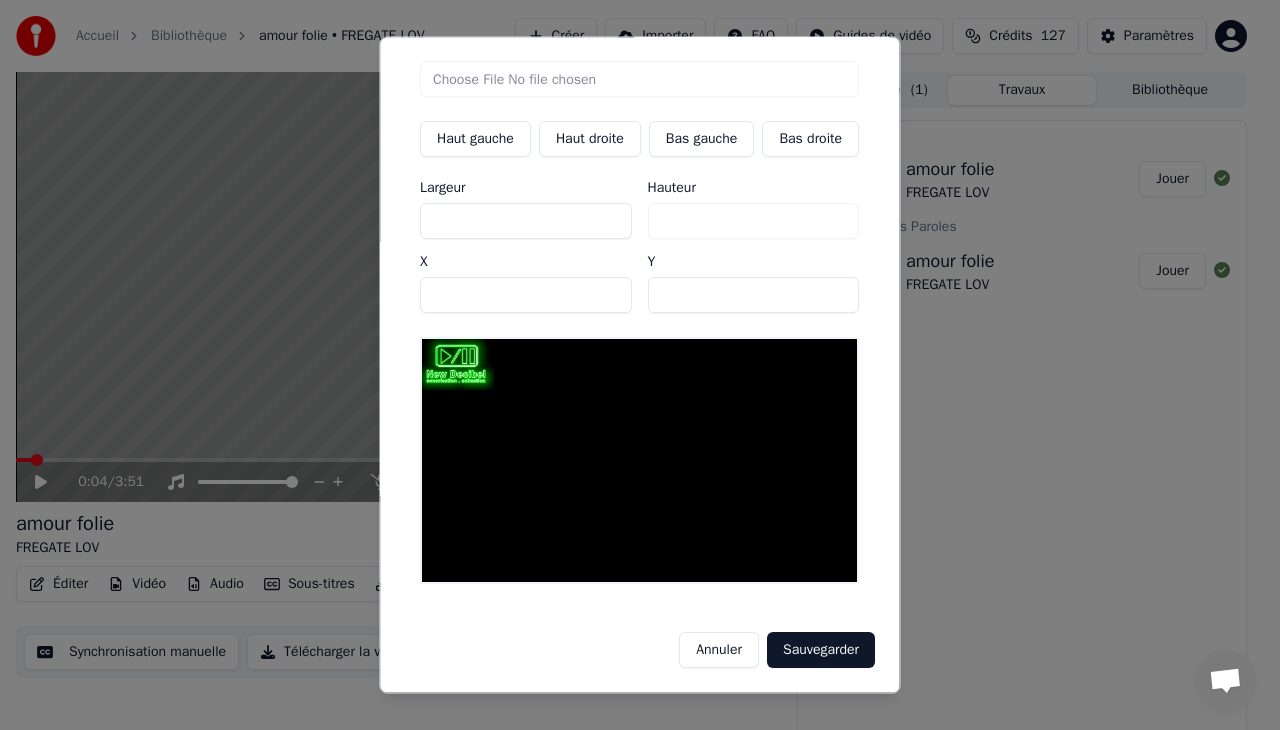 type on "**" 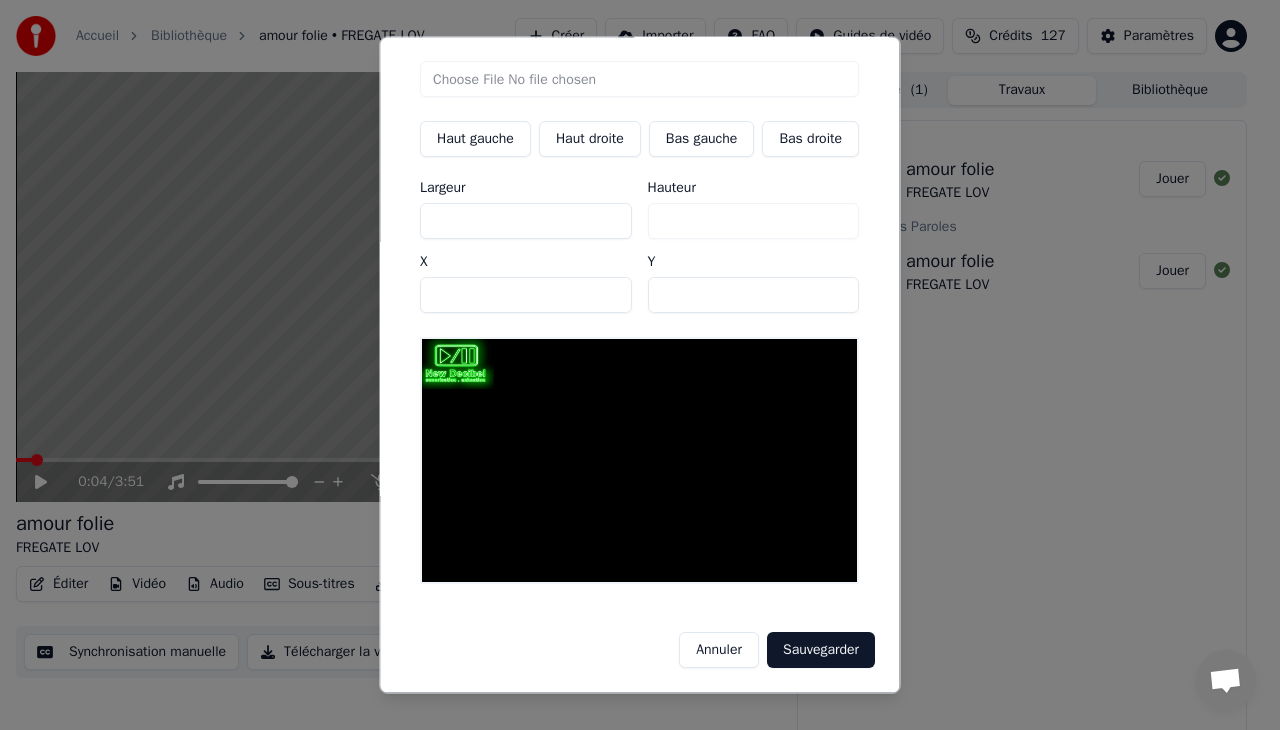 type on "***" 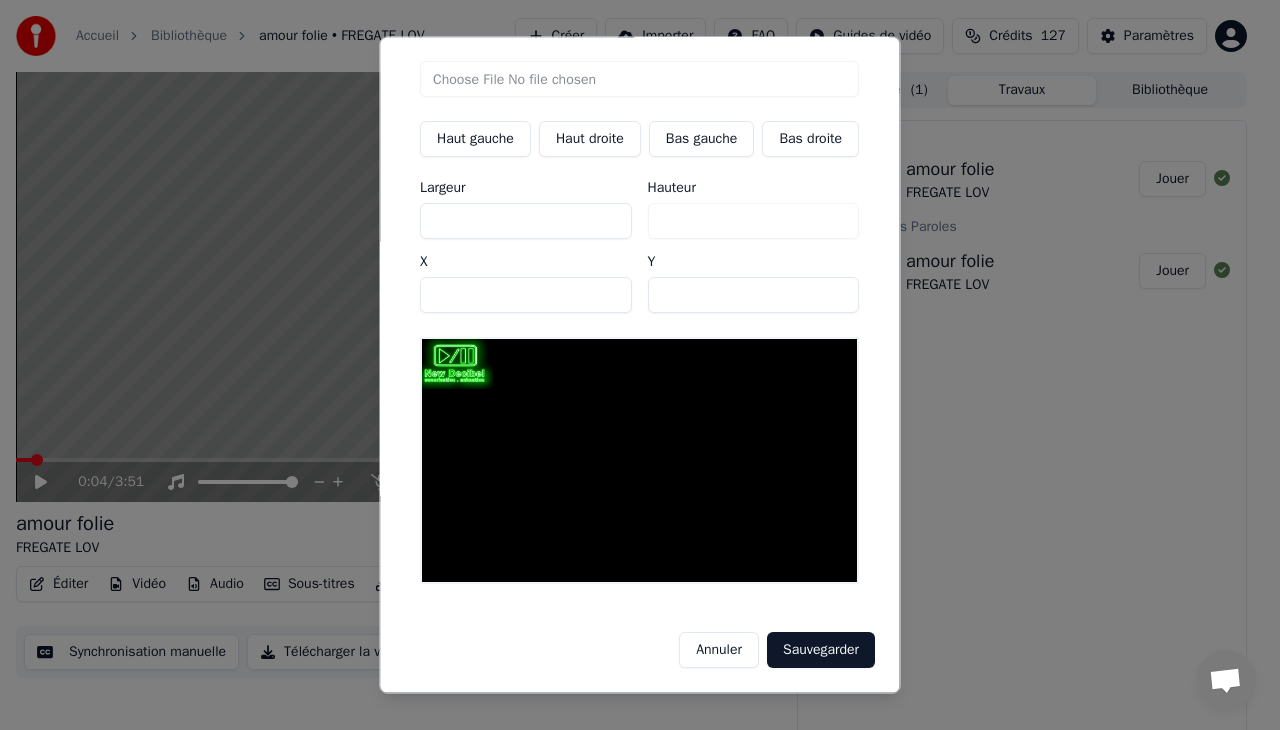 click on "Sauvegarder" at bounding box center (821, 650) 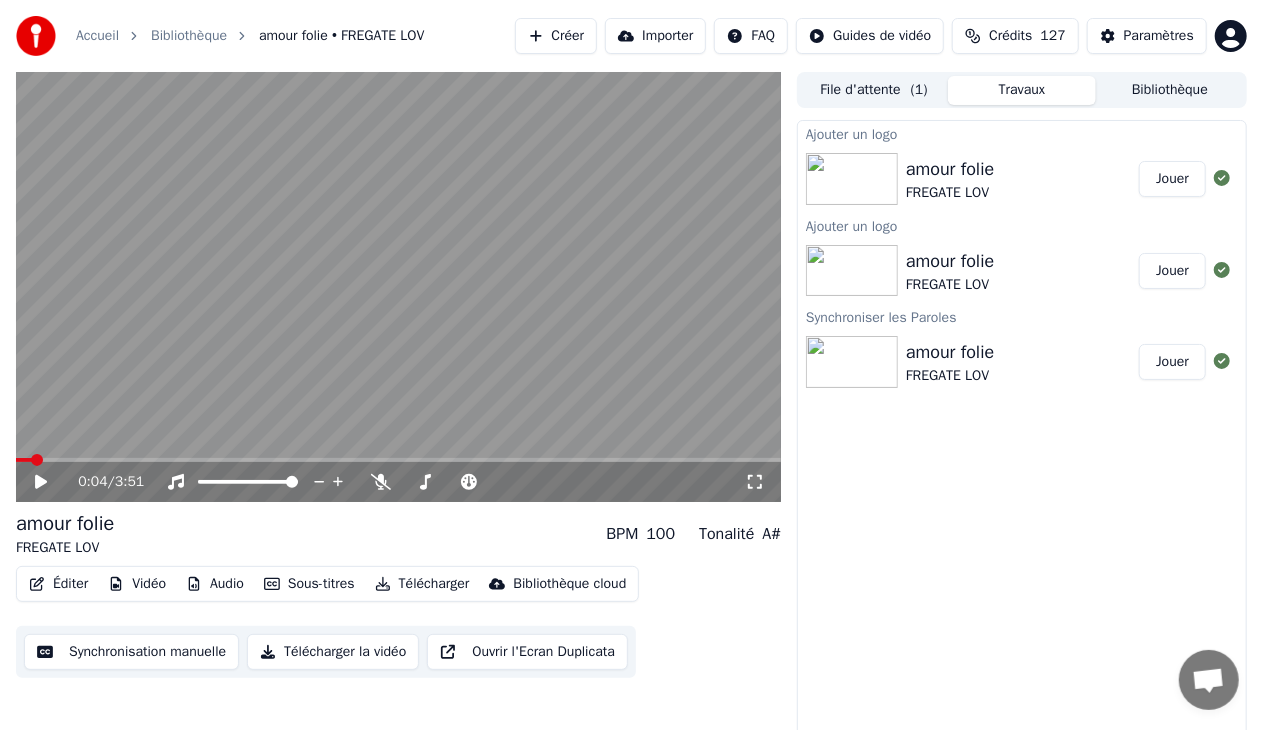 click on "Jouer" at bounding box center (1172, 179) 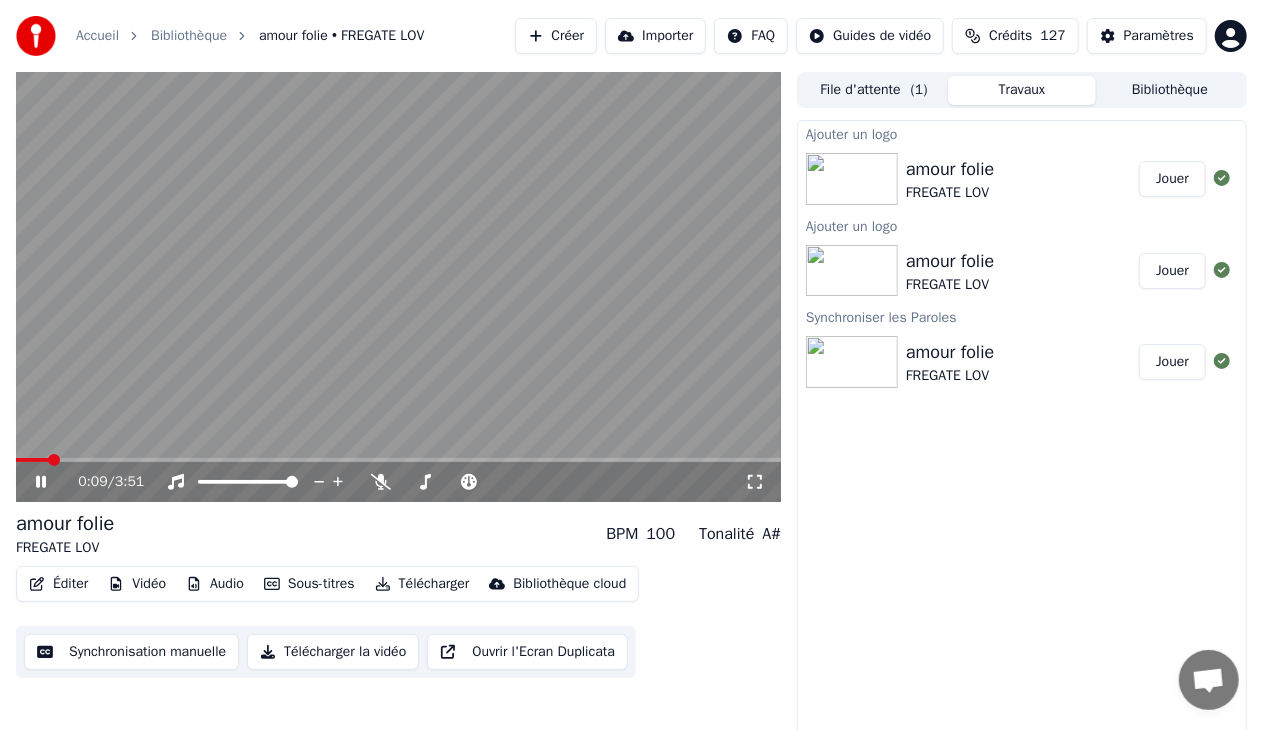 click 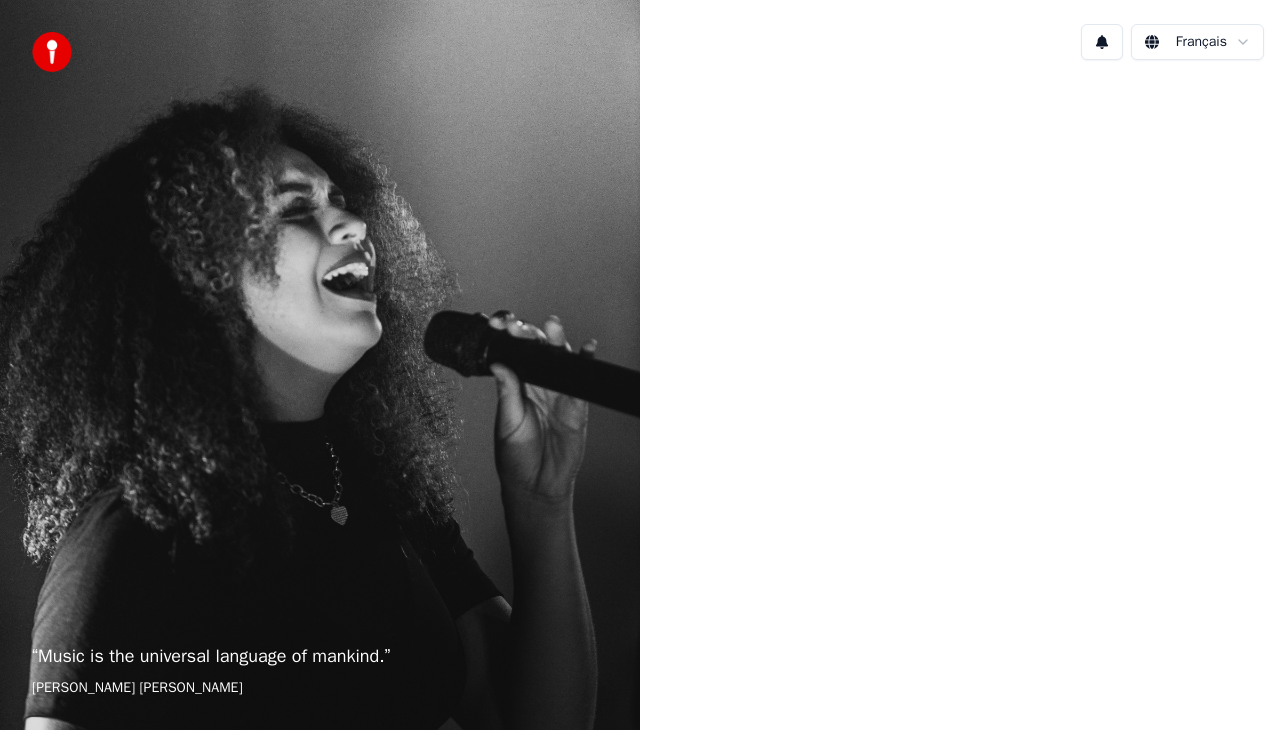 scroll, scrollTop: 0, scrollLeft: 0, axis: both 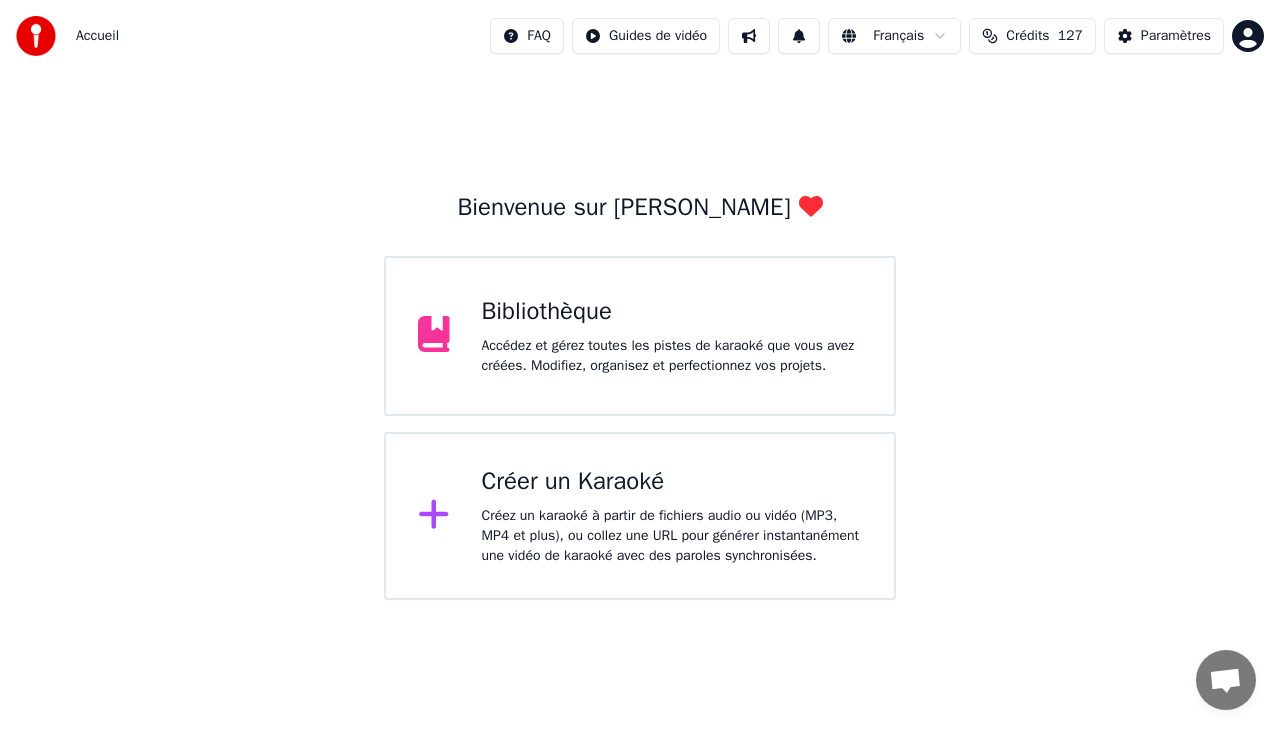 click on "Bibliothèque Accédez et gérez toutes les pistes de karaoké que vous avez créées. Modifiez, organisez et perfectionnez vos projets." at bounding box center [672, 336] 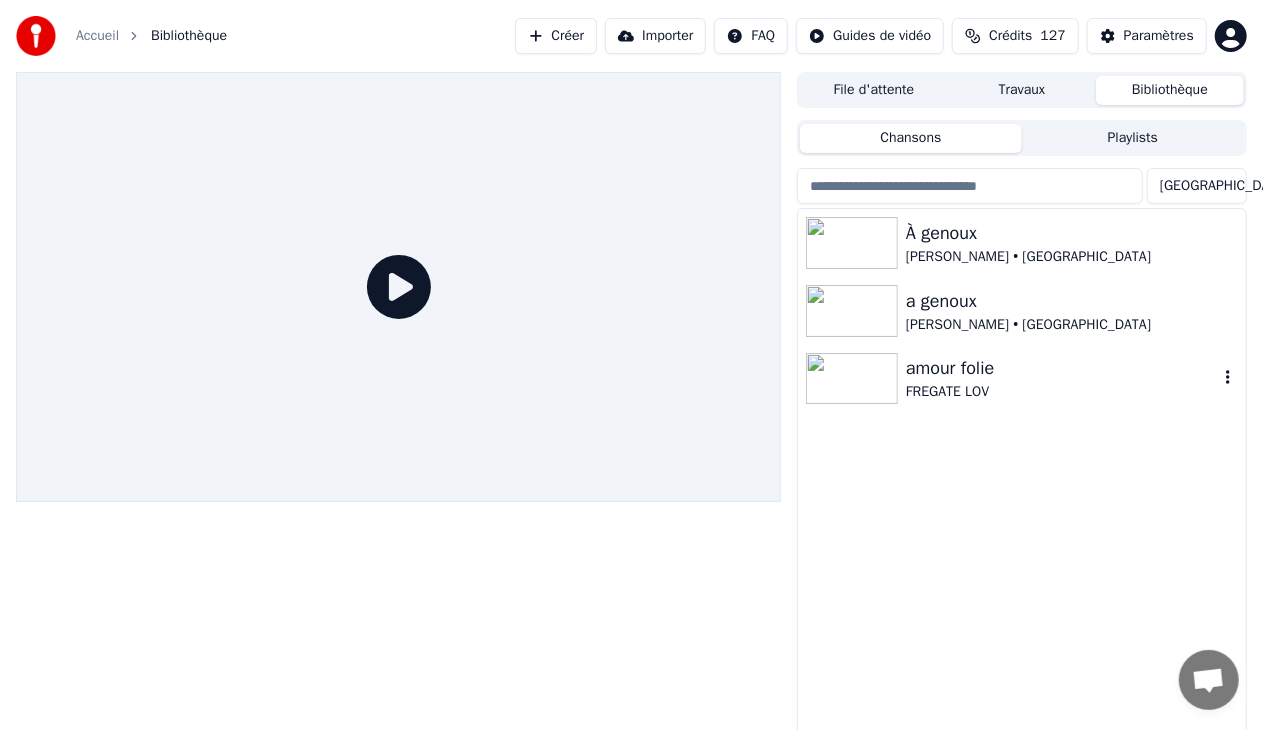 click at bounding box center [852, 379] 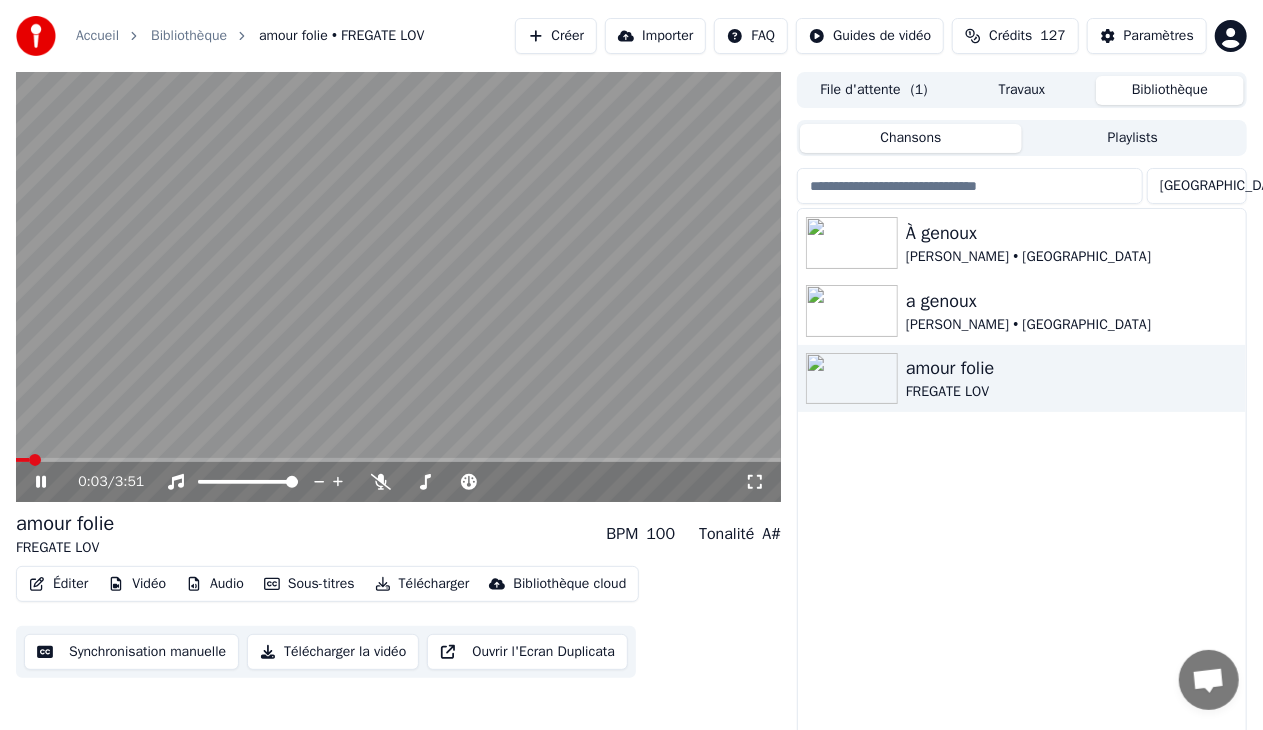 click 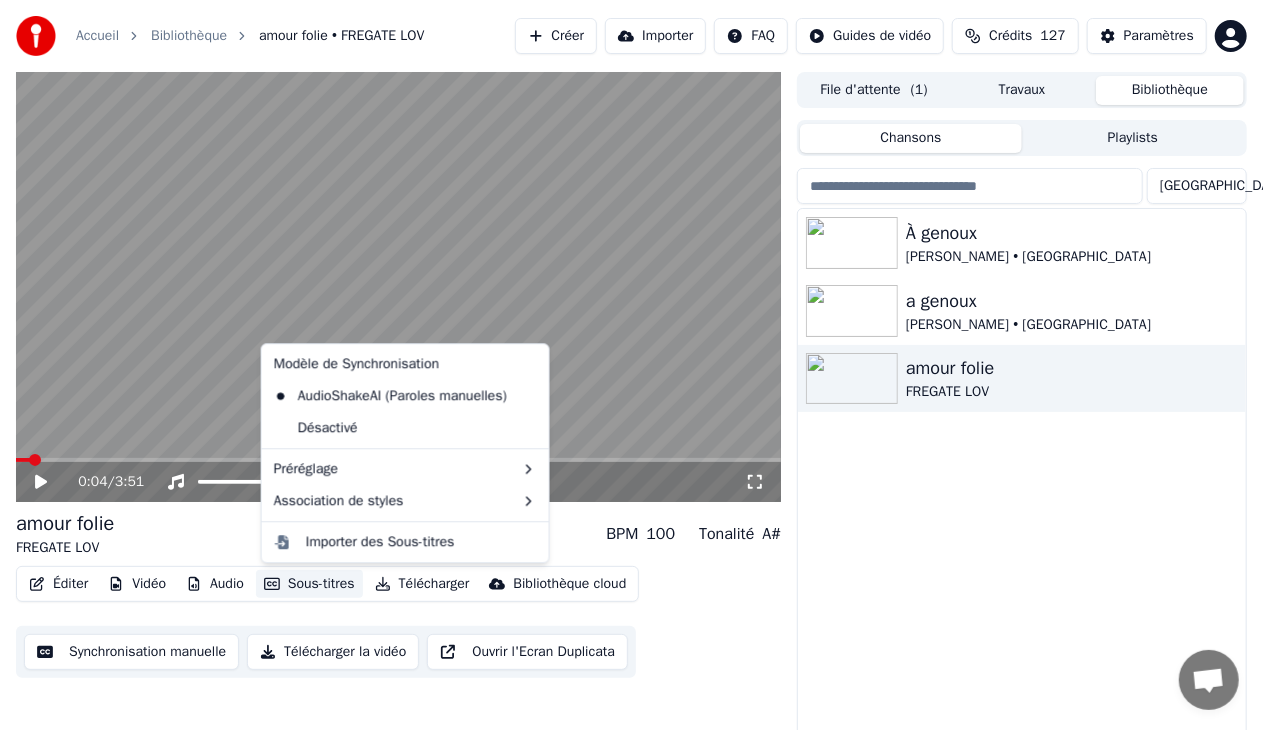 click on "Sous-titres" at bounding box center [309, 584] 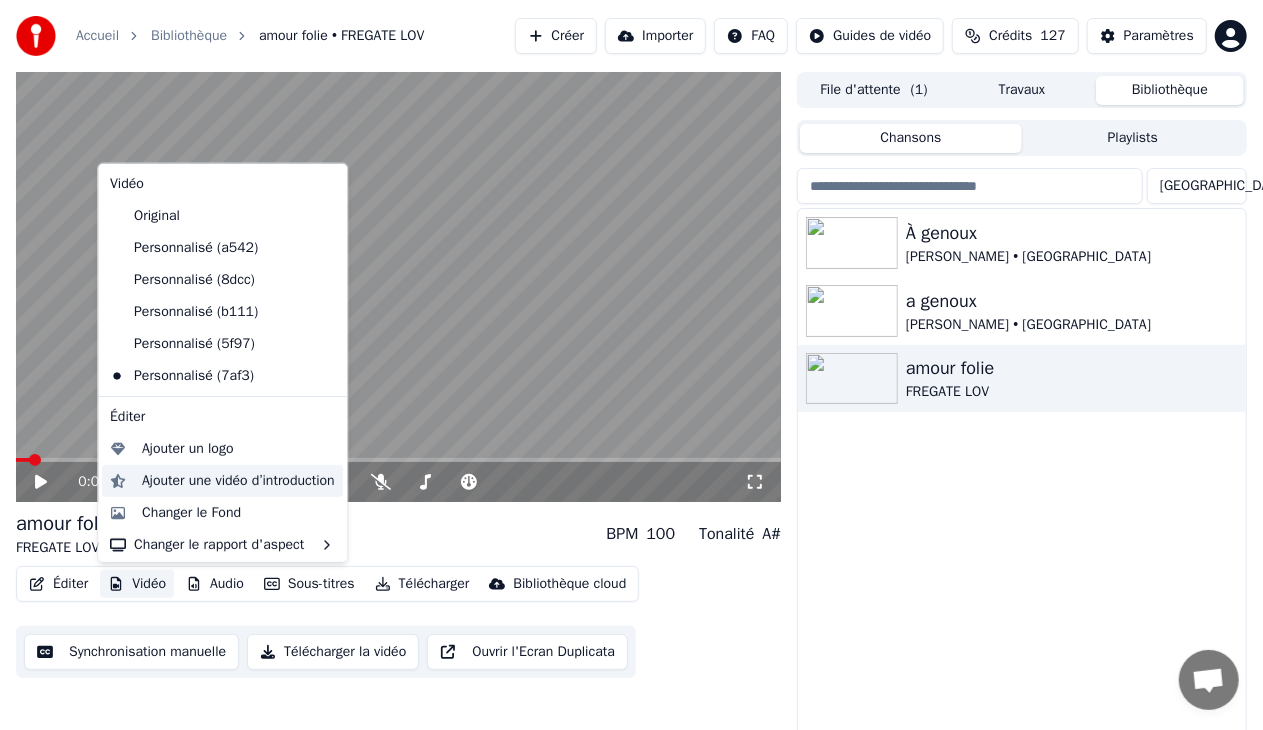 click on "Ajouter une vidéo d’introduction" at bounding box center [238, 481] 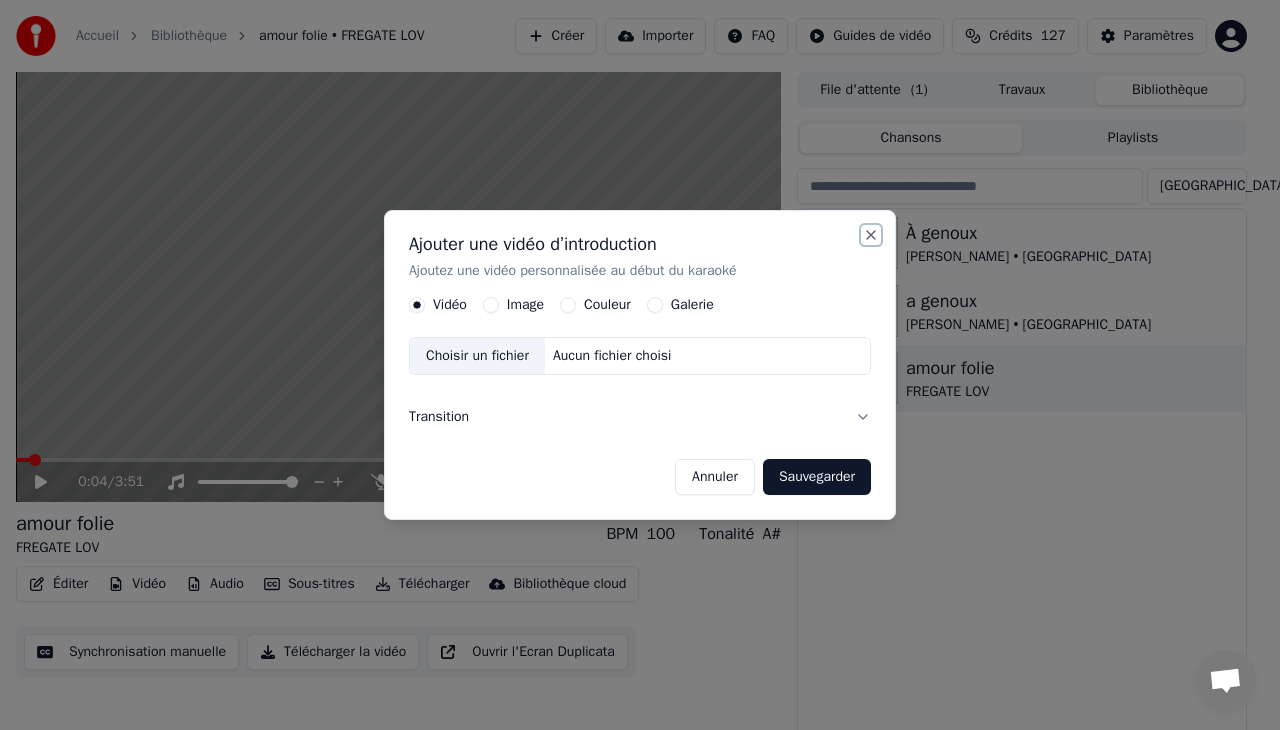 click on "Close" at bounding box center (871, 235) 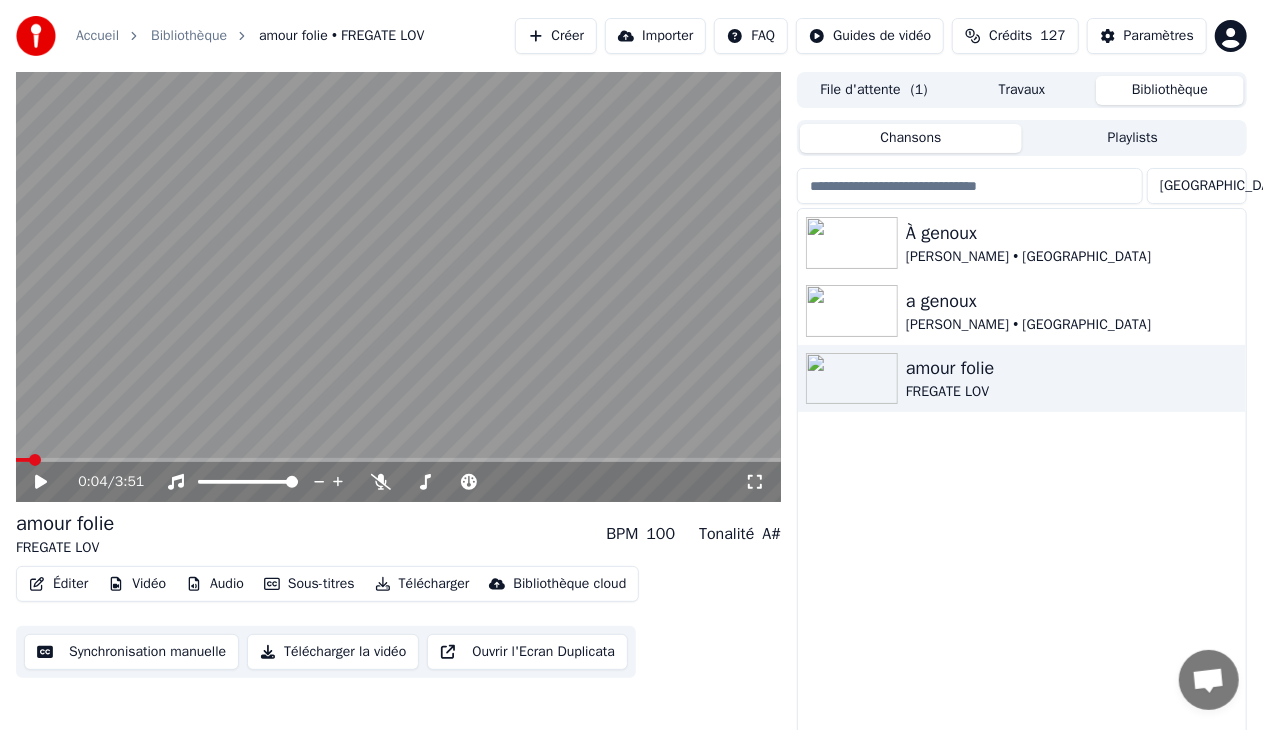 click on "Vidéo" at bounding box center (137, 584) 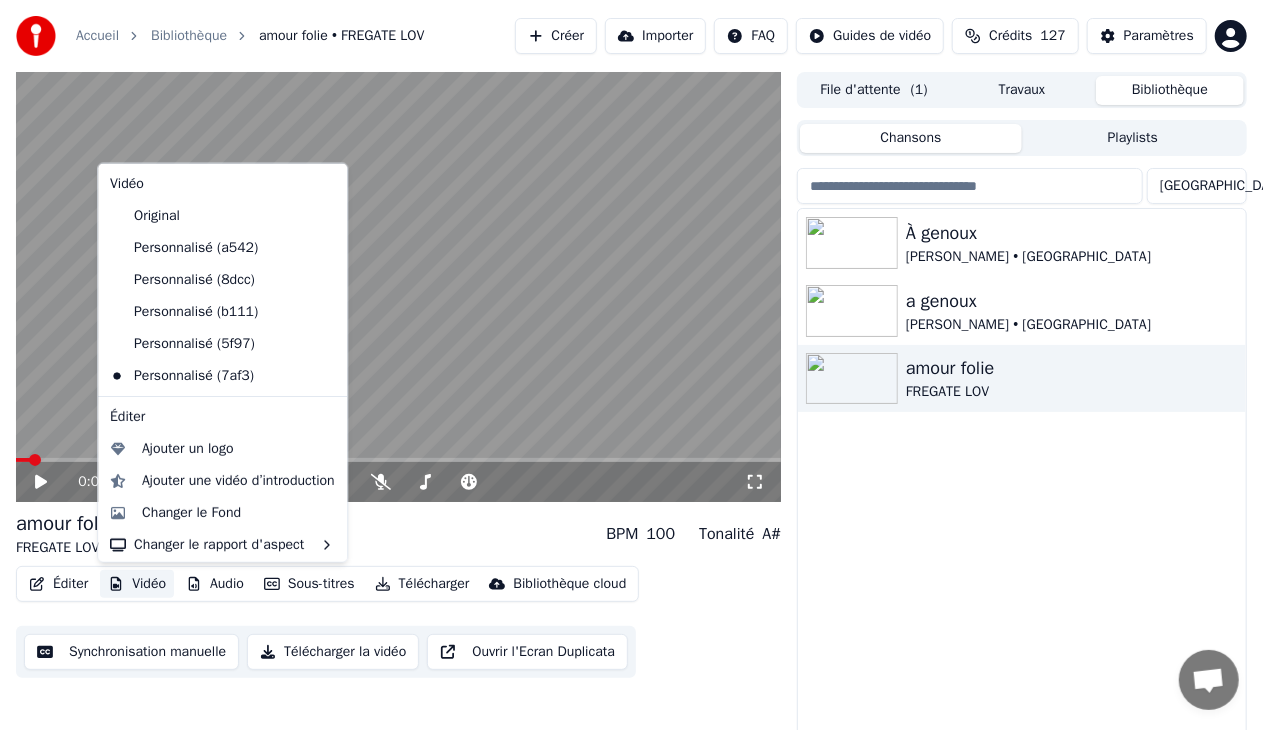 click on "À genoux [PERSON_NAME] • Kalipsxau a genoux [PERSON_NAME] • KALIPSXAU amour folie FREGATE LOV" at bounding box center [1022, 482] 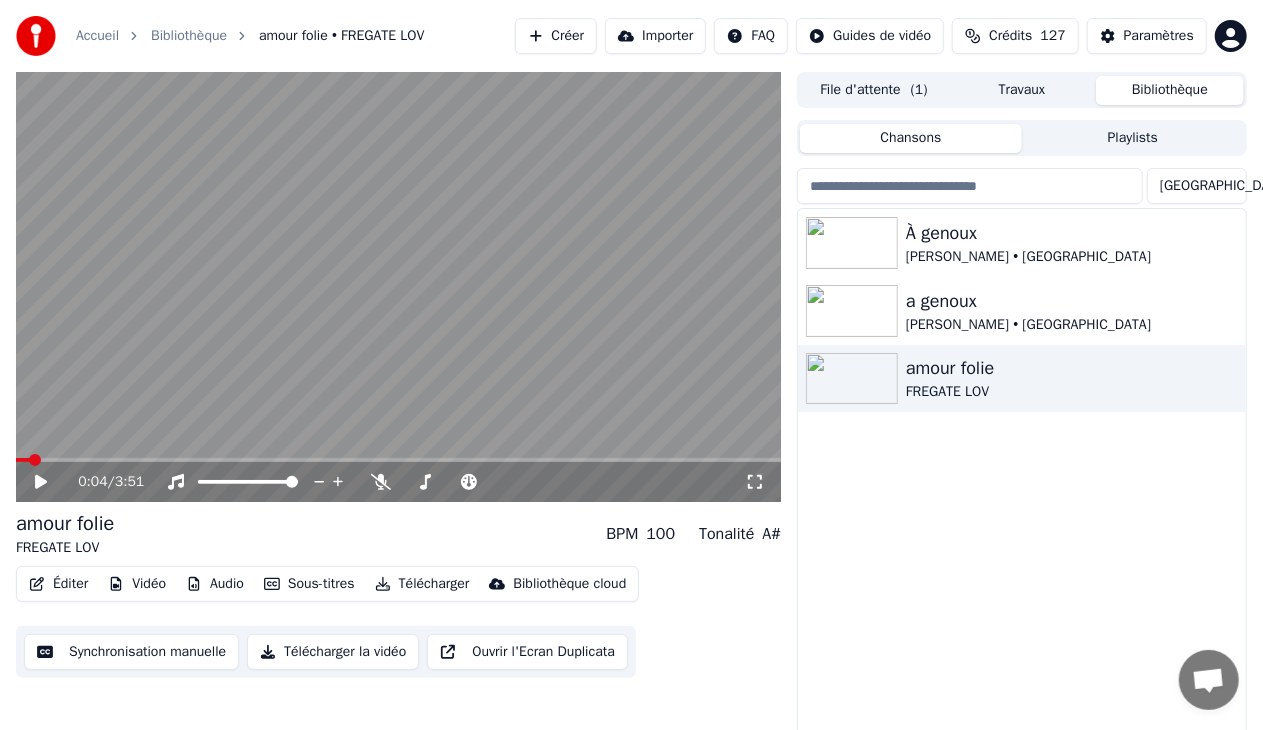 drag, startPoint x: 102, startPoint y: 112, endPoint x: 118, endPoint y: 160, distance: 50.596443 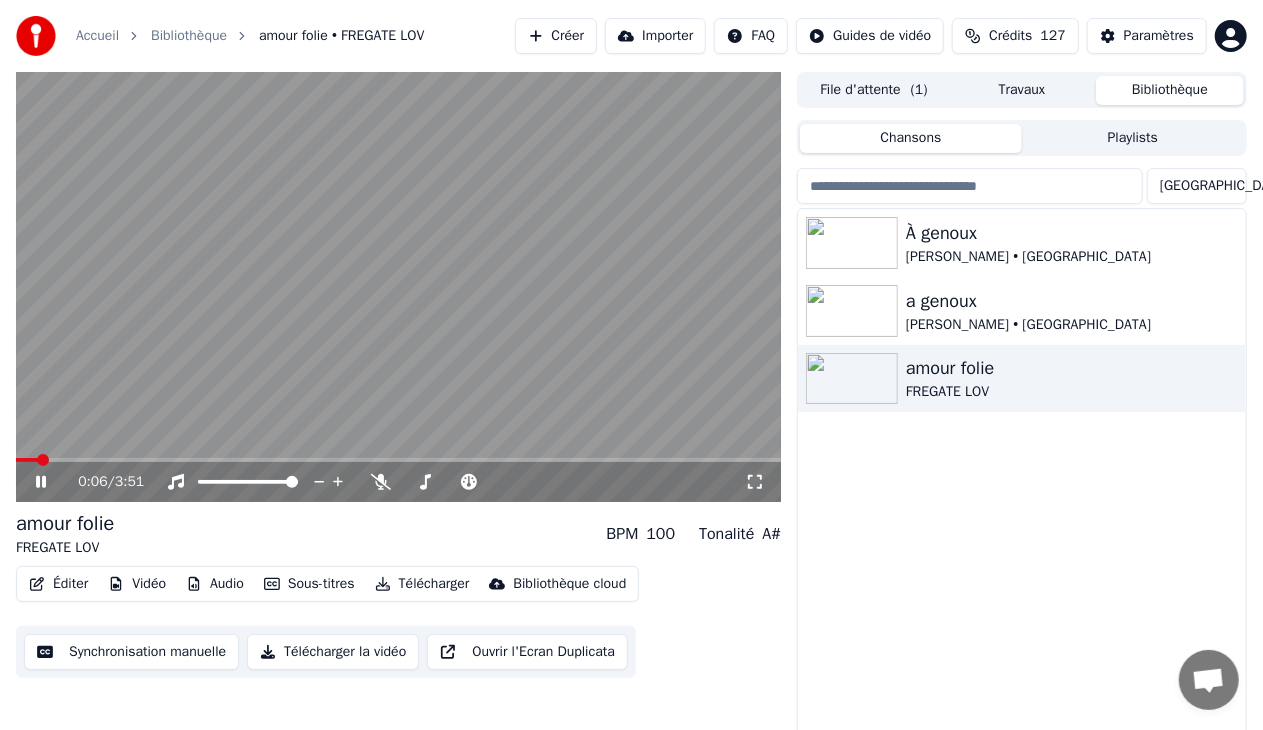 click 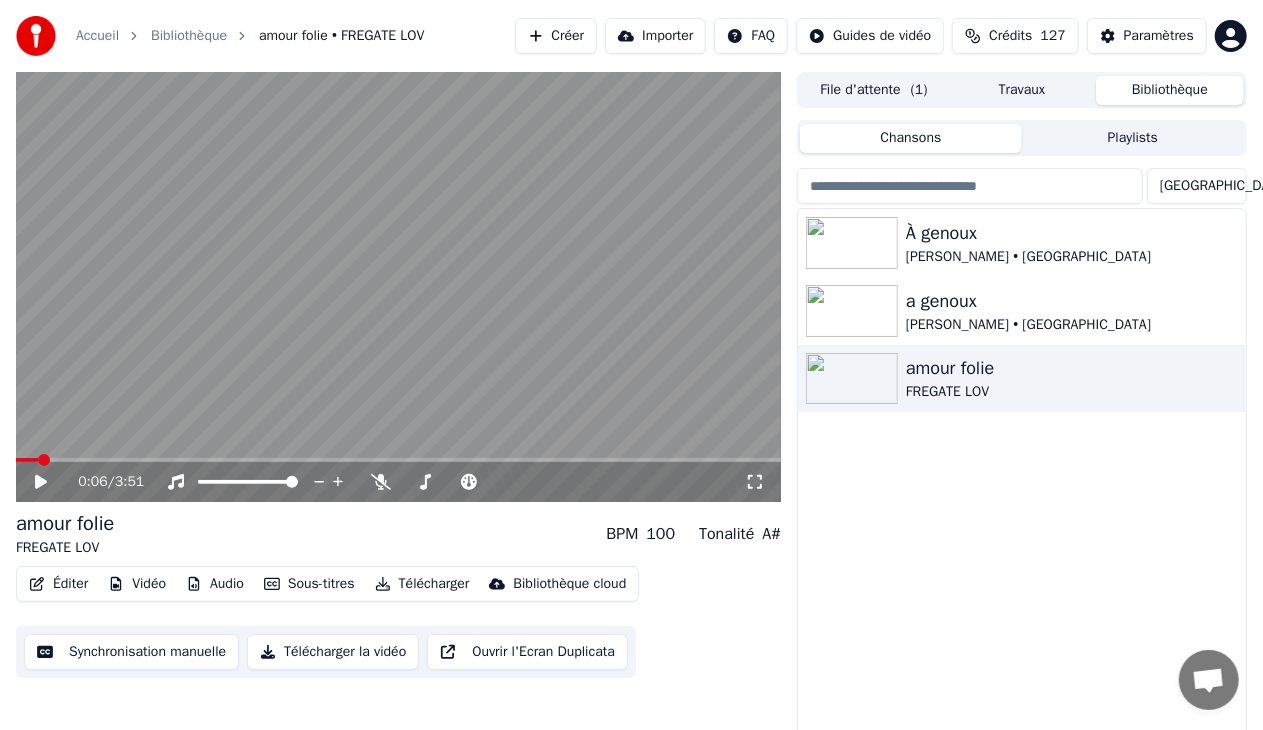 click on "0:06  /  3:51" at bounding box center [398, 482] 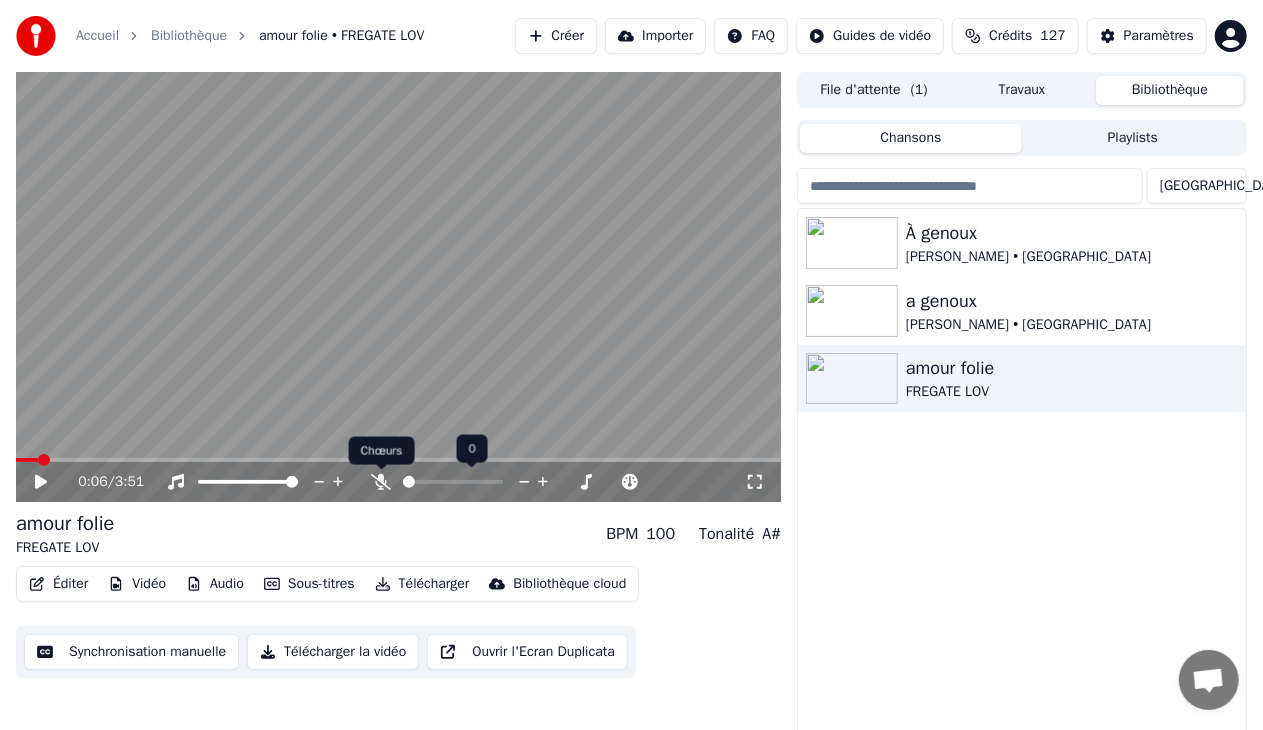 click 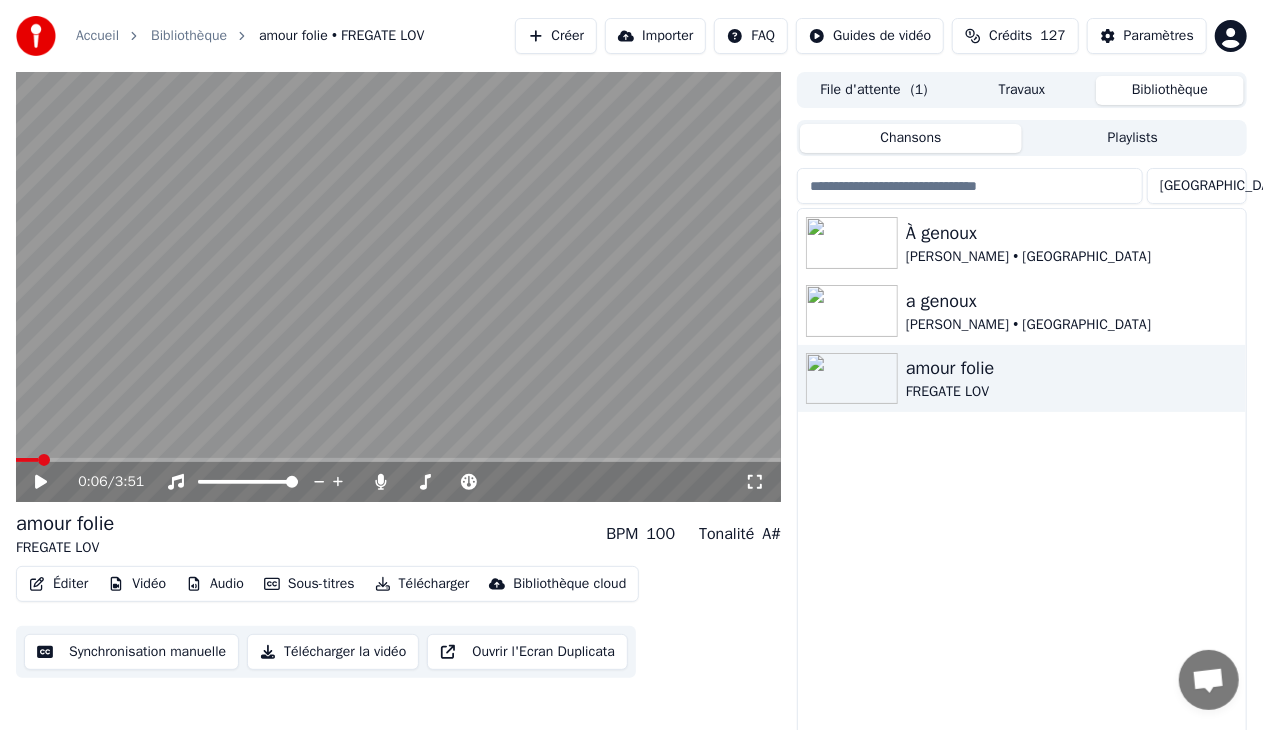 click 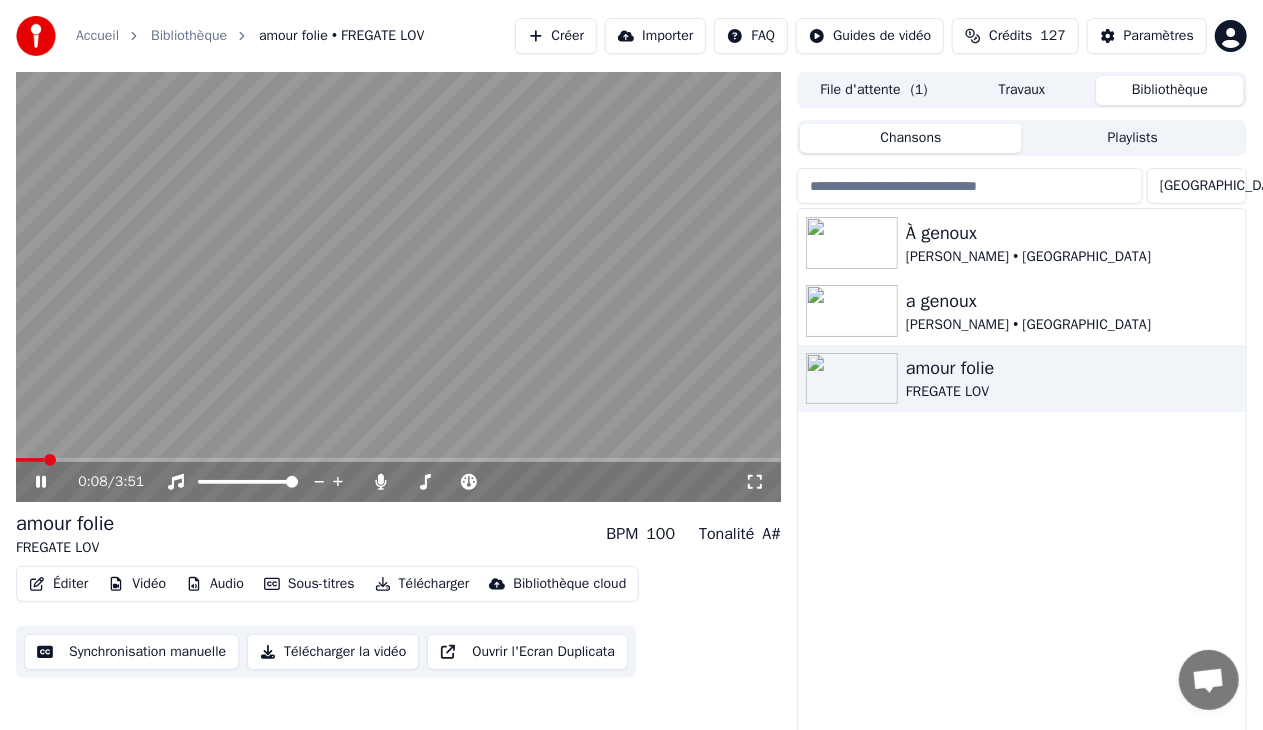 click on "0:08  /  3:51" at bounding box center [398, 482] 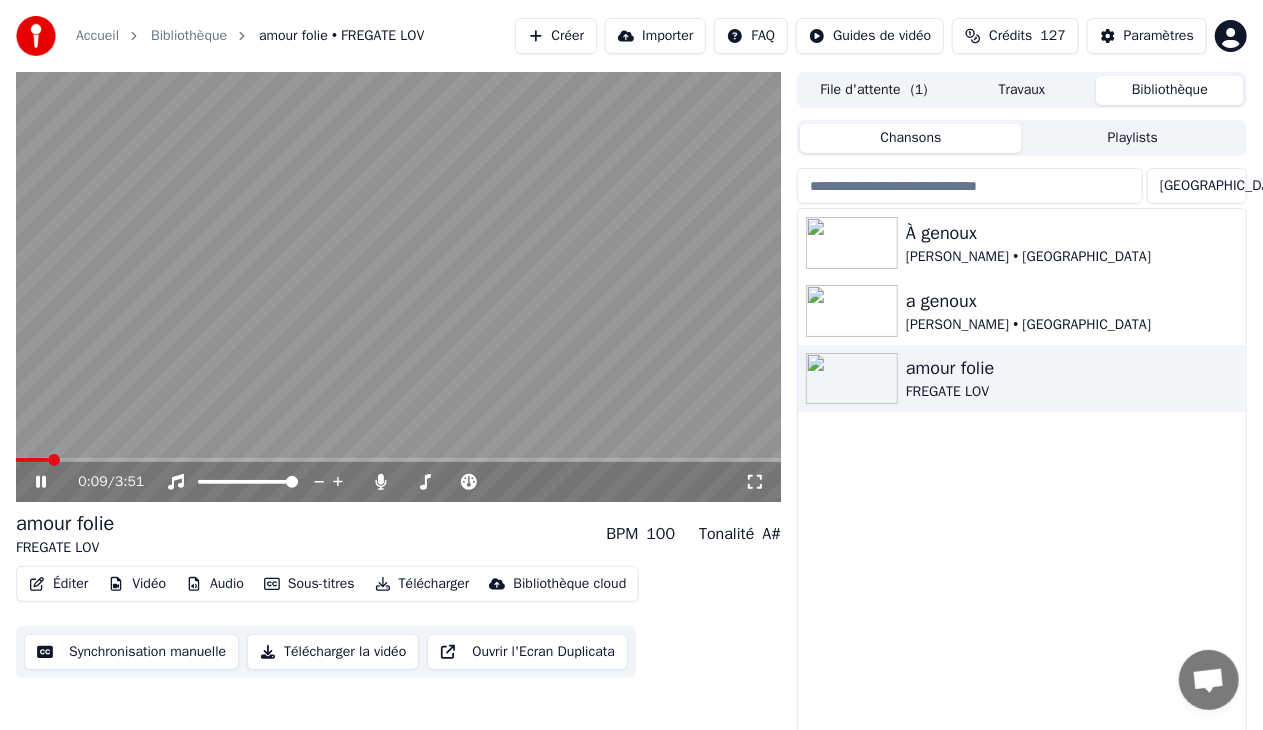click at bounding box center (398, 460) 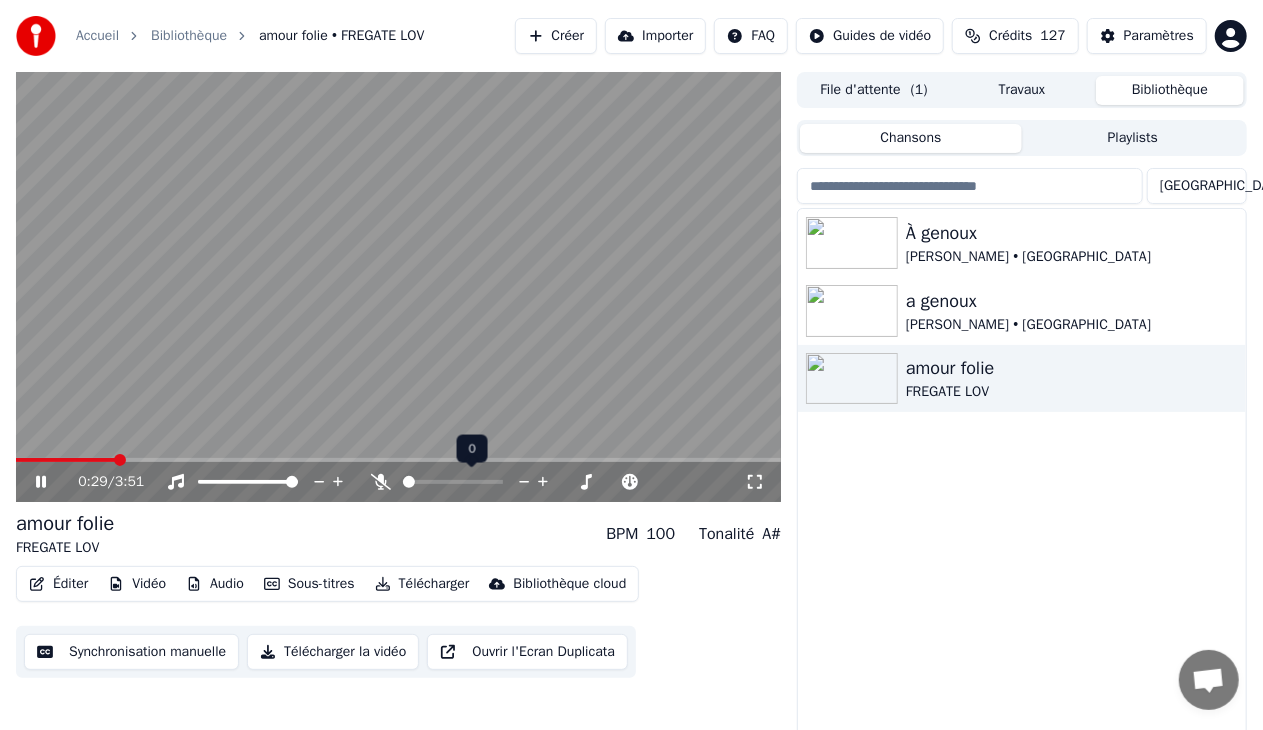 click at bounding box center [409, 482] 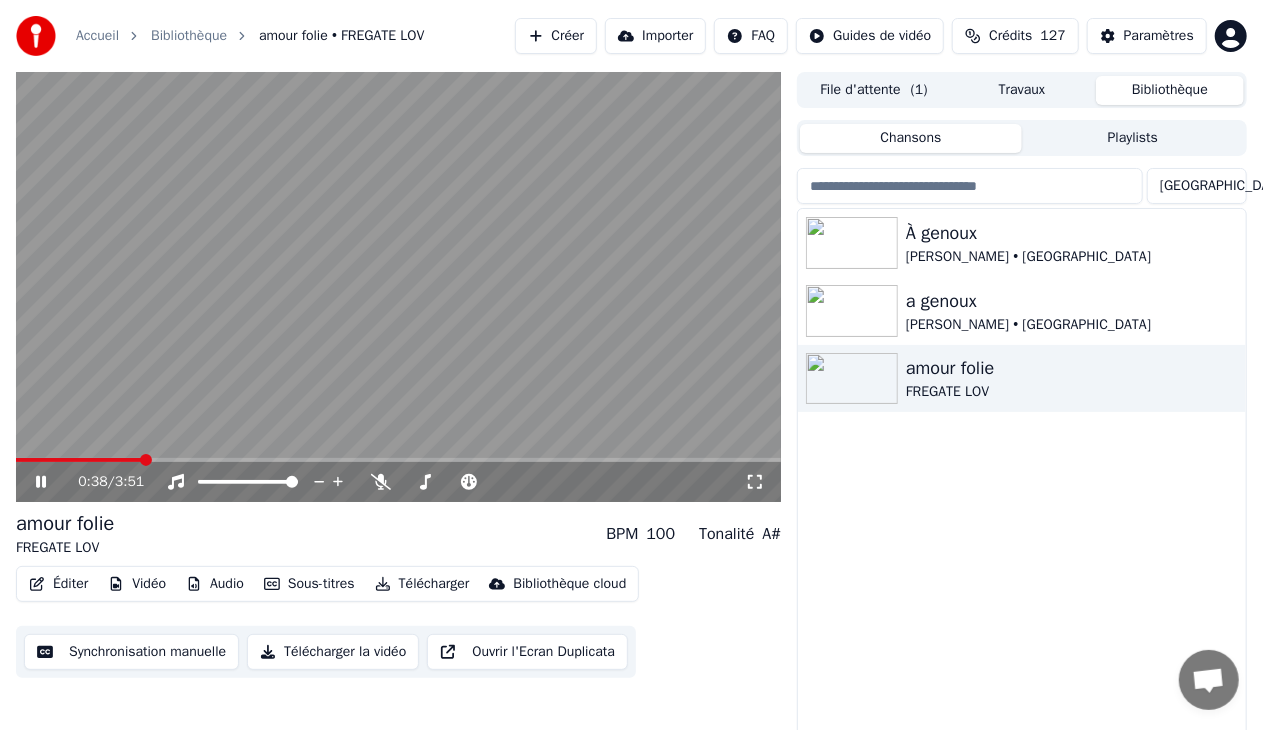 click at bounding box center [398, 460] 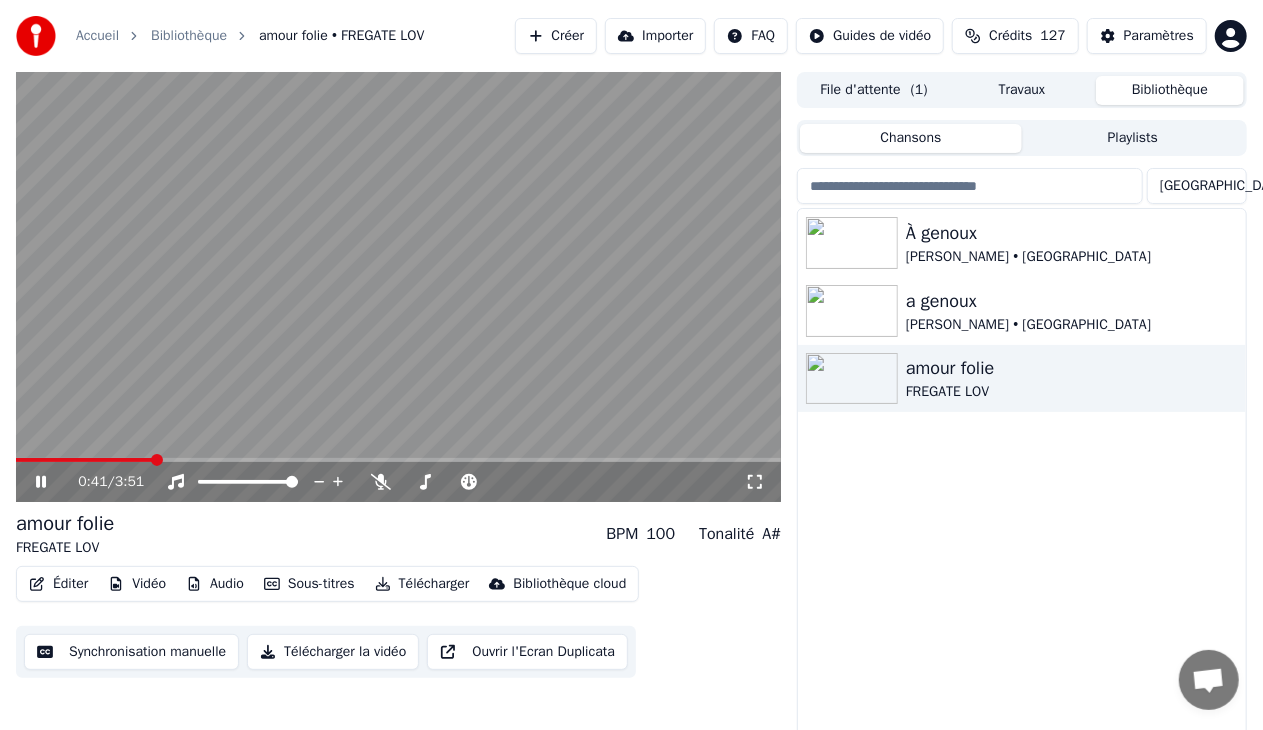 click at bounding box center (398, 287) 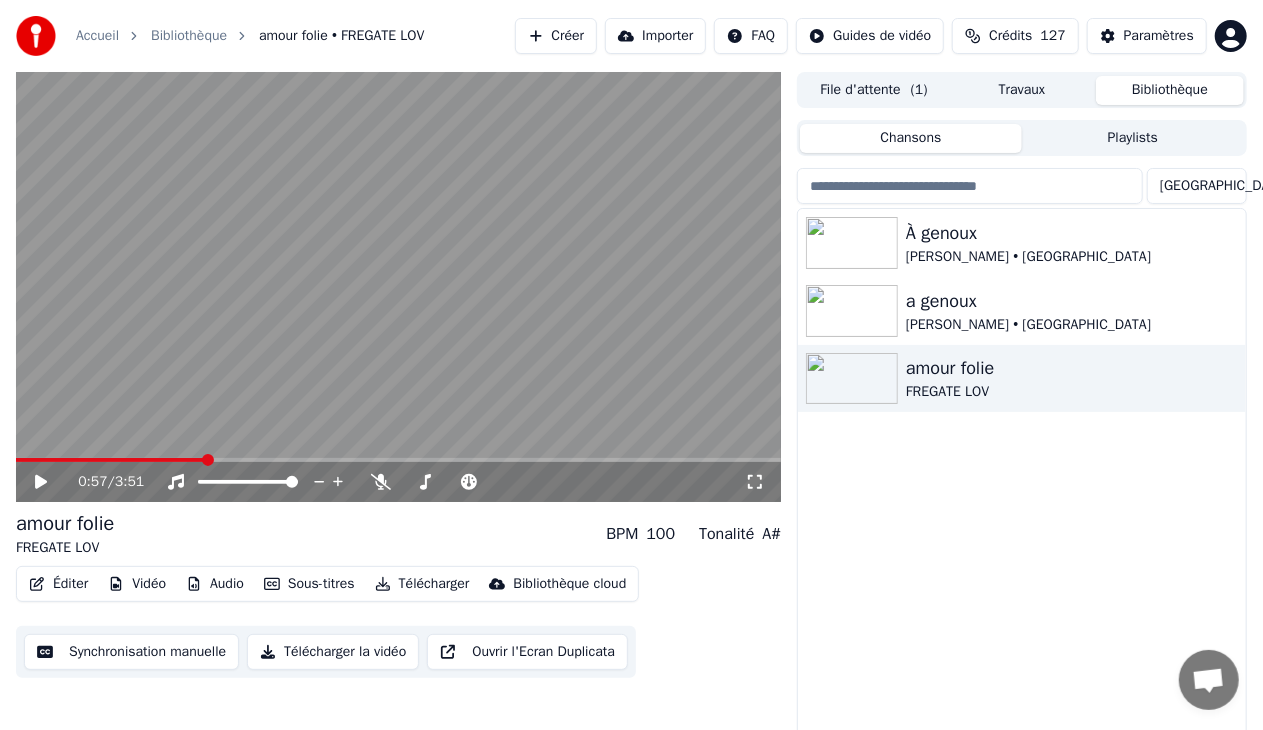 click at bounding box center (398, 460) 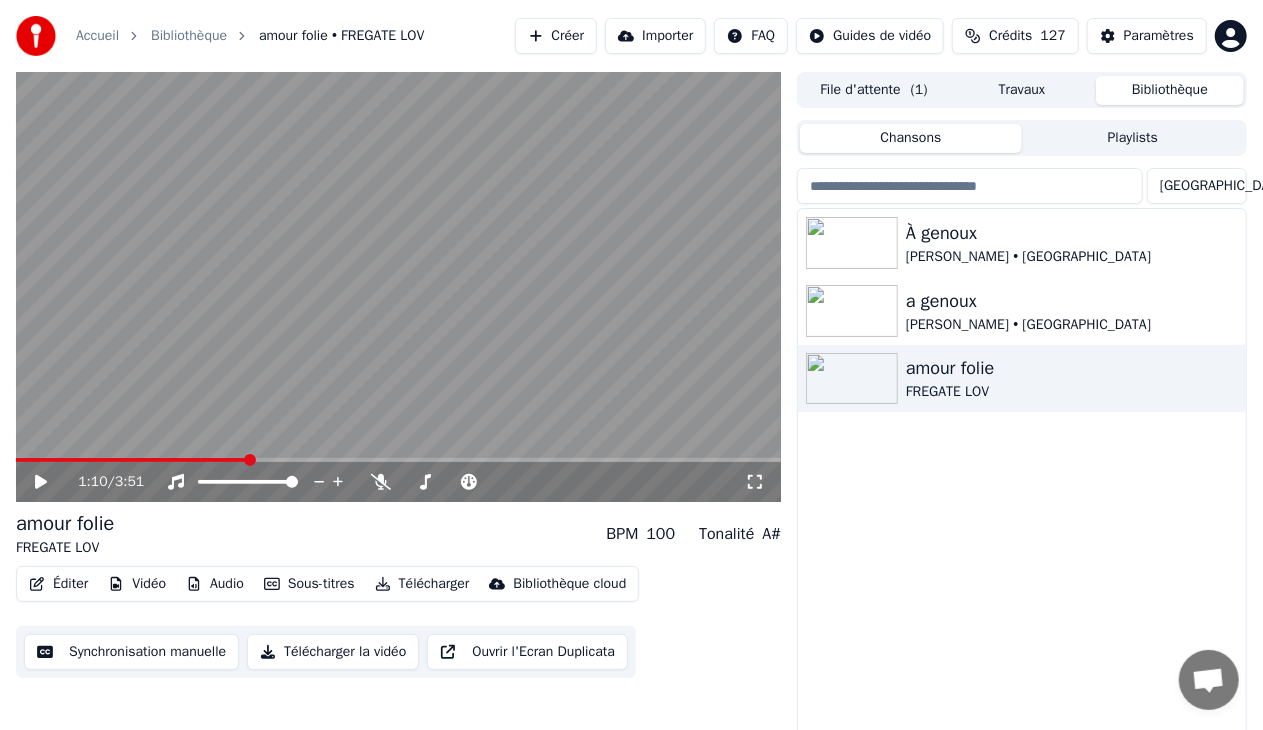 click at bounding box center [398, 287] 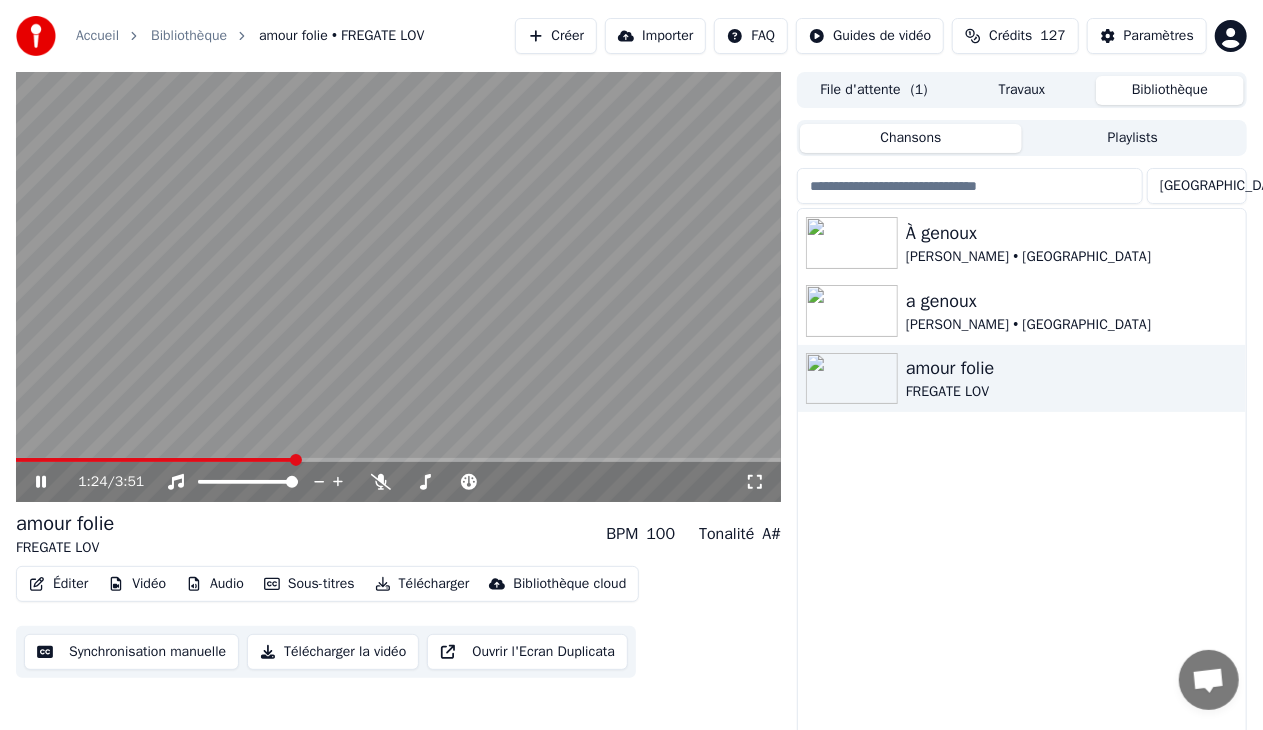 click at bounding box center [398, 460] 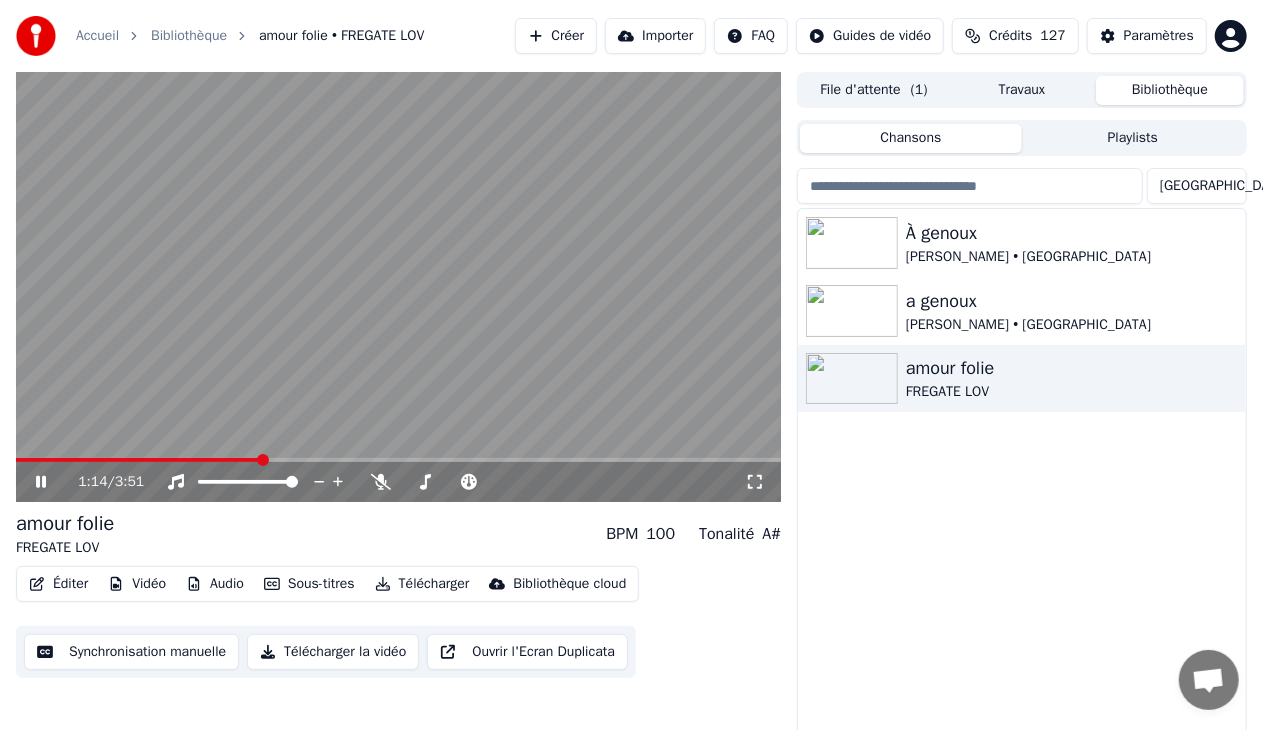 click at bounding box center [138, 460] 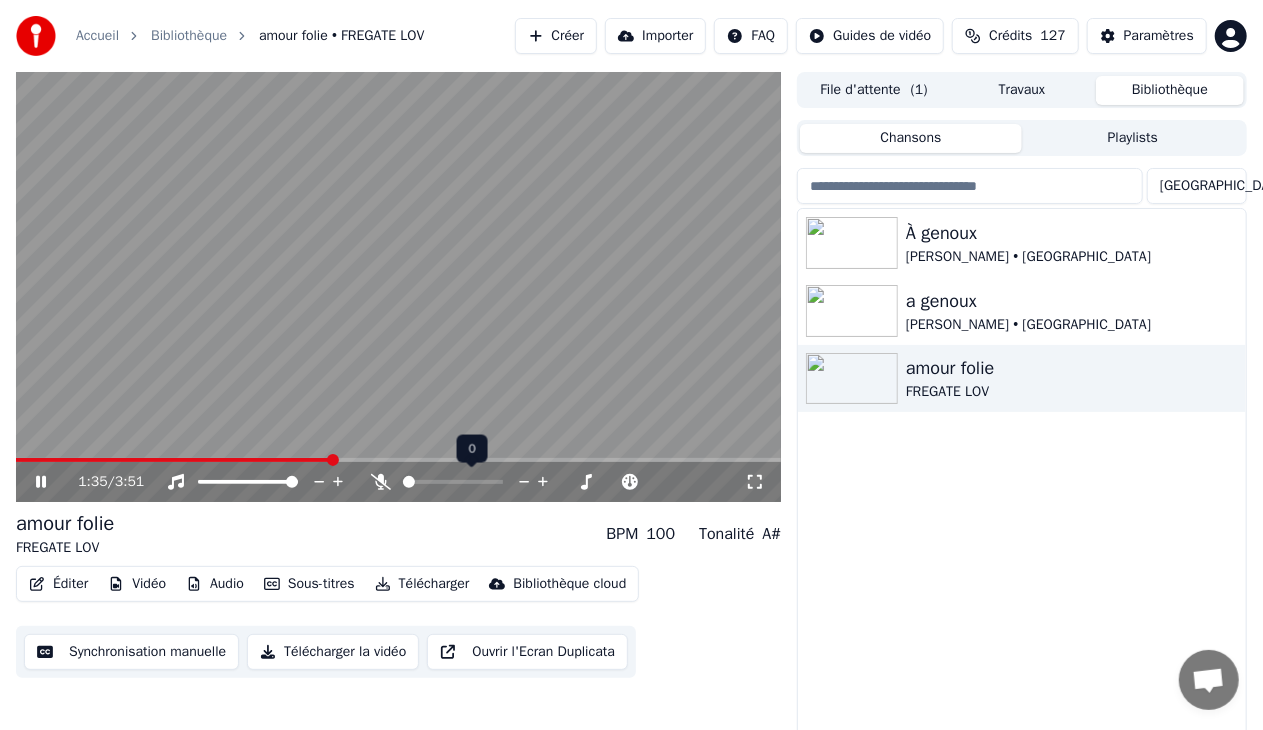 click at bounding box center [409, 482] 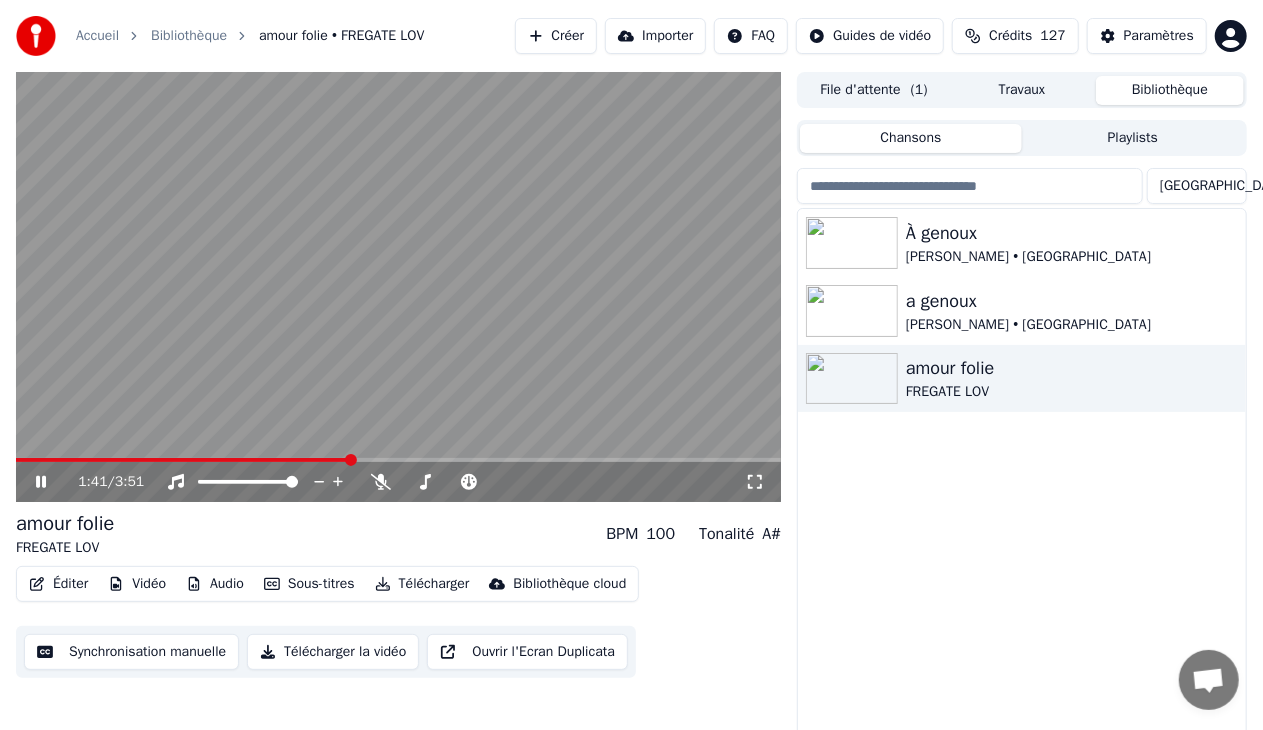 click 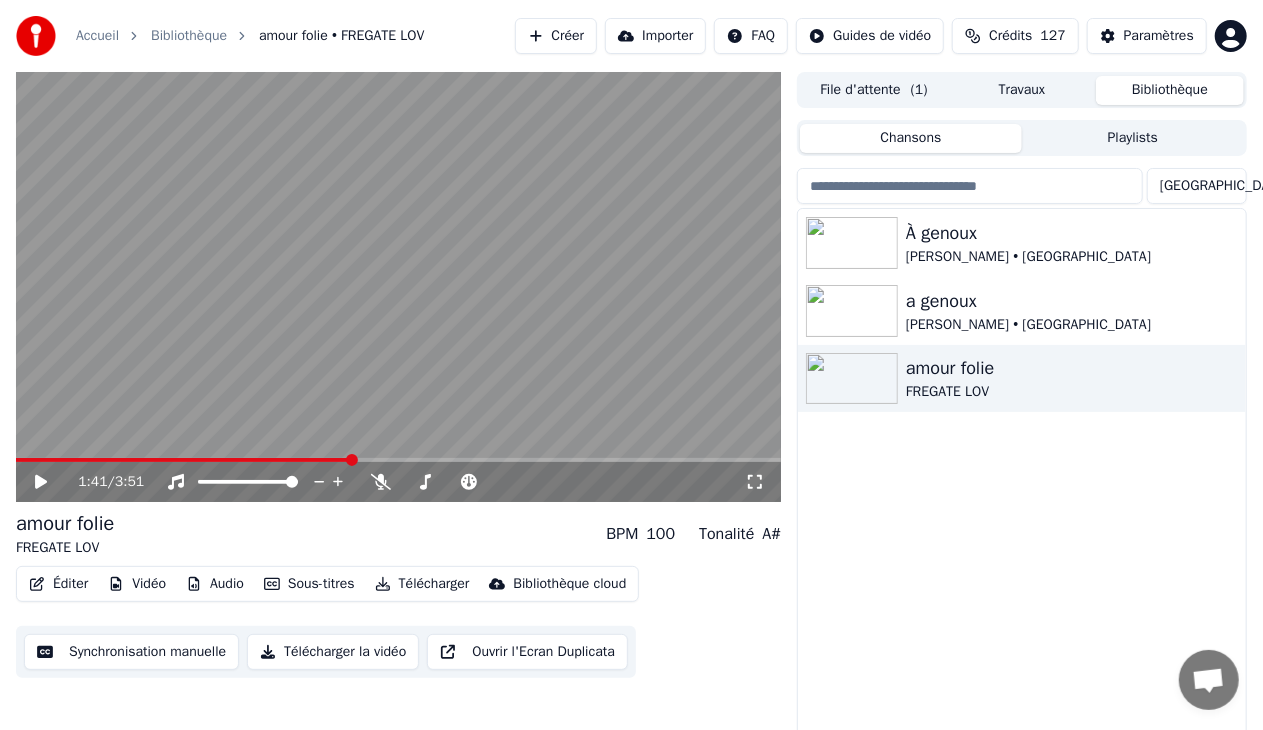drag, startPoint x: 90, startPoint y: 125, endPoint x: 118, endPoint y: 151, distance: 38.209946 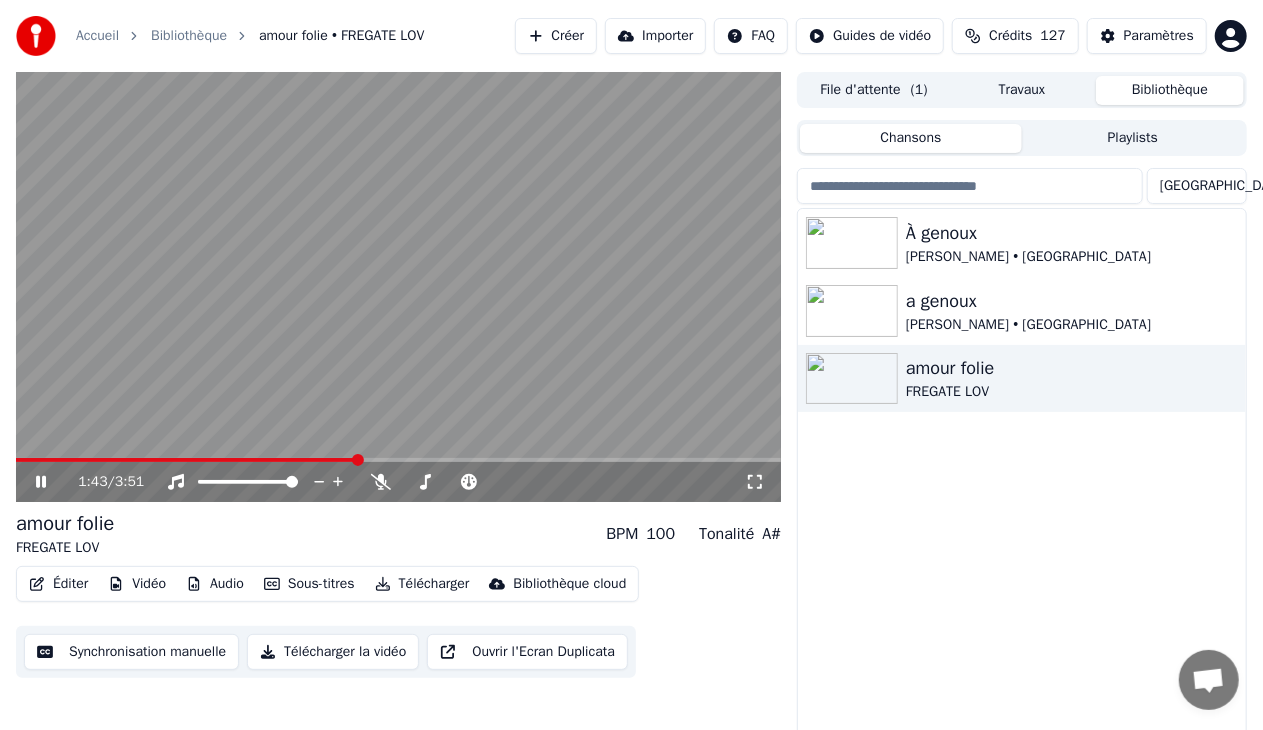 click 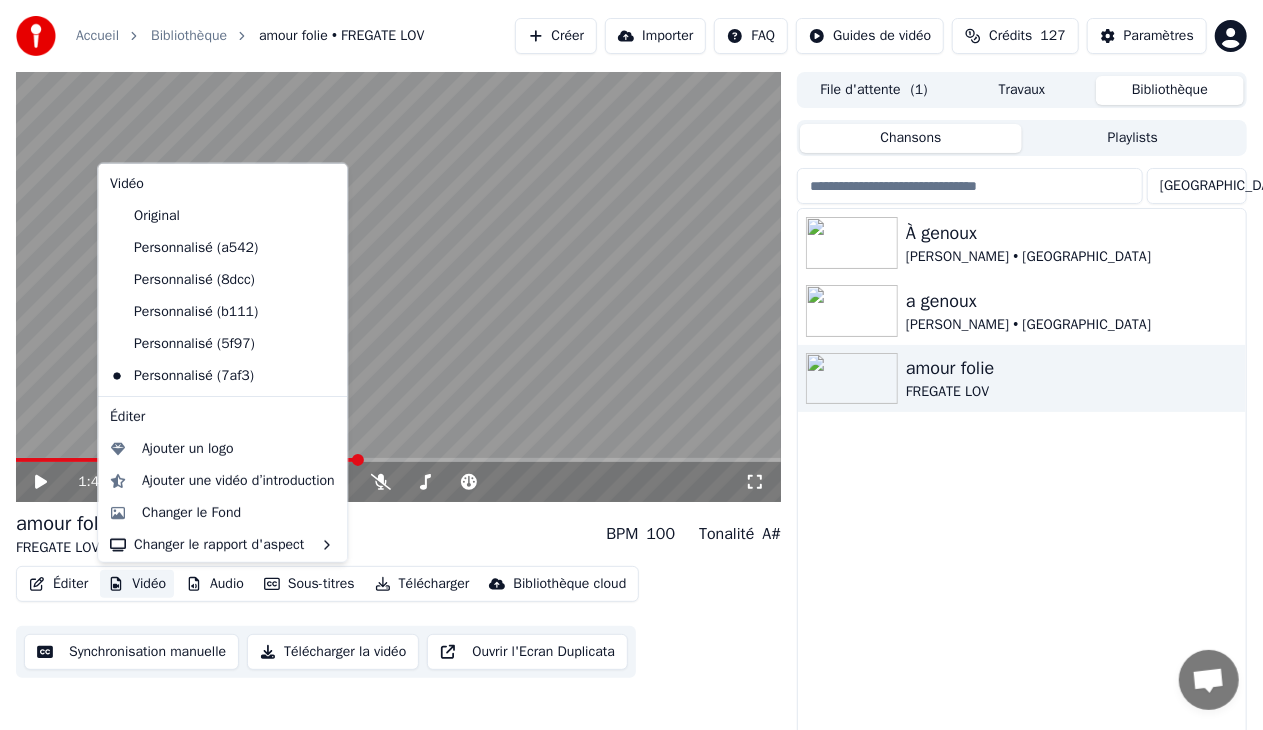 click on "Vidéo" at bounding box center [137, 584] 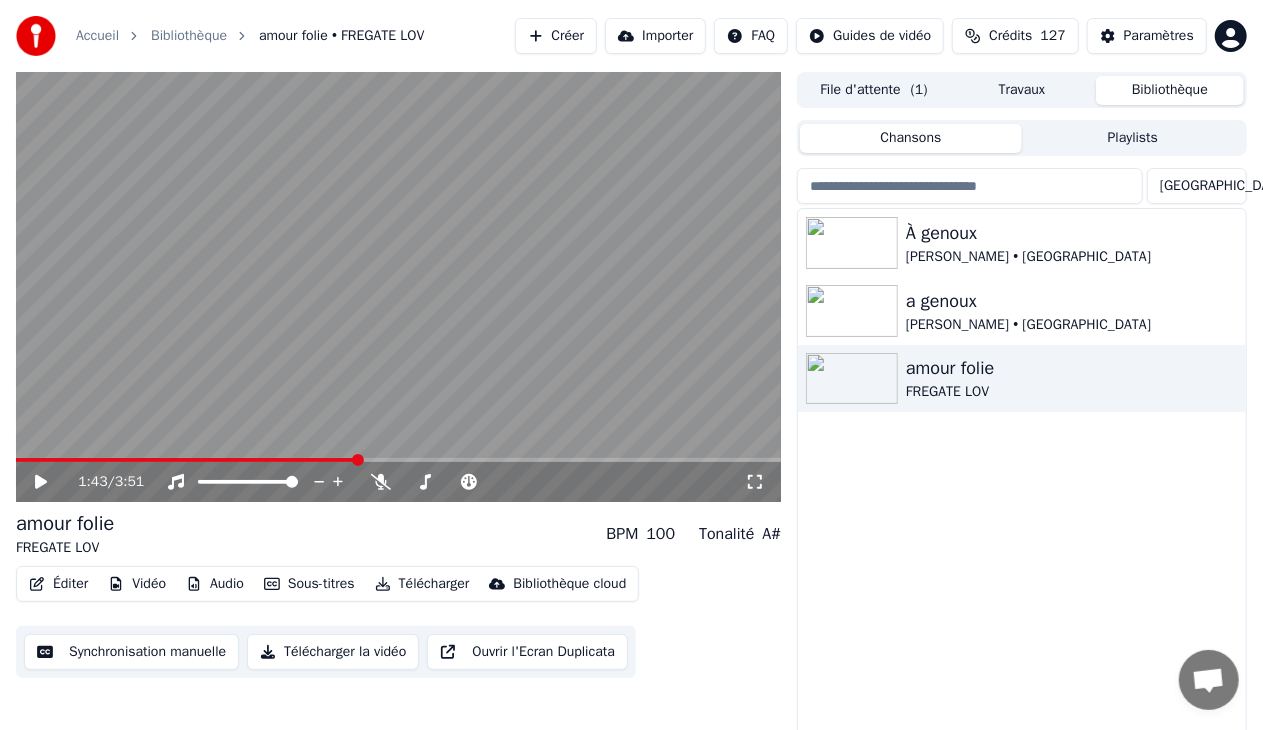 click on "À genoux [PERSON_NAME] • Kalipsxau a genoux [PERSON_NAME] • KALIPSXAU amour folie FREGATE LOV" at bounding box center (1022, 482) 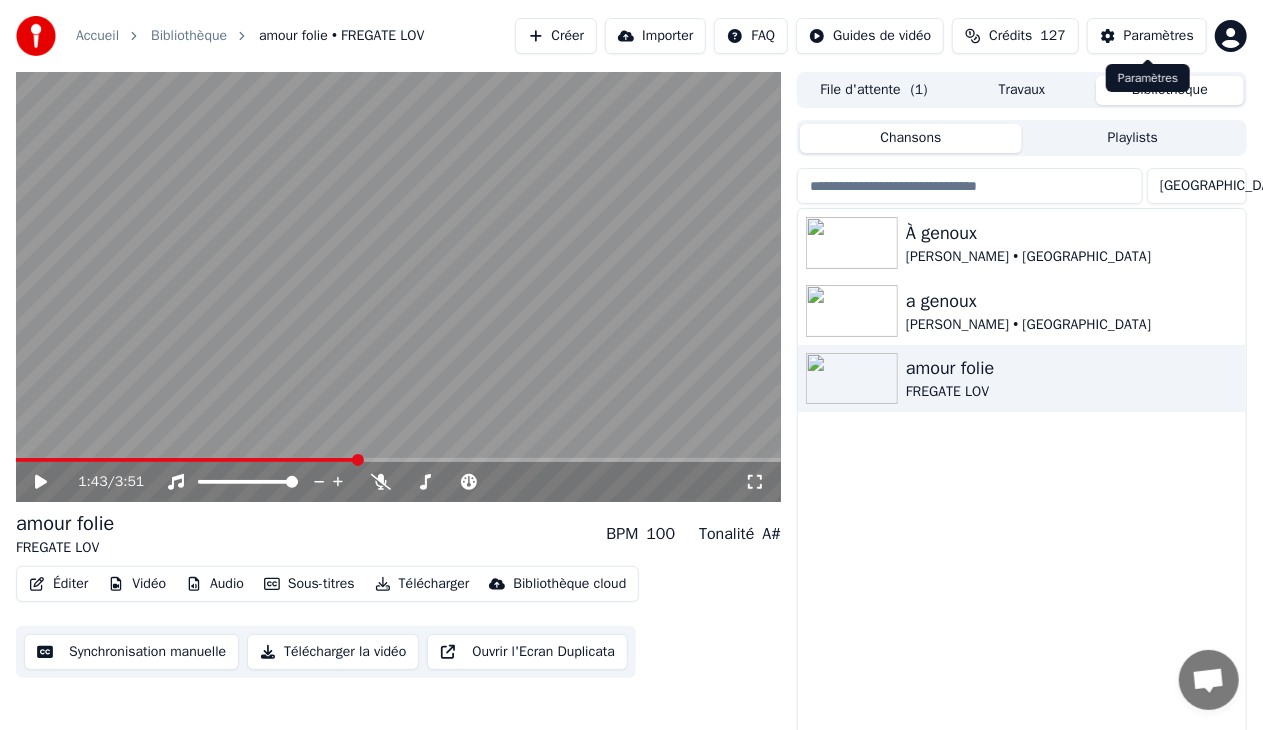 click on "Paramètres" at bounding box center (1147, 36) 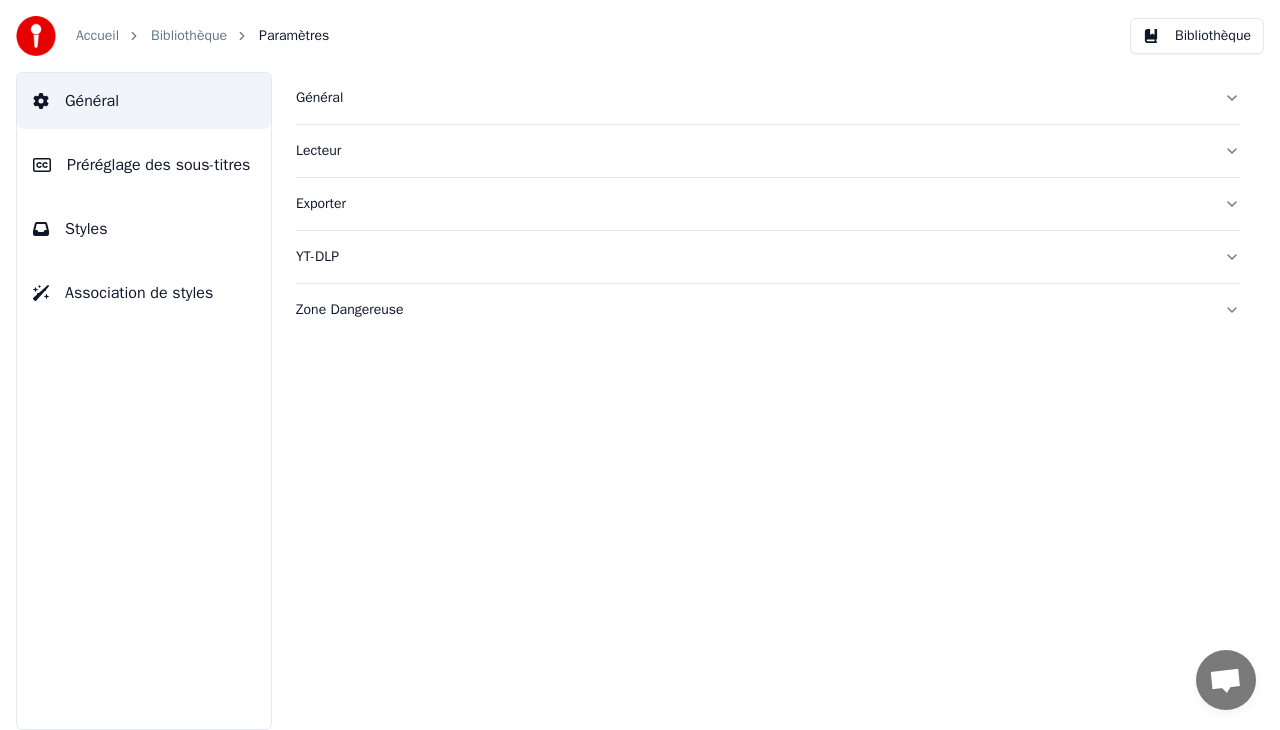 click on "Général" at bounding box center (768, 98) 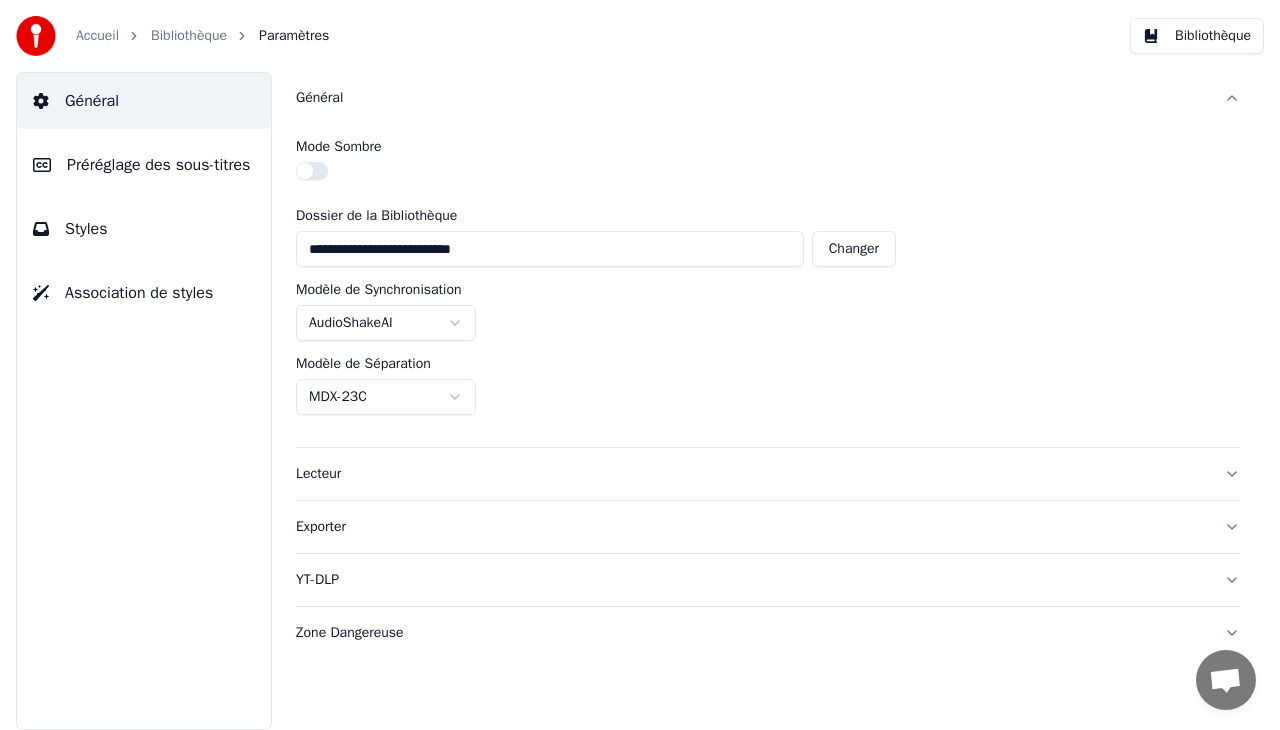 click on "Général" at bounding box center (768, 98) 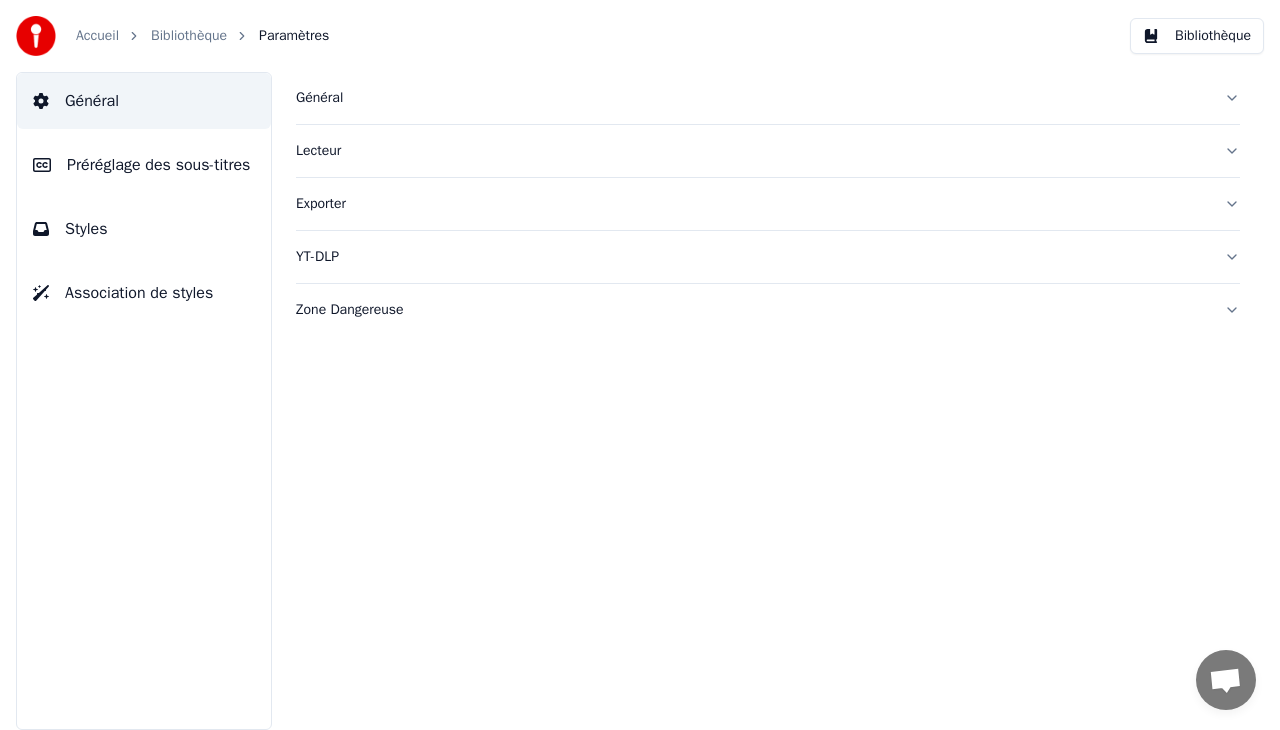 click on "Lecteur" at bounding box center [768, 151] 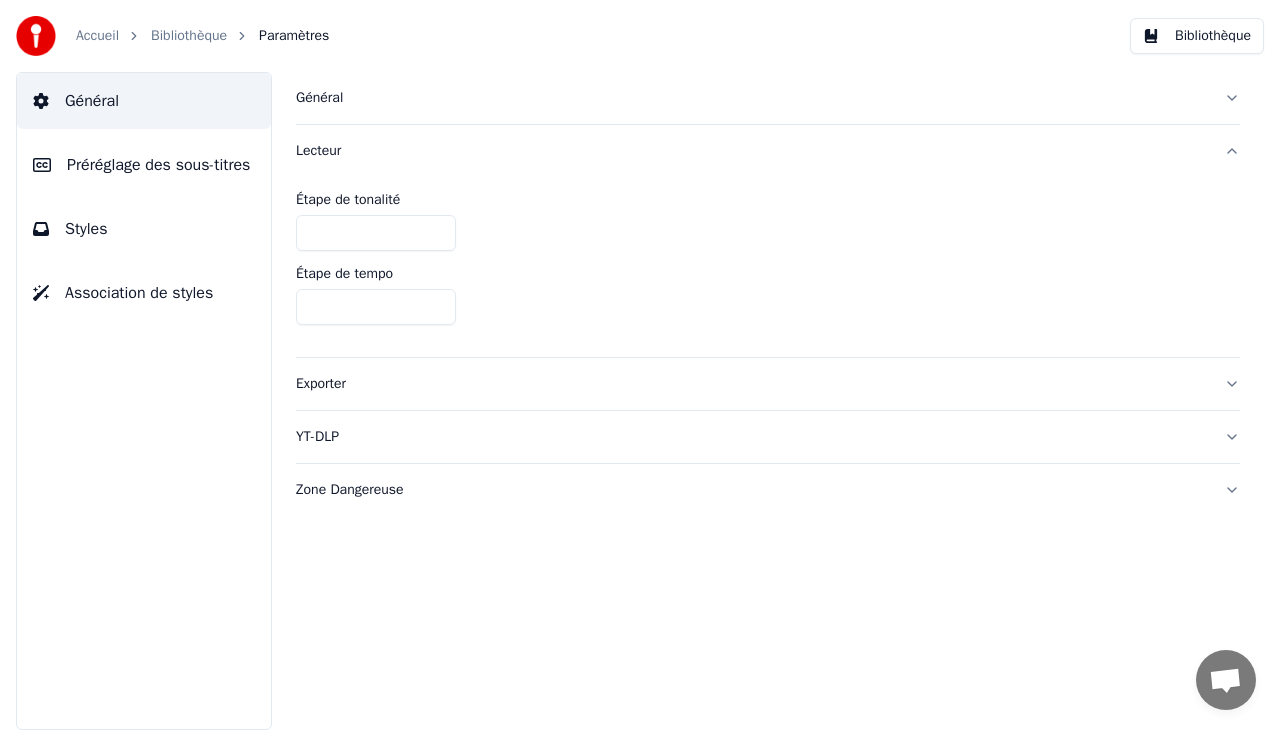 click on "Lecteur" at bounding box center [768, 151] 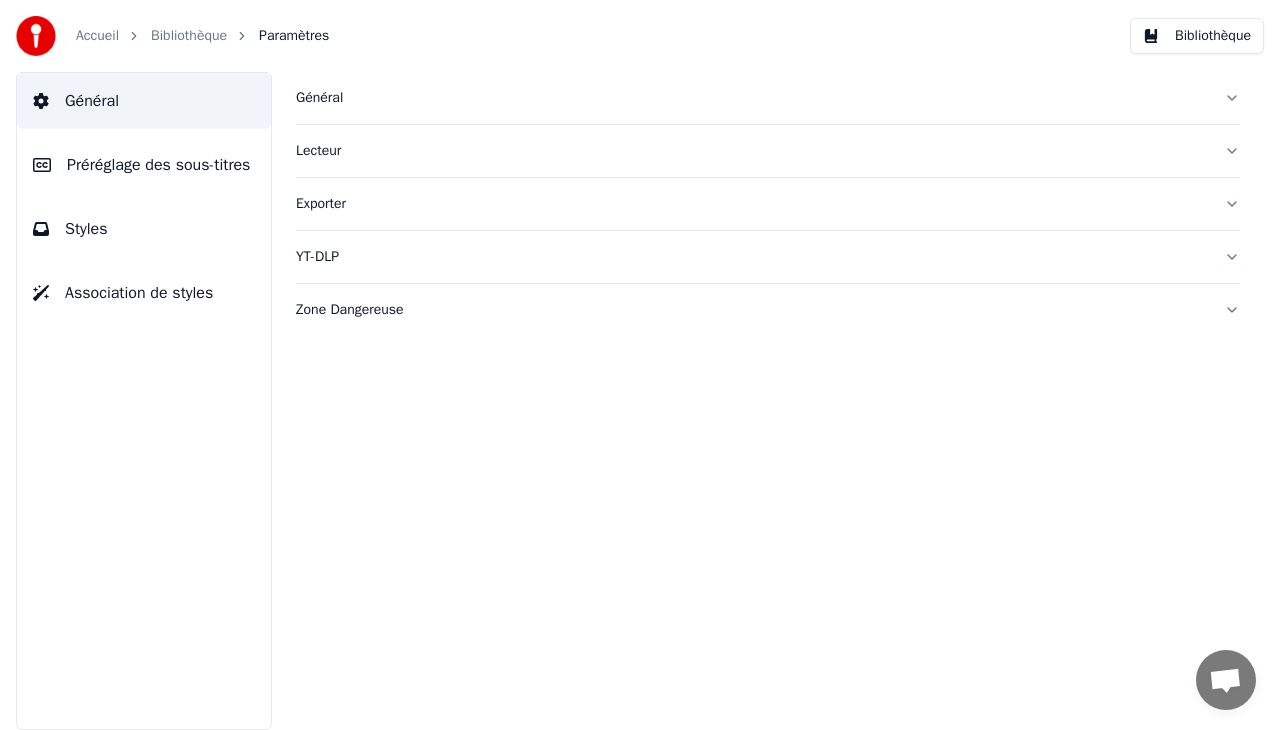 click on "Exporter" at bounding box center [768, 204] 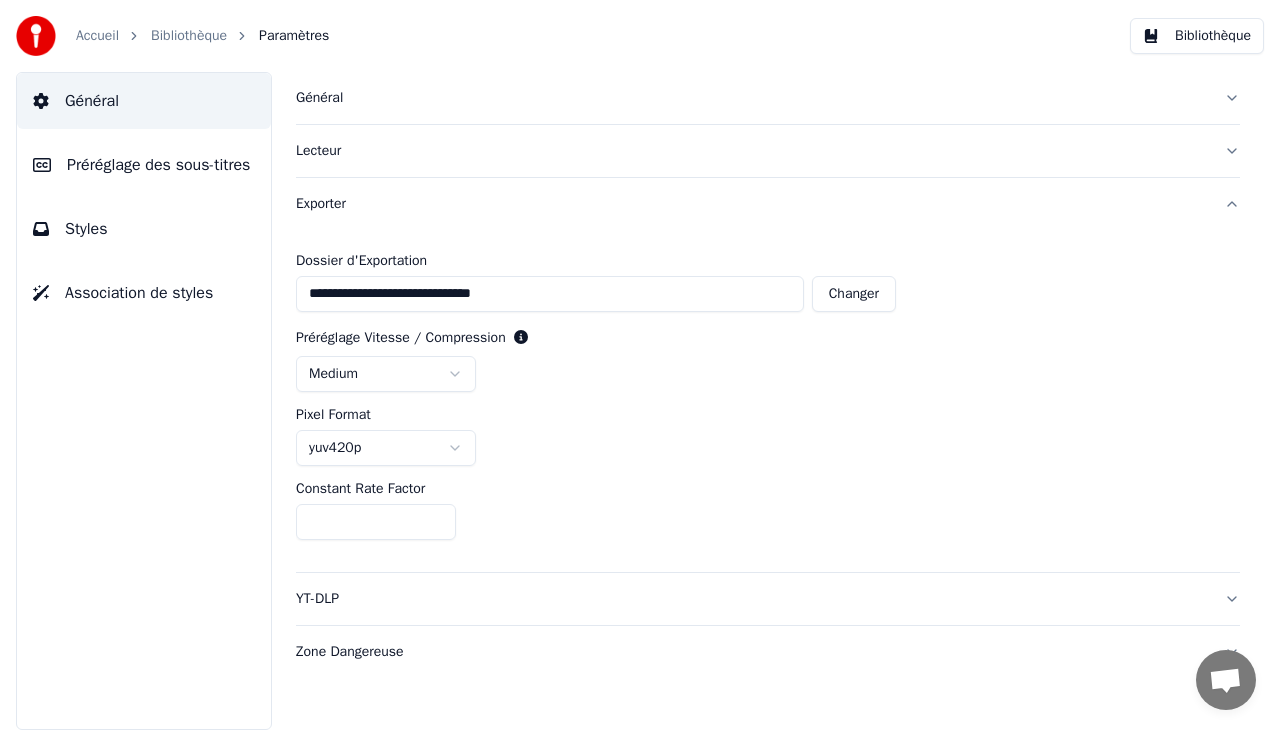 click on "Exporter" at bounding box center (768, 204) 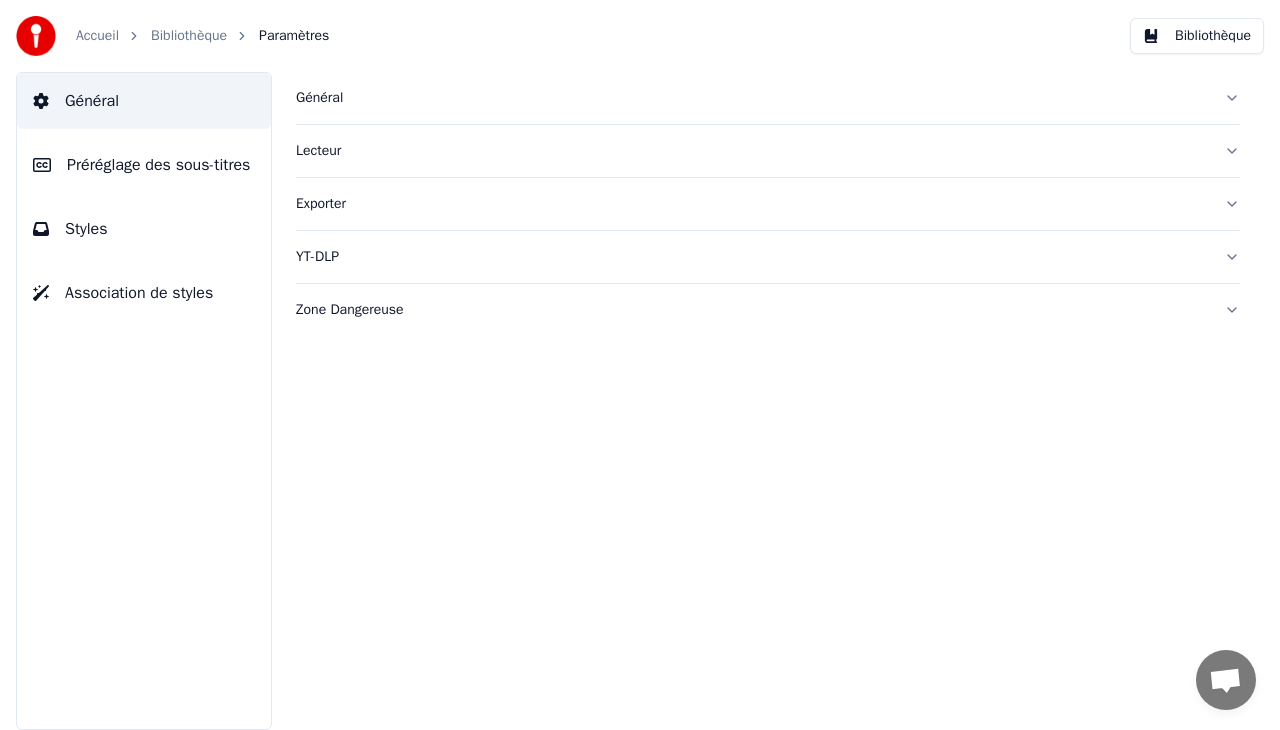click on "YT-DLP" at bounding box center (768, 257) 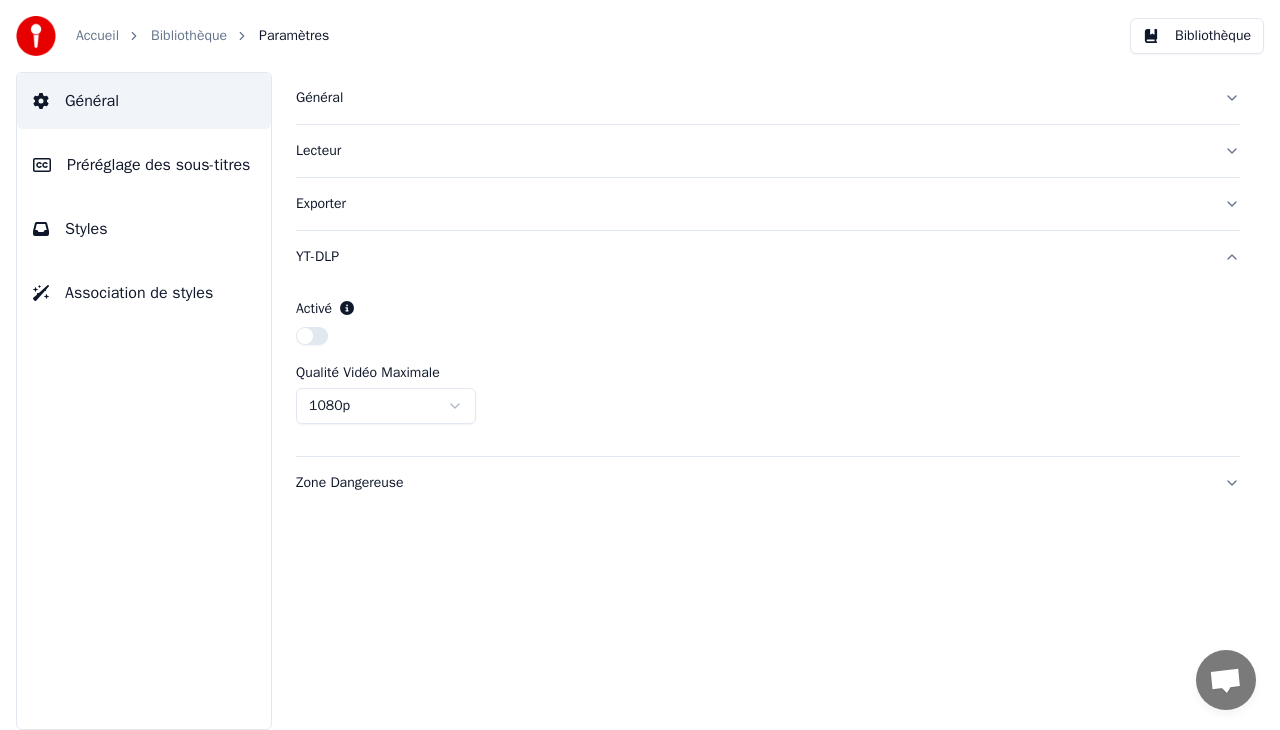 click on "YT-DLP" at bounding box center (768, 257) 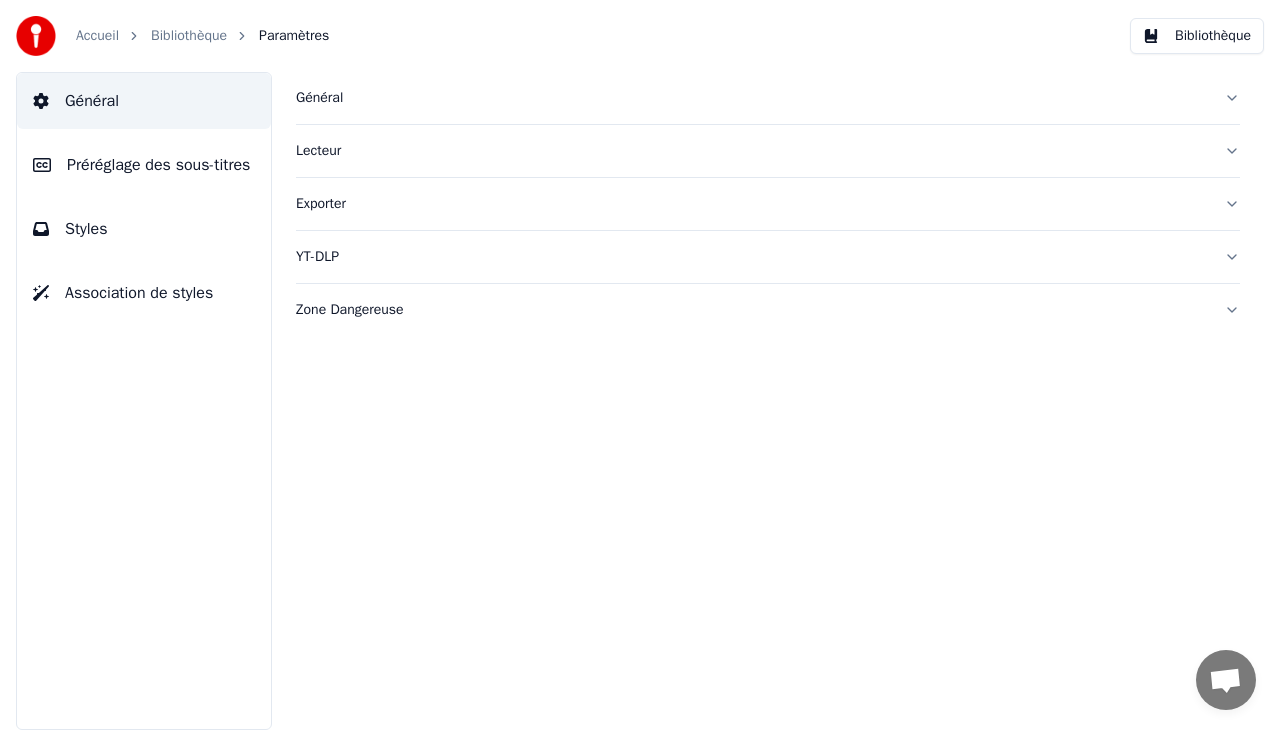 click on "Zone Dangereuse" at bounding box center [768, 310] 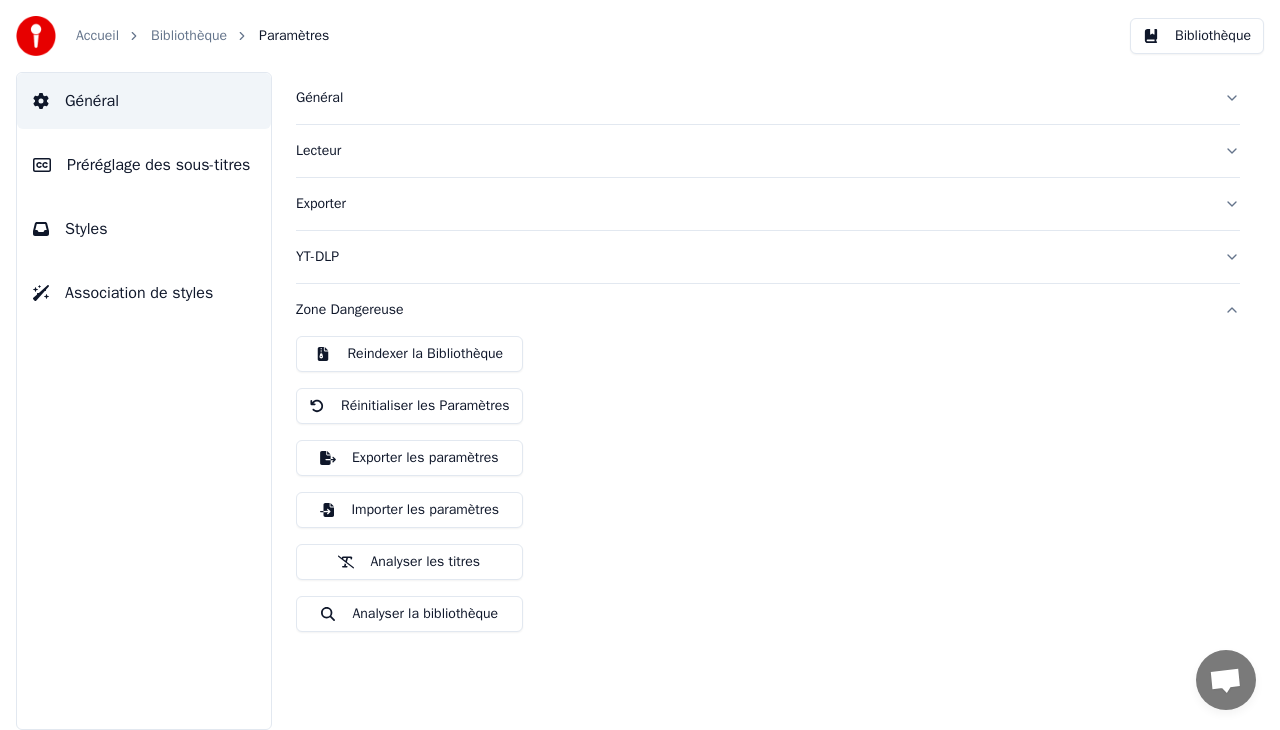 click on "Reindexer la Bibliothèque" at bounding box center (409, 354) 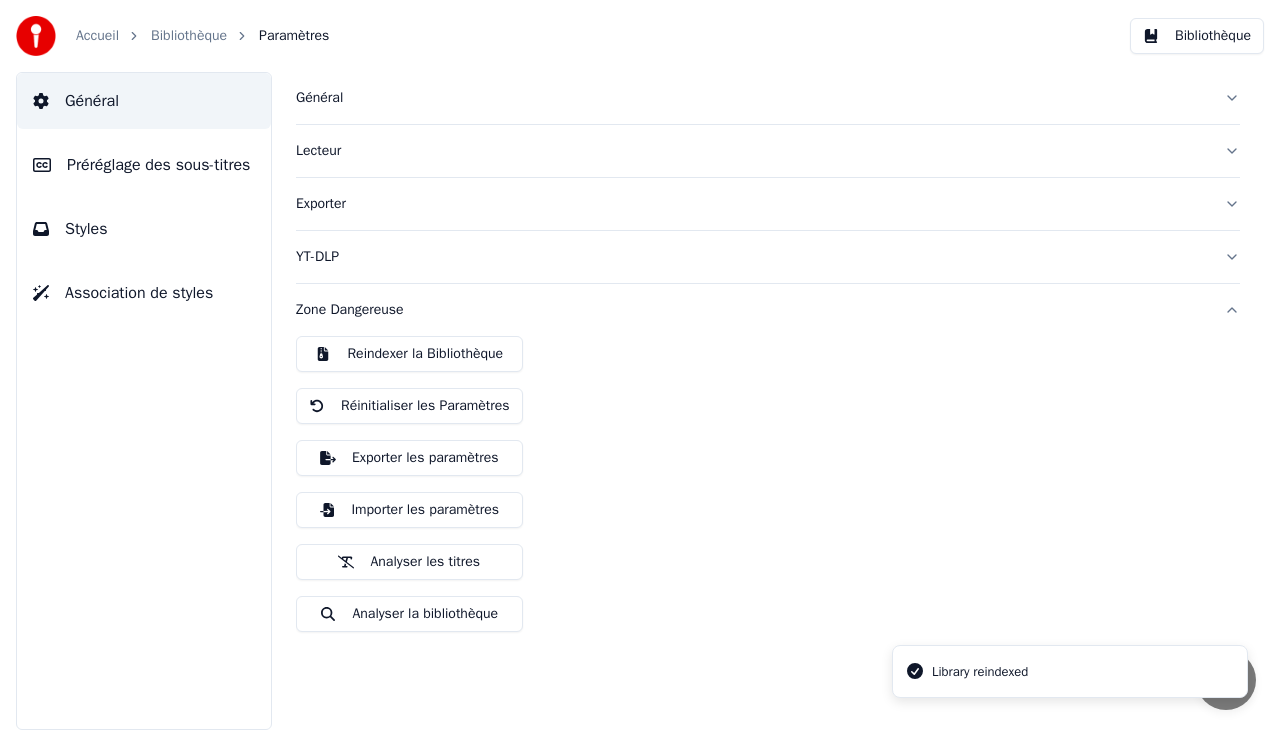 click on "Bibliothèque" at bounding box center (1197, 36) 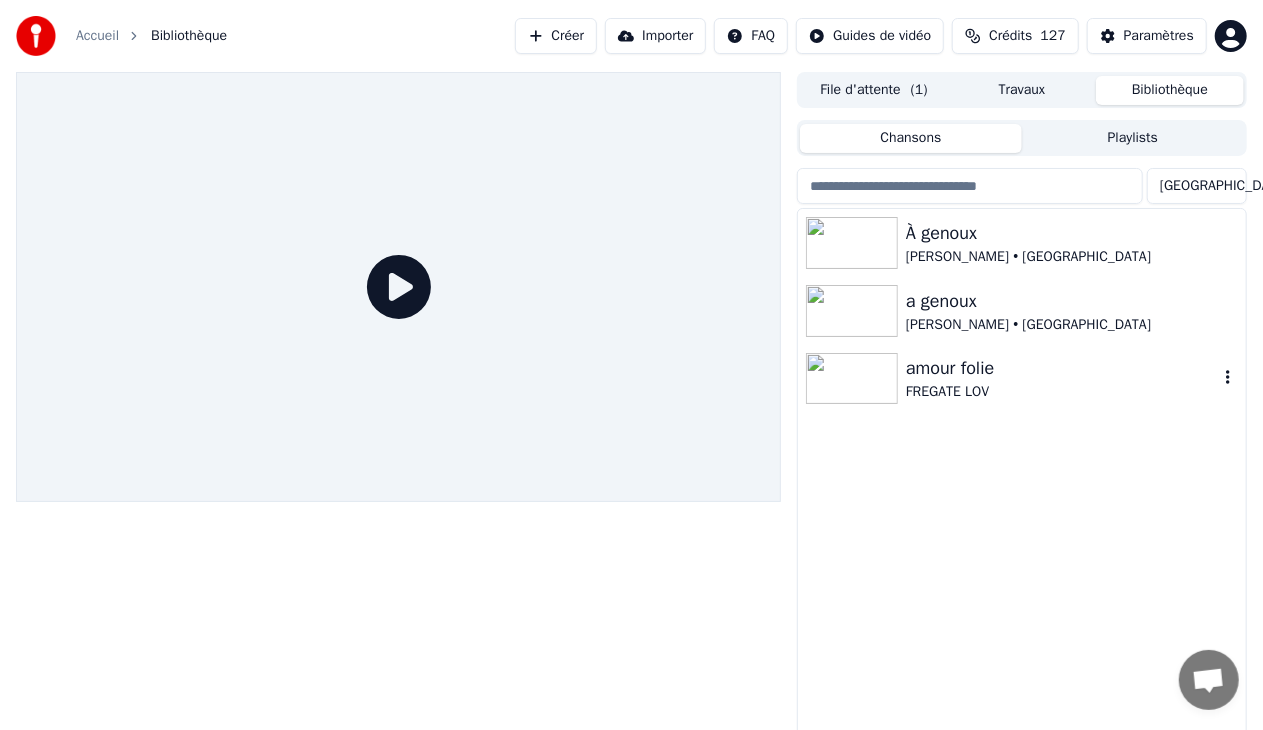 click at bounding box center [852, 379] 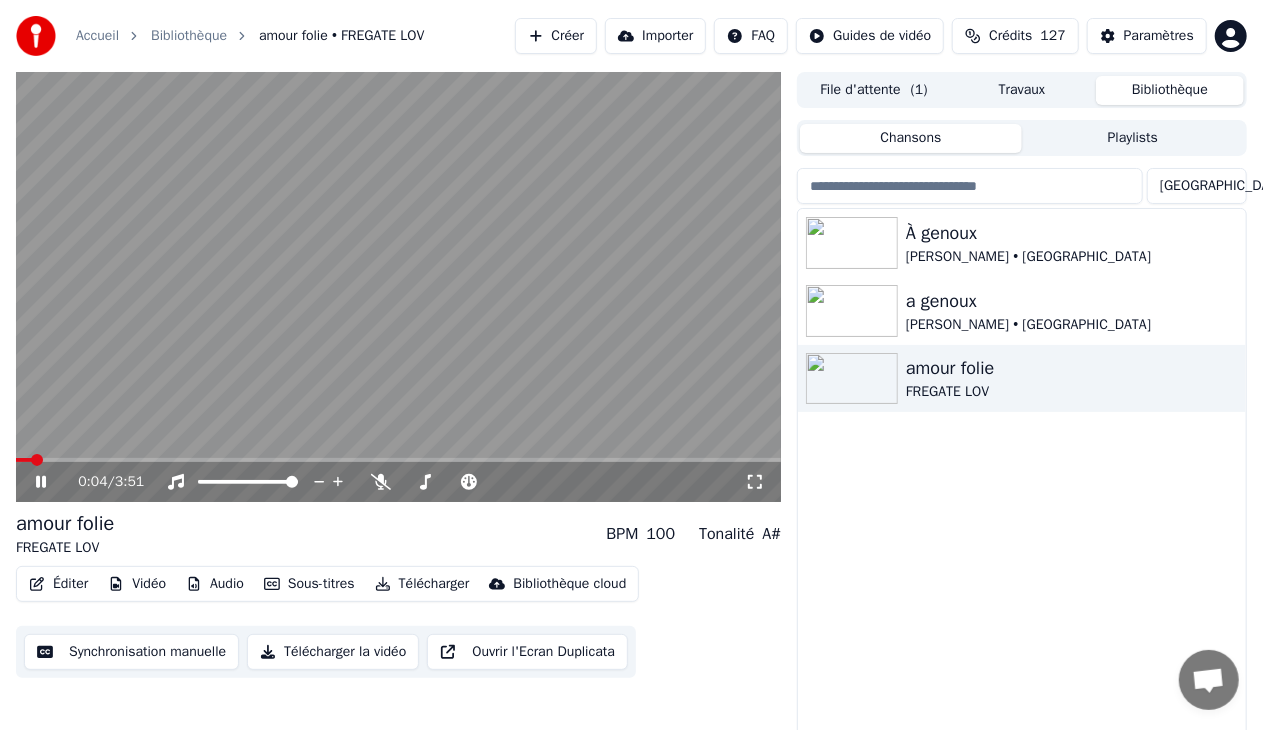 click 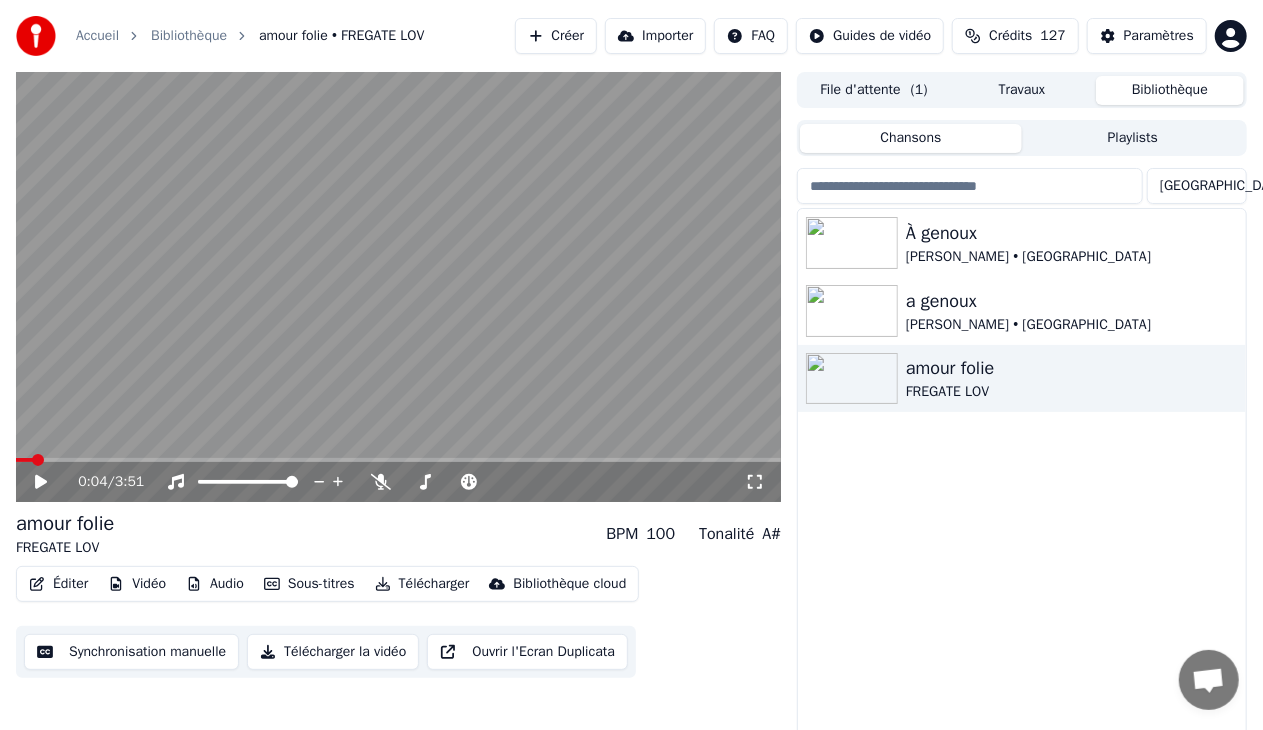 click on "Paramètres" at bounding box center [1159, 36] 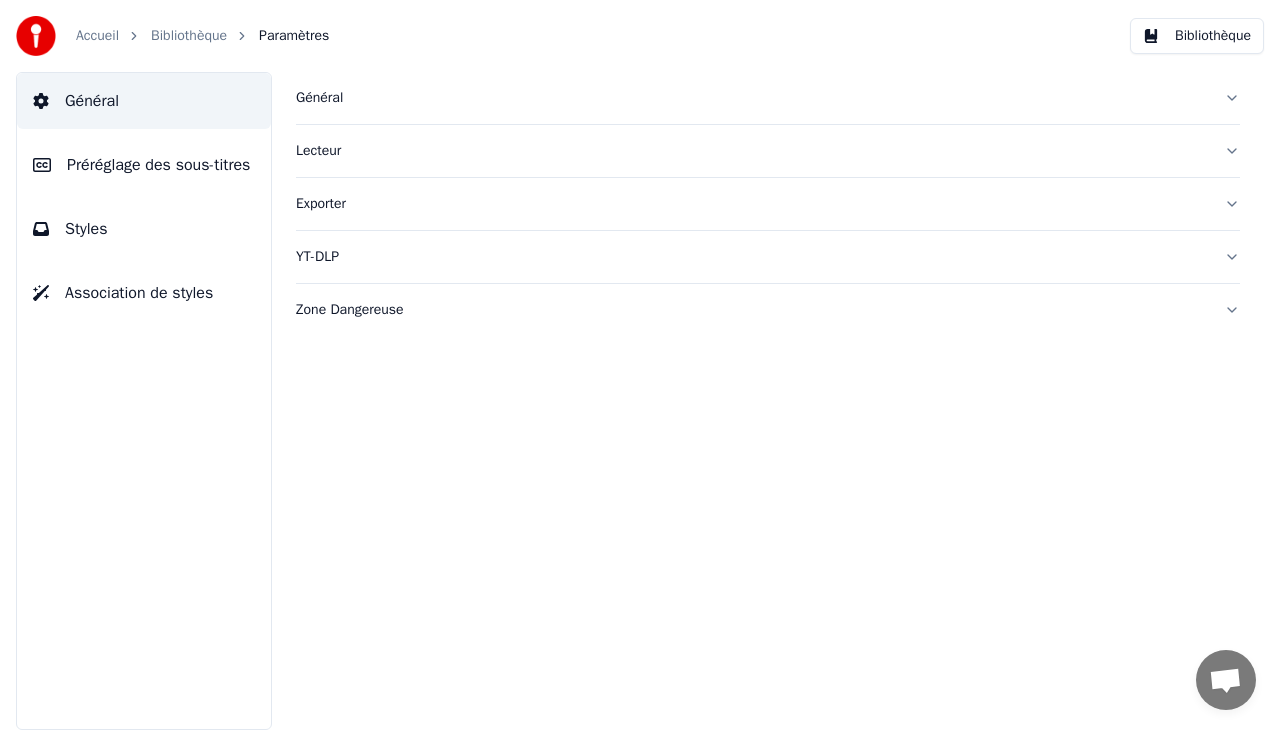 click on "Zone Dangereuse" at bounding box center (768, 310) 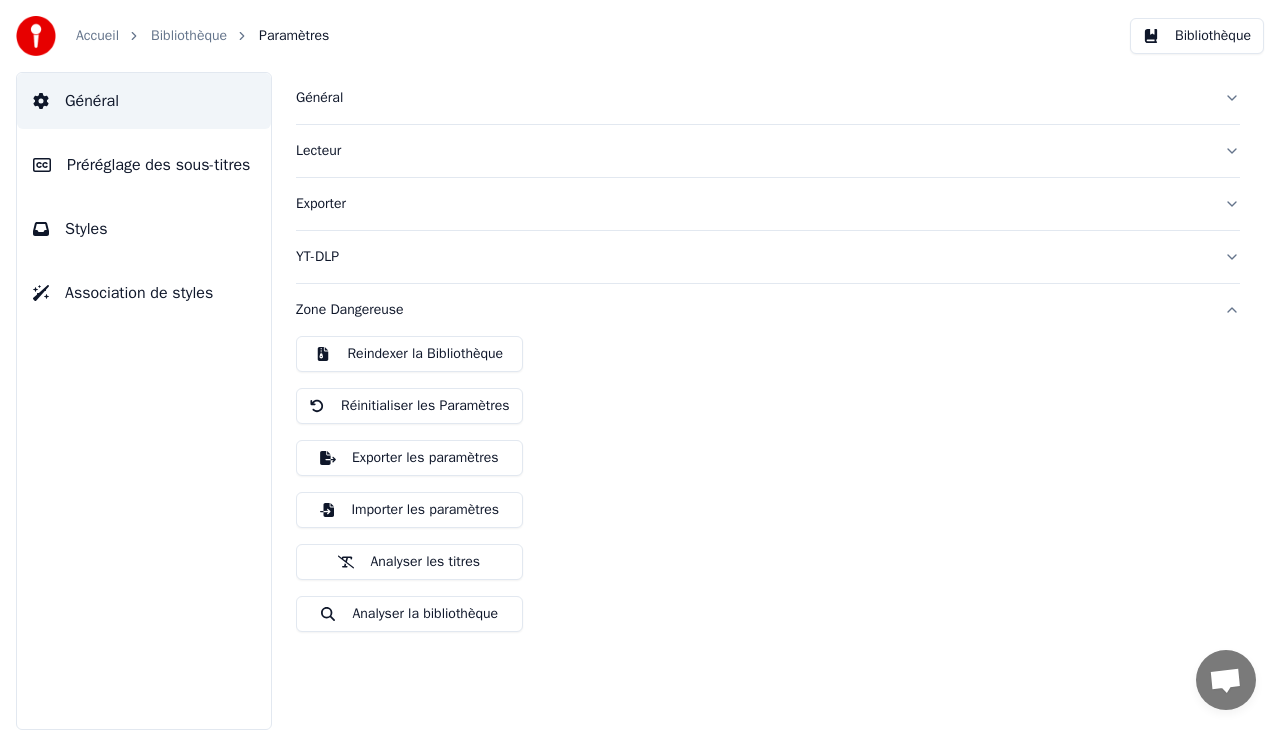 click on "Réinitialiser les Paramètres" at bounding box center [409, 406] 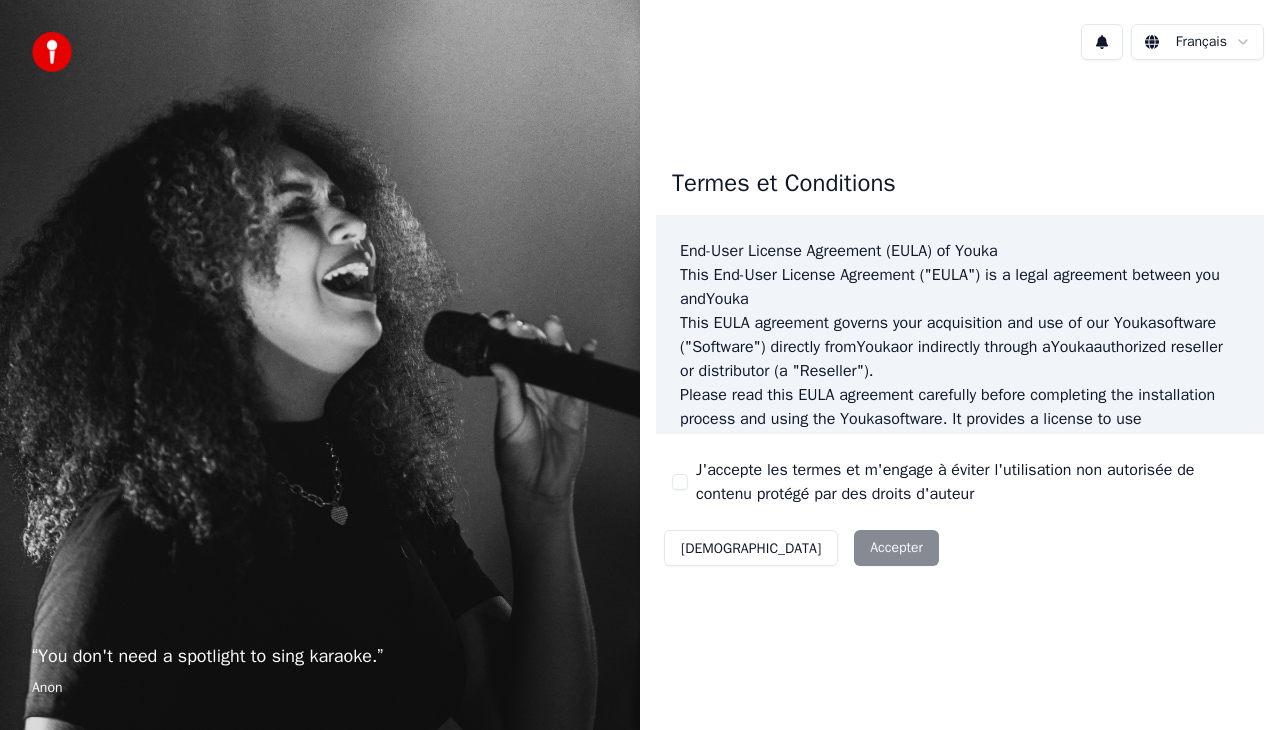 scroll, scrollTop: 0, scrollLeft: 0, axis: both 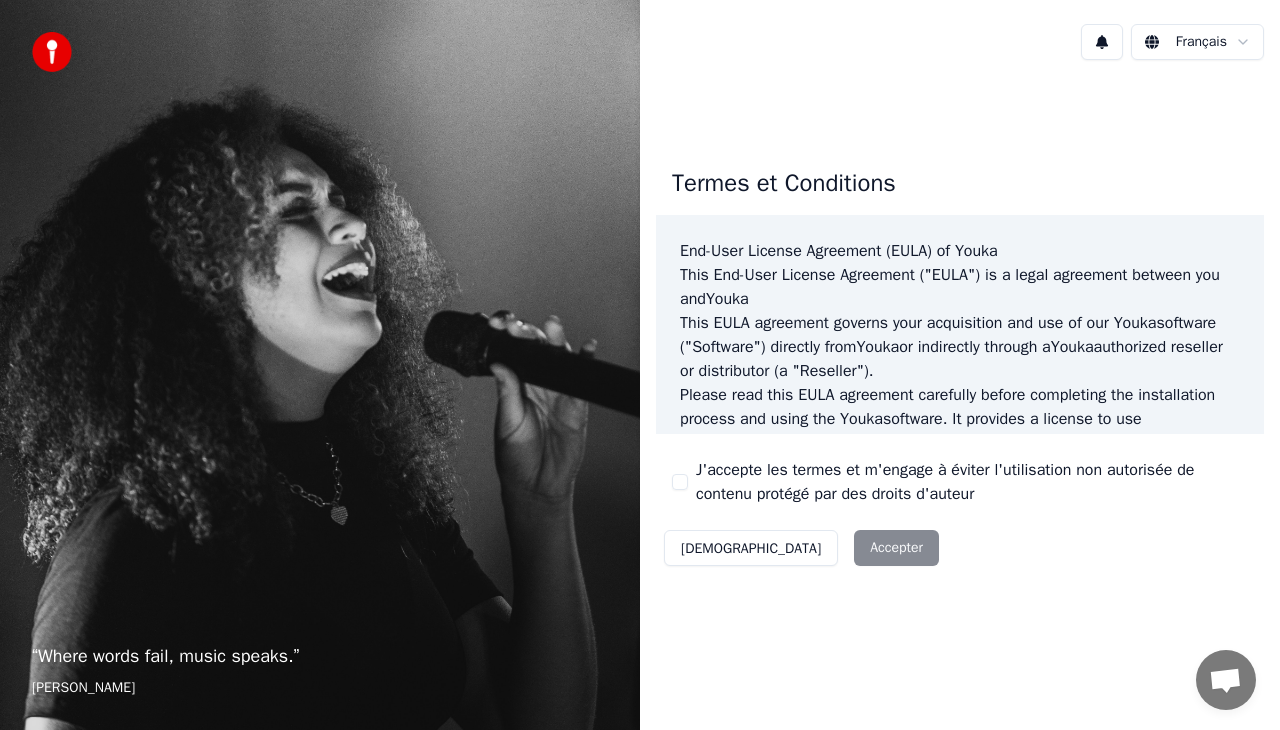 click on "J'accepte les termes et m'engage à éviter l'utilisation non autorisée de contenu protégé par des droits d'auteur" at bounding box center [680, 482] 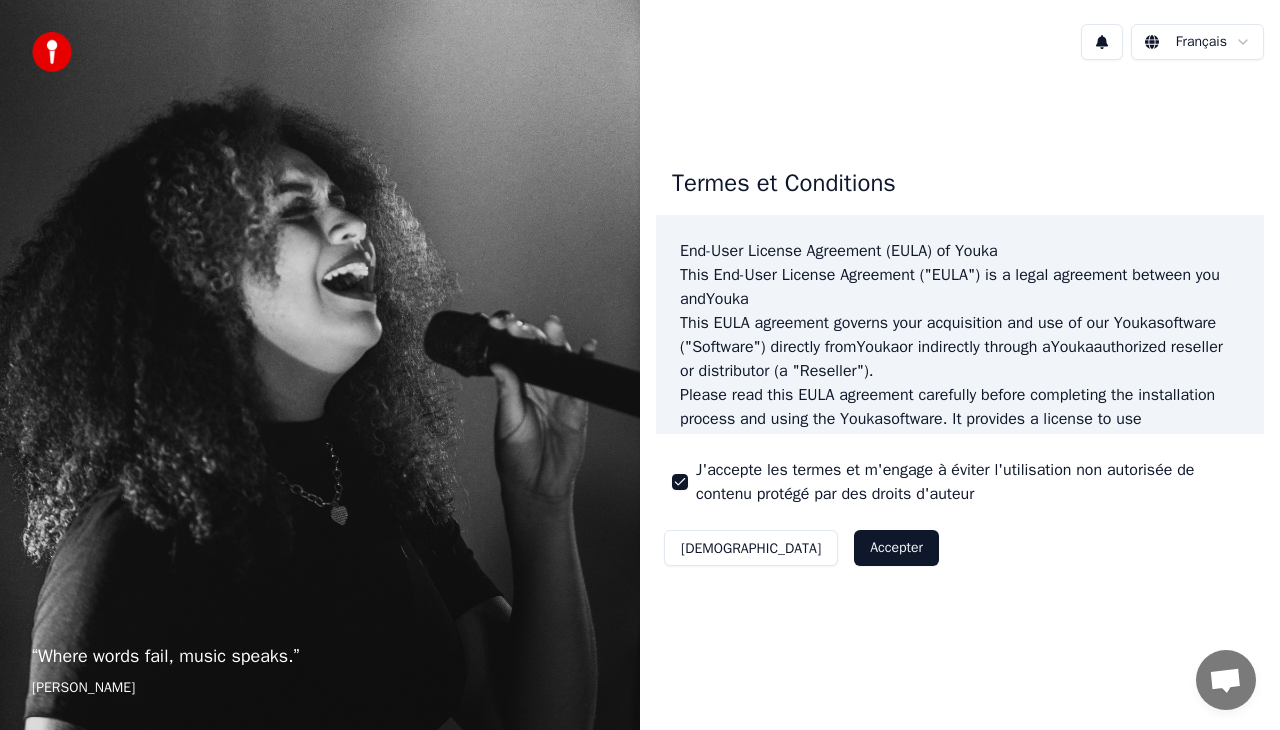 click on "J'accepte les termes et m'engage à éviter l'utilisation non autorisée de contenu protégé par des droits d'auteur" at bounding box center [680, 482] 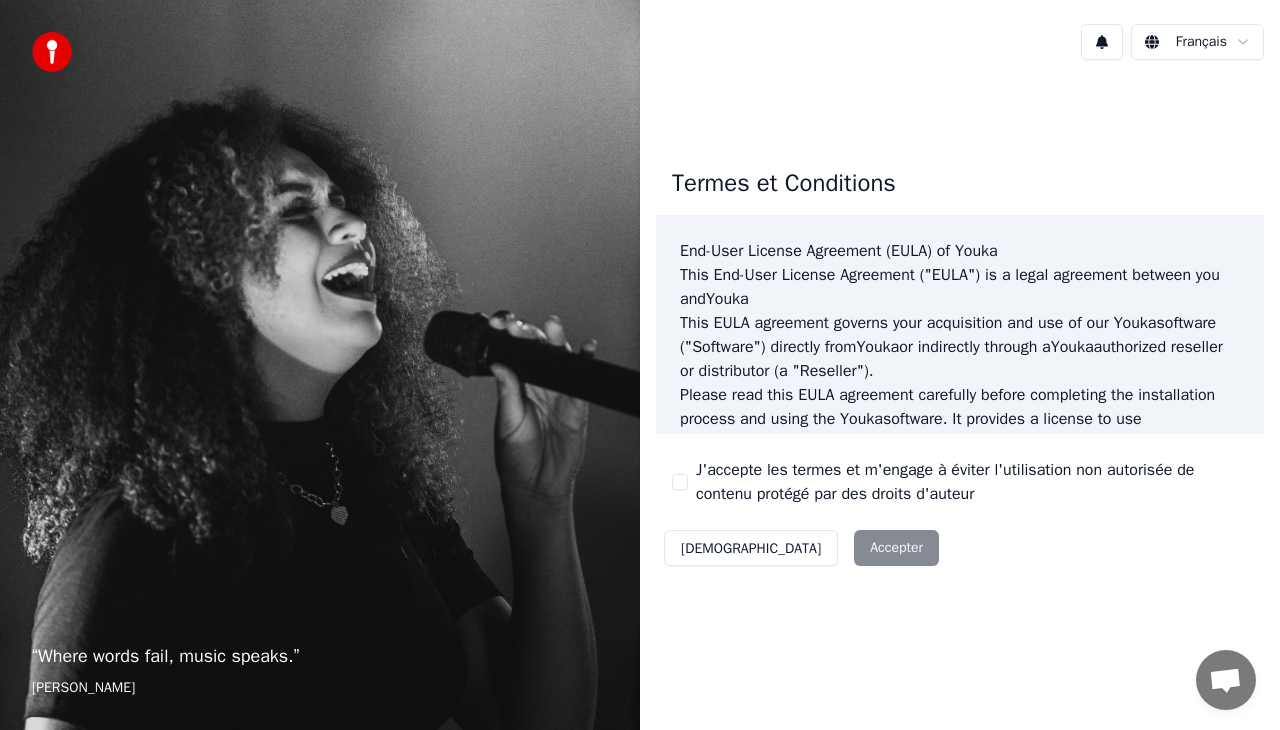 click on "J'accepte les termes et m'engage à éviter l'utilisation non autorisée de contenu protégé par des droits d'auteur" at bounding box center (680, 482) 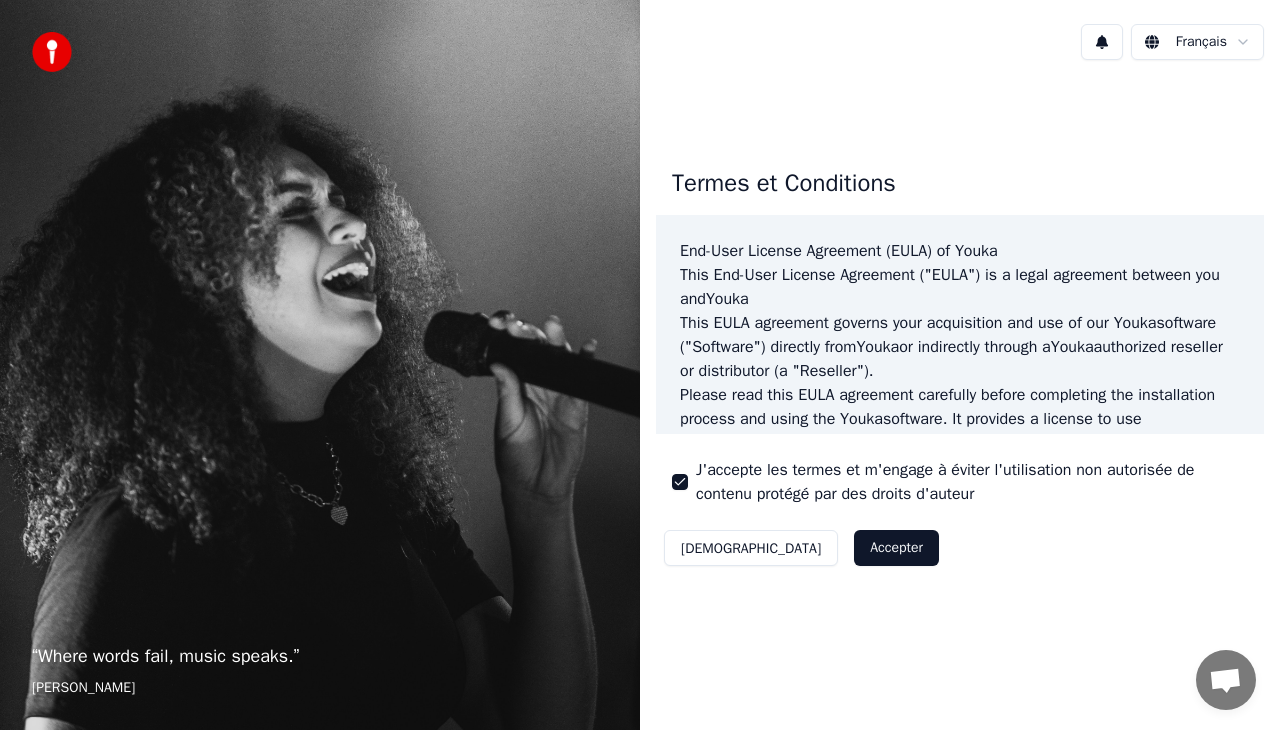 click on "Accepter" at bounding box center [896, 548] 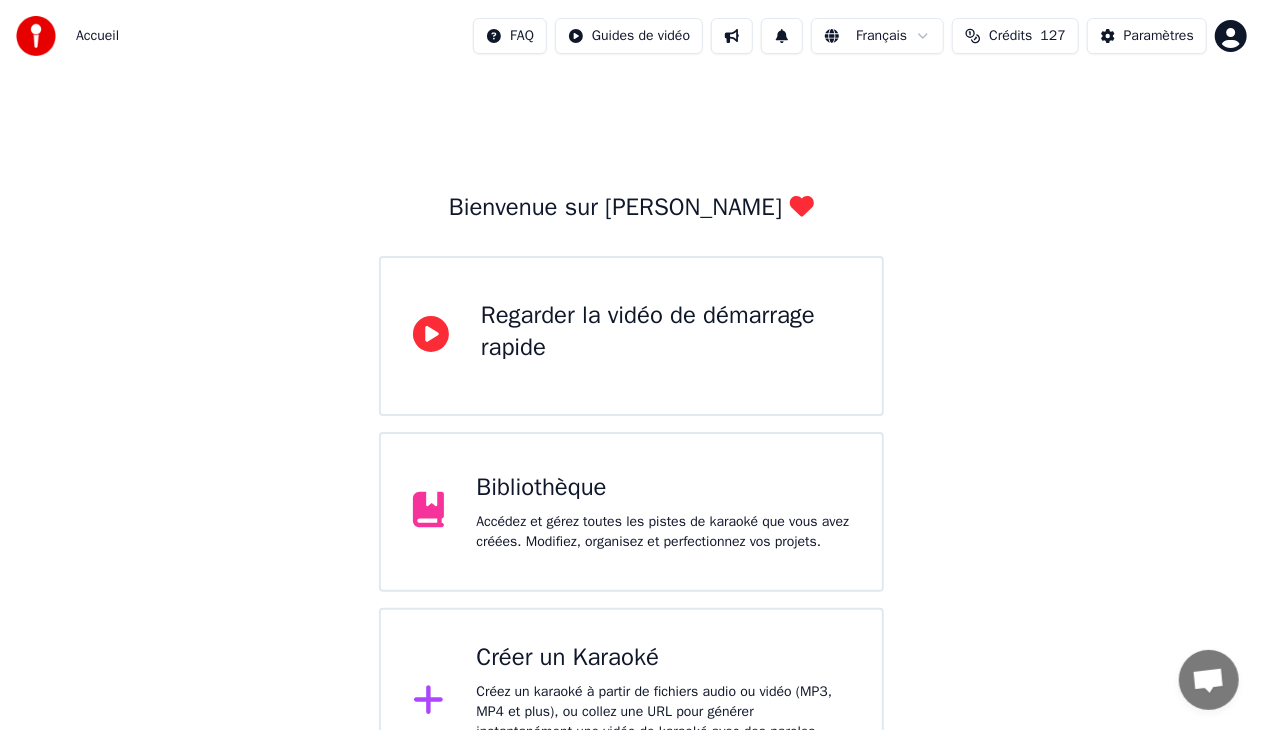 click on "Accédez et gérez toutes les pistes de karaoké que vous avez créées. Modifiez, organisez et perfectionnez vos projets." at bounding box center [663, 532] 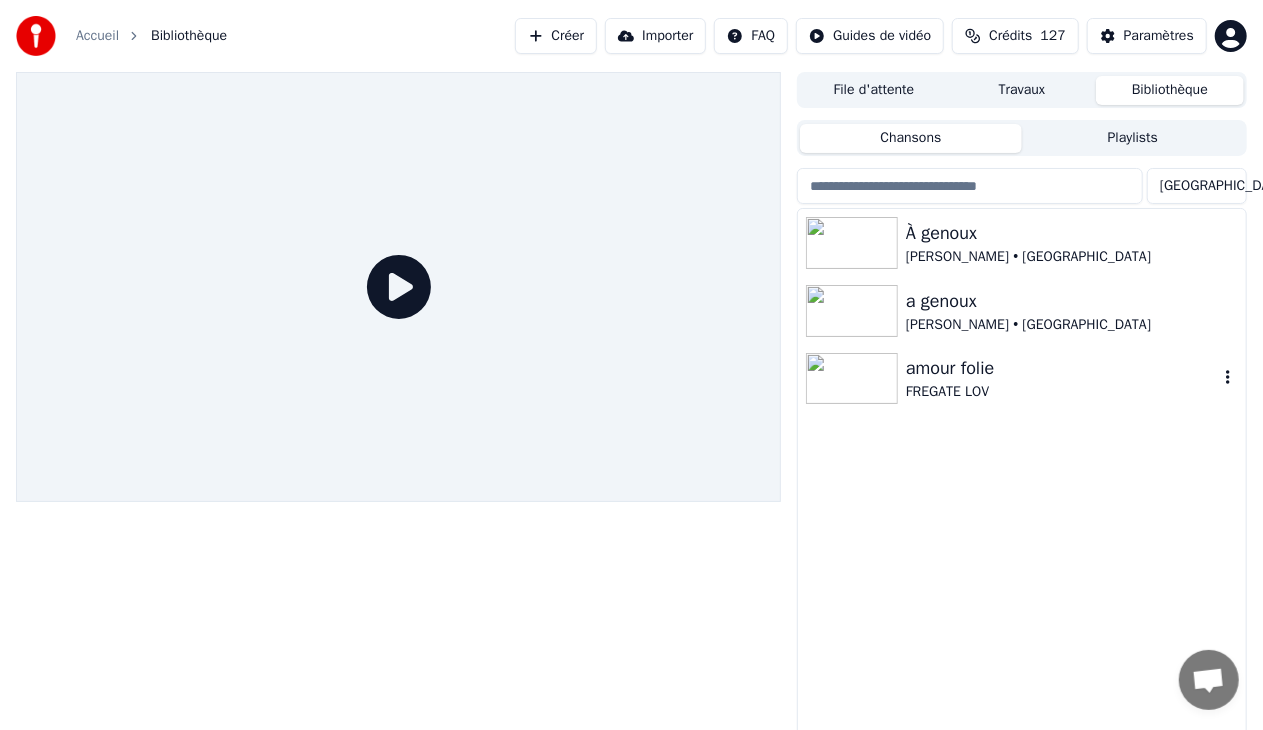 click at bounding box center (852, 379) 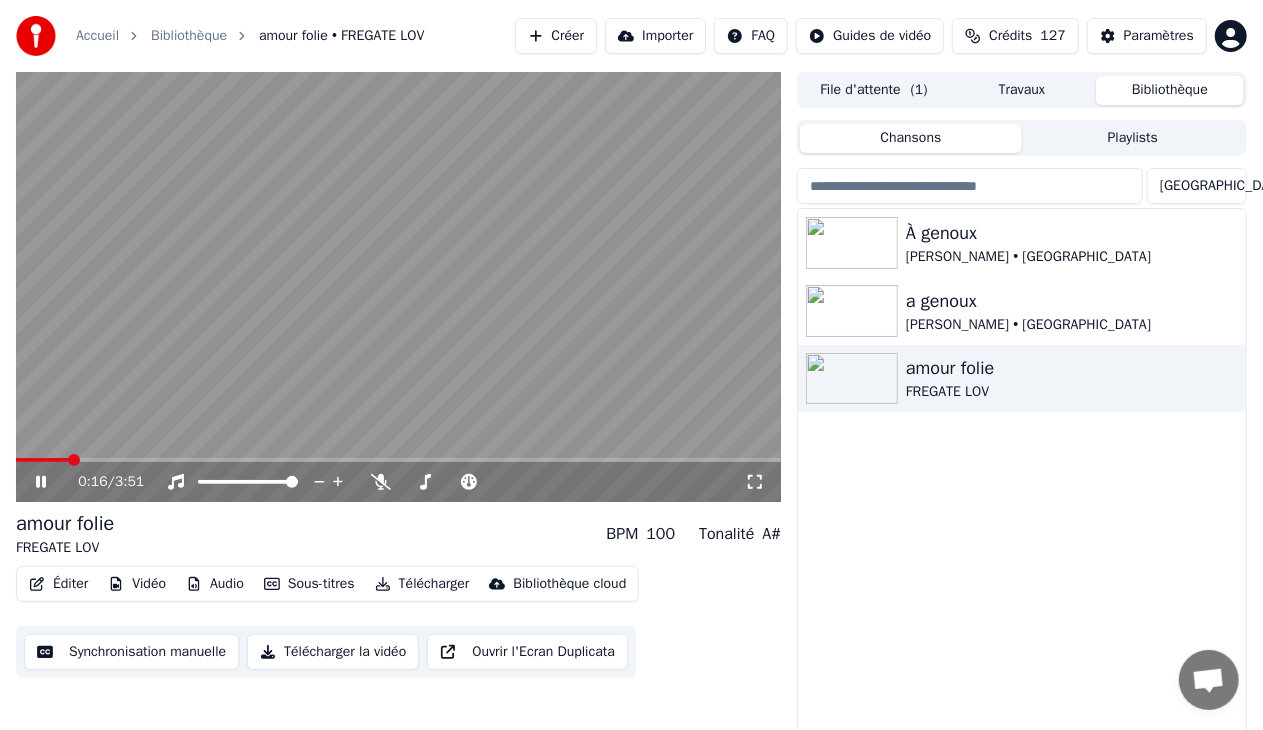 click at bounding box center [398, 460] 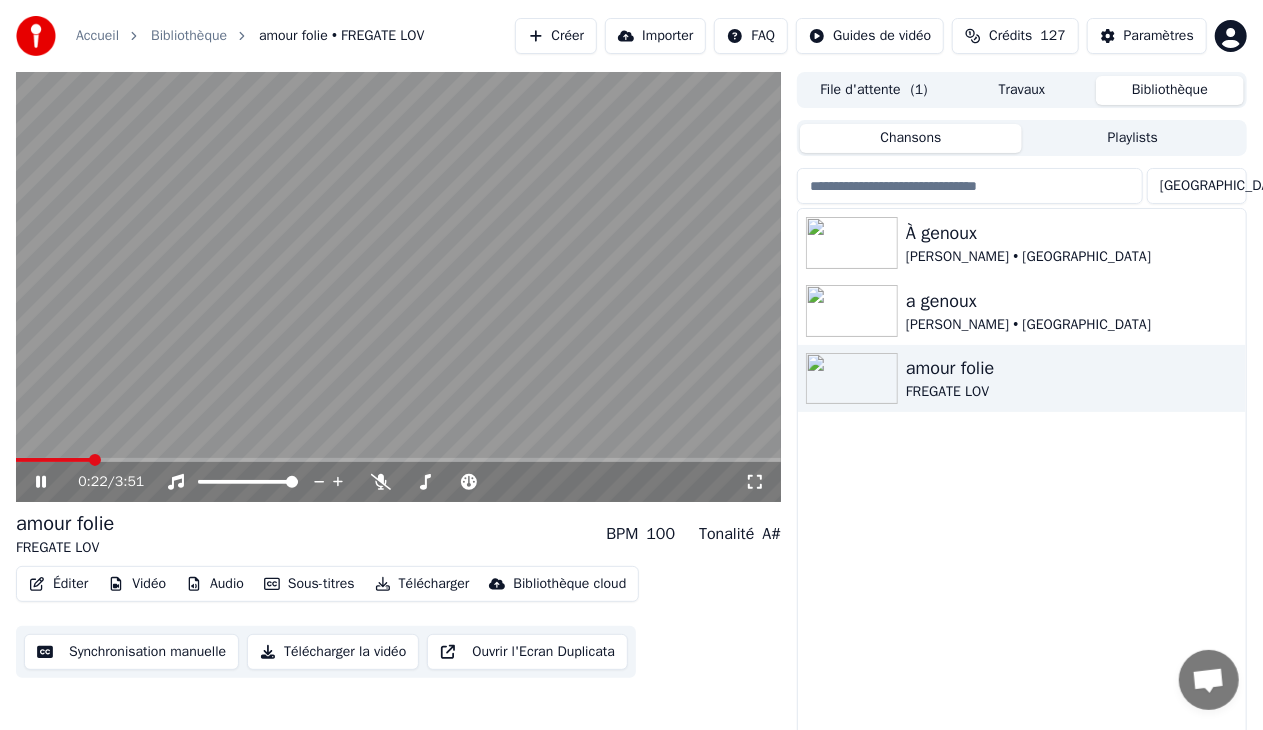 click 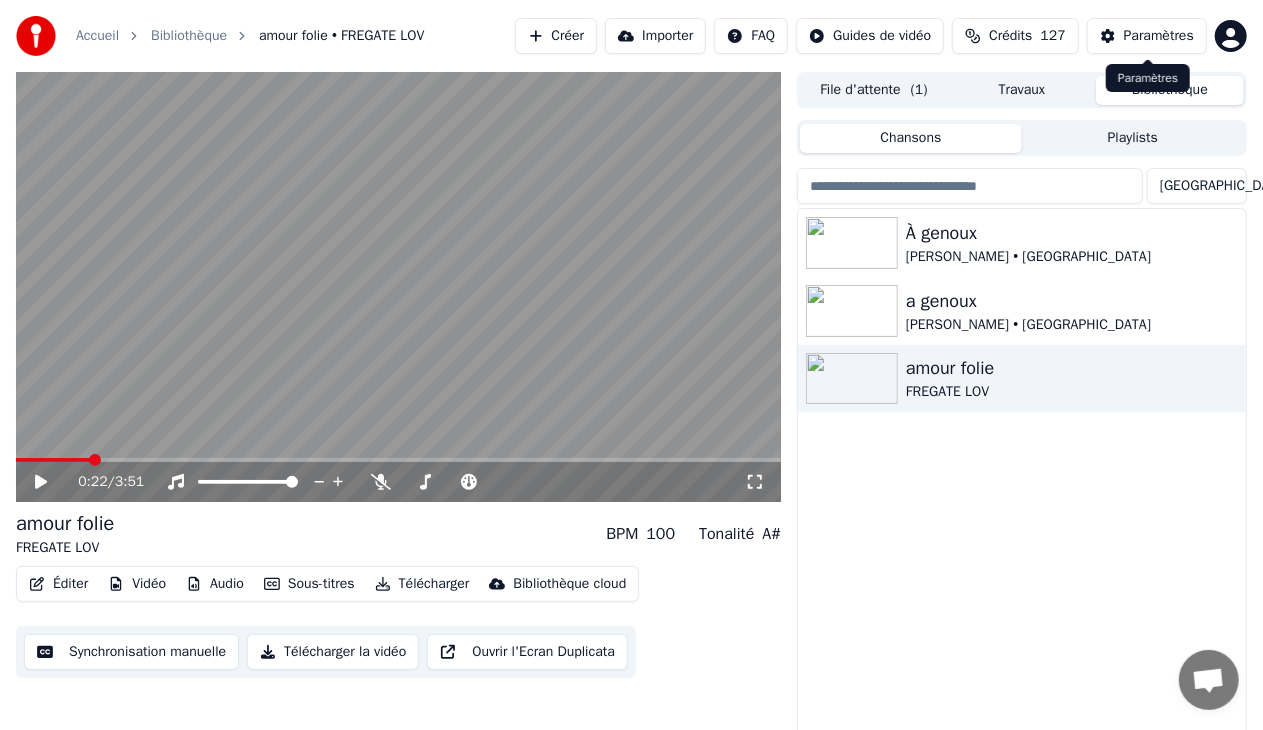 click on "Paramètres" at bounding box center [1159, 36] 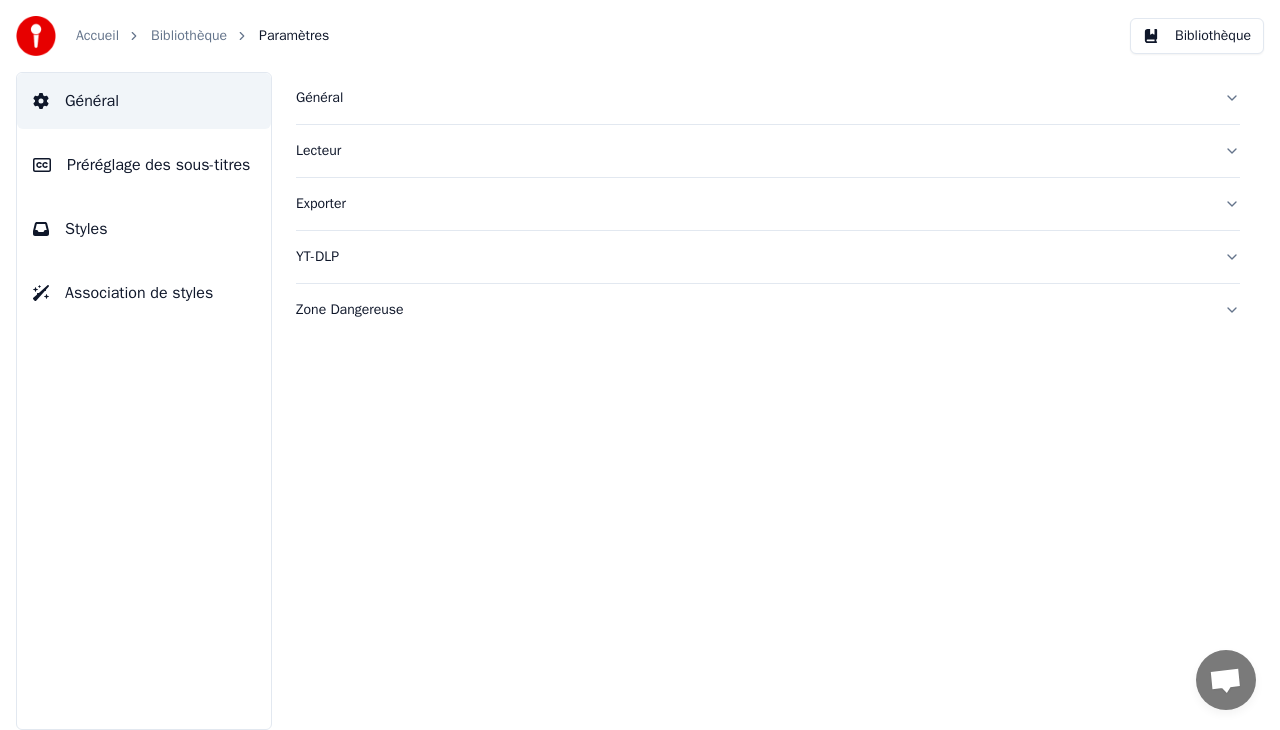 click on "Préréglage des sous-titres" at bounding box center [158, 165] 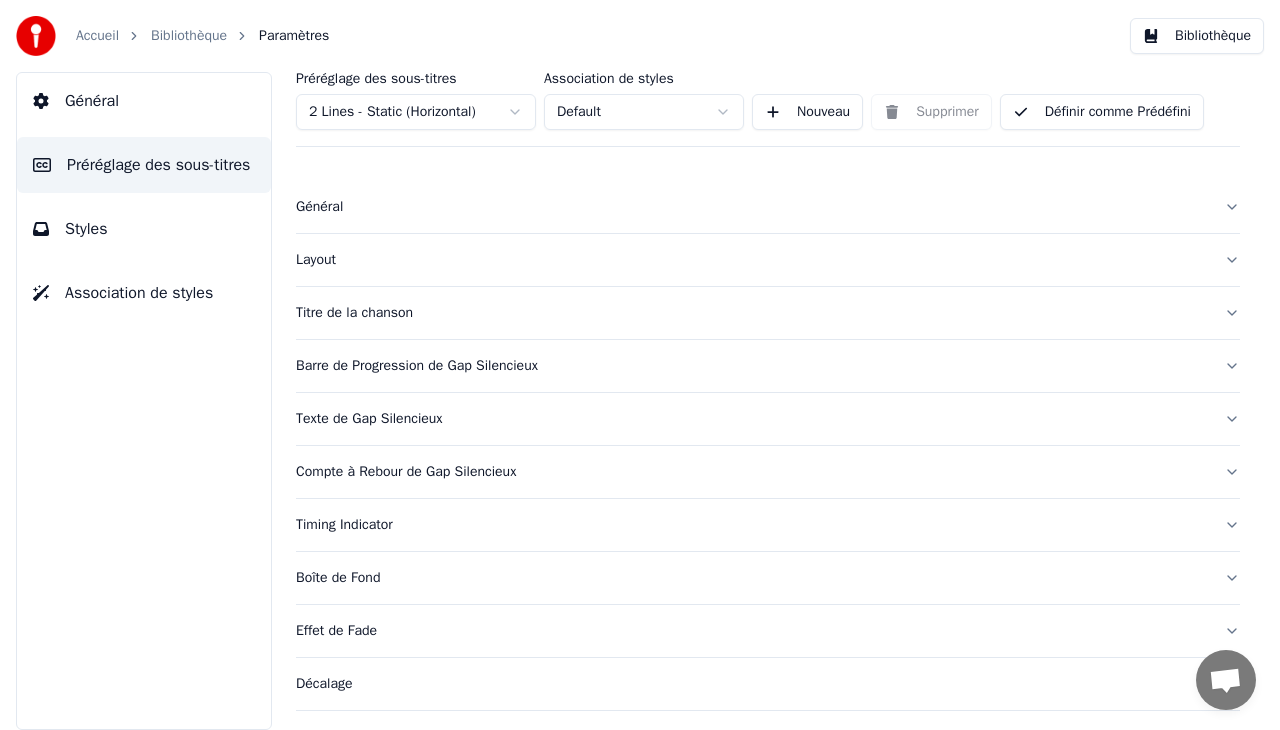 scroll, scrollTop: 0, scrollLeft: 0, axis: both 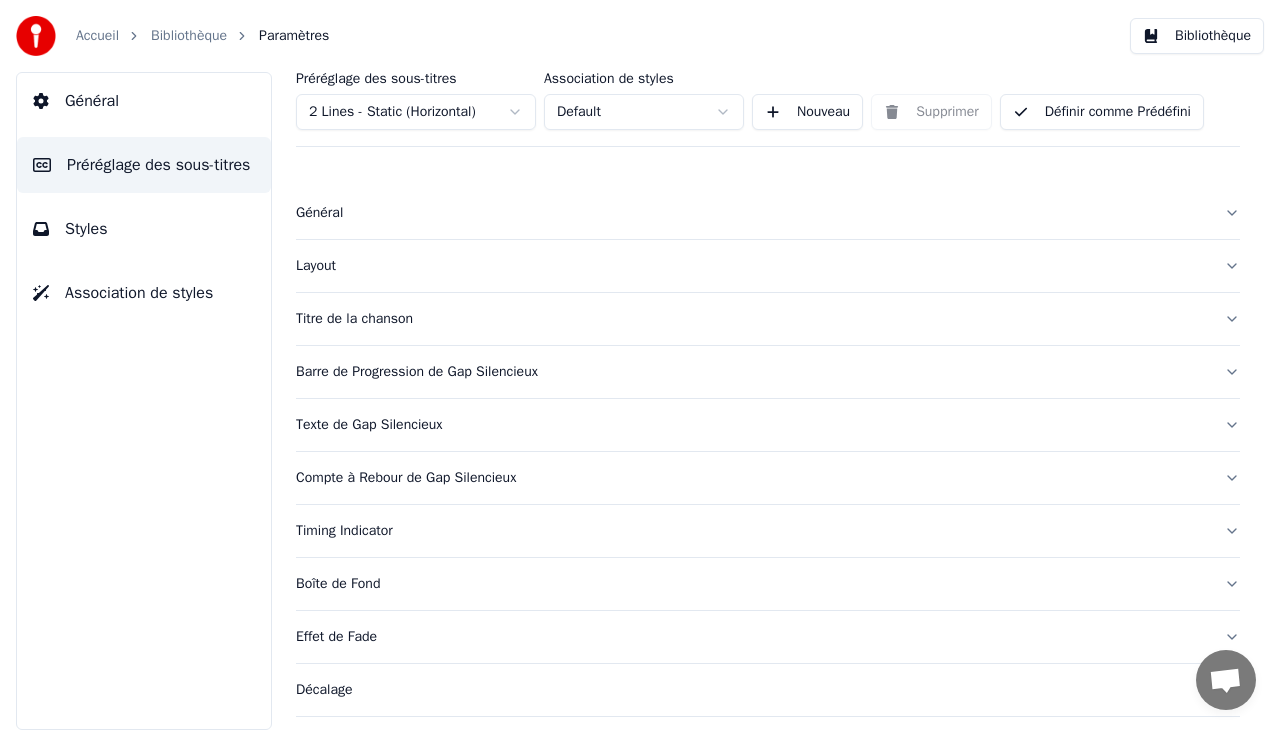 click on "Titre de la chanson" at bounding box center [752, 319] 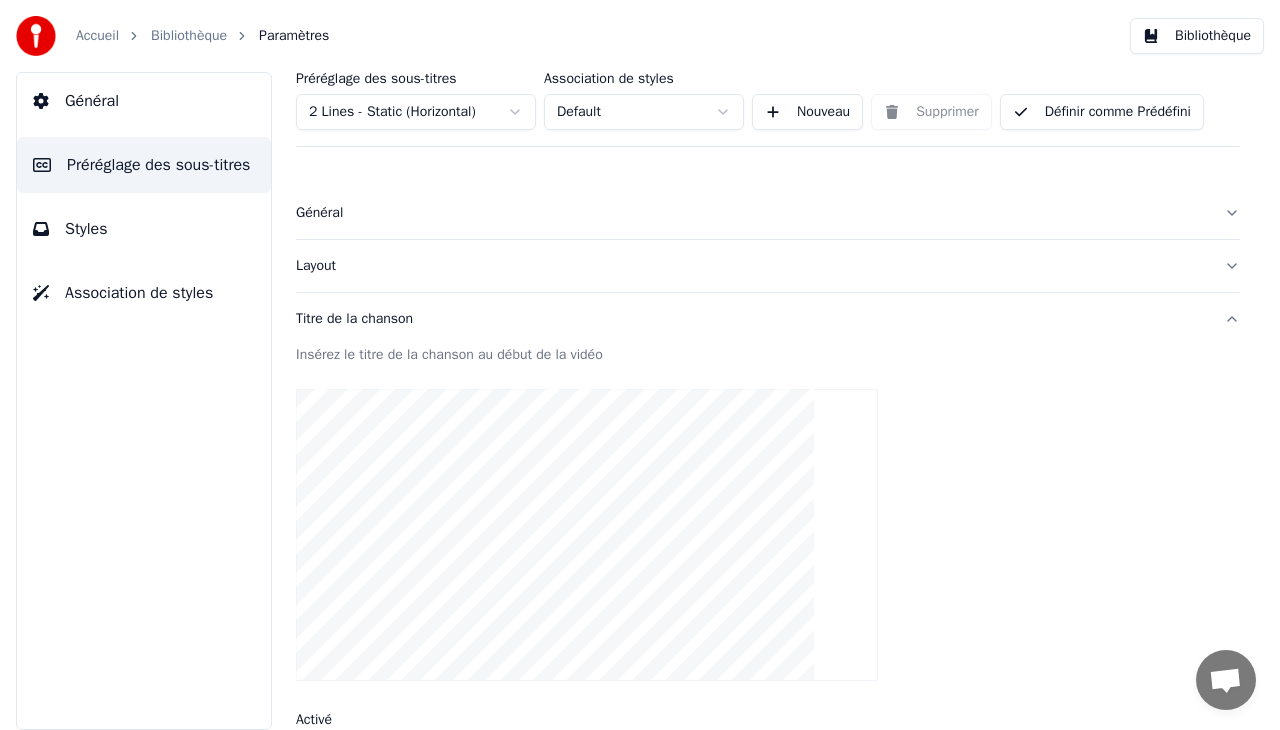 click on "Titre de la chanson" at bounding box center [752, 319] 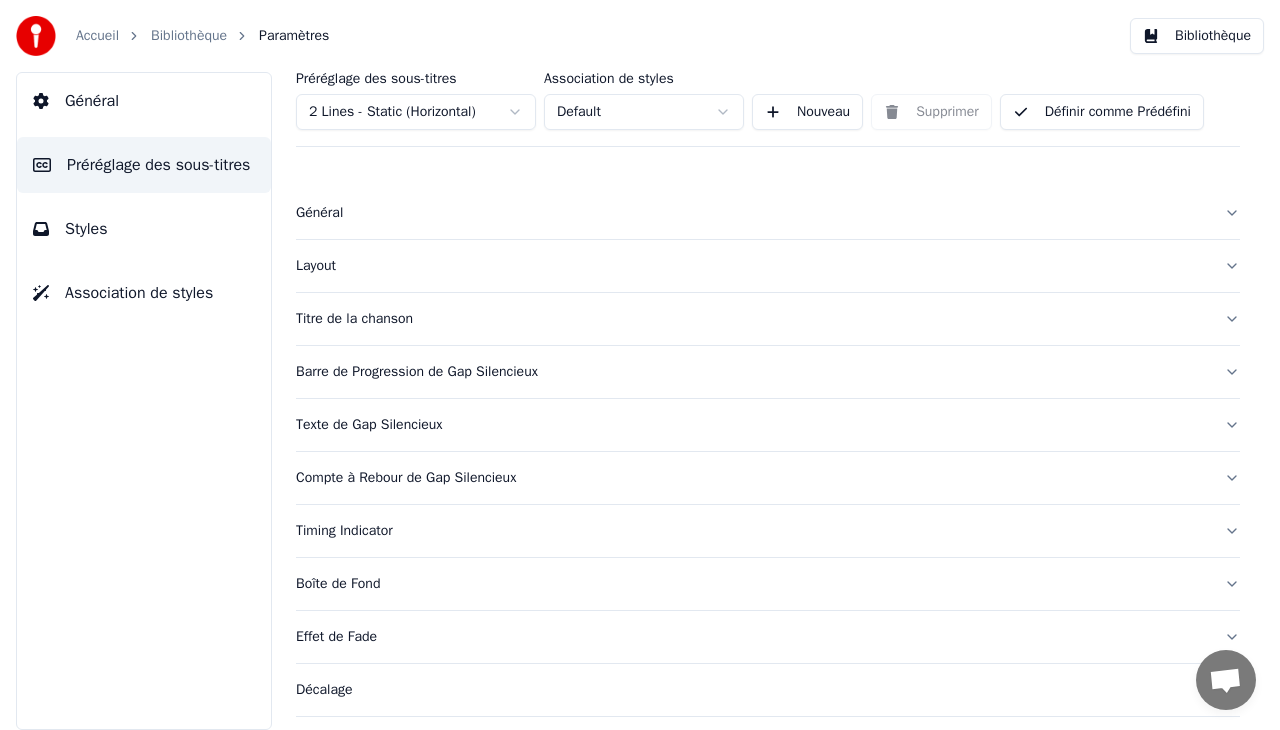 click on "Styles" at bounding box center (144, 229) 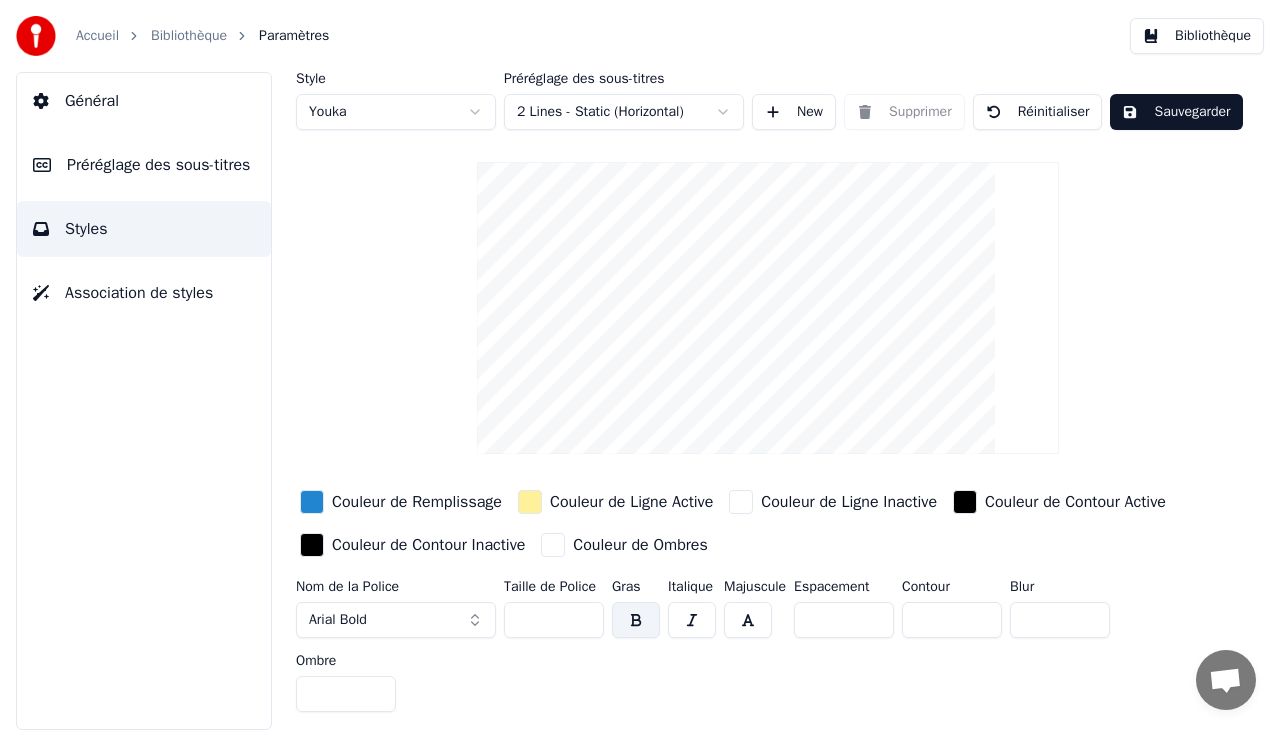 click at bounding box center [312, 502] 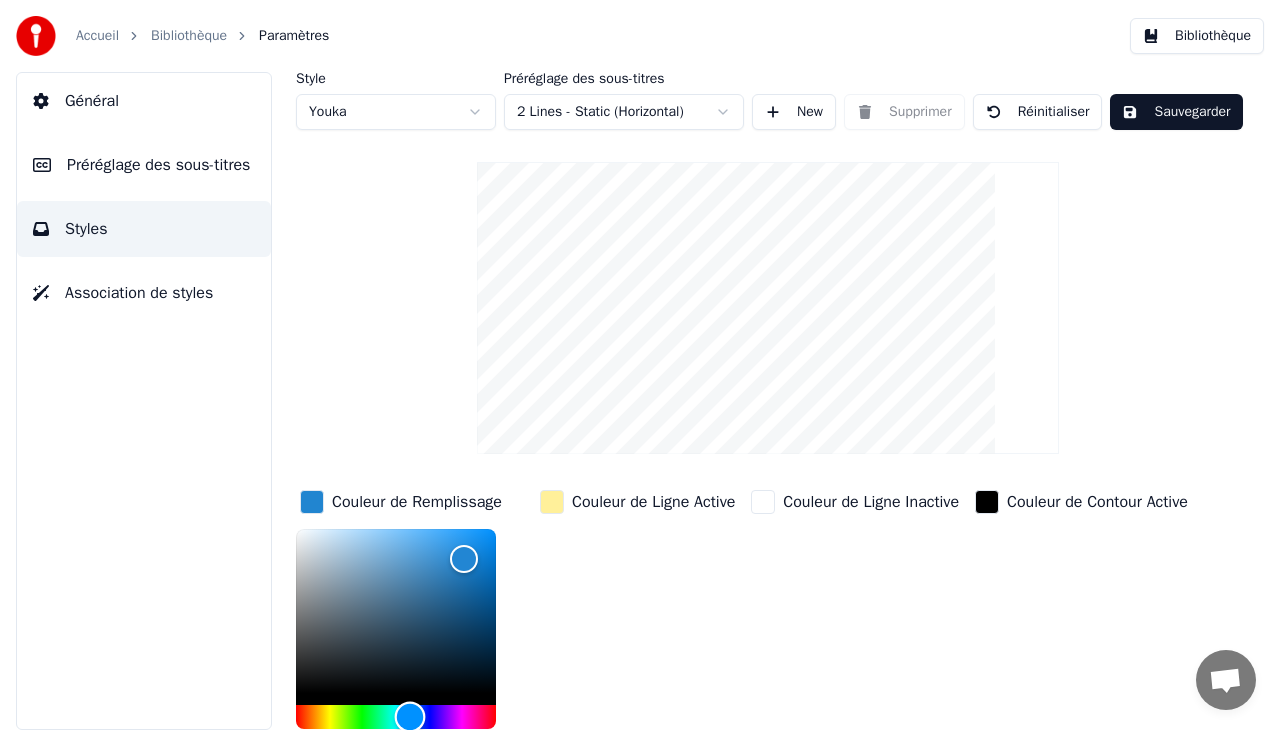 click at bounding box center (396, 717) 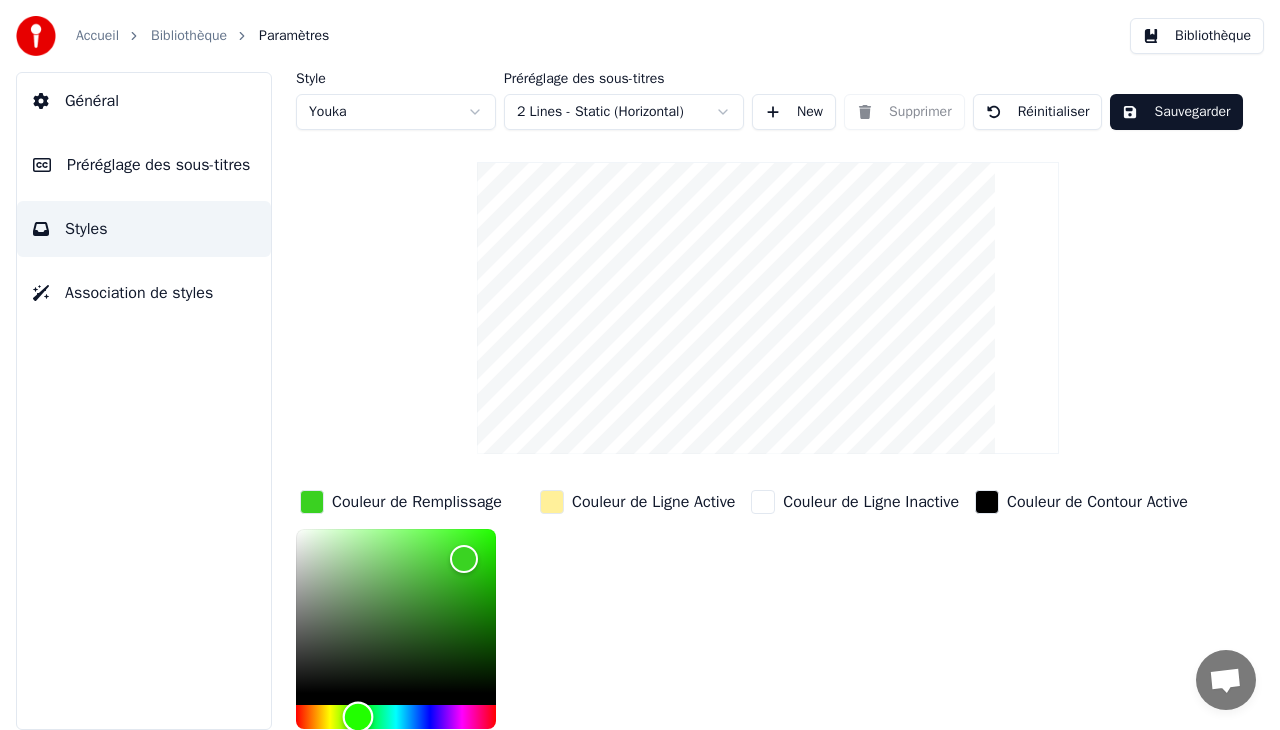 click at bounding box center [358, 717] 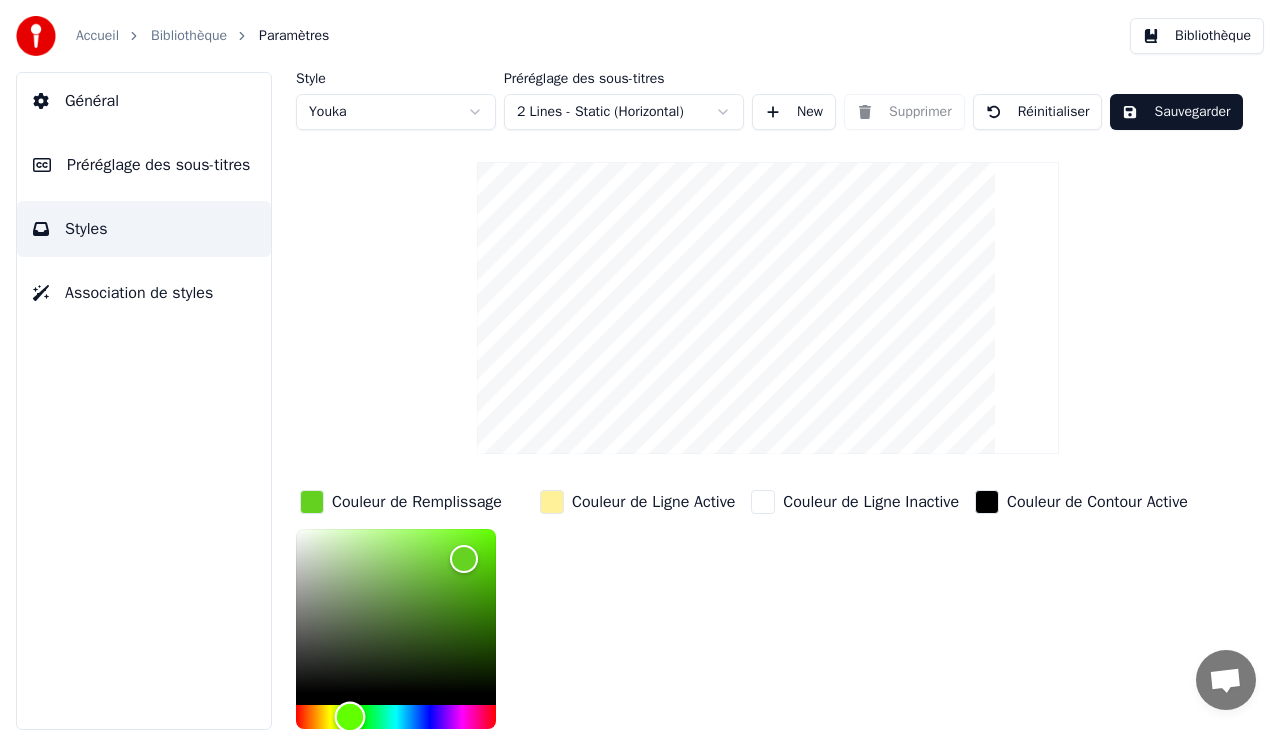 click at bounding box center (350, 717) 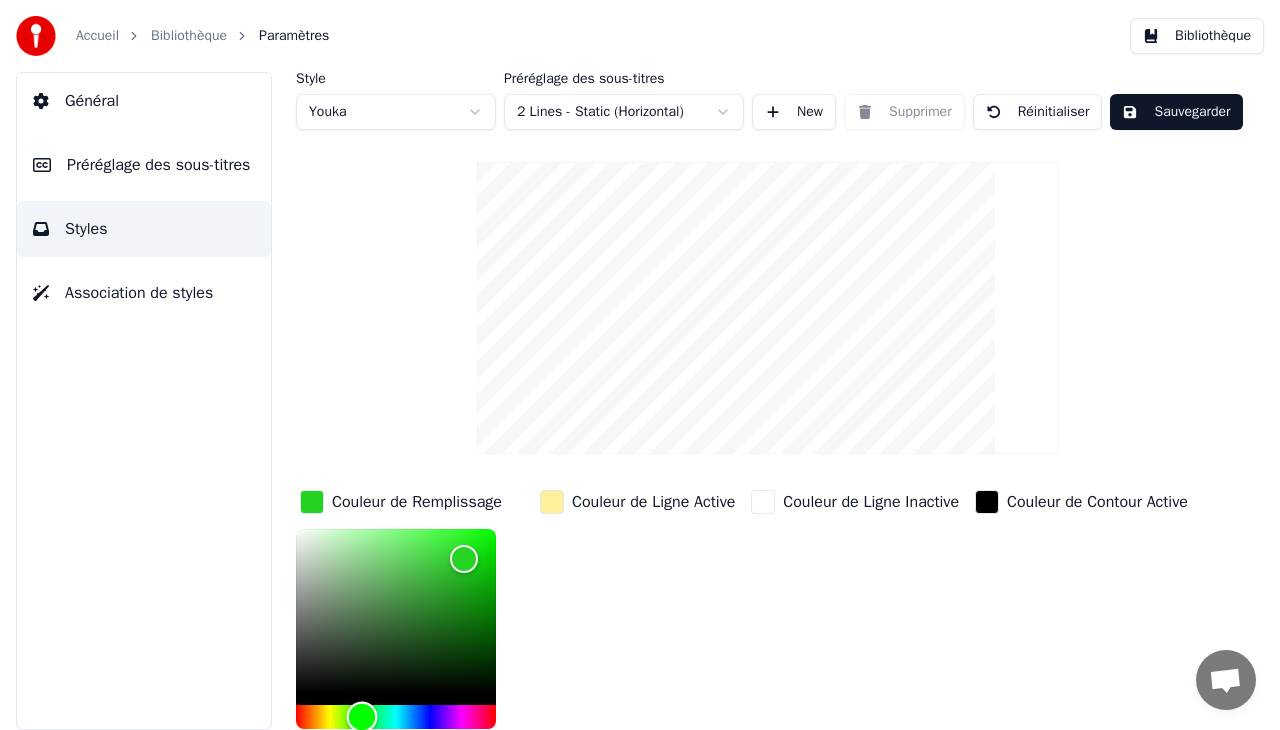 click at bounding box center [362, 717] 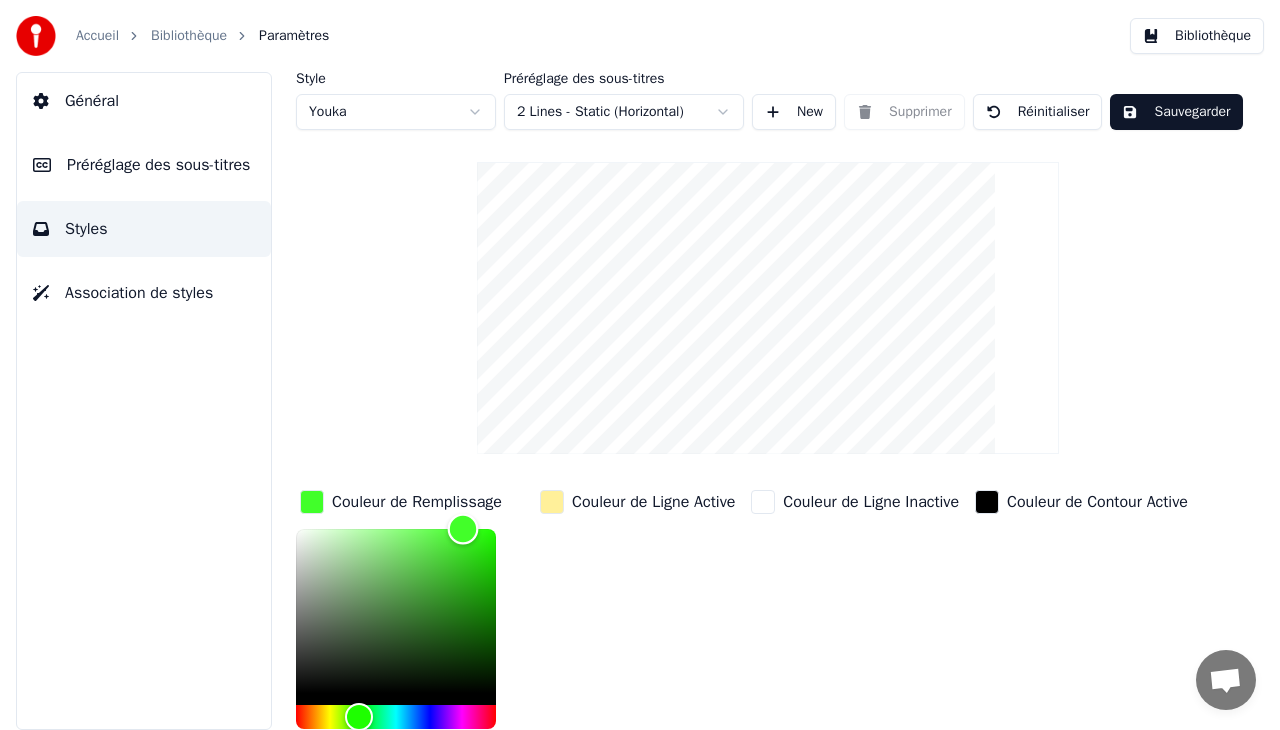 drag, startPoint x: 467, startPoint y: 554, endPoint x: 464, endPoint y: 527, distance: 27.166155 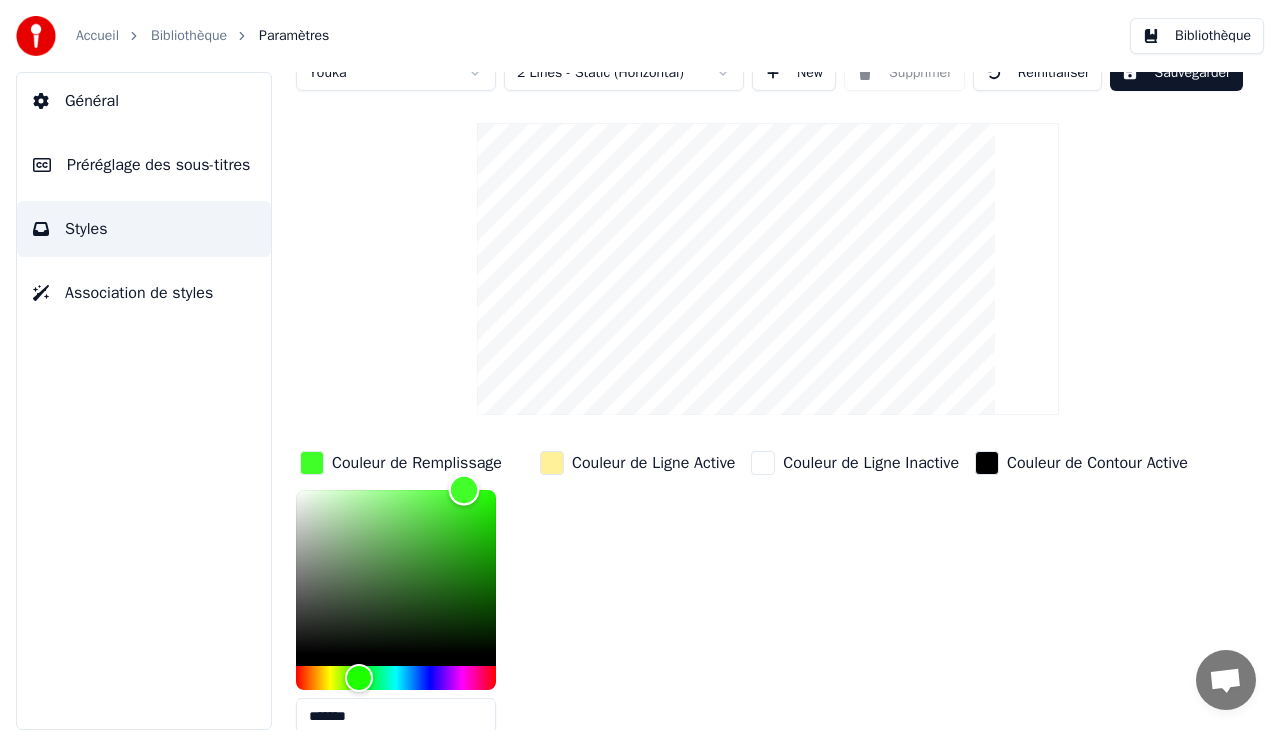 scroll, scrollTop: 48, scrollLeft: 0, axis: vertical 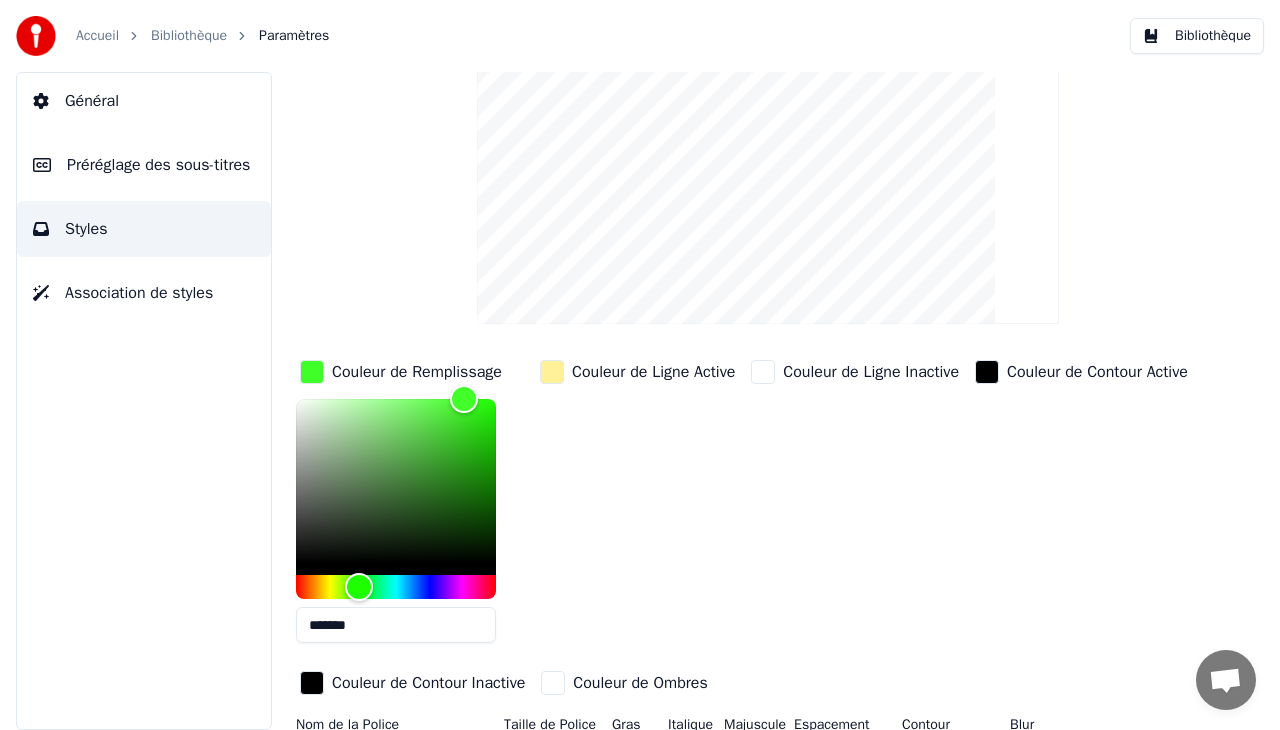 click at bounding box center (552, 372) 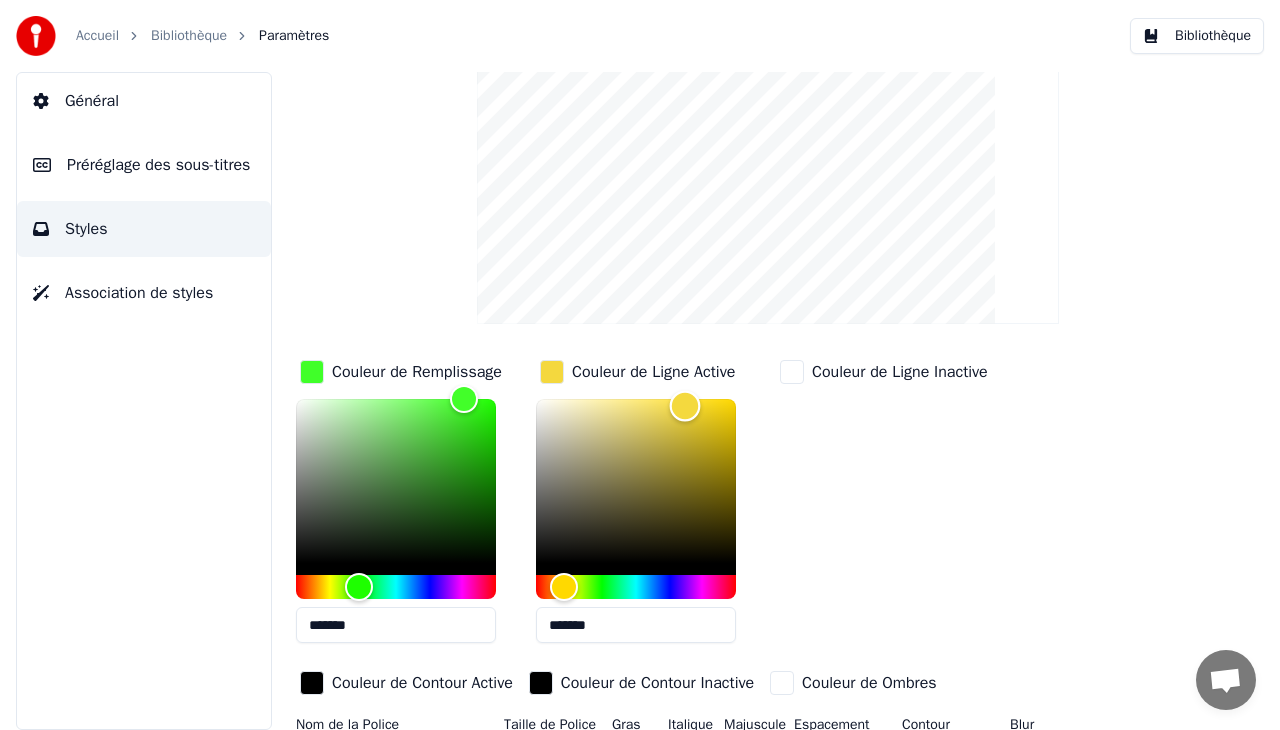 click at bounding box center (636, 481) 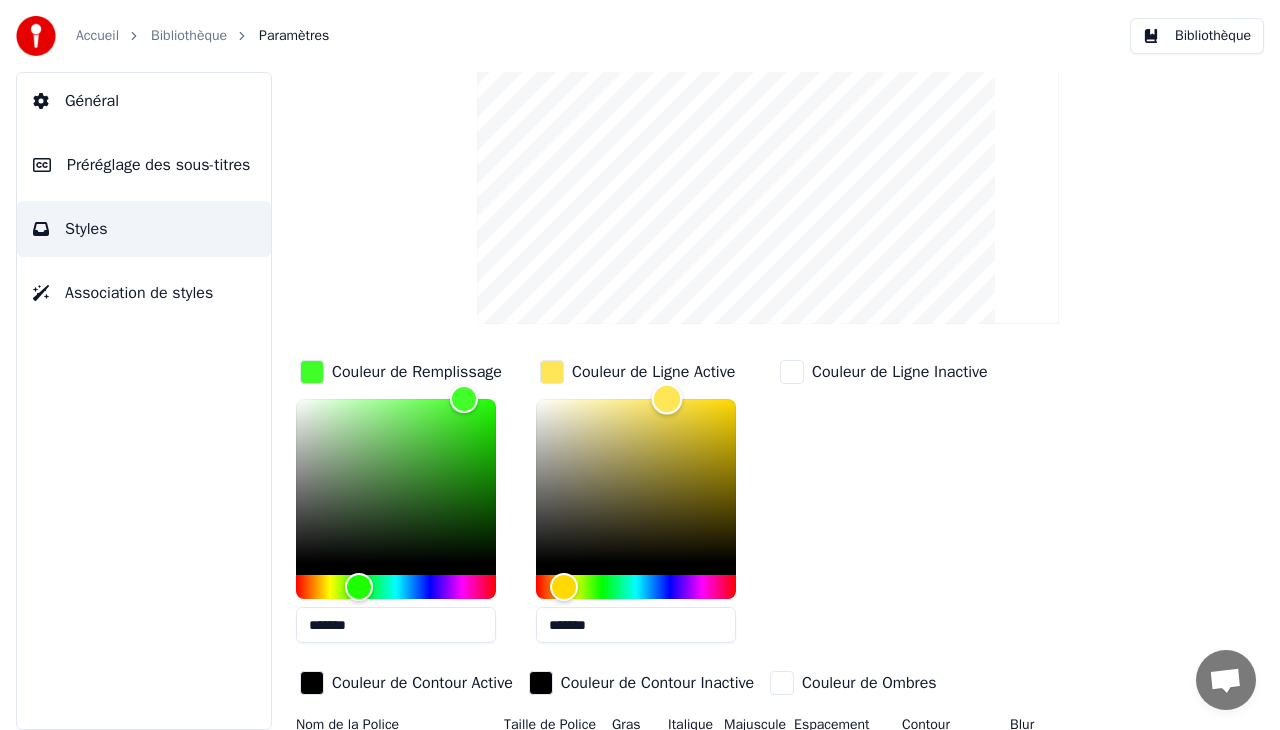 type on "*******" 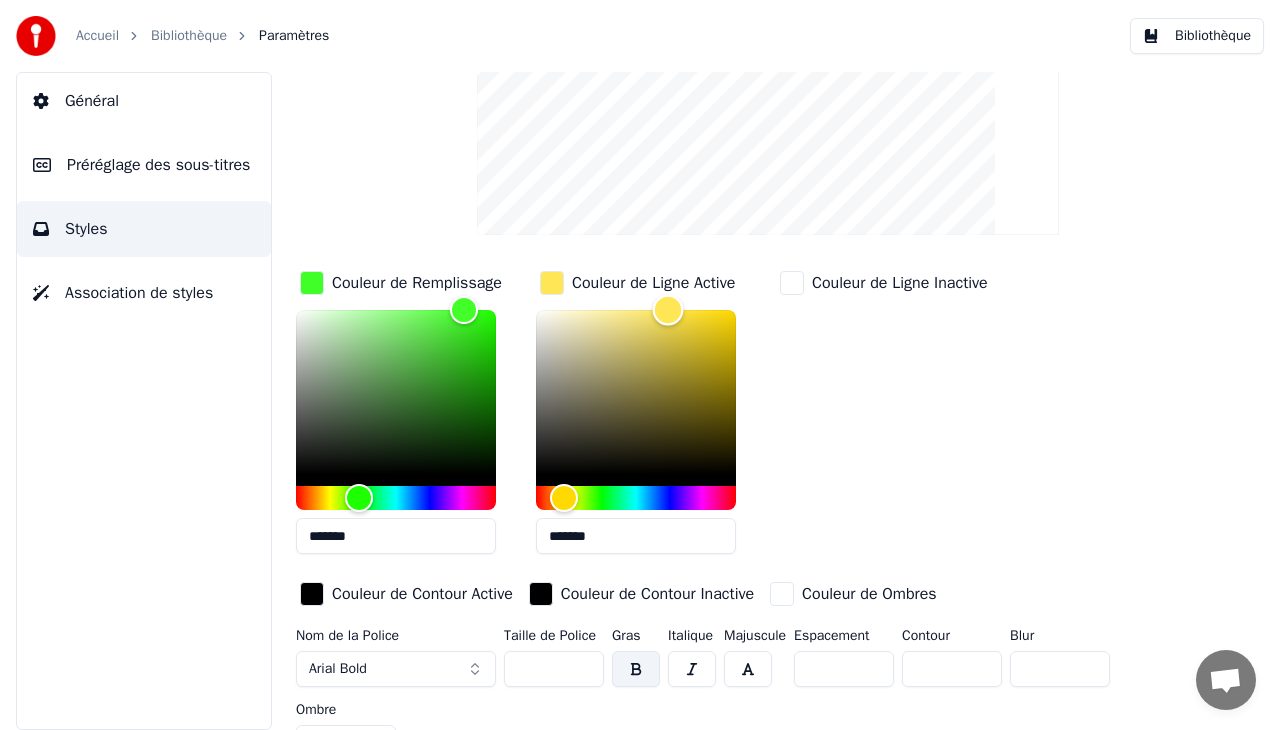 scroll, scrollTop: 254, scrollLeft: 0, axis: vertical 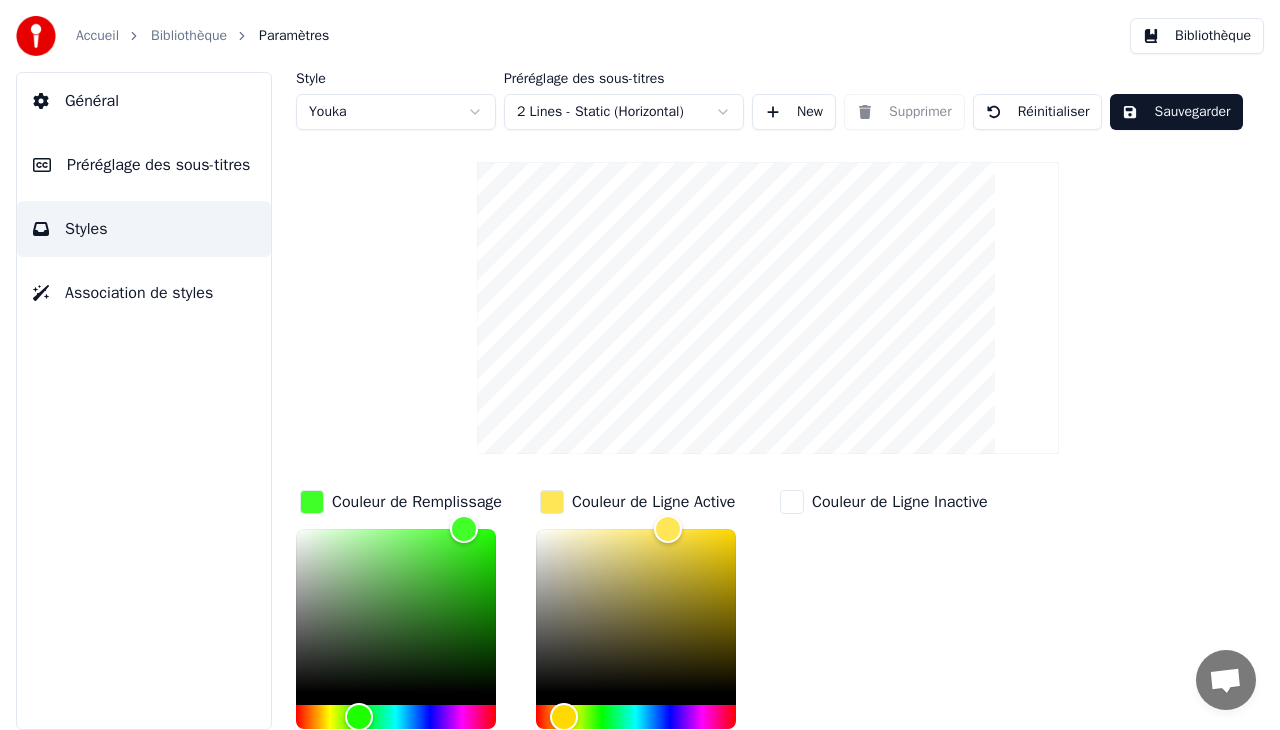 click on "Sauvegarder" at bounding box center [1176, 112] 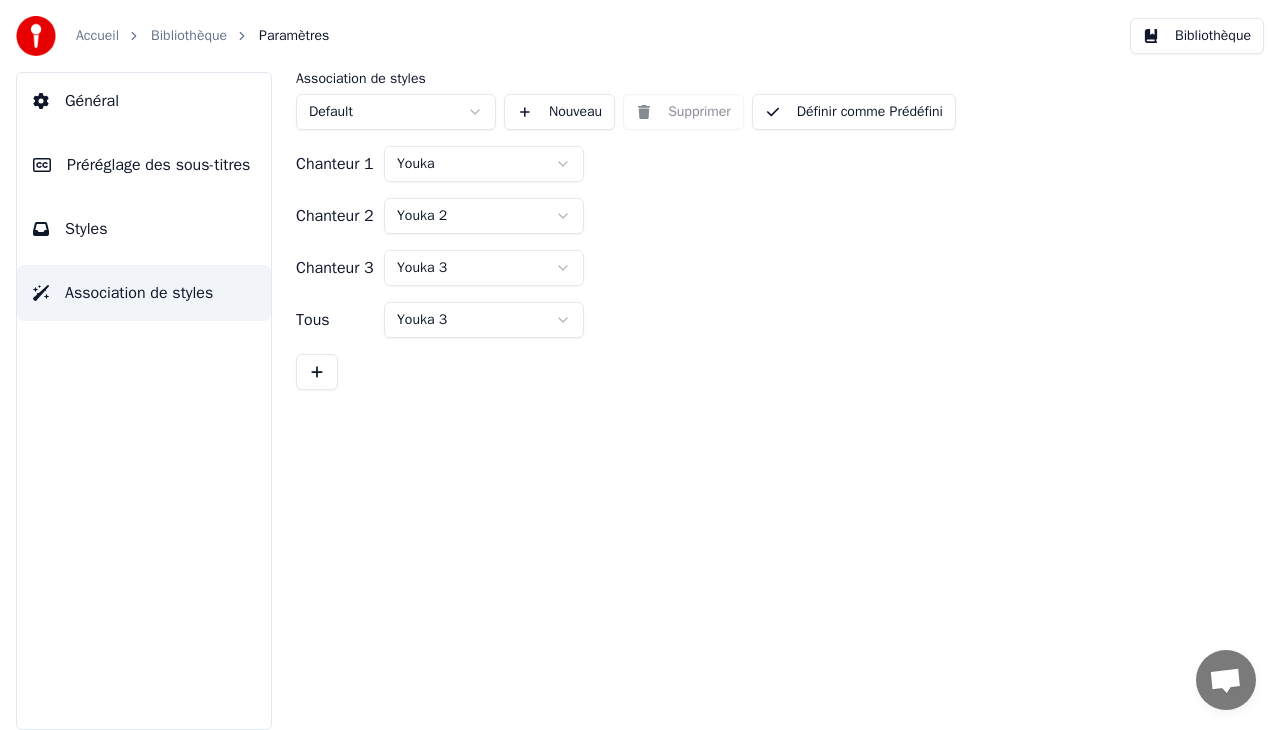 click on "Bibliothèque" at bounding box center [1197, 36] 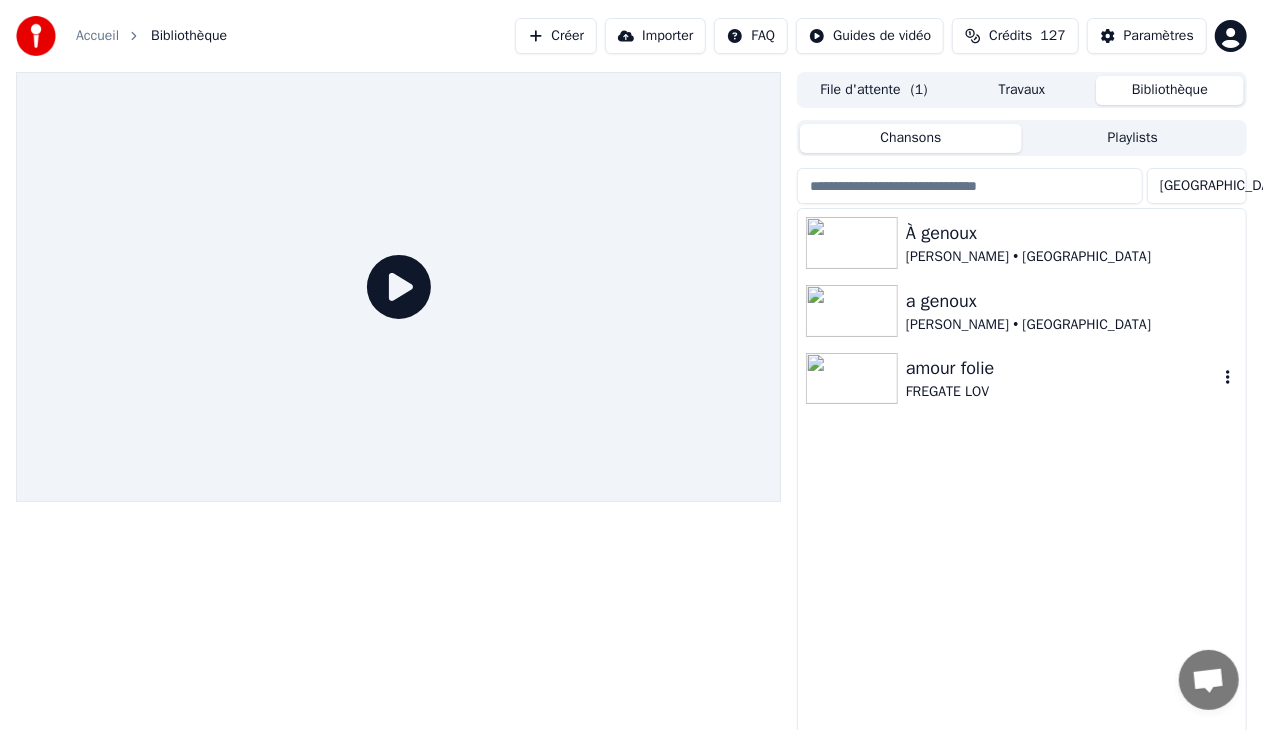 click at bounding box center [852, 379] 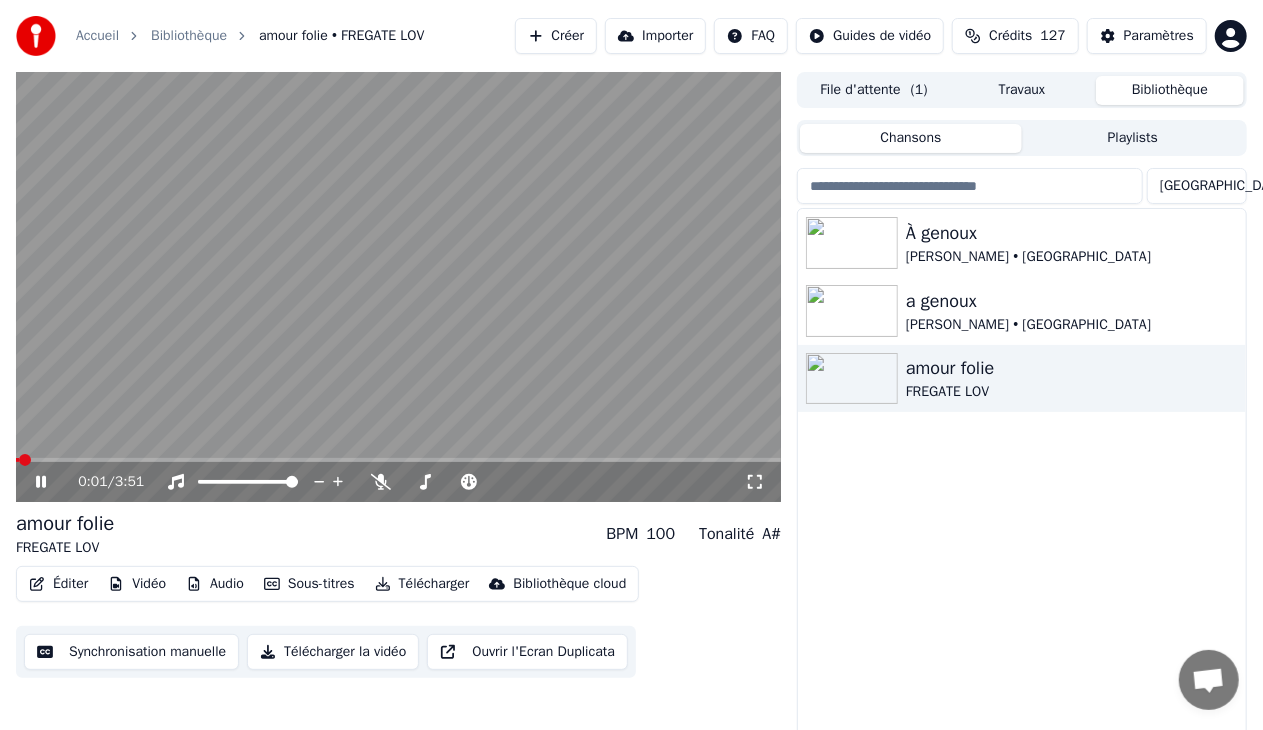click at bounding box center (398, 287) 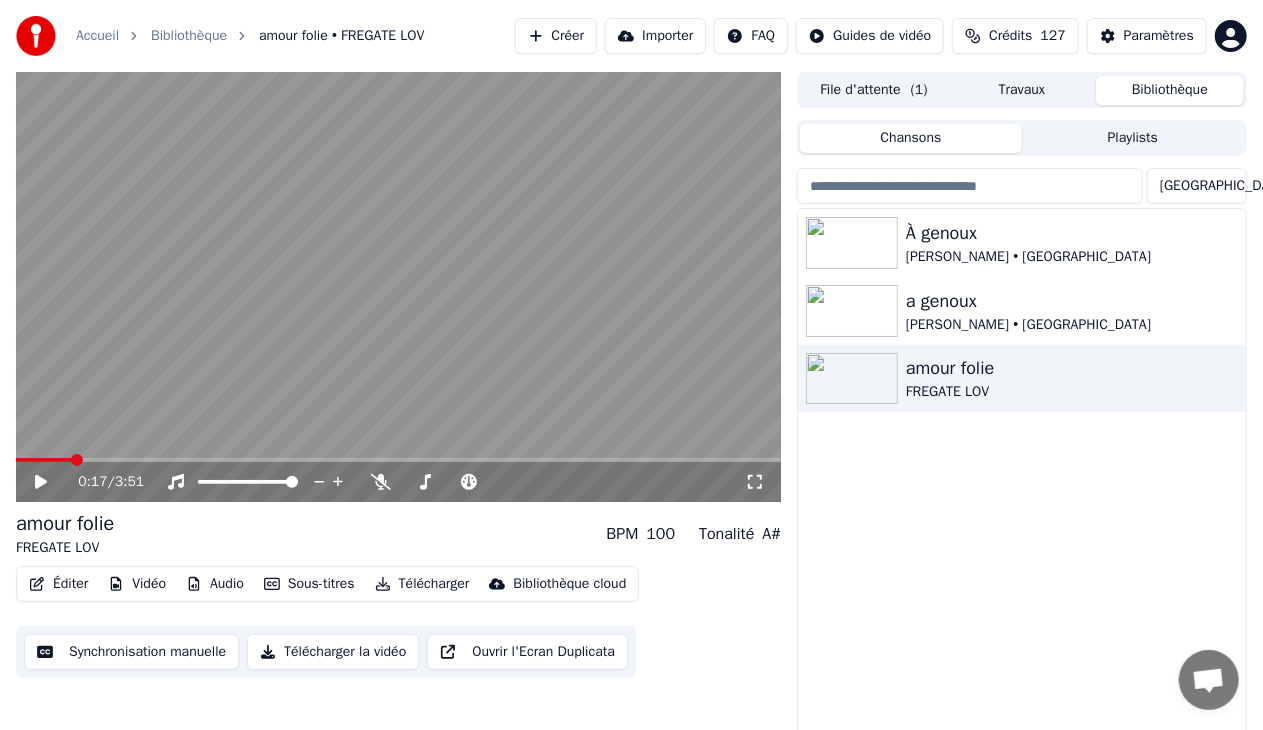 click at bounding box center (398, 460) 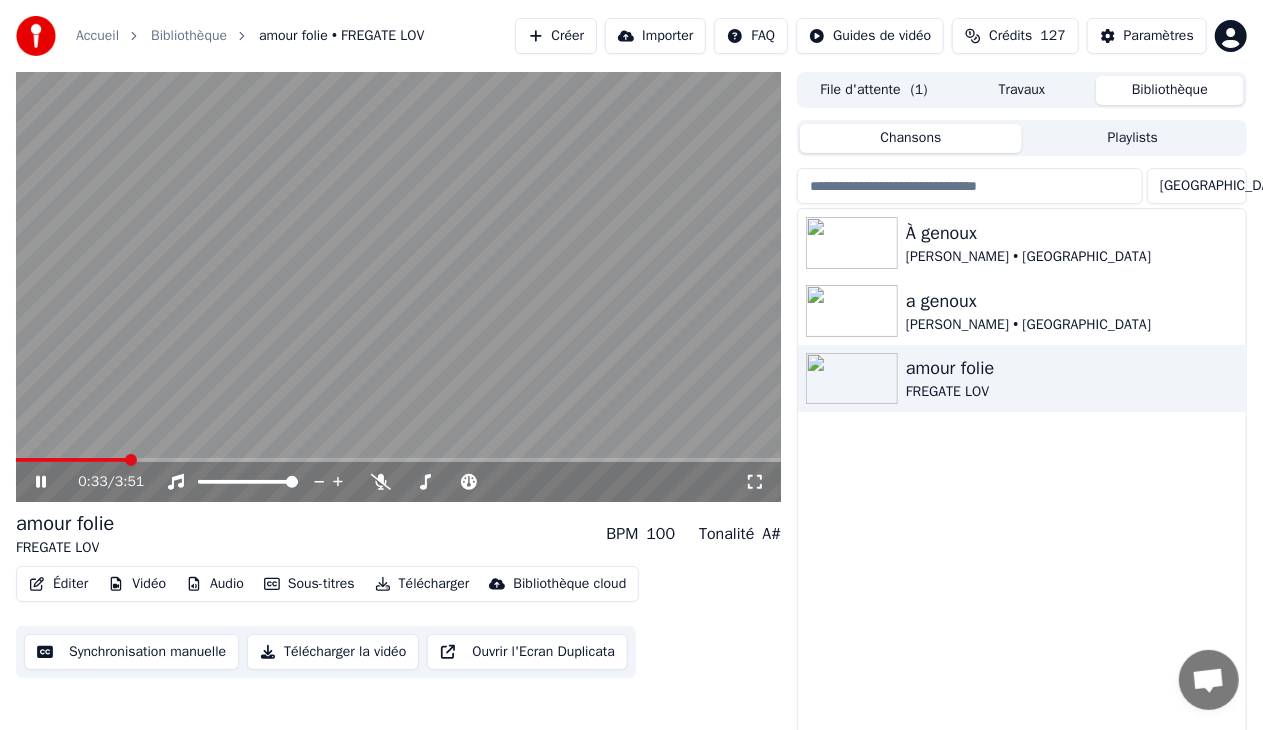 click 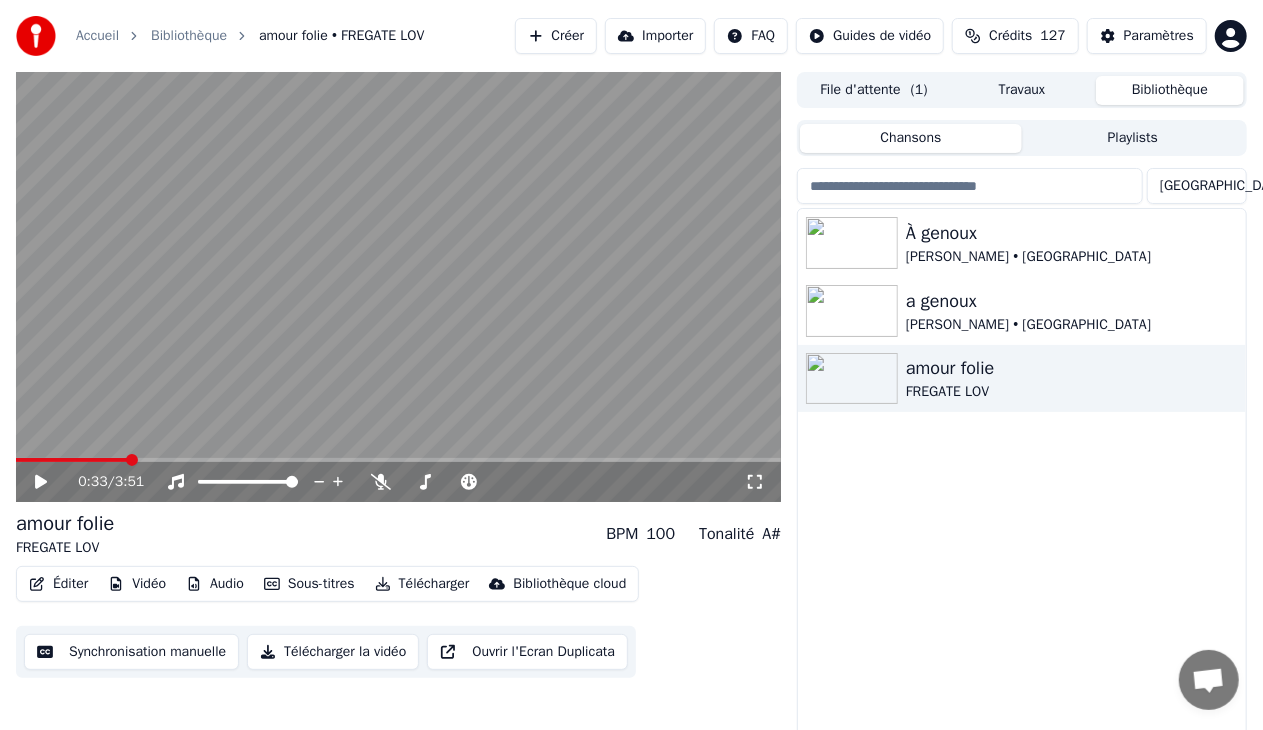 click on "Éditer" at bounding box center [58, 584] 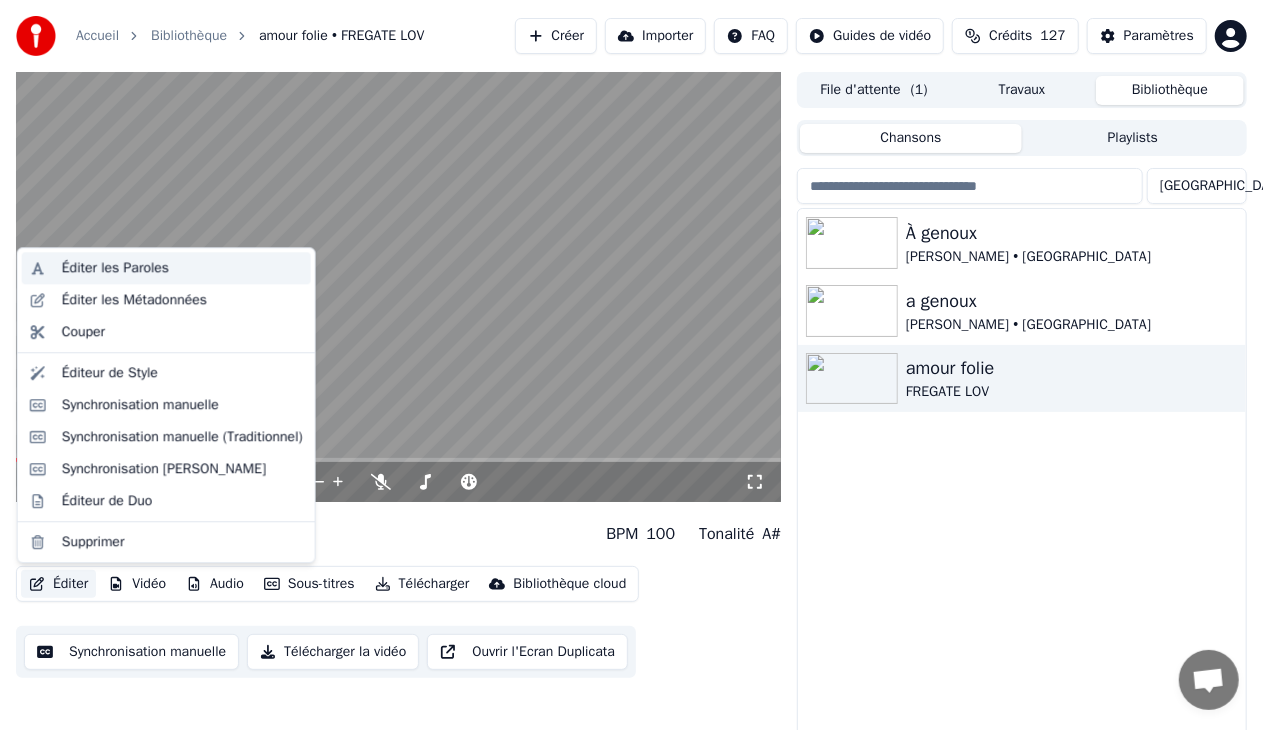 click on "Éditer les Paroles" at bounding box center [115, 268] 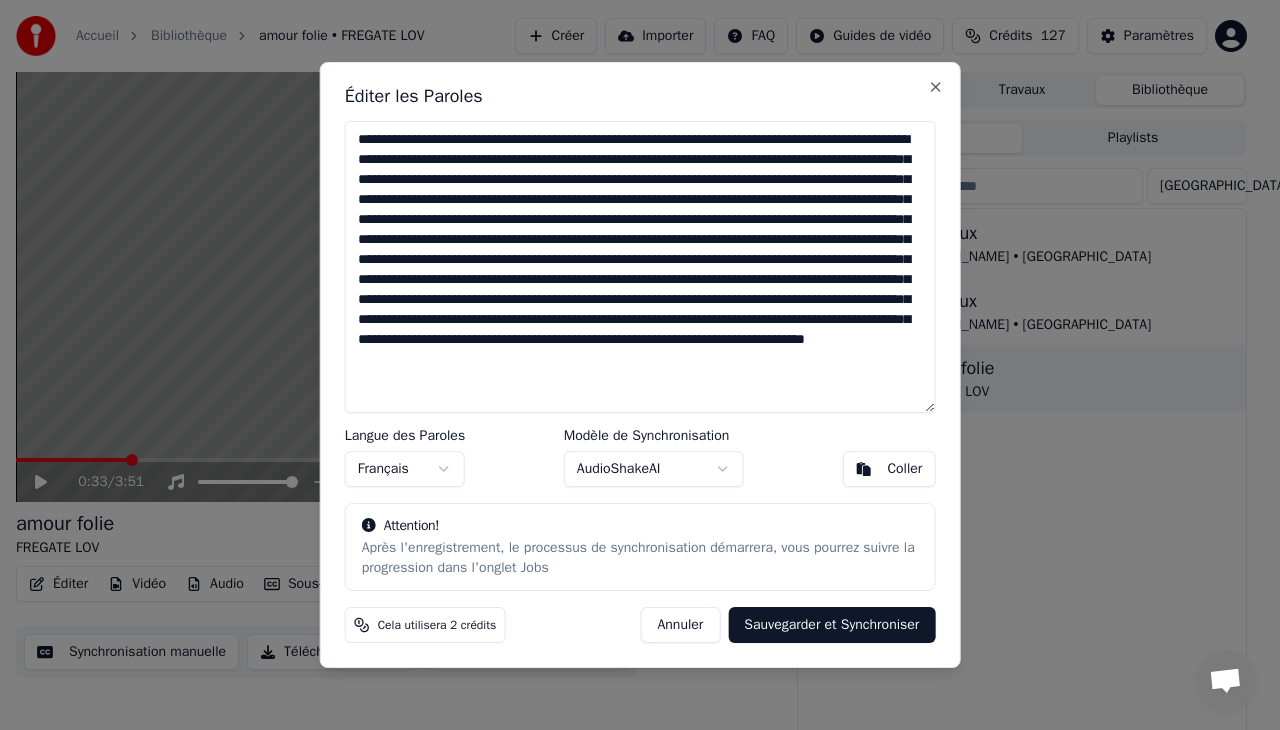 click at bounding box center [640, 267] 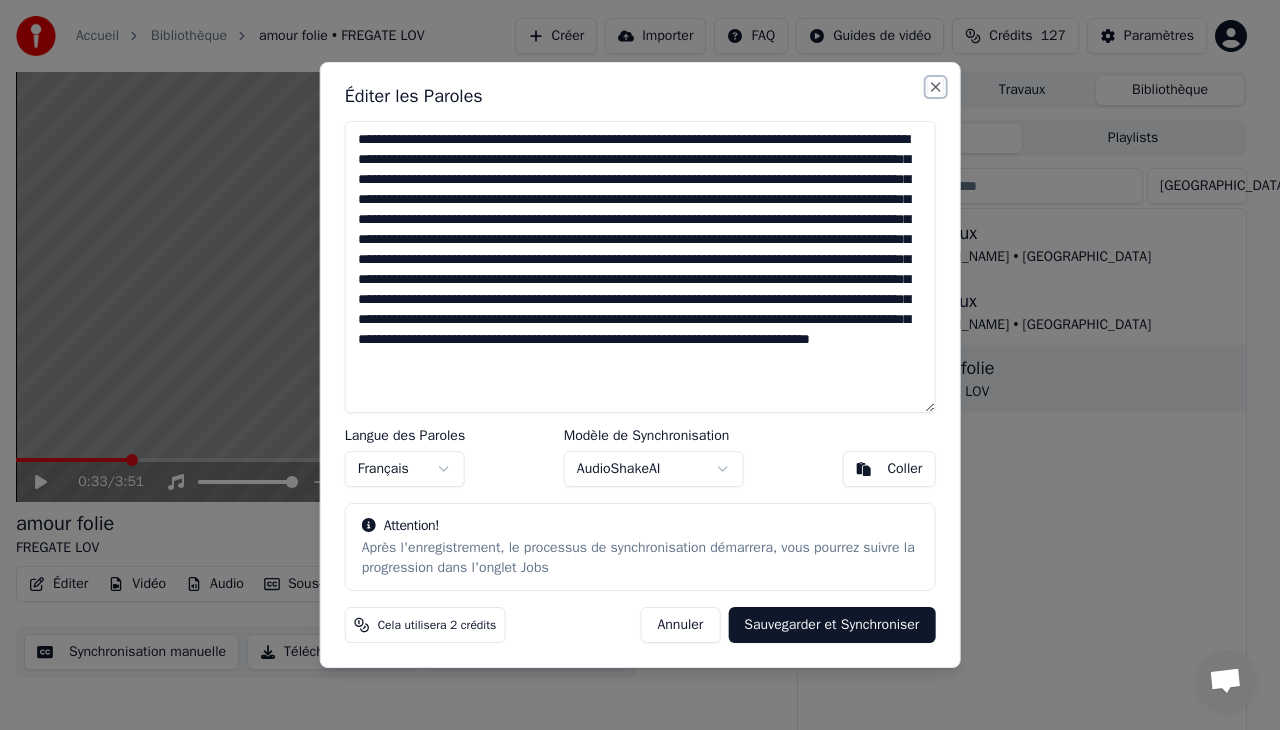 click on "Close" at bounding box center [935, 87] 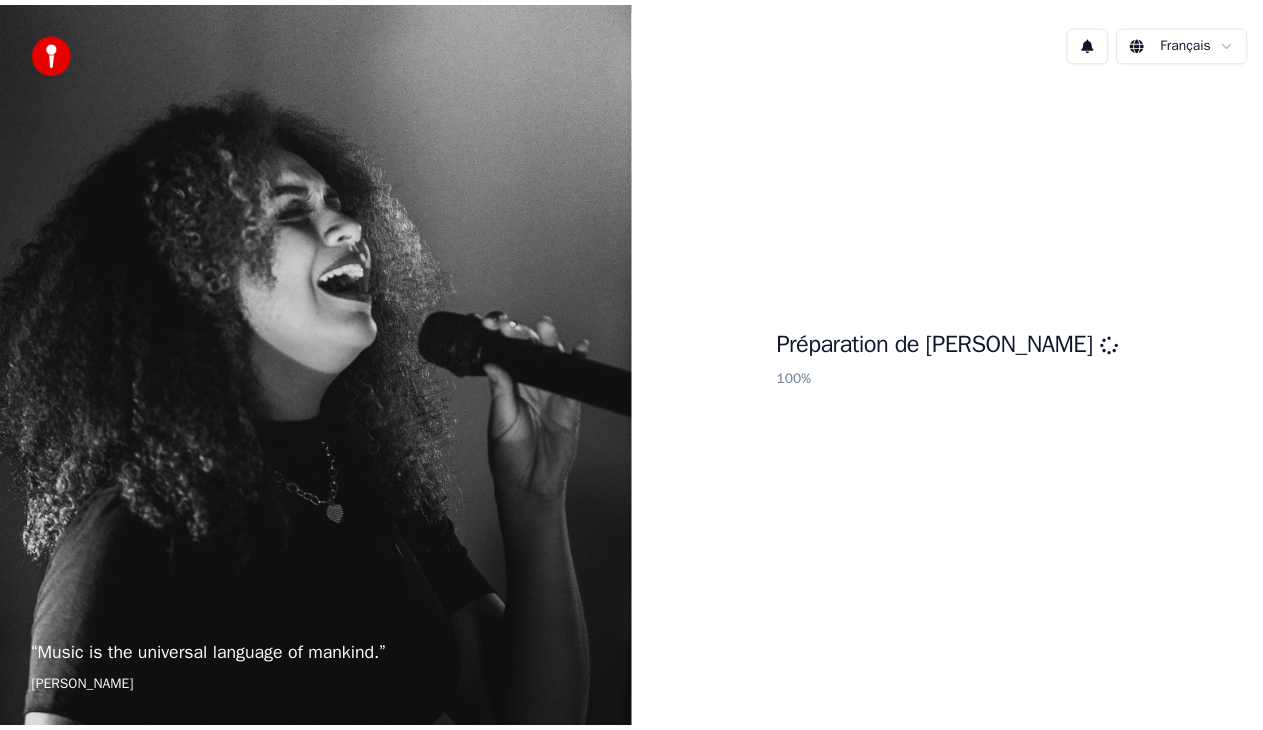 scroll, scrollTop: 0, scrollLeft: 0, axis: both 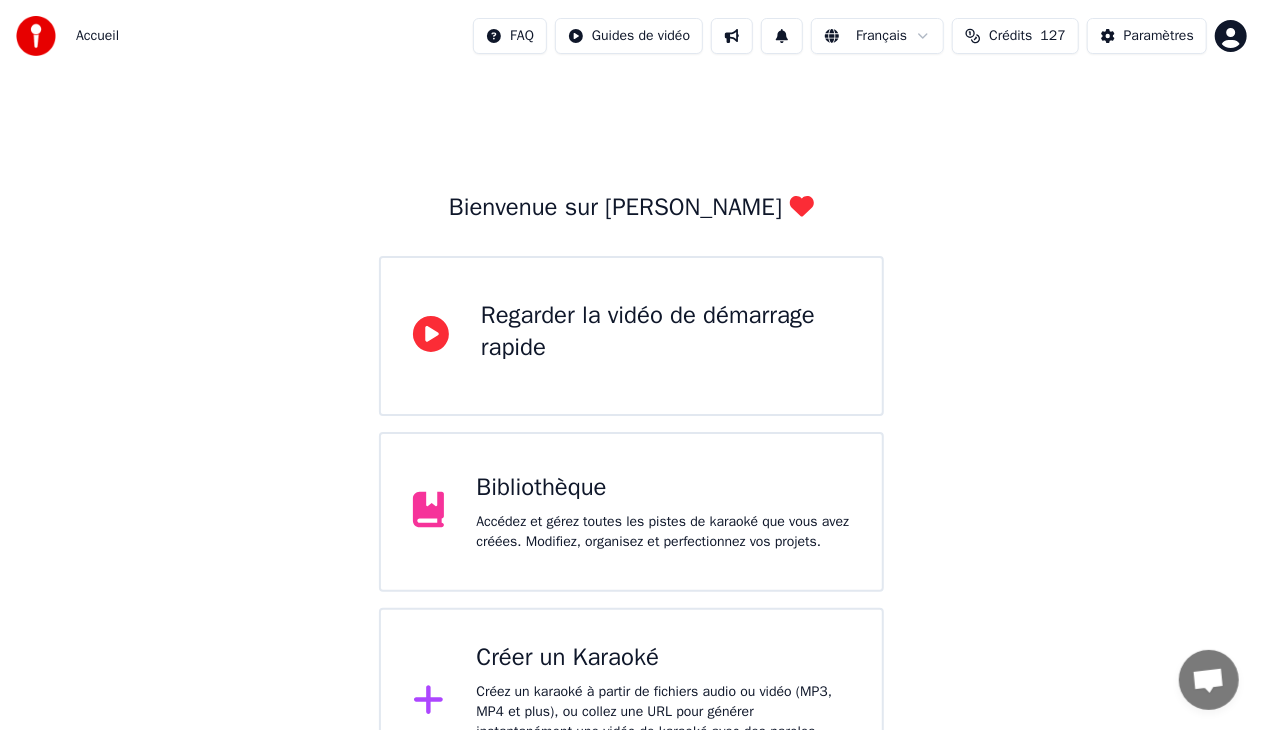 click on "Bibliothèque" at bounding box center (663, 488) 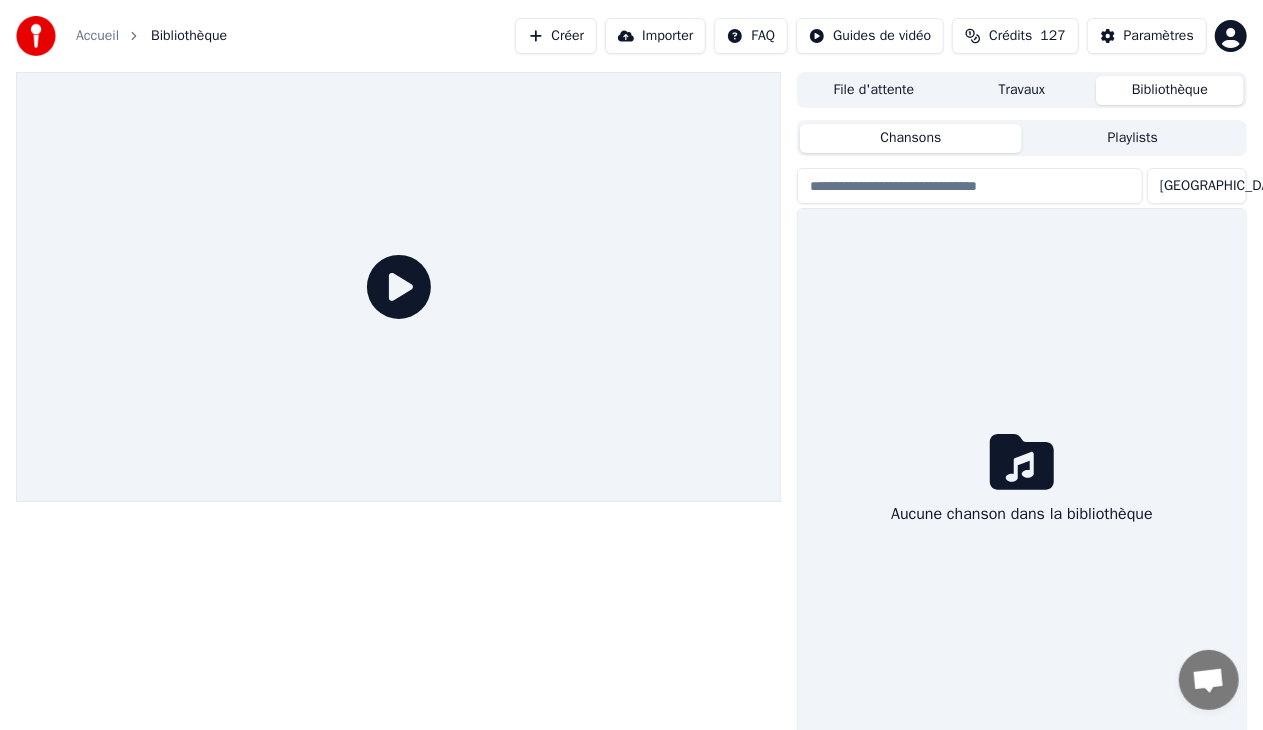 click at bounding box center [398, 287] 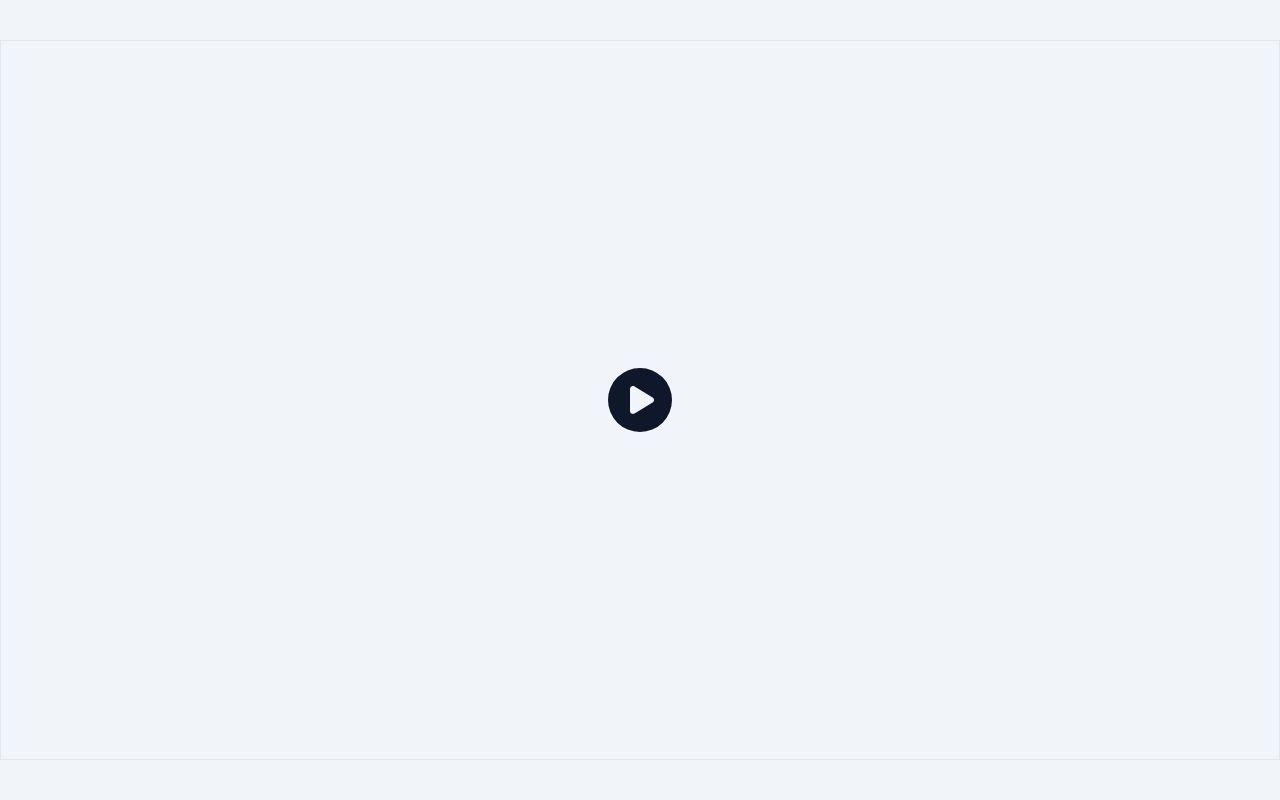 click at bounding box center (640, 400) 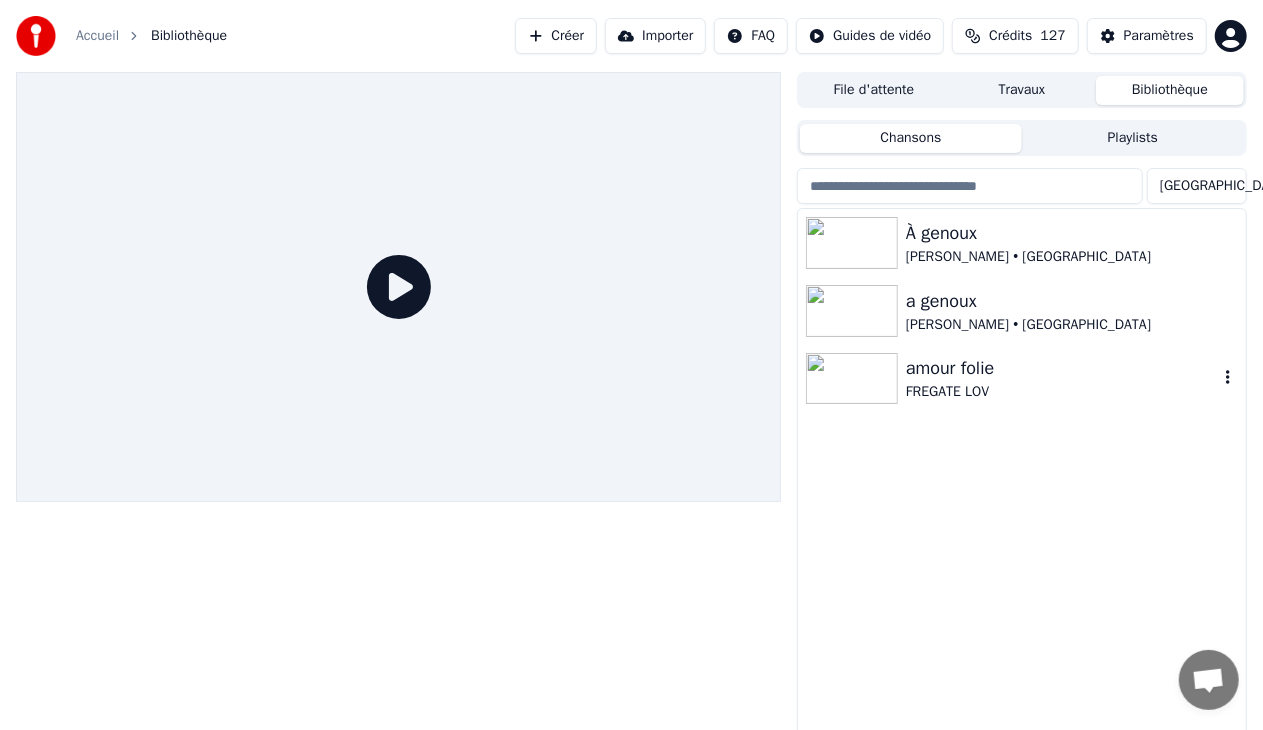 click at bounding box center (852, 379) 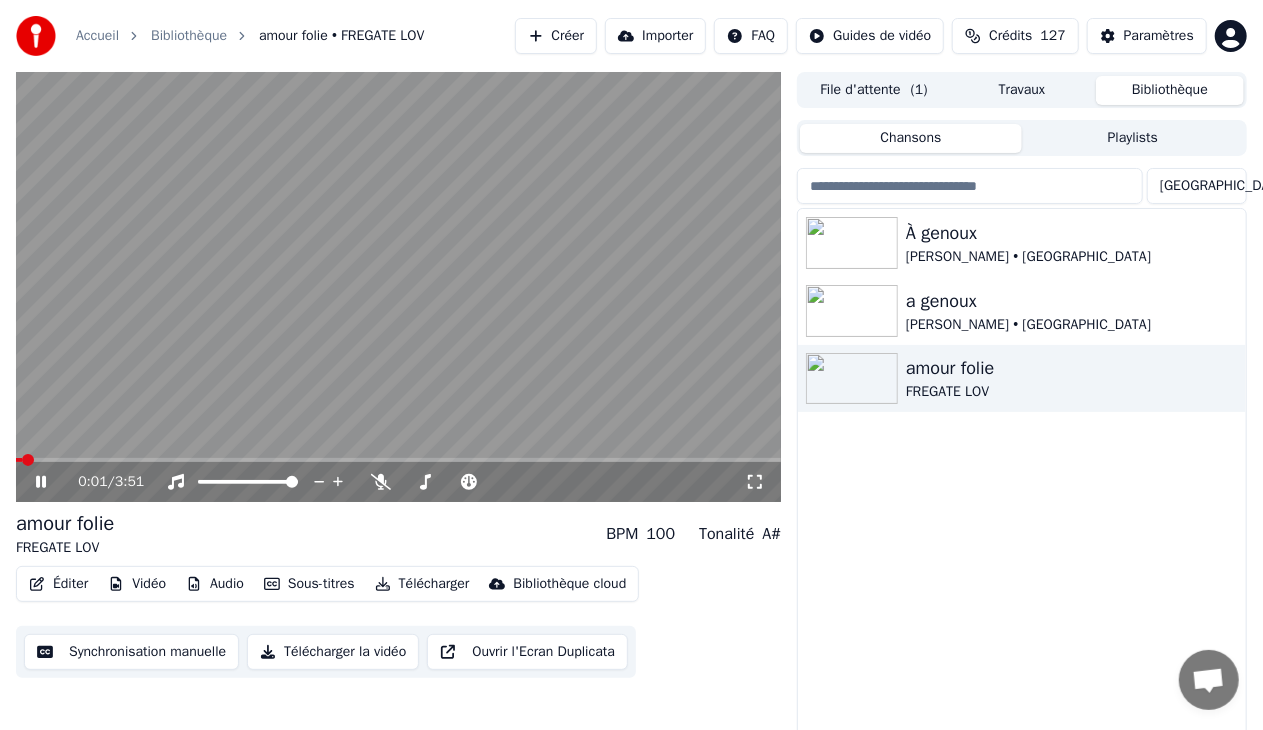 click 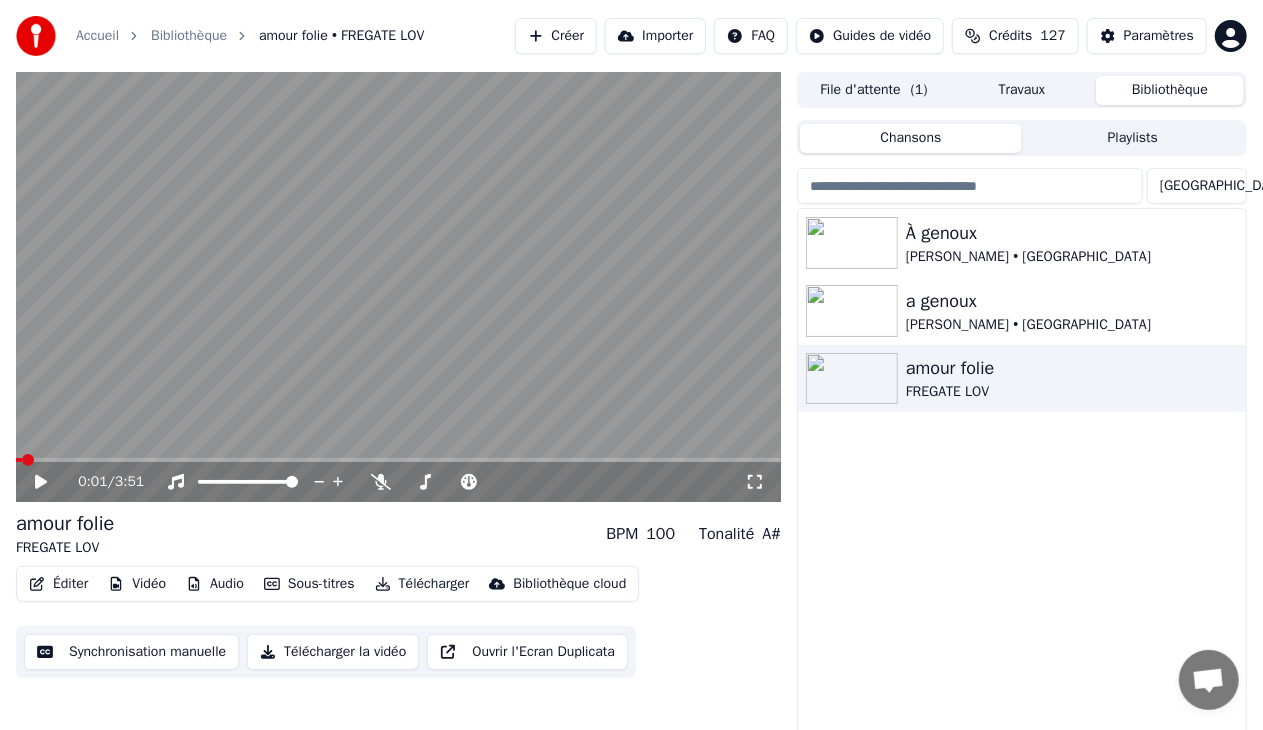 click at bounding box center [398, 460] 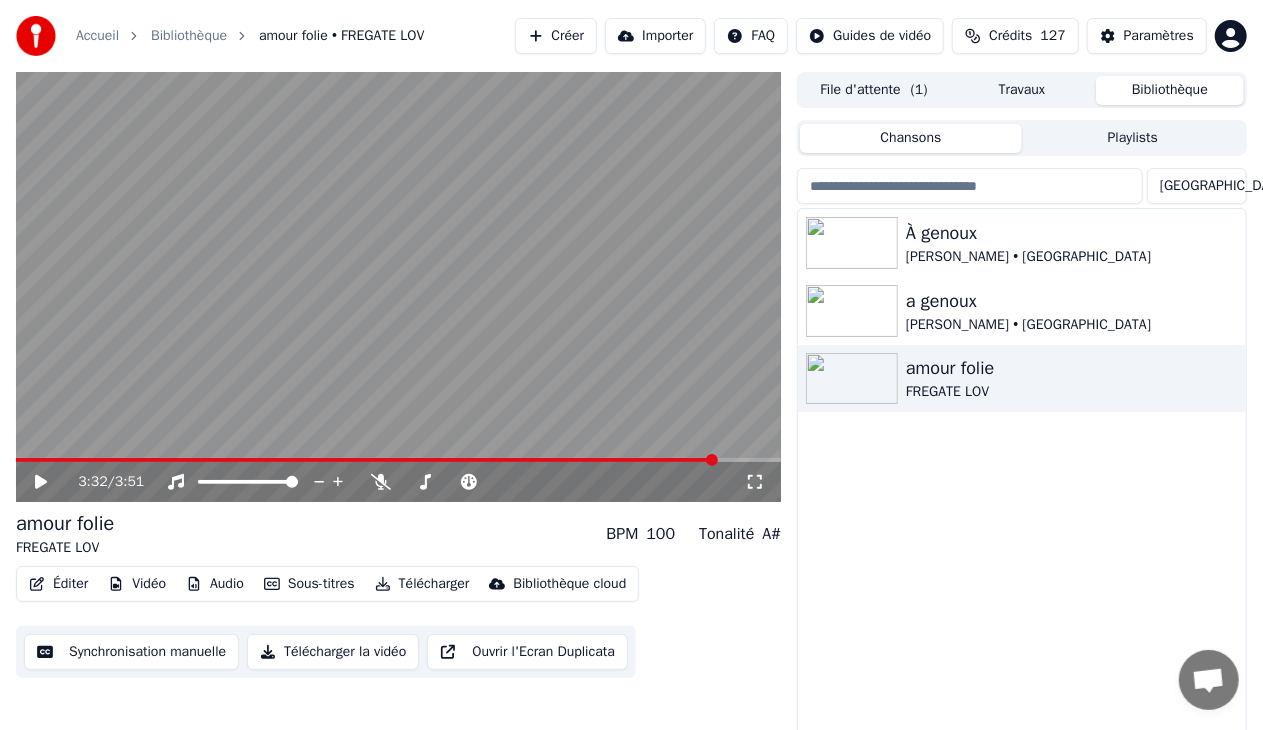 click 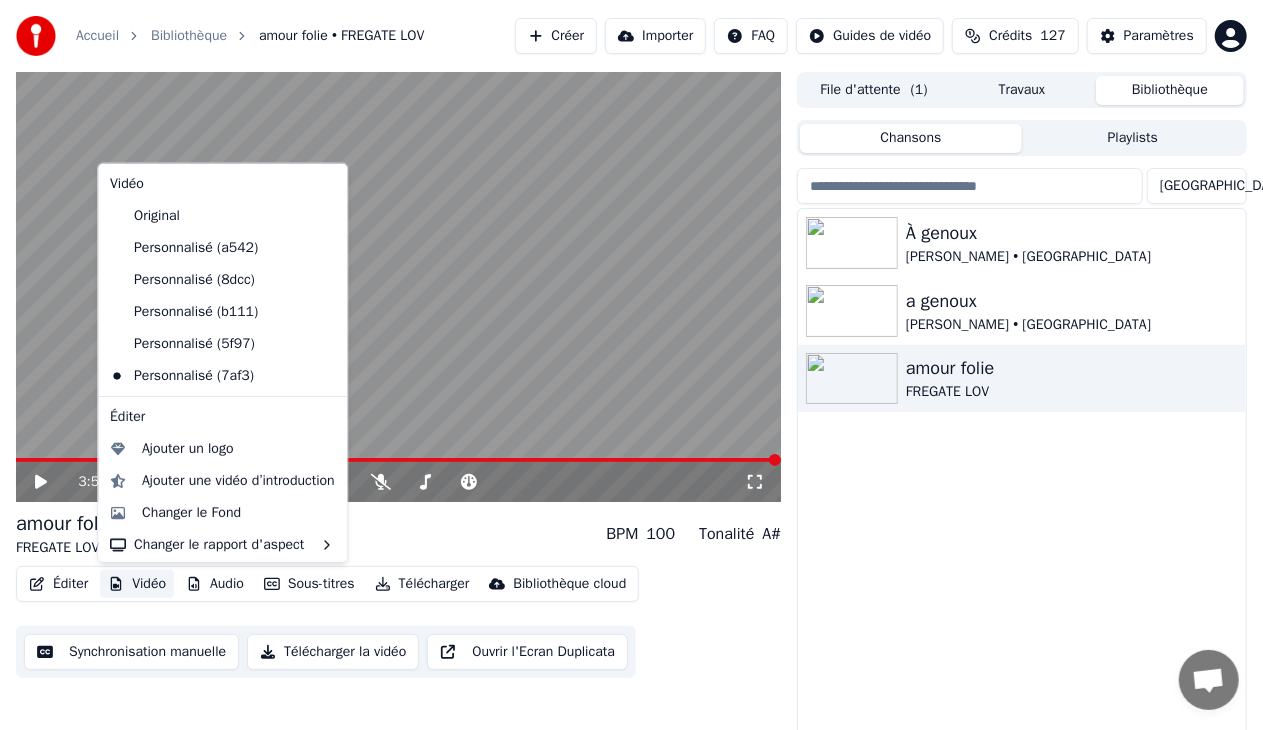 click on "Vidéo" at bounding box center (137, 584) 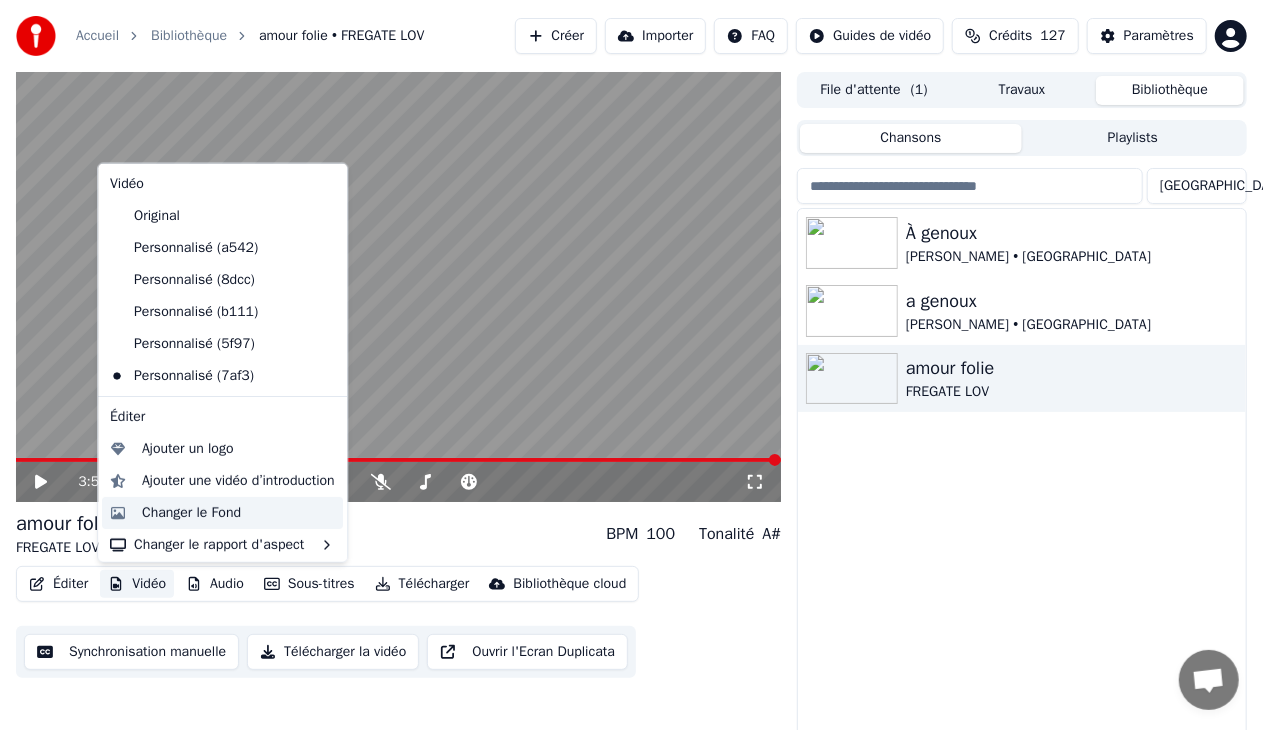 click on "Changer le Fond" at bounding box center [191, 513] 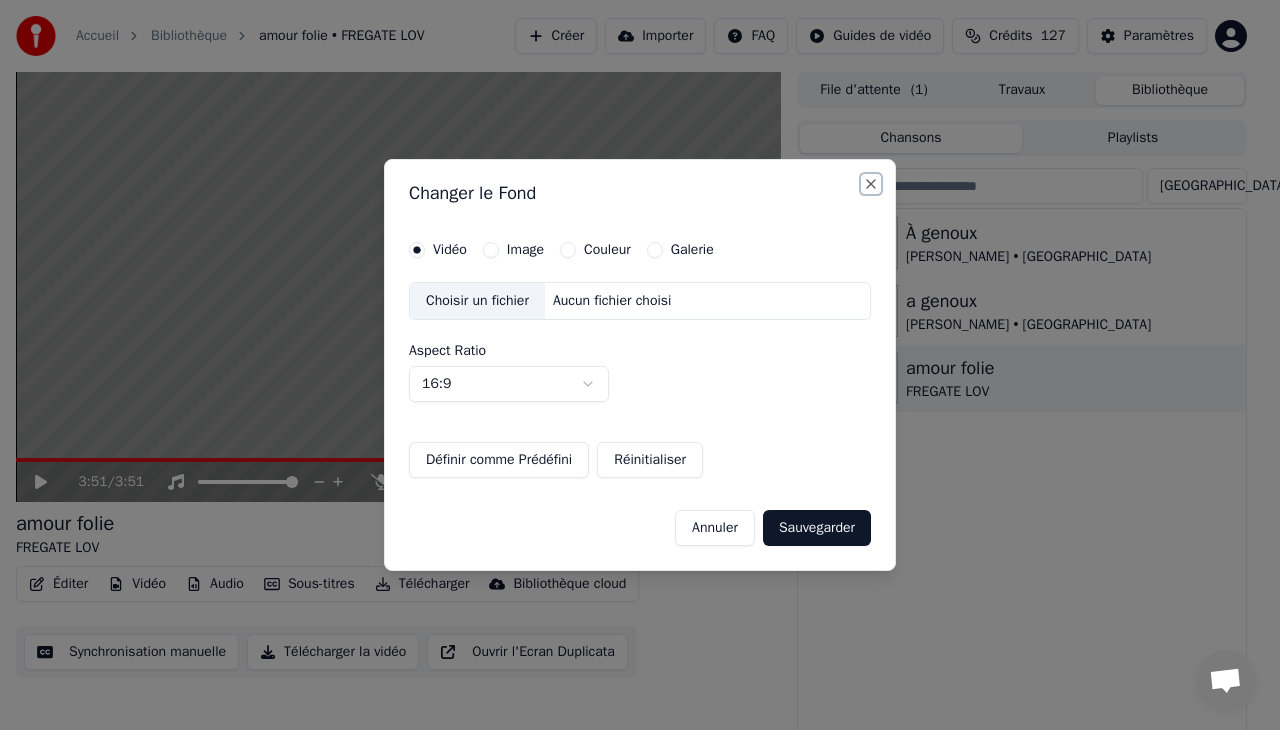 click on "Close" at bounding box center (871, 184) 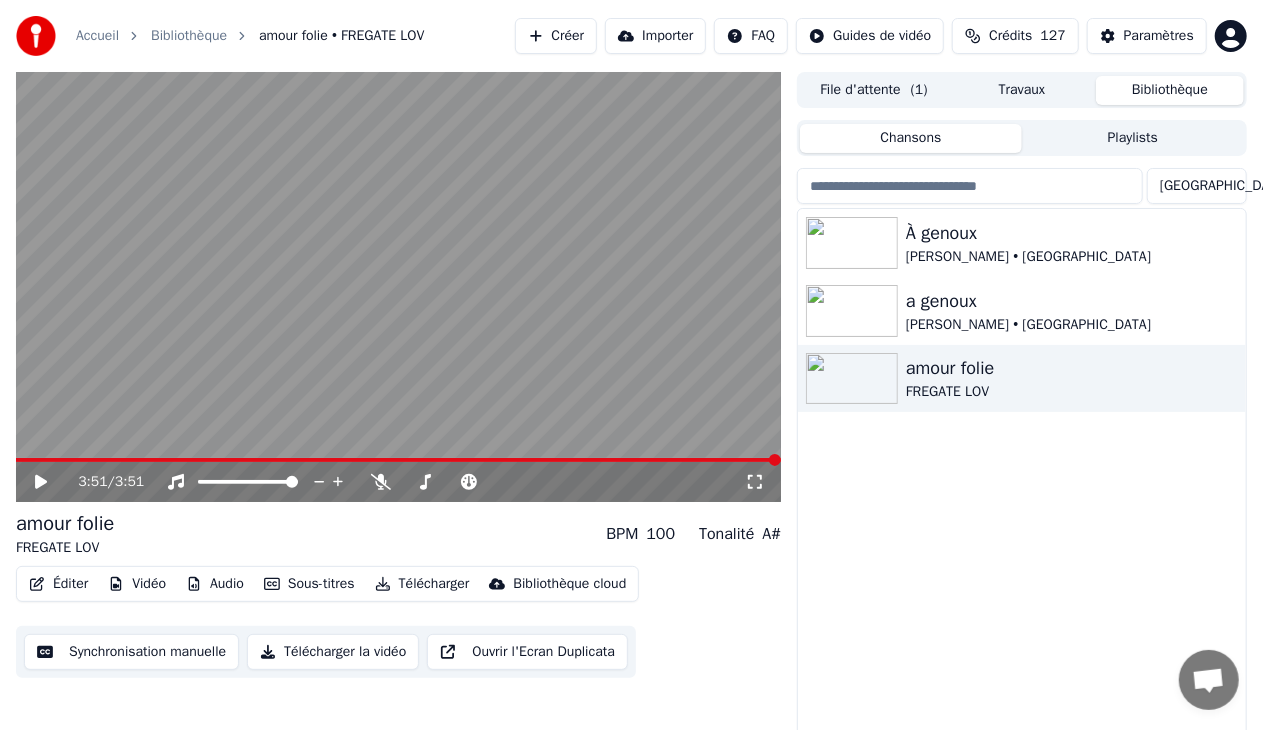 drag, startPoint x: 64, startPoint y: 138, endPoint x: 64, endPoint y: 106, distance: 32 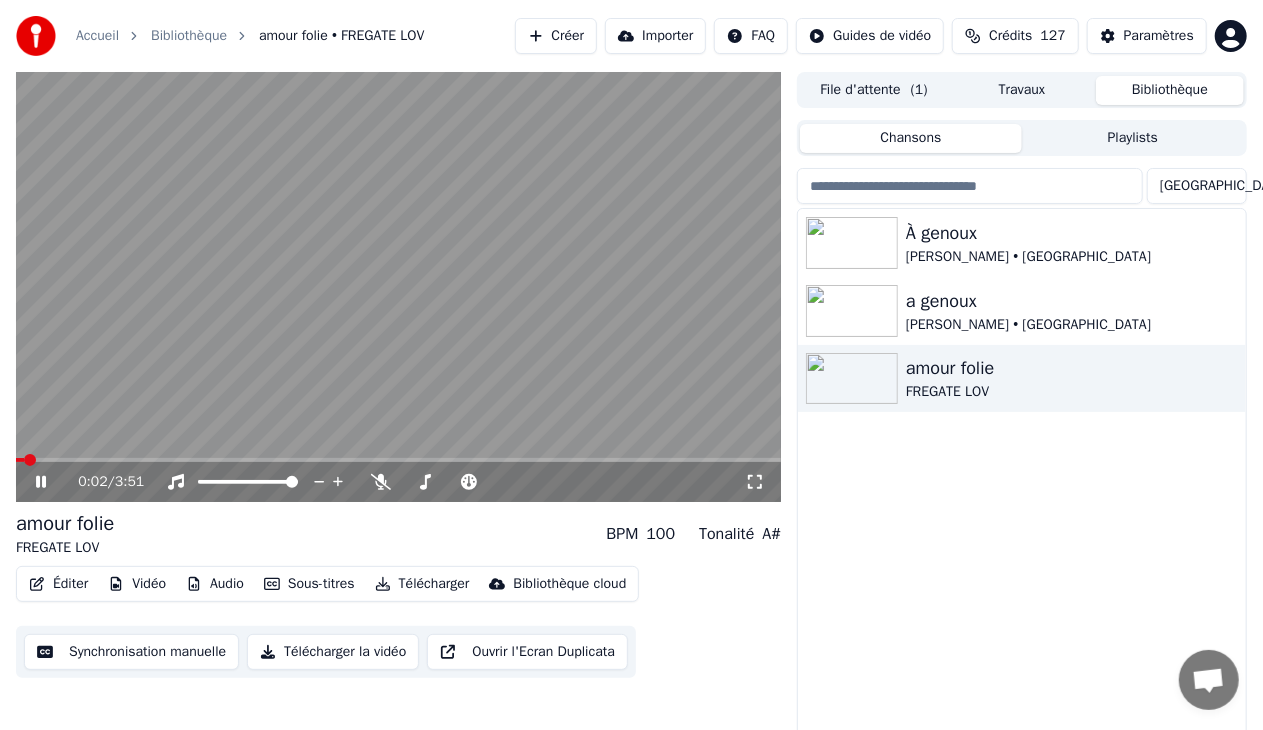 click 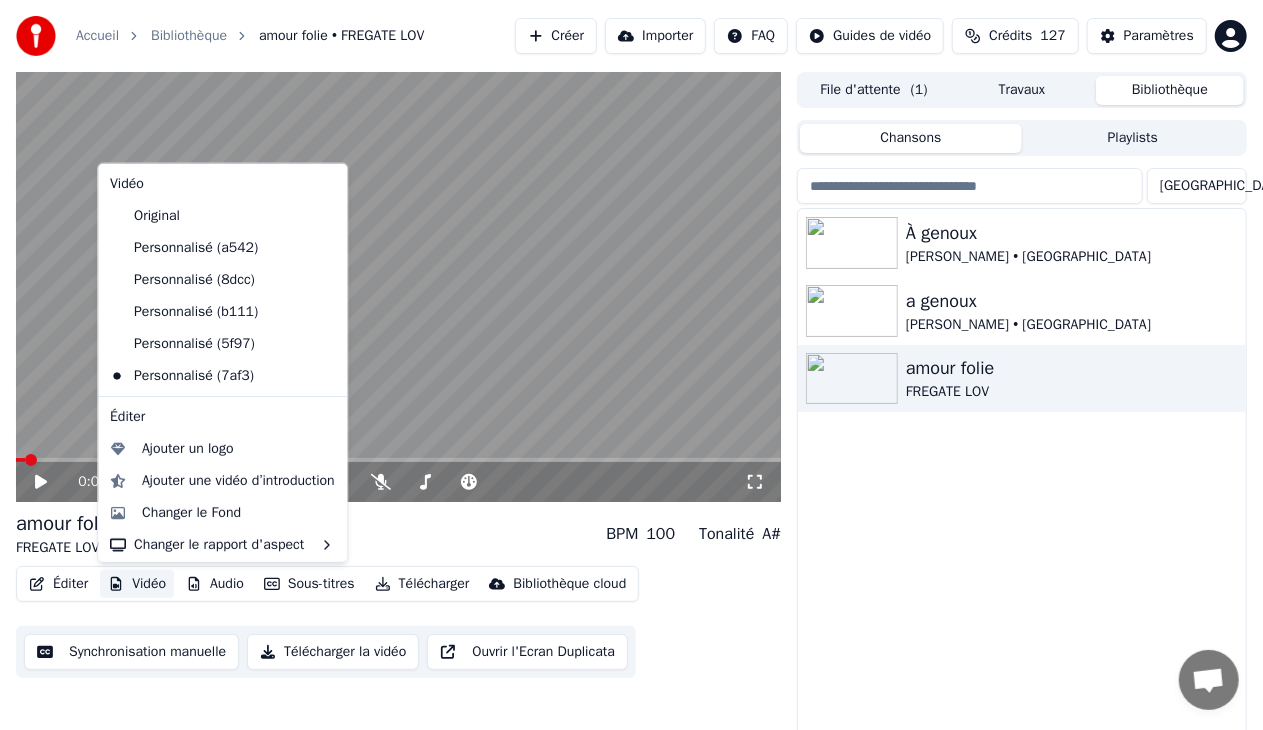 click on "Vidéo" at bounding box center [137, 584] 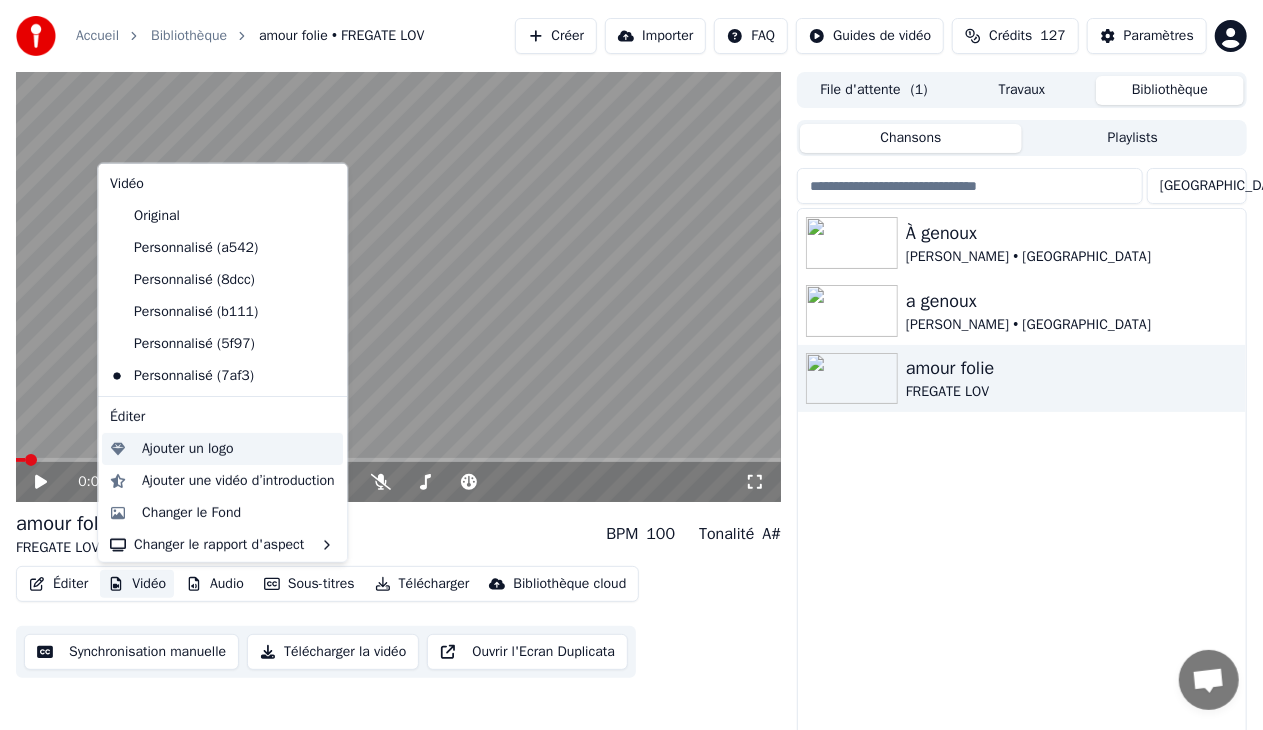 click on "Ajouter un logo" at bounding box center (187, 449) 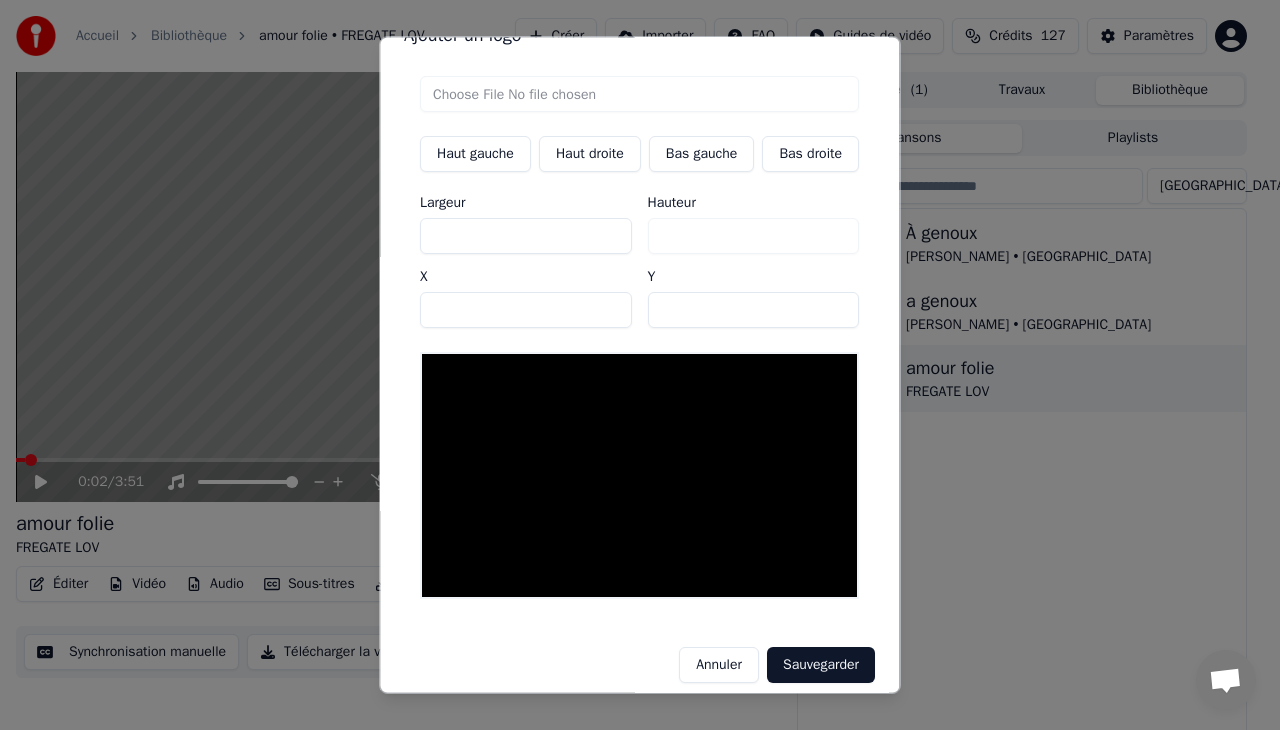 scroll, scrollTop: 52, scrollLeft: 0, axis: vertical 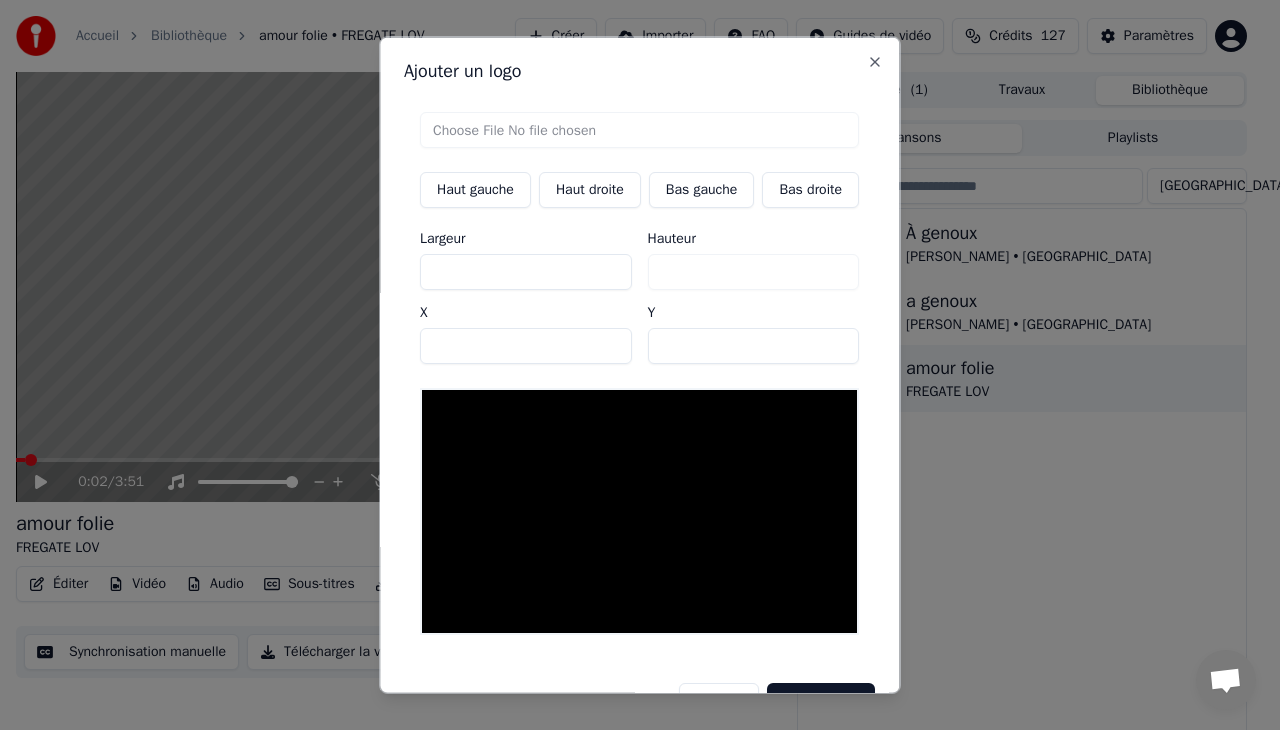 click at bounding box center [639, 130] 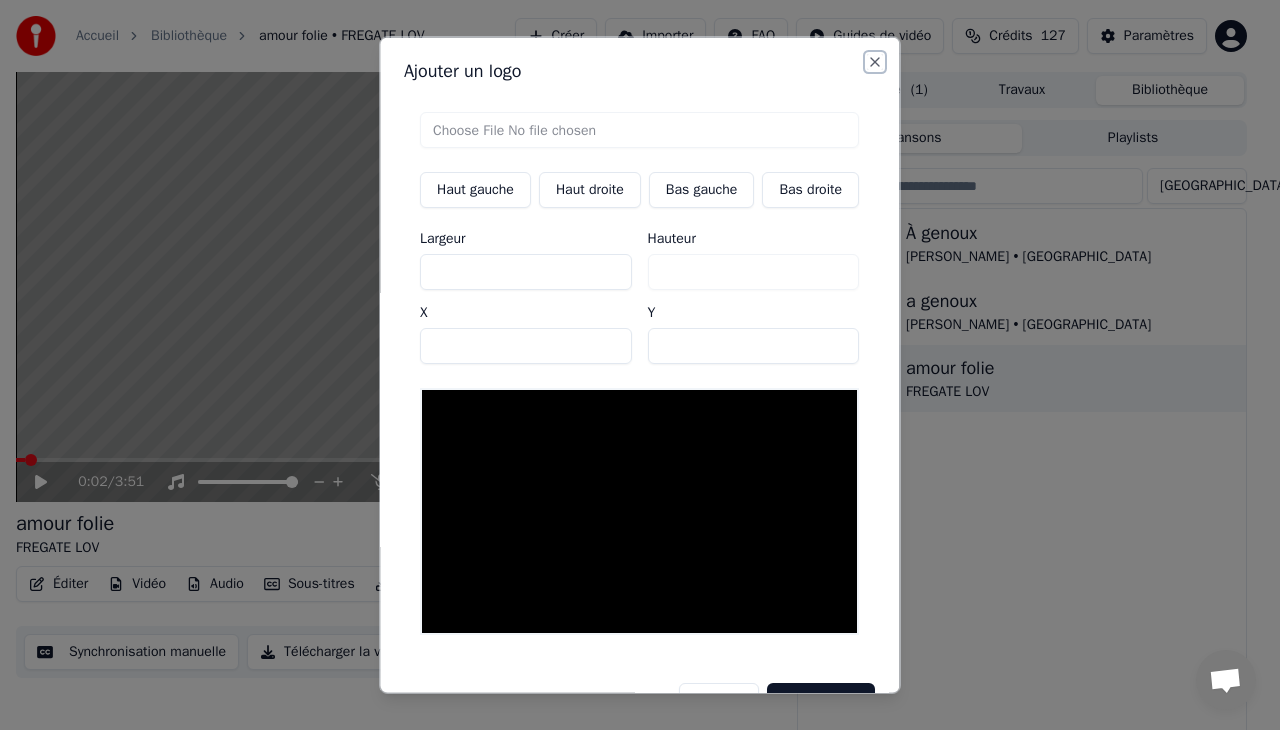 click on "Close" at bounding box center (876, 62) 